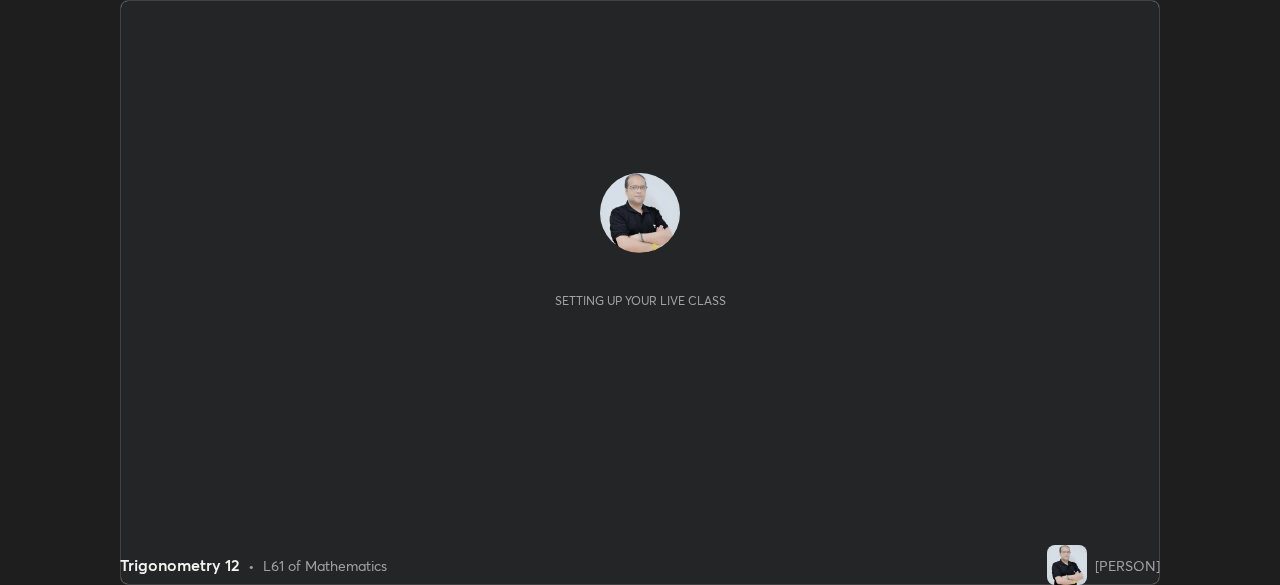 scroll, scrollTop: 0, scrollLeft: 0, axis: both 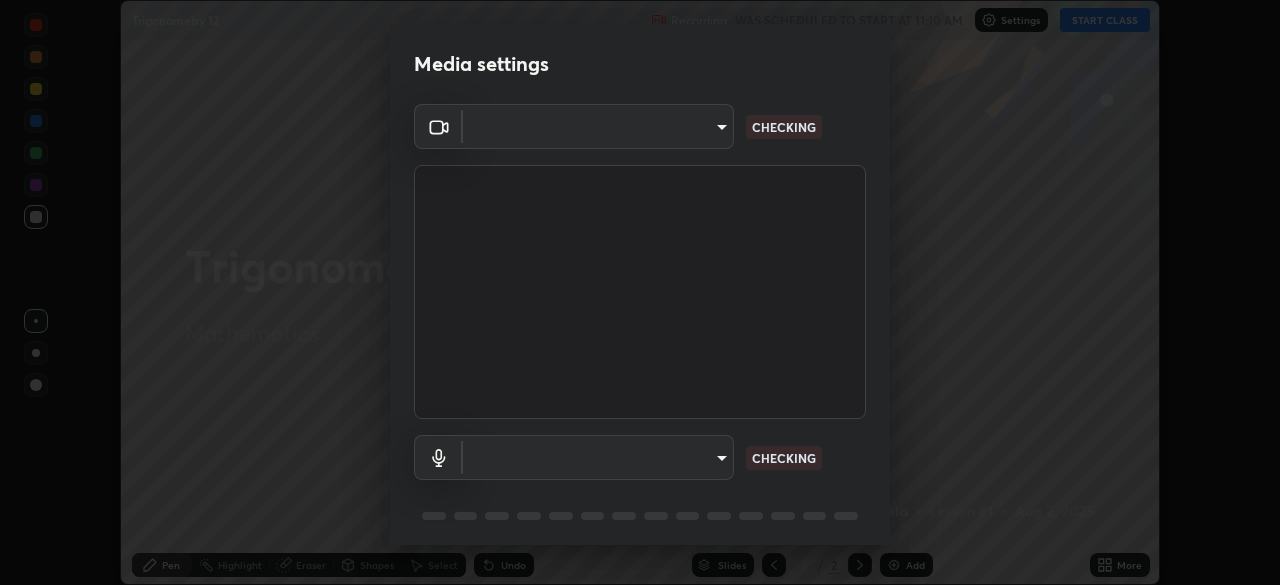 type on "0027d880a7963b517085937af56b29aa5f40e4e38db0b01c1037129a09c40036" 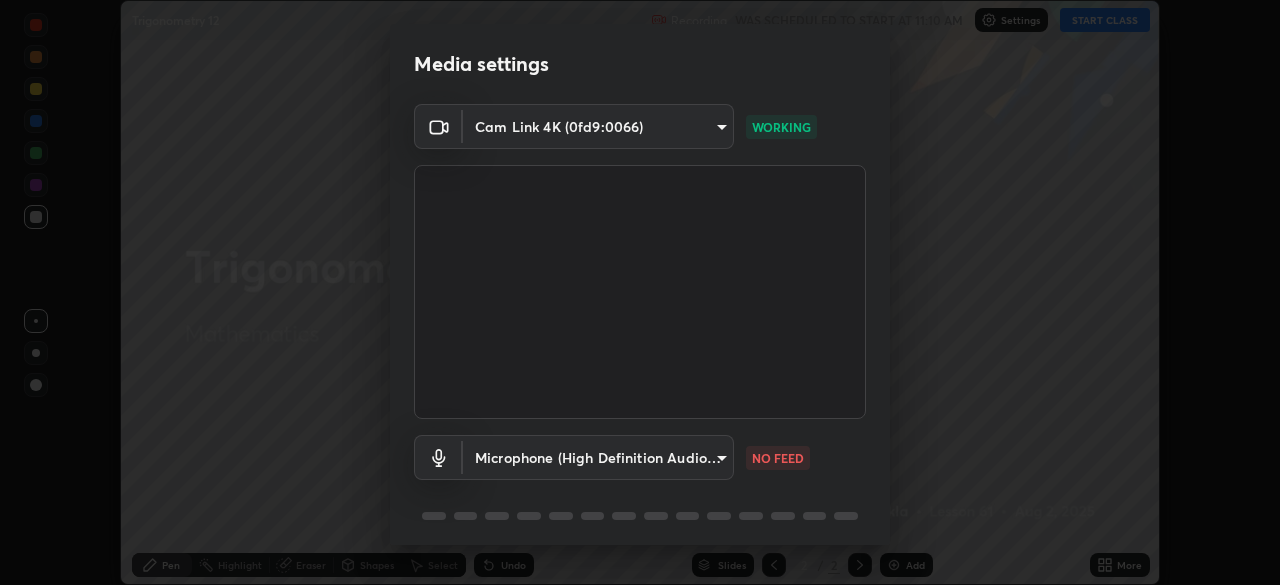 scroll, scrollTop: 71, scrollLeft: 0, axis: vertical 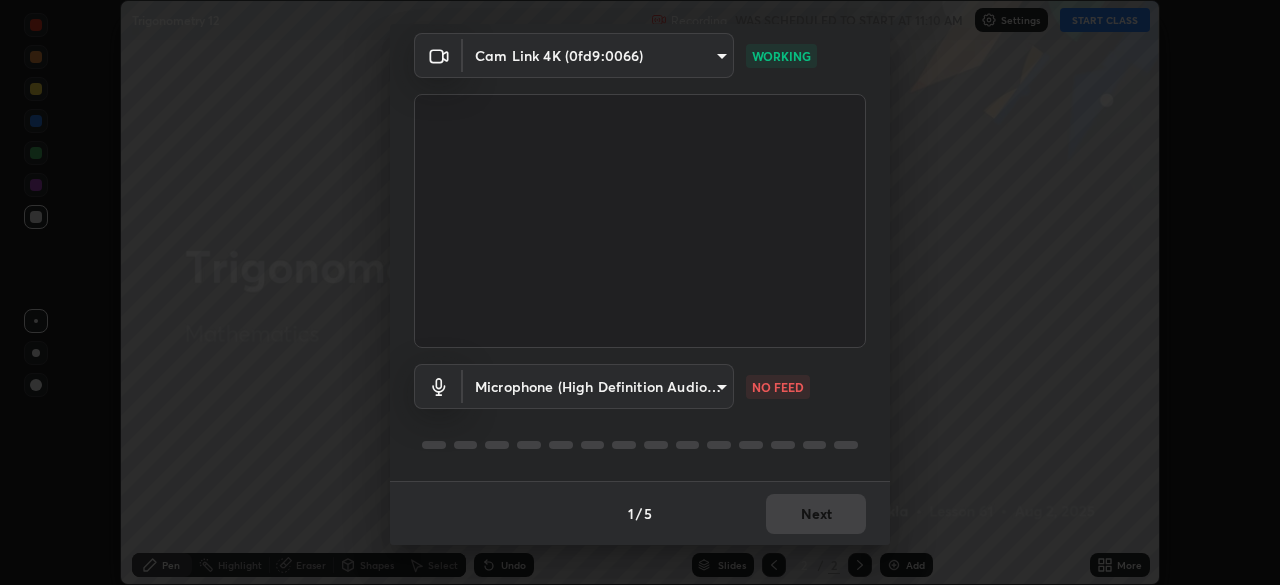 click on "Erase all Trigonometry 12 Recording WAS SCHEDULED TO START AT  11:10 AM Settings START CLASS Setting up your live class Trigonometry 12 • L61 of Mathematics [PERSON] Pen Highlight Eraser Shapes Select Undo Slides 2 / 2 Add More No doubts shared Encourage your learners to ask a doubt for better clarity Report an issue Reason for reporting Buffering Chat not working Audio - Video sync issue Educator video quality low ​ Attach an image Report Media settings Cam Link 4K (0fd9:0066) [HASH] WORKING Microphone (High Definition Audio Device) [HASH] NO FEED 1 / 5 Next" at bounding box center (640, 292) 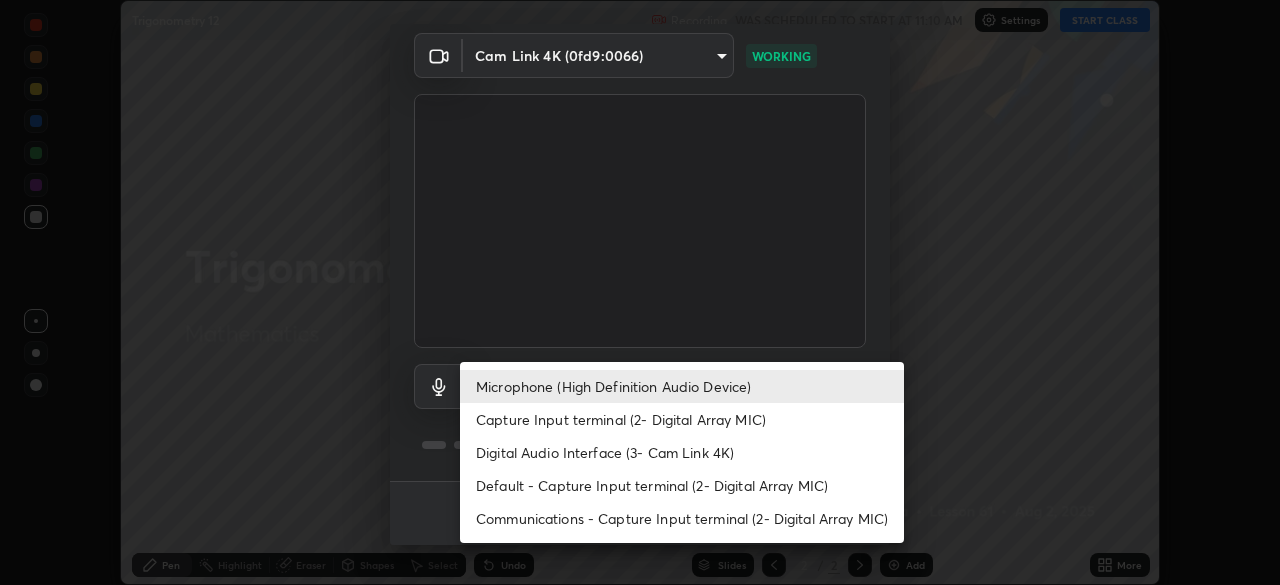 click on "Digital Audio Interface (3- Cam Link 4K)" at bounding box center (682, 452) 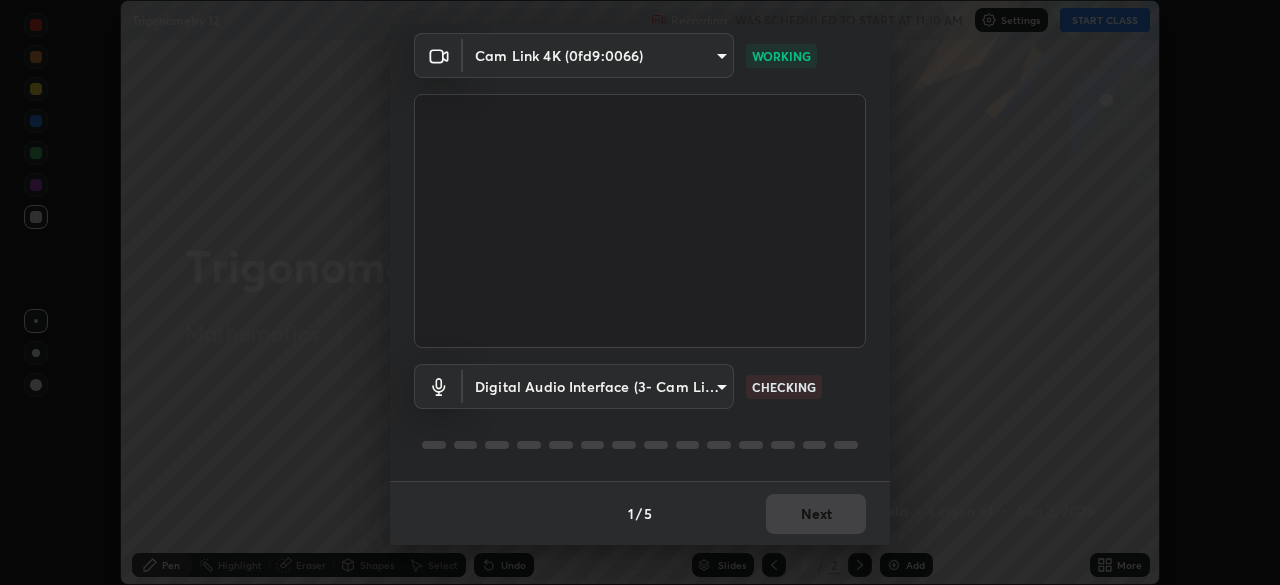 click on "Erase all Trigonometry 12 Recording WAS SCHEDULED TO START AT  11:10 AM Settings START CLASS Setting up your live class Trigonometry 12 • L61 of Mathematics [PERSON] Pen Highlight Eraser Shapes Select Undo Slides 2 / 2 Add More No doubts shared Encourage your learners to ask a doubt for better clarity Report an issue Reason for reporting Buffering Chat not working Audio - Video sync issue Educator video quality low ​ Attach an image Report Media settings Cam Link 4K (0fd9:0066) [HASH] WORKING Digital Audio Interface (3- Cam Link 4K) [HASH] CHECKING 1 / 5 Next" at bounding box center (640, 292) 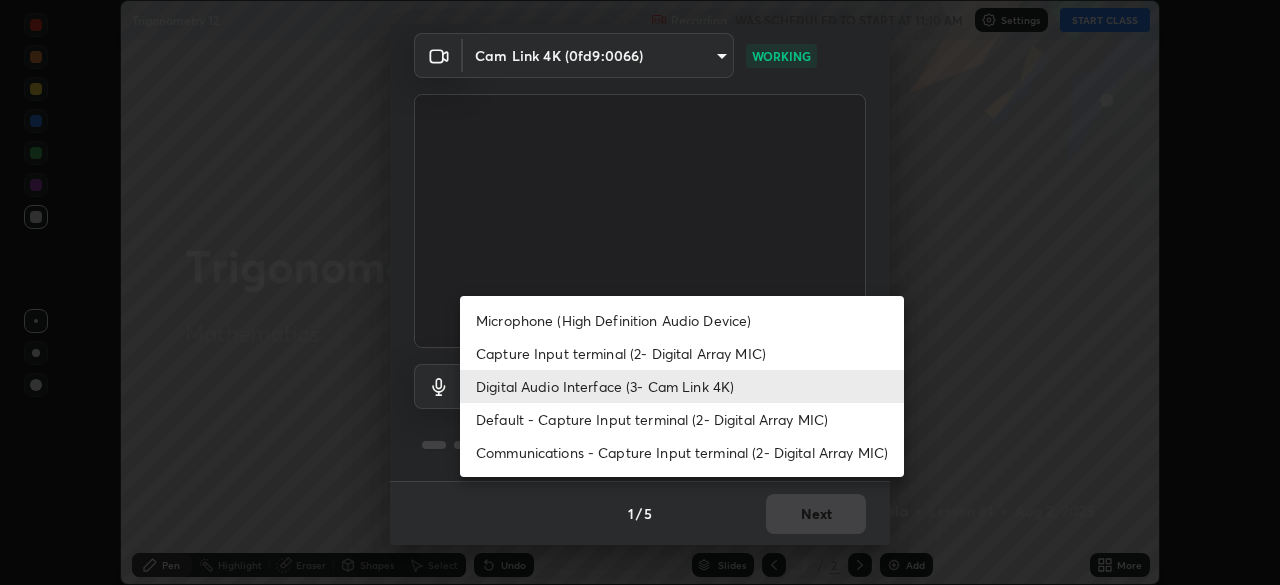 click on "Microphone (High Definition Audio Device)" at bounding box center [682, 320] 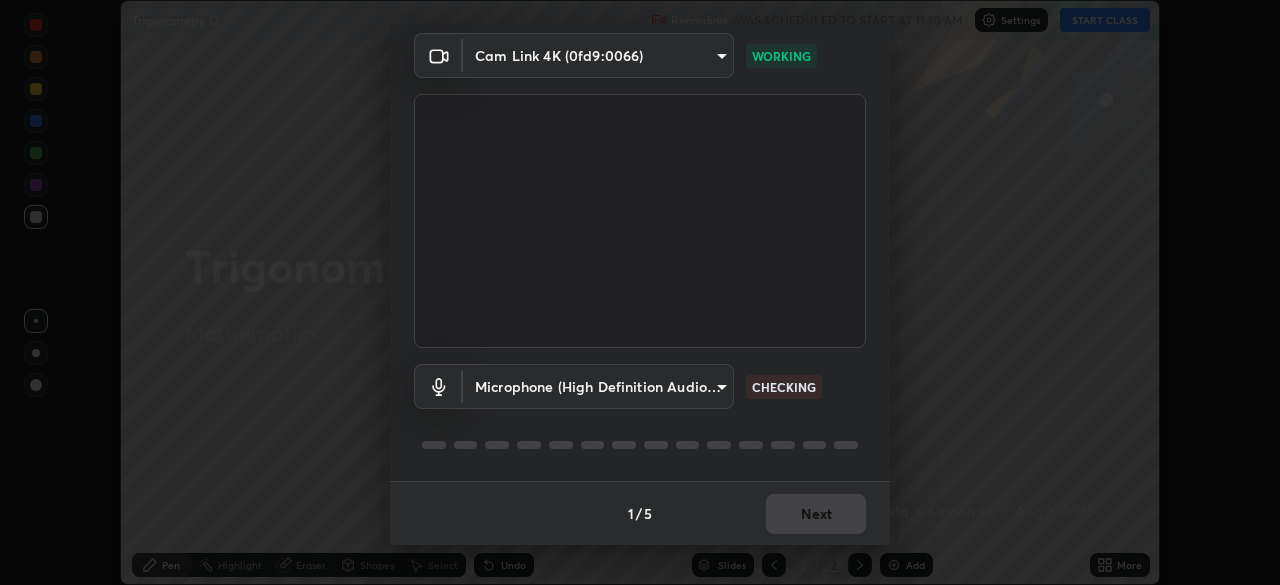 type on "f6097a301f645a17e9d84f76dd5c4a02c8c431571a5883ed985684940c961cd1" 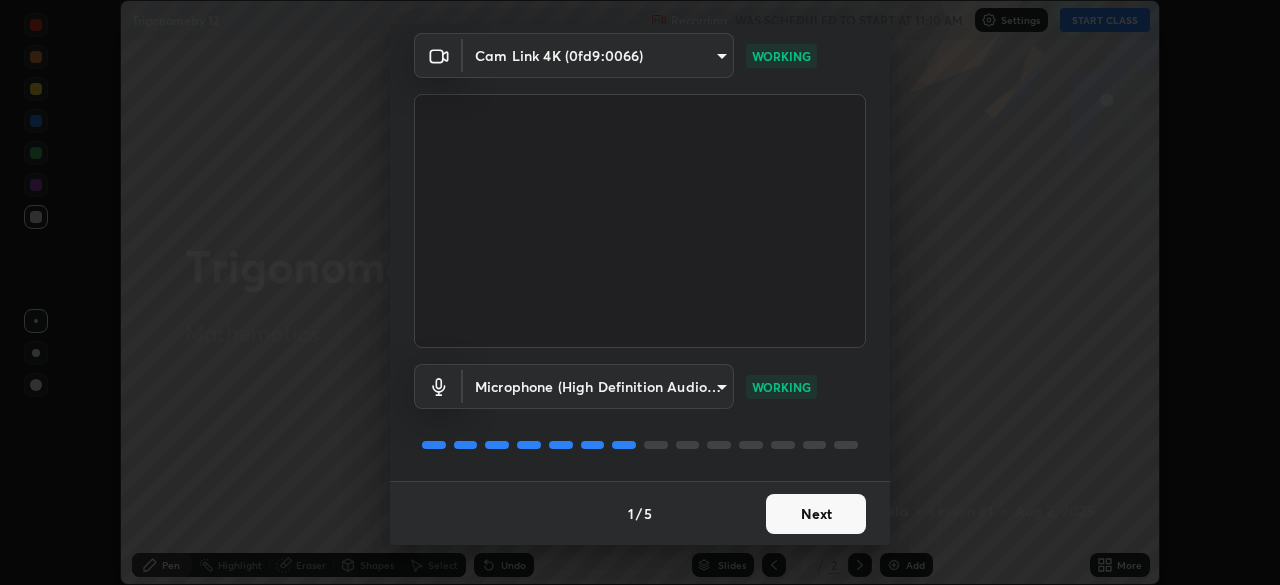 click on "Next" at bounding box center [816, 514] 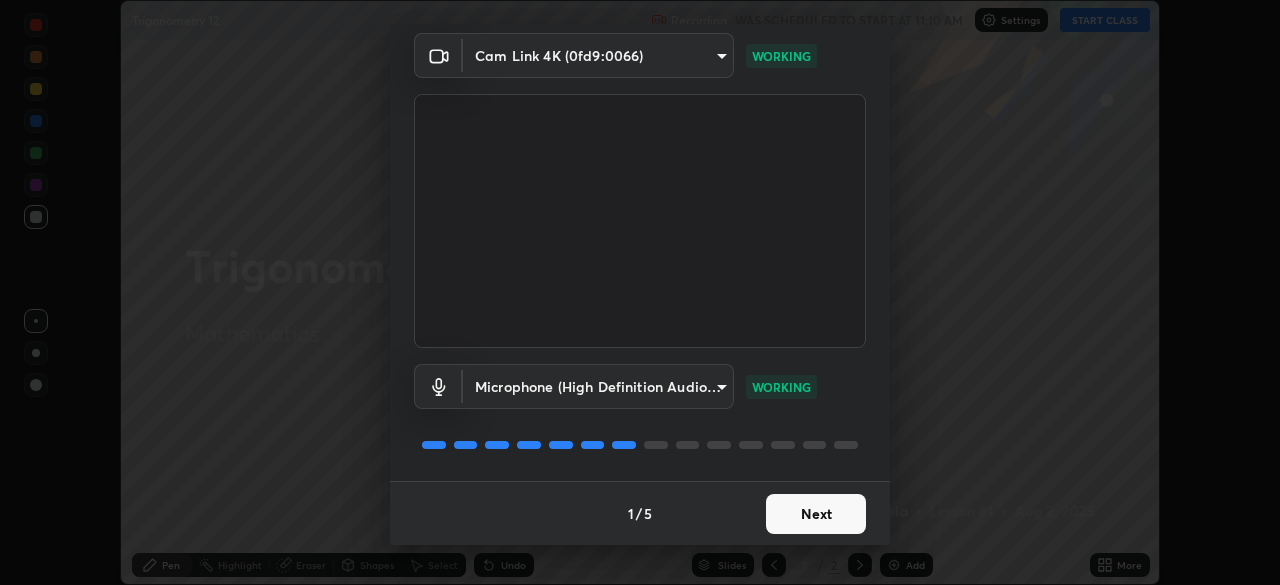 scroll, scrollTop: 0, scrollLeft: 0, axis: both 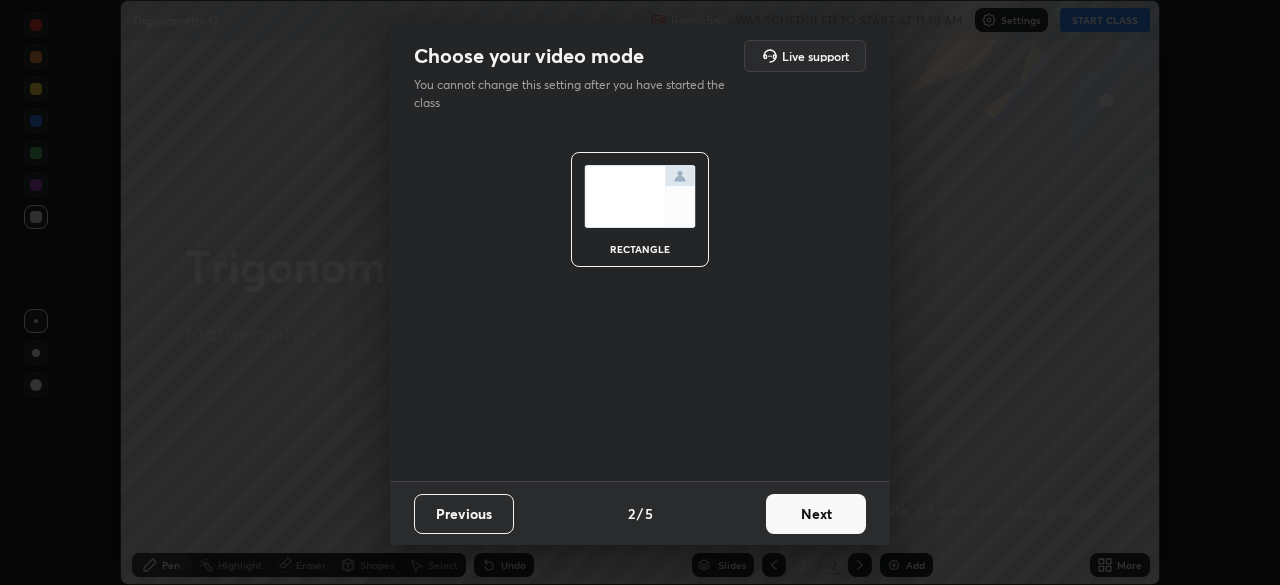 click on "Next" at bounding box center (816, 514) 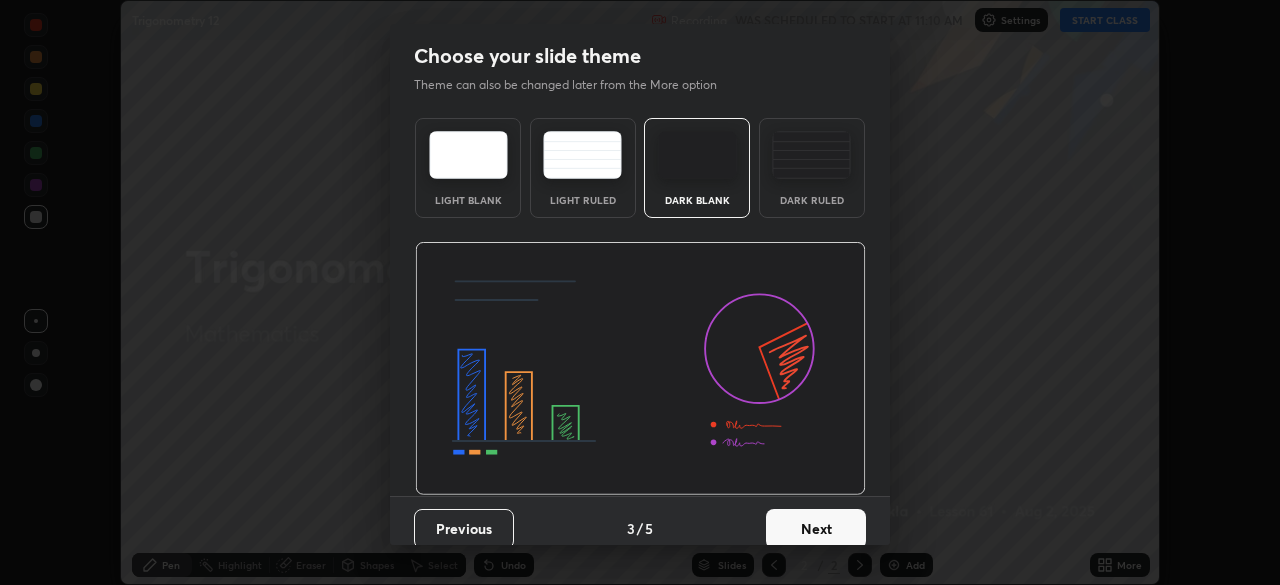 click on "Next" at bounding box center (816, 529) 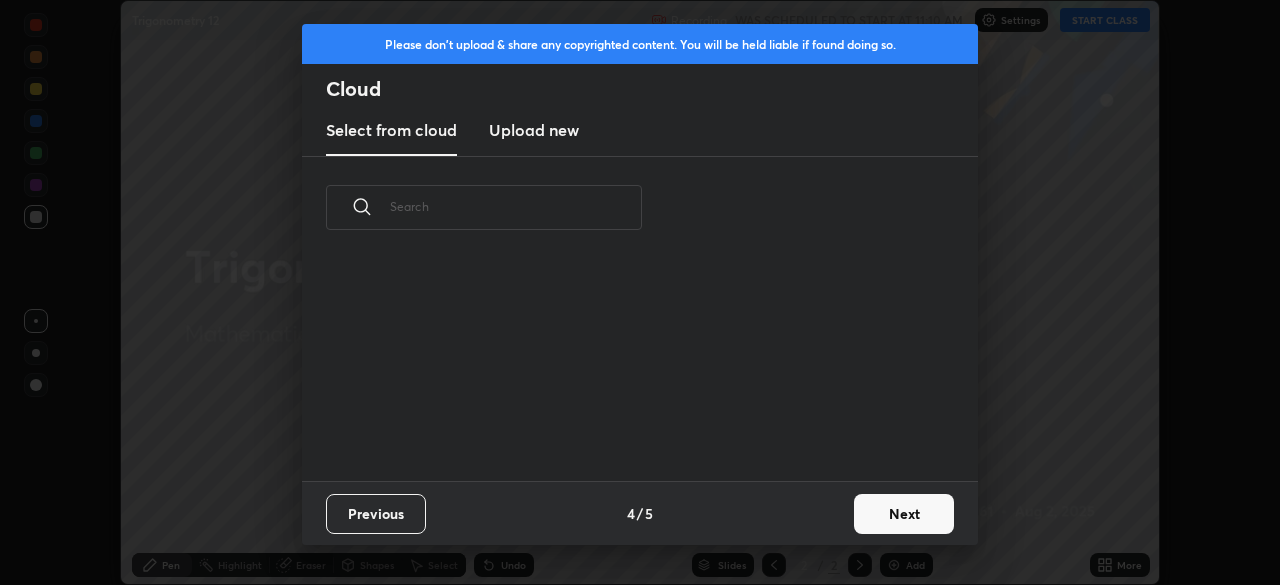 click on "Next" at bounding box center [904, 514] 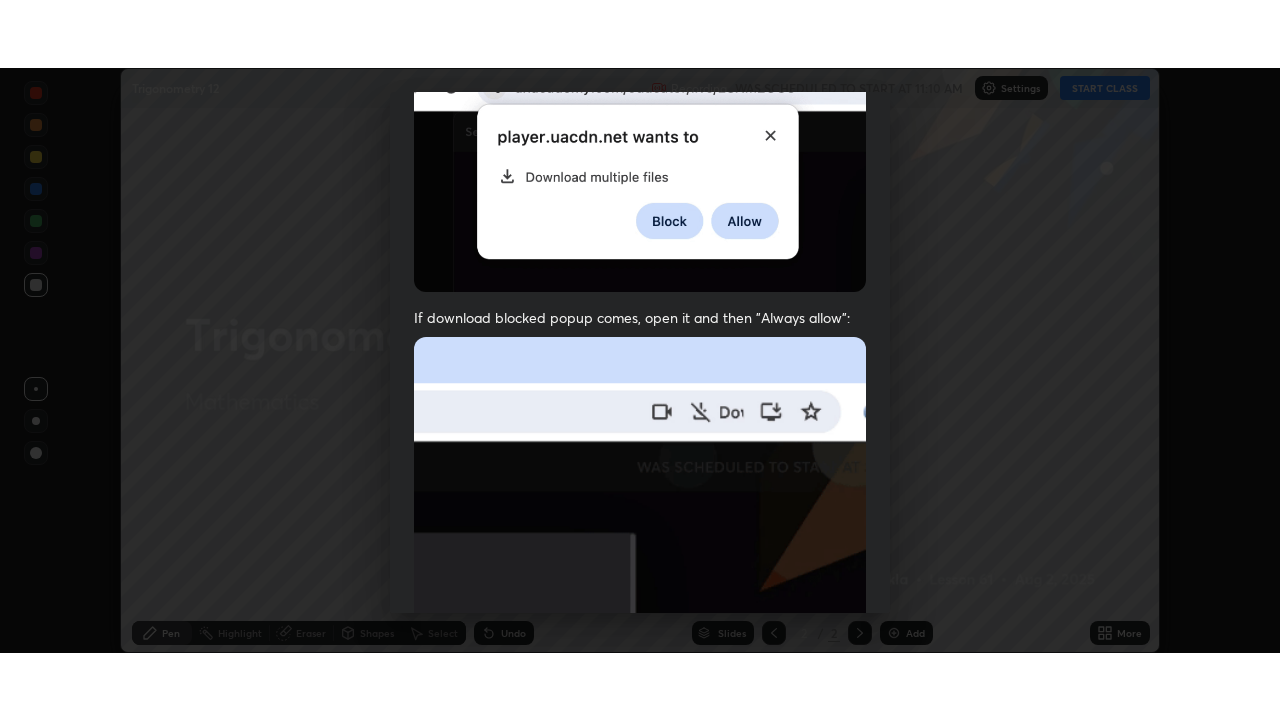 scroll, scrollTop: 479, scrollLeft: 0, axis: vertical 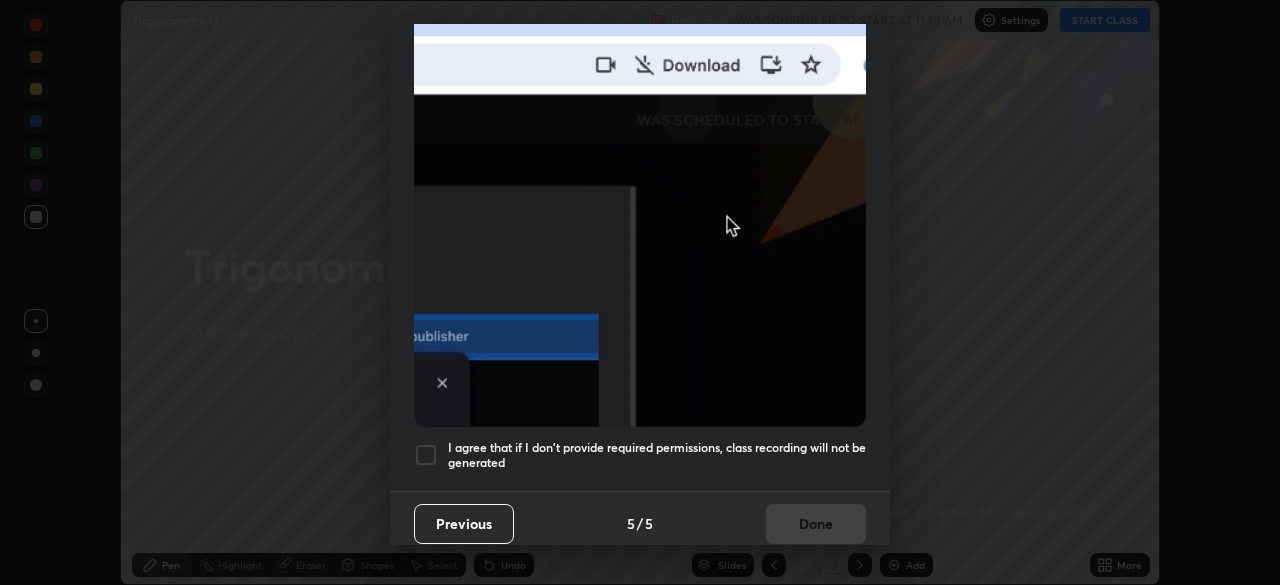 click at bounding box center [426, 455] 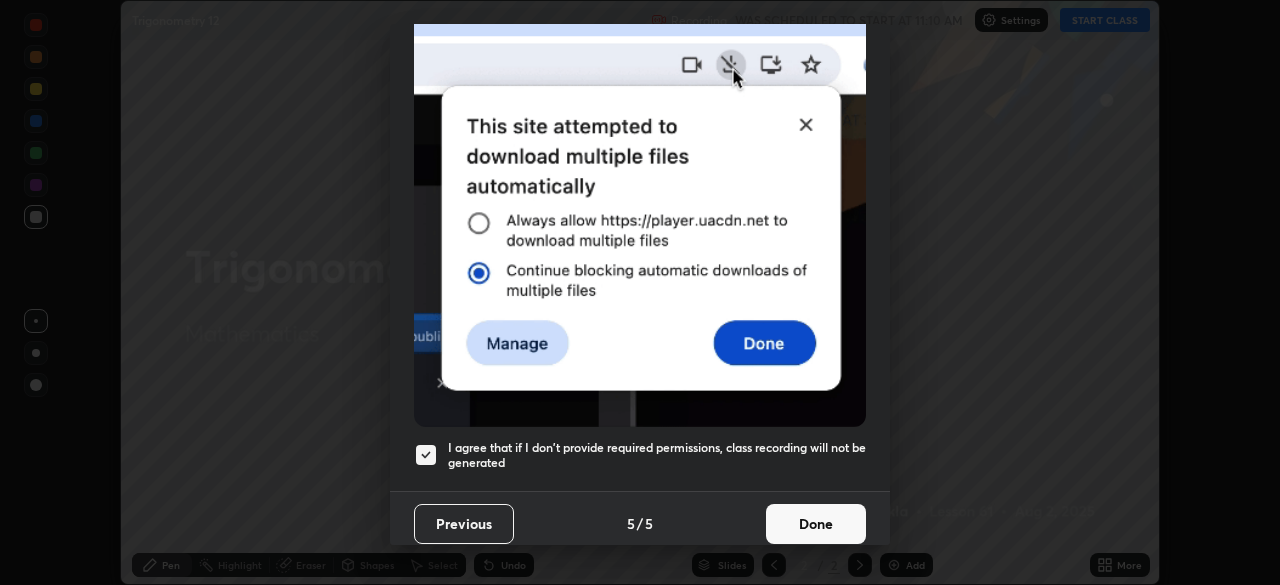 click on "Done" at bounding box center [816, 524] 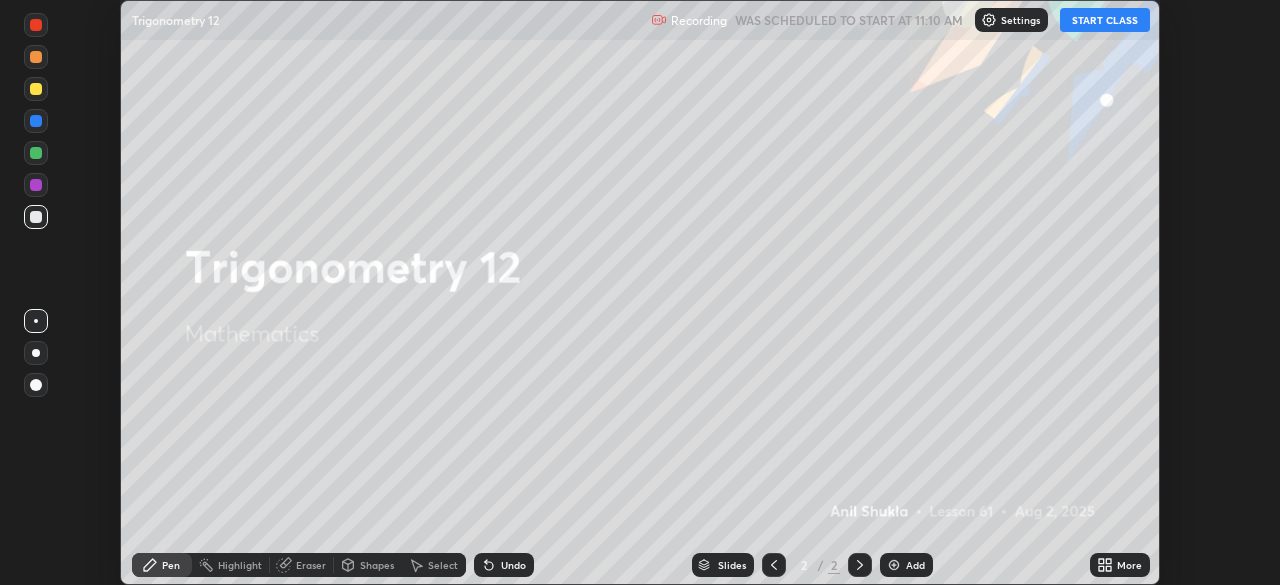click on "START CLASS" at bounding box center [1105, 20] 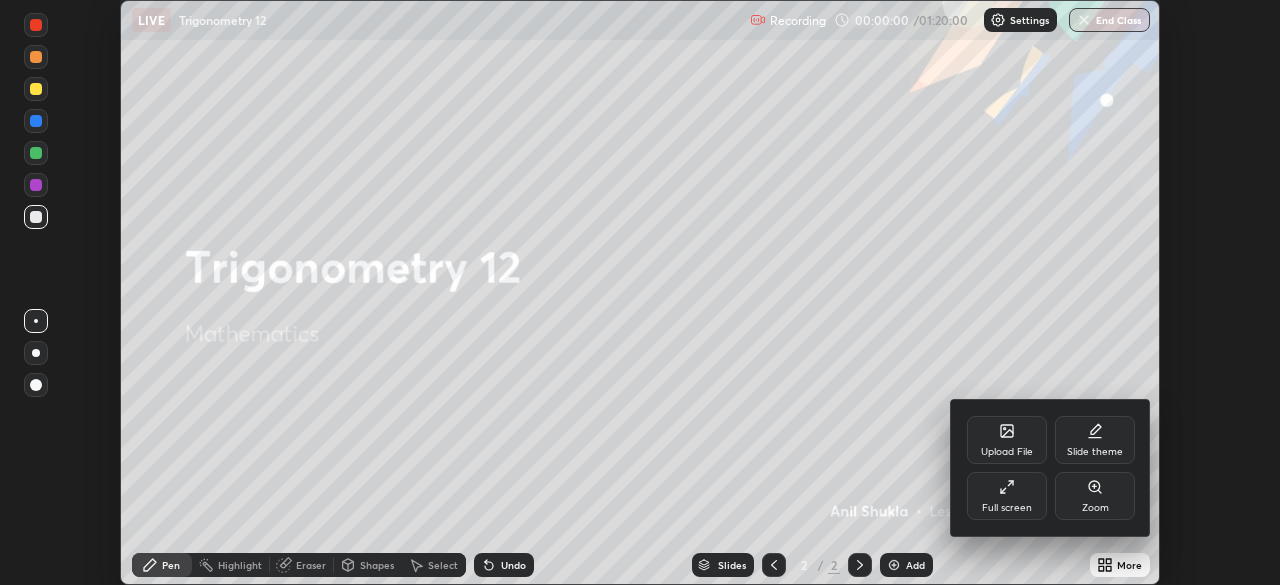 click 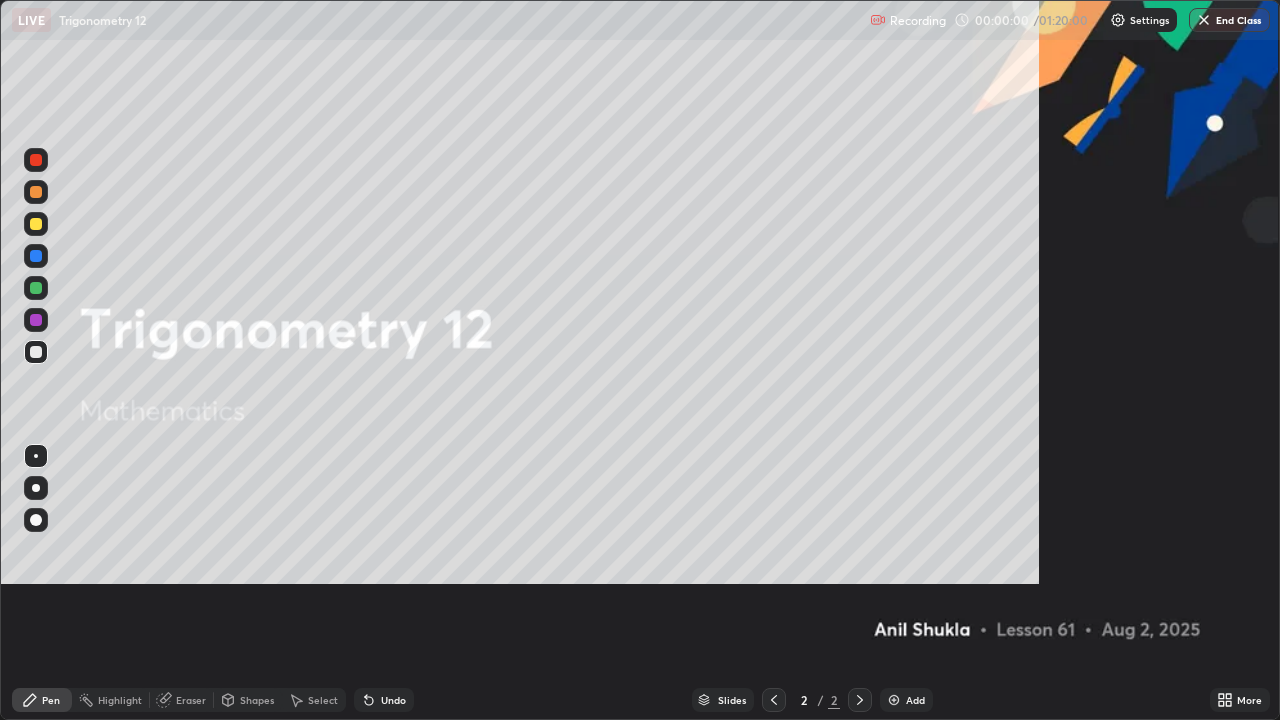 scroll, scrollTop: 99280, scrollLeft: 98720, axis: both 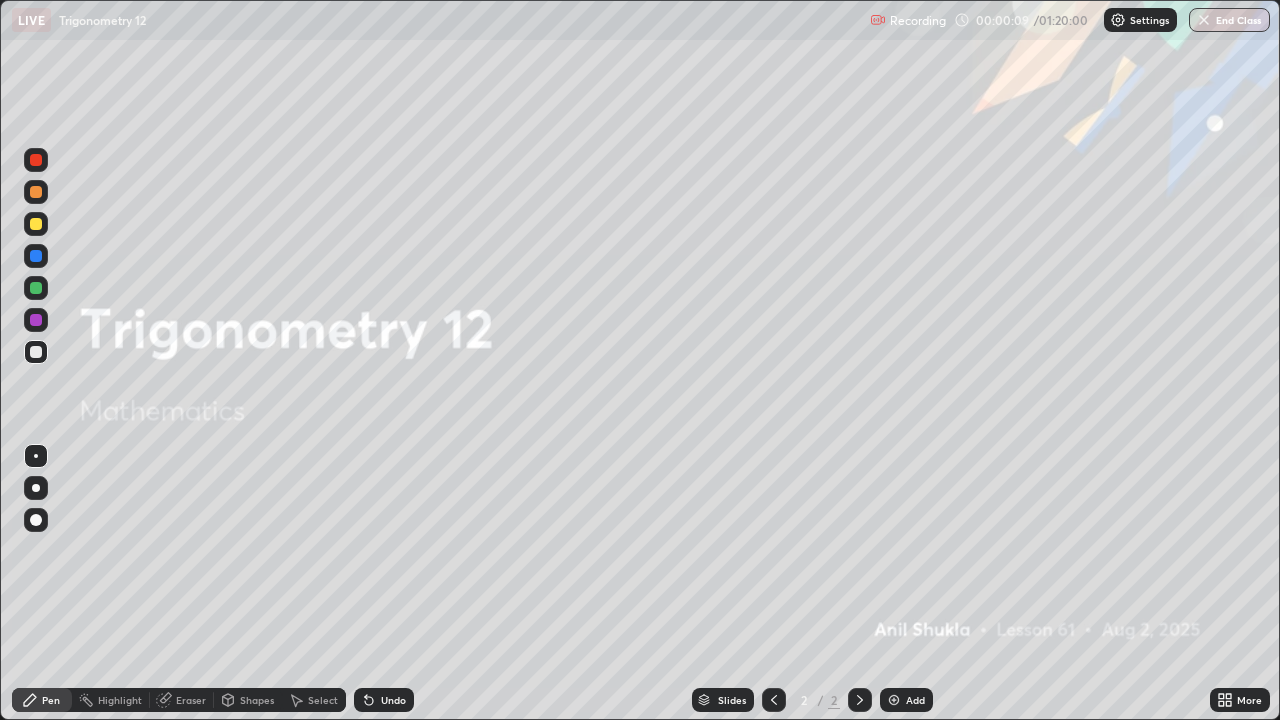click at bounding box center (36, 224) 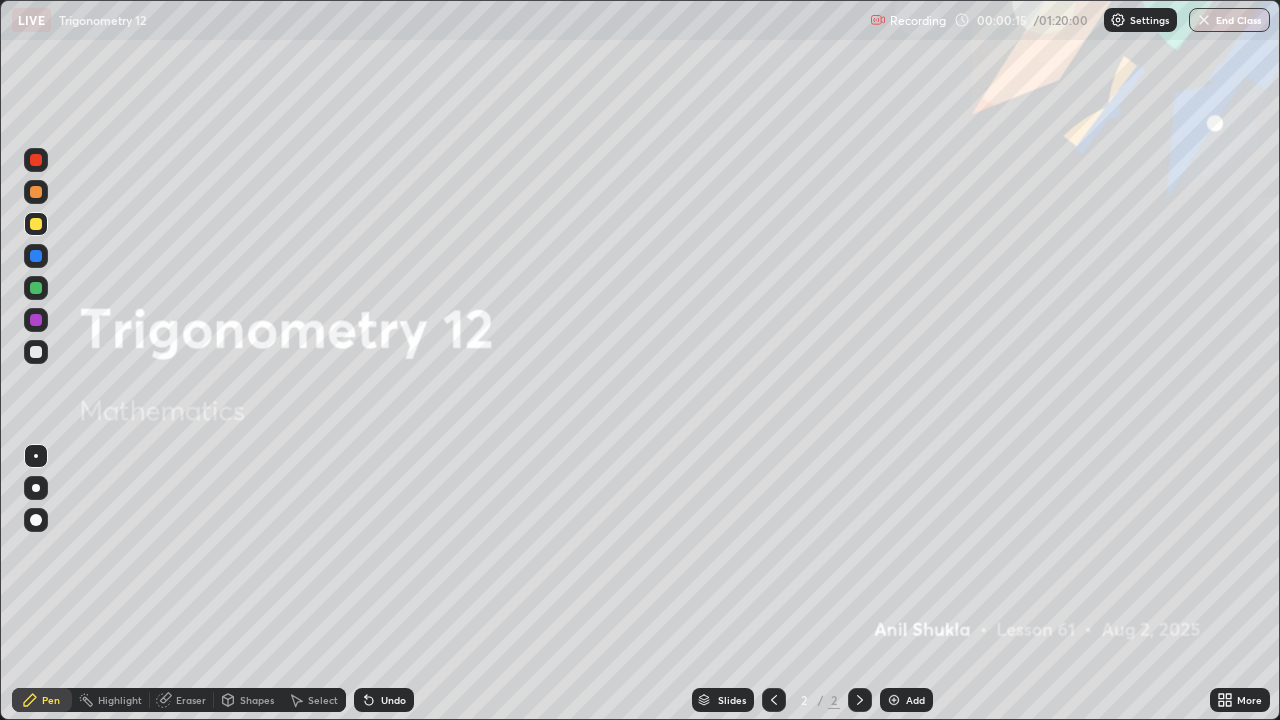 click 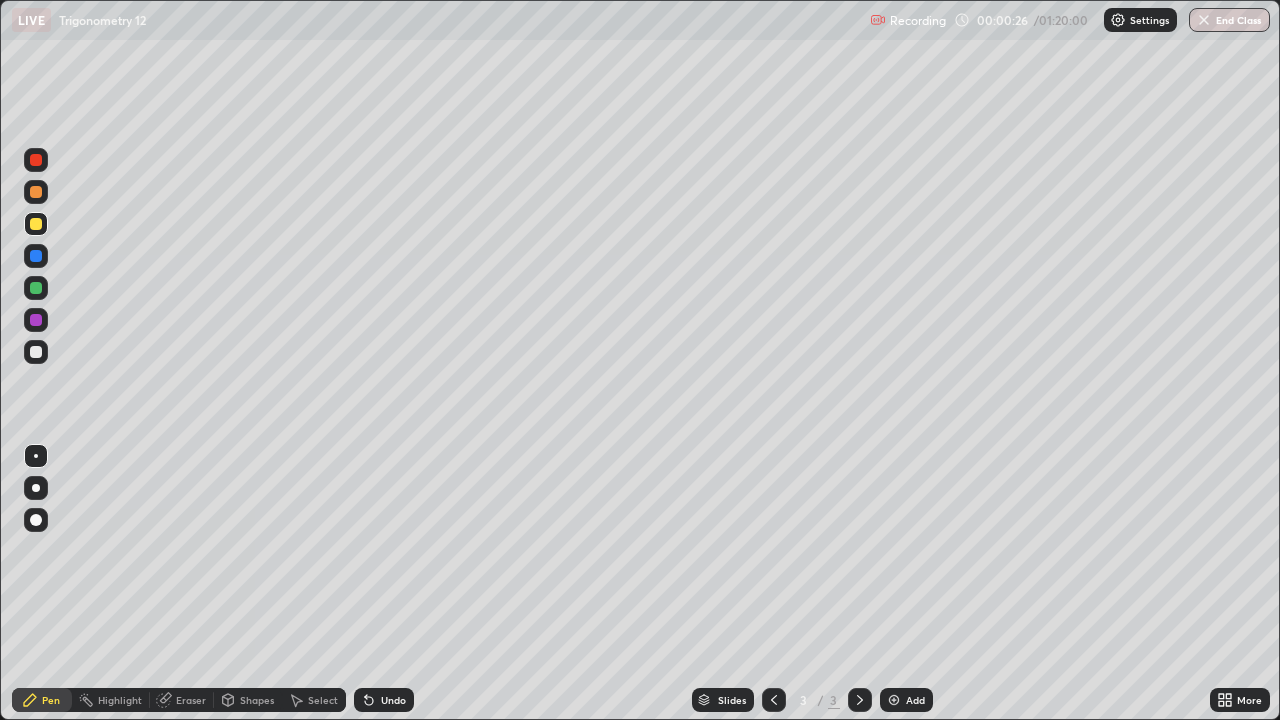 click at bounding box center [36, 488] 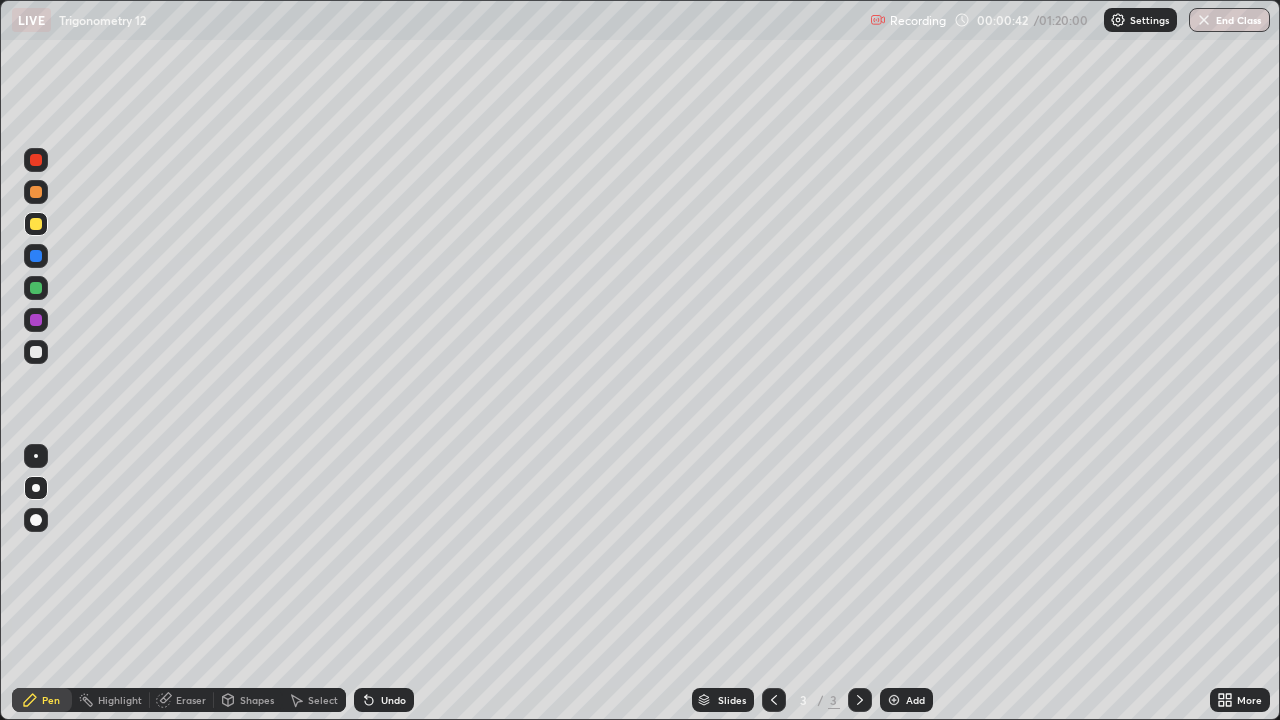click 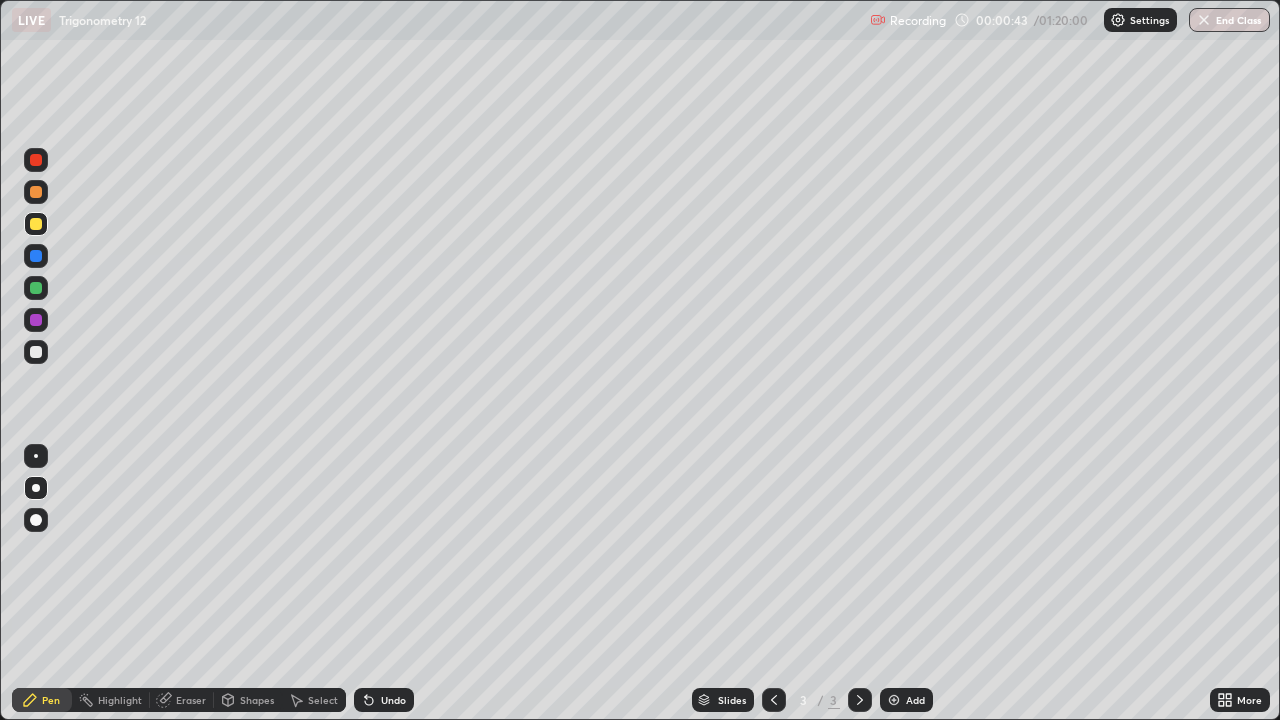 click on "Undo" at bounding box center [384, 700] 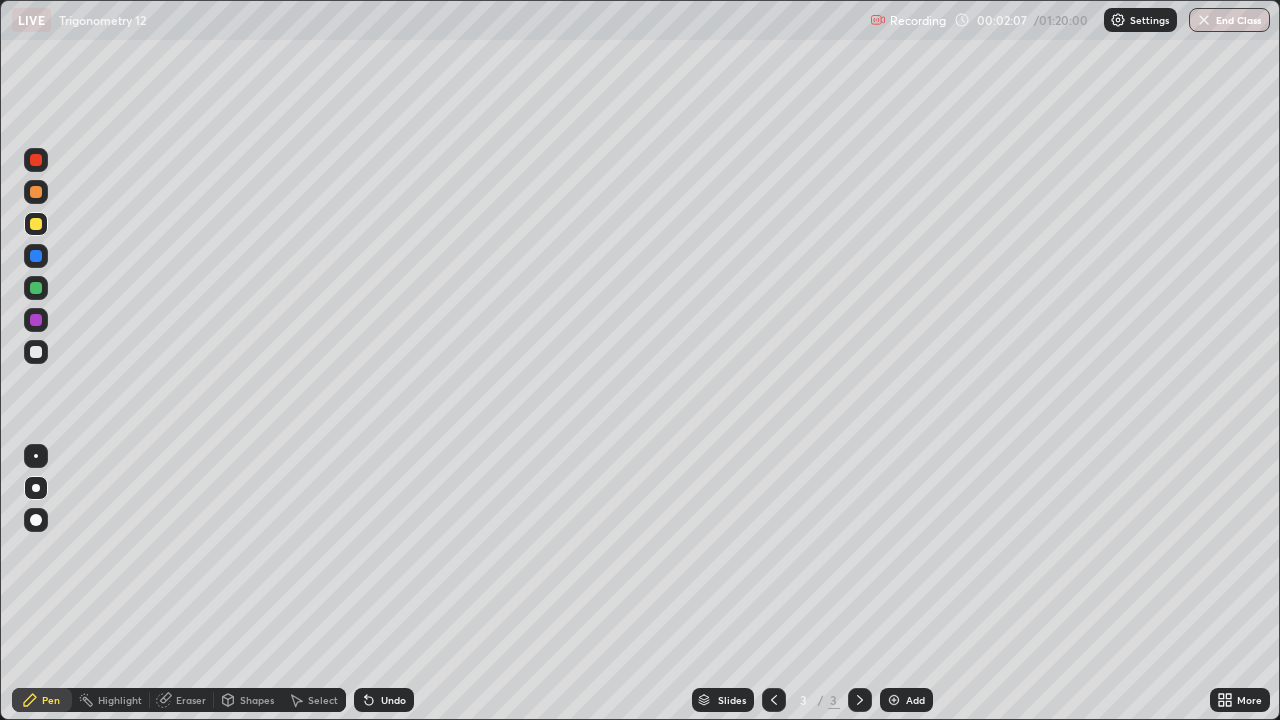click at bounding box center [36, 352] 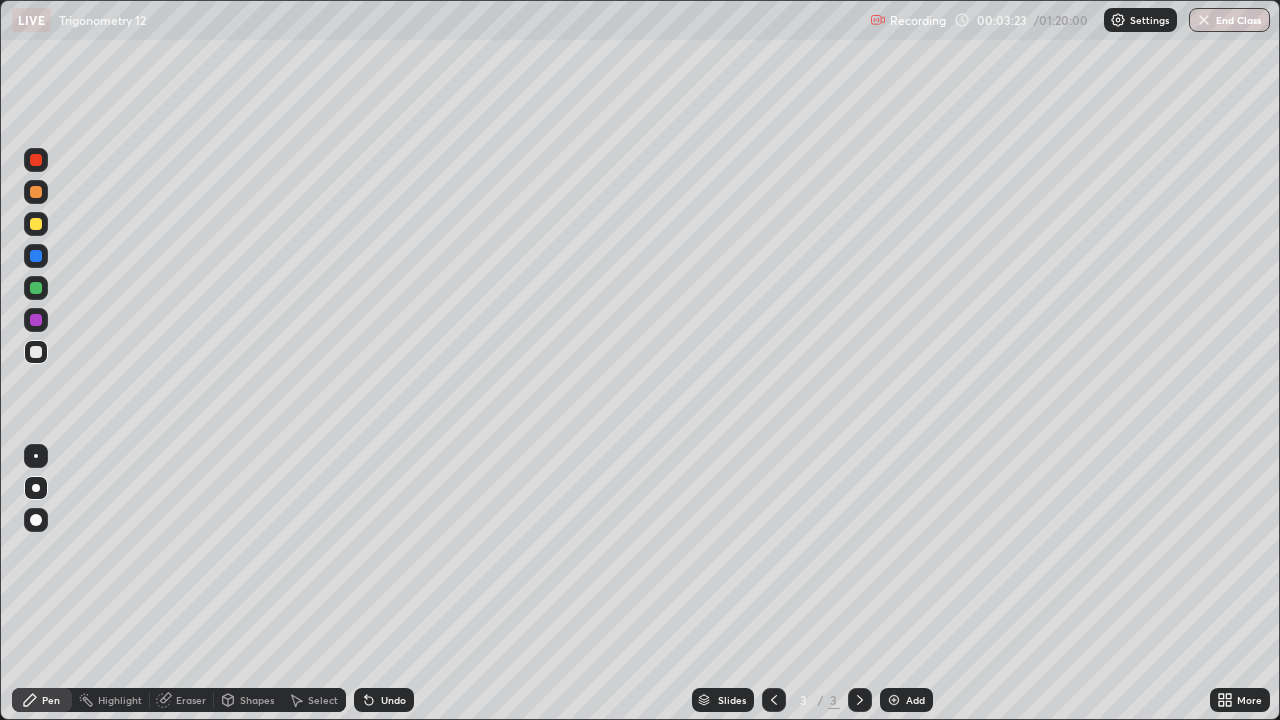 click at bounding box center (36, 320) 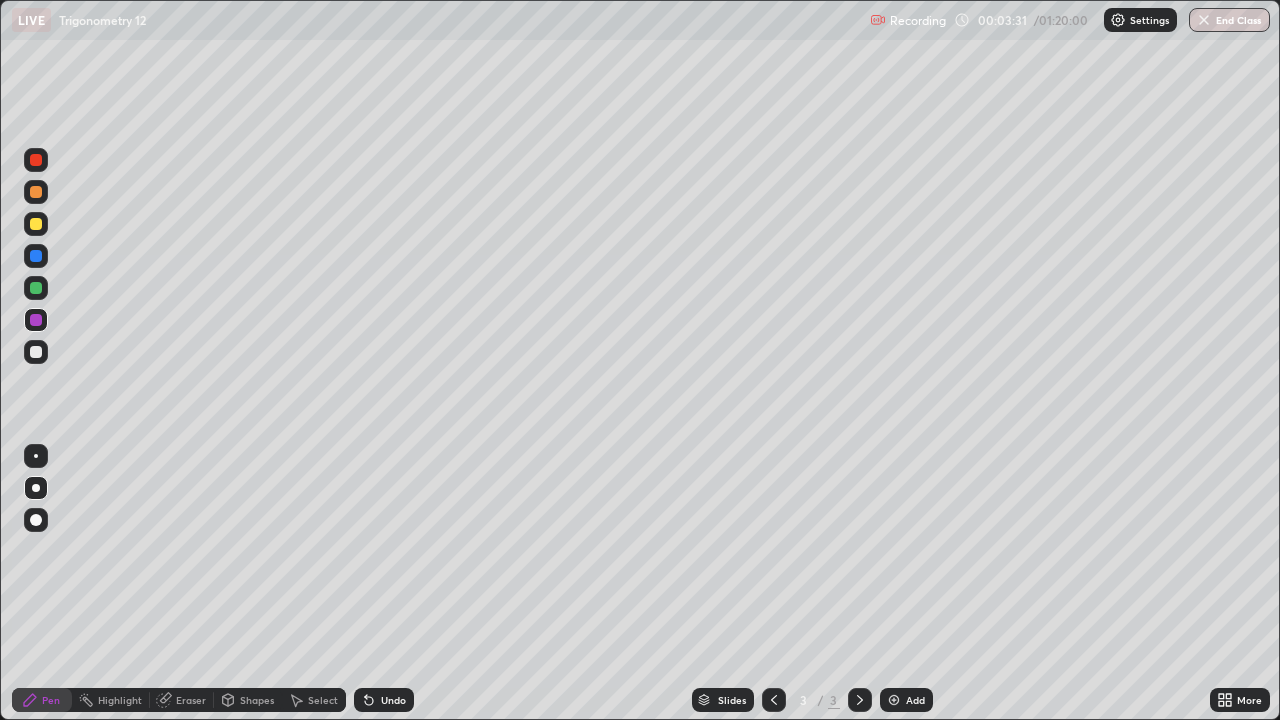 click at bounding box center [36, 352] 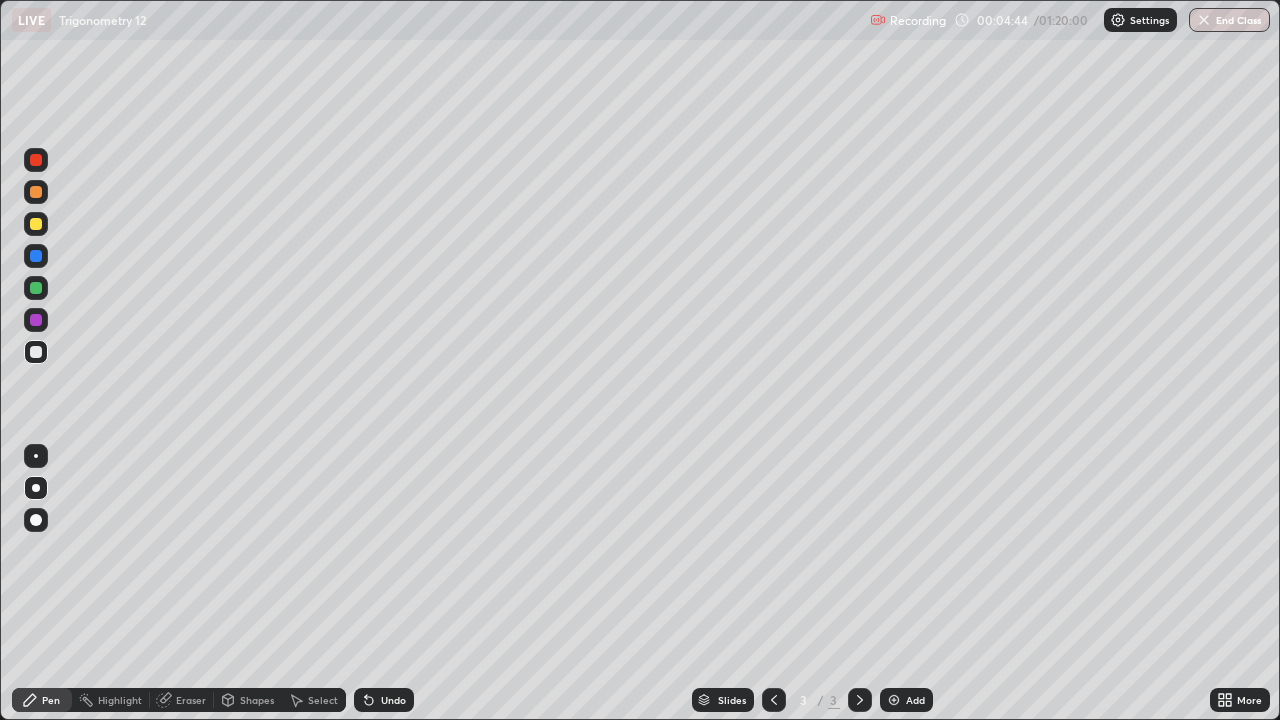 click on "Eraser" at bounding box center [191, 700] 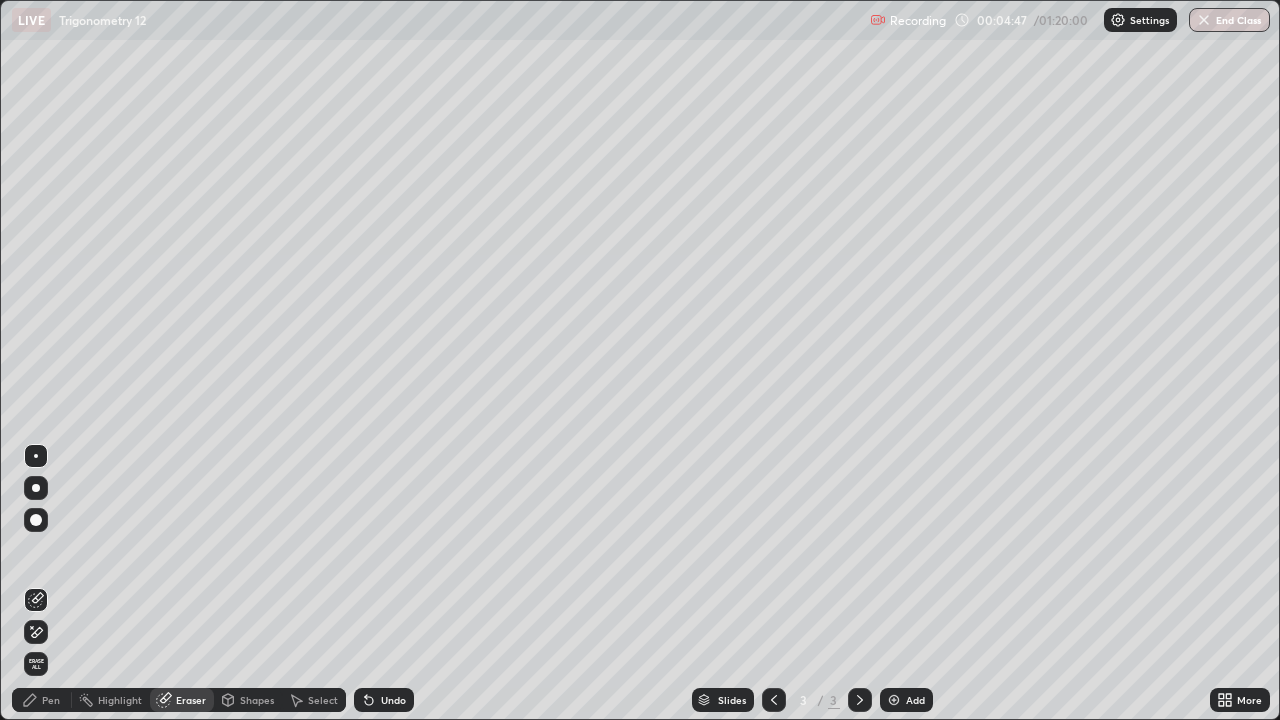 click on "Pen" at bounding box center [42, 700] 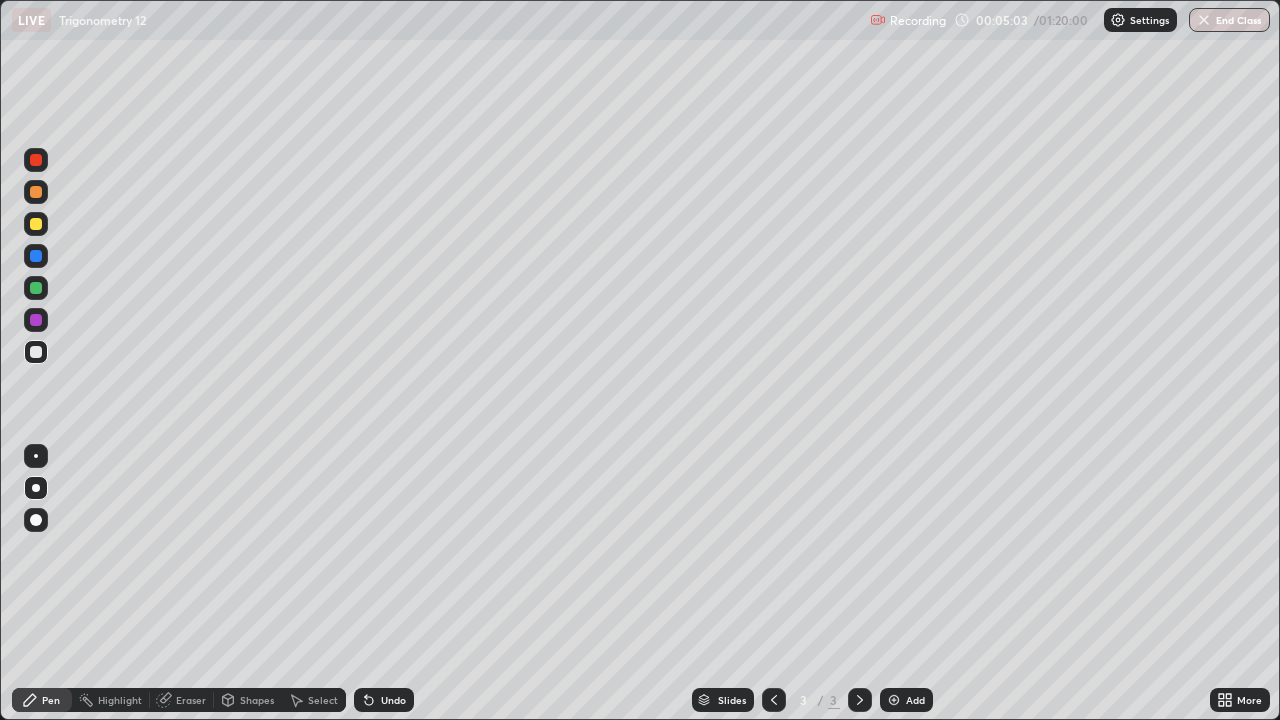 click at bounding box center [36, 160] 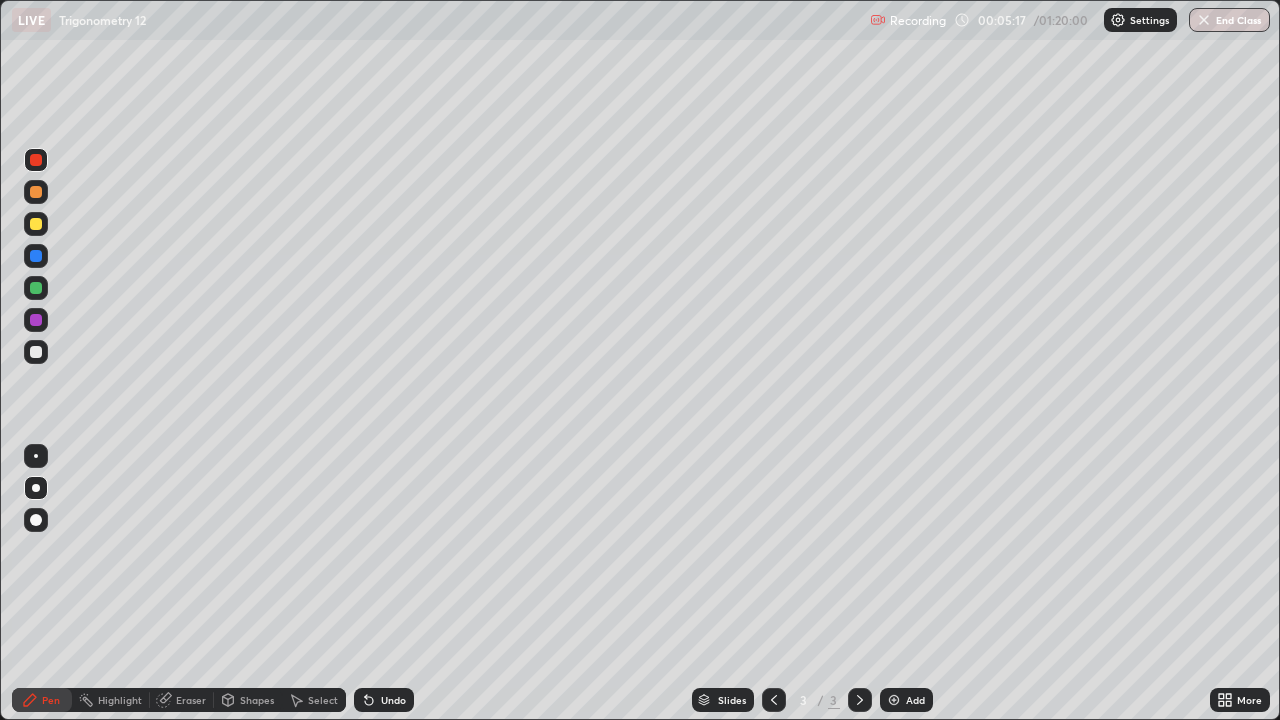 click on "Select" at bounding box center (314, 700) 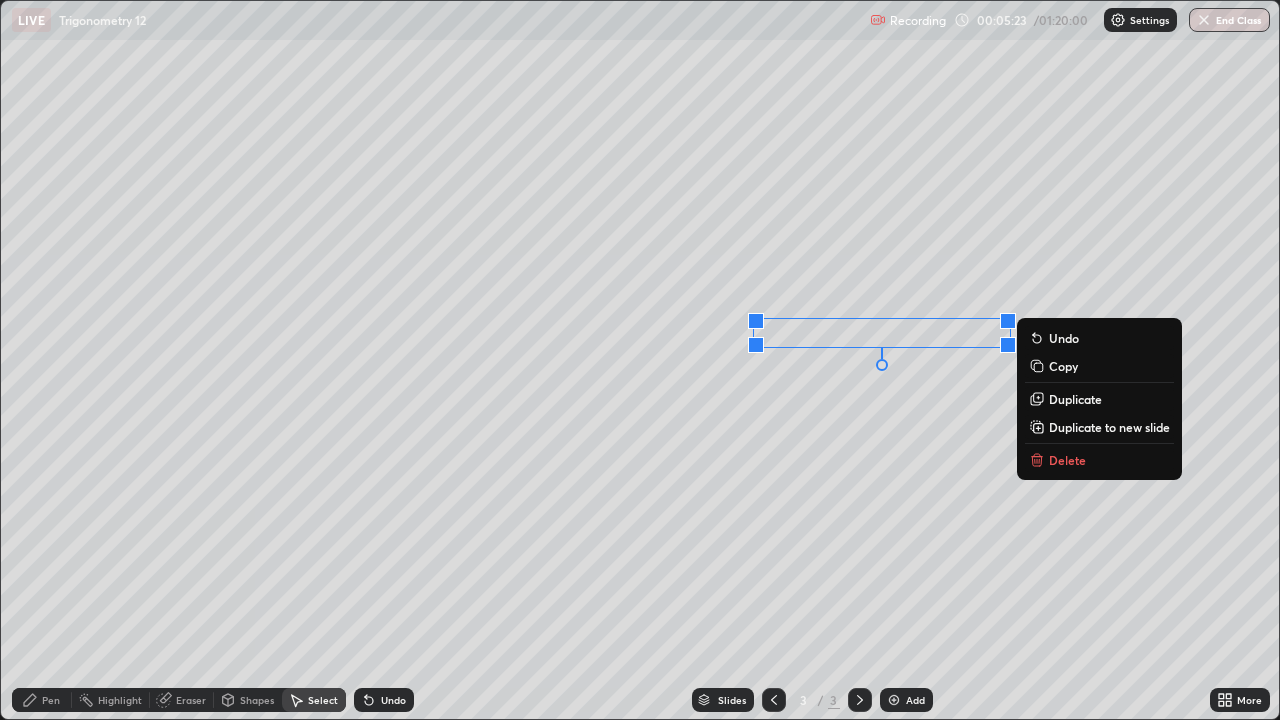 click on "Pen" at bounding box center [42, 700] 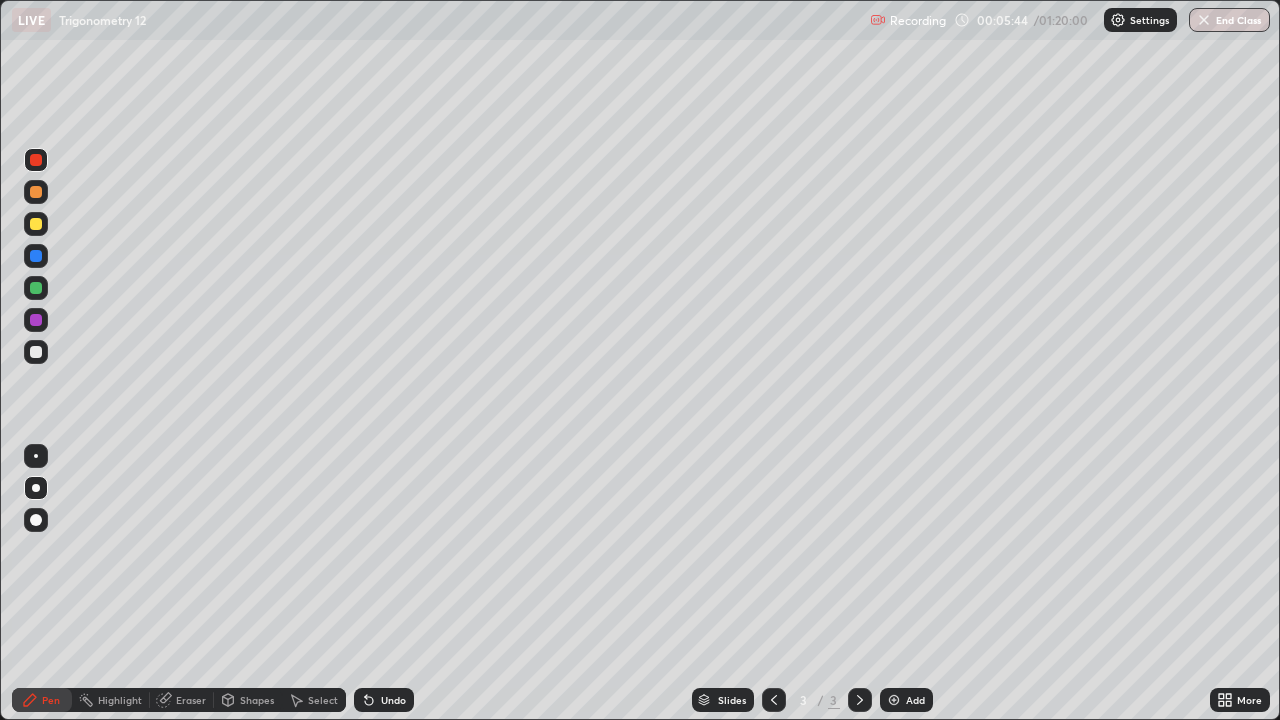 click at bounding box center (36, 352) 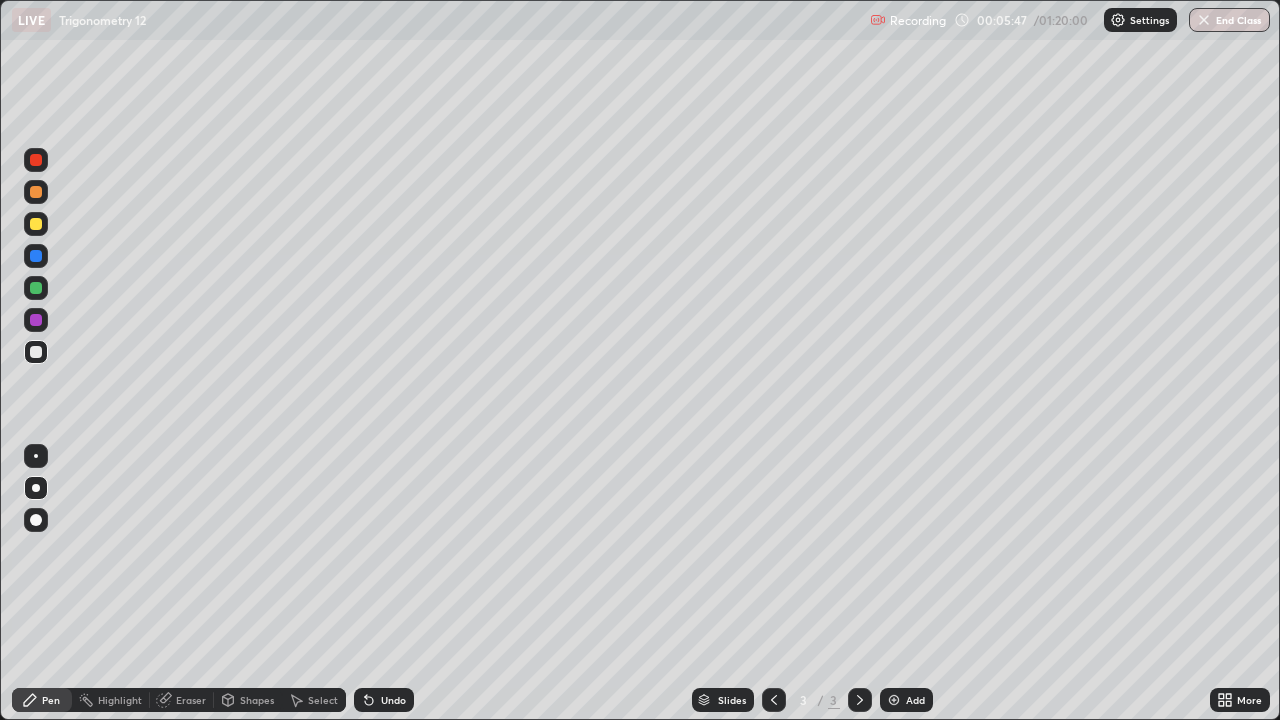 click at bounding box center [36, 160] 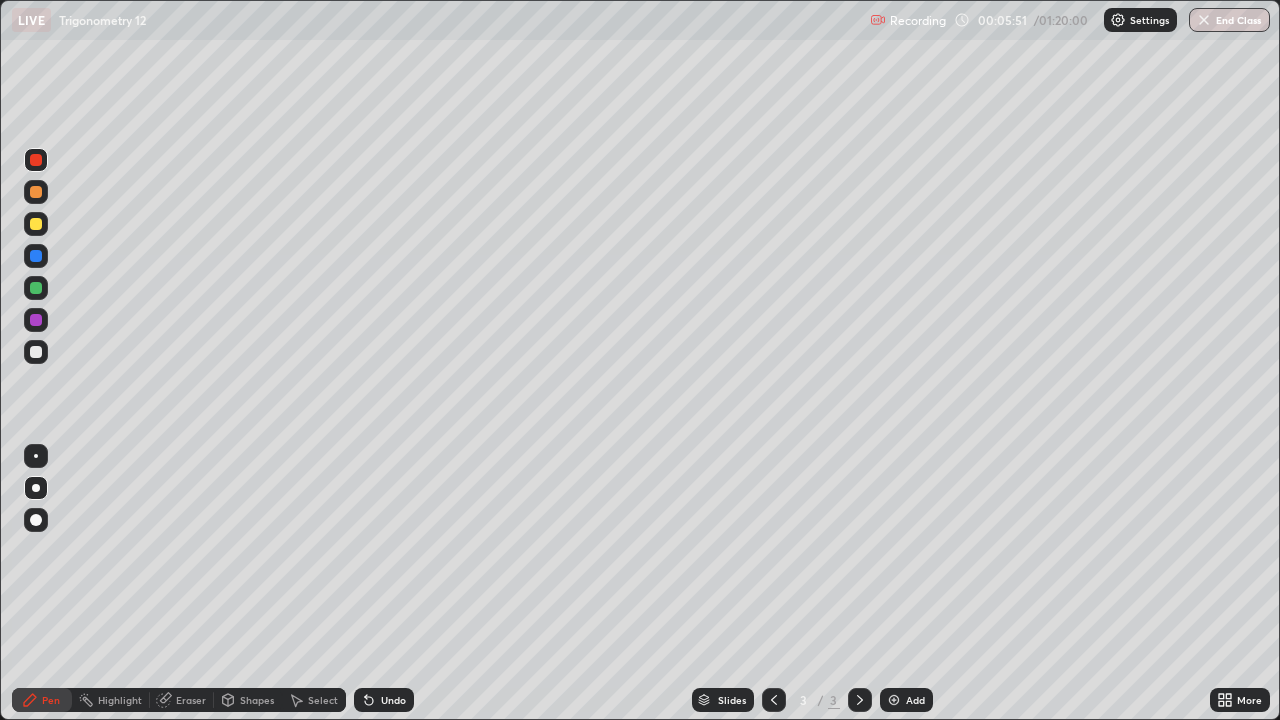 click at bounding box center (36, 352) 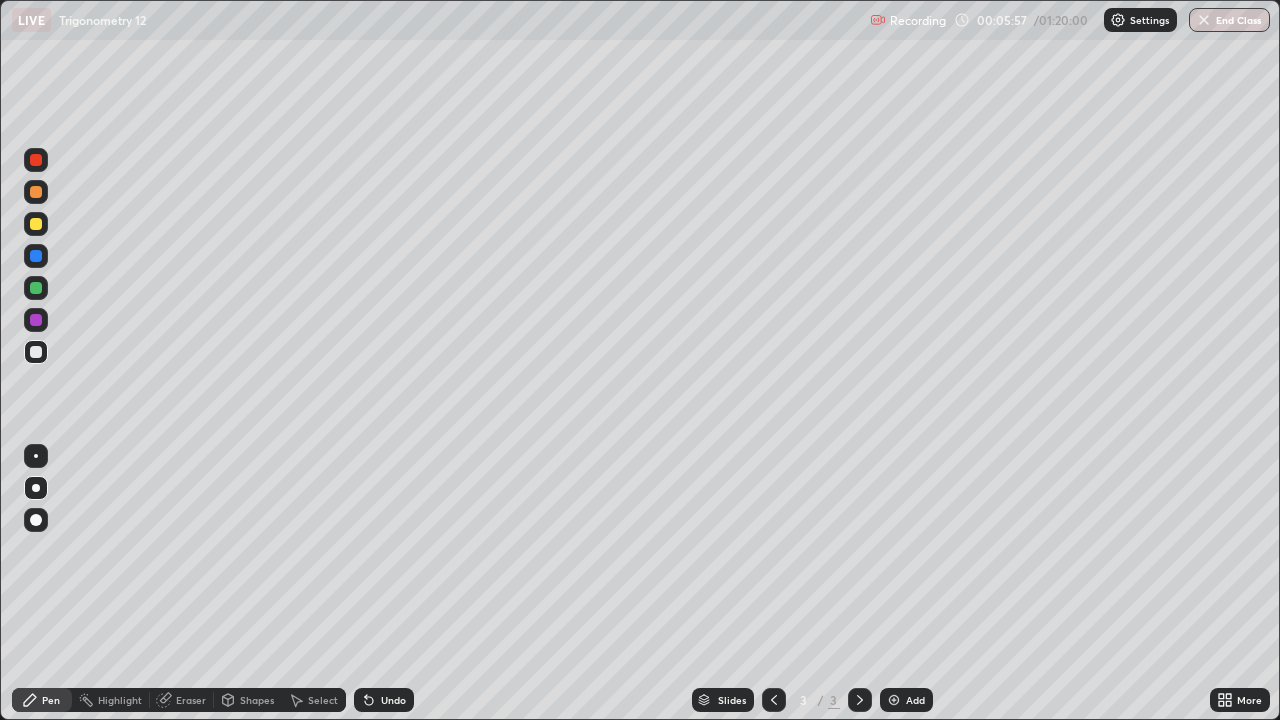 click at bounding box center (36, 160) 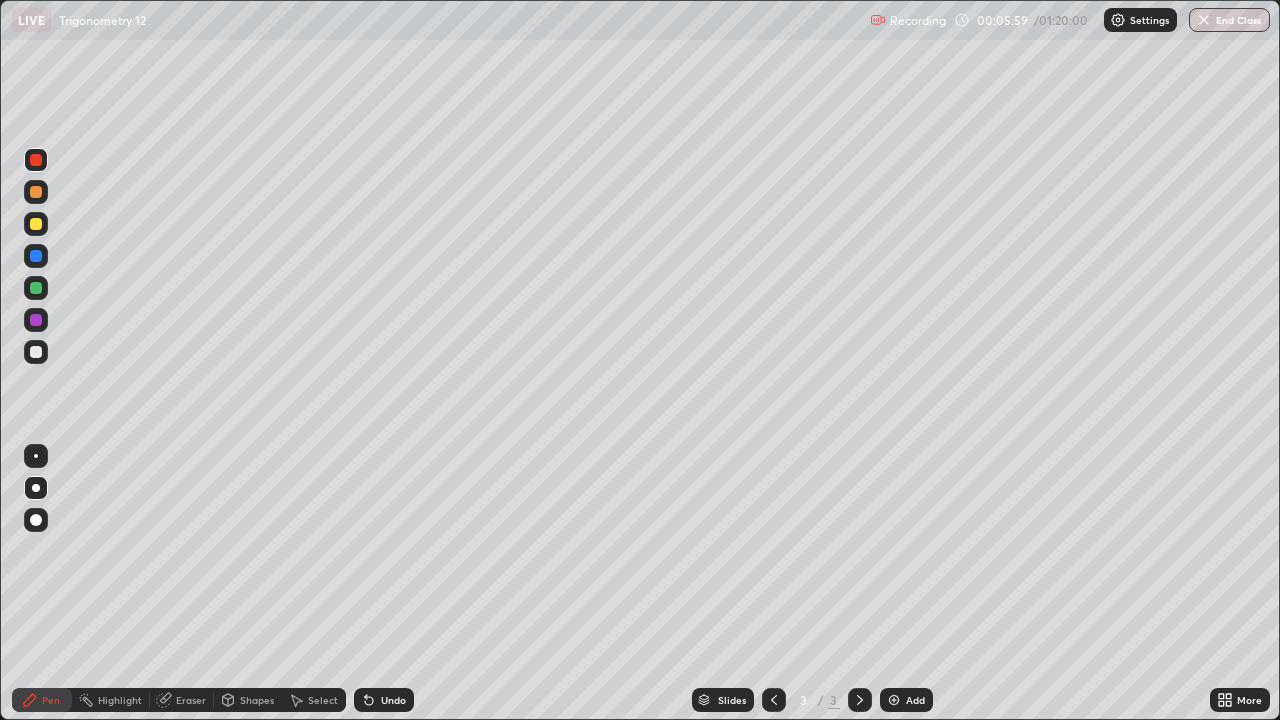 click at bounding box center (36, 352) 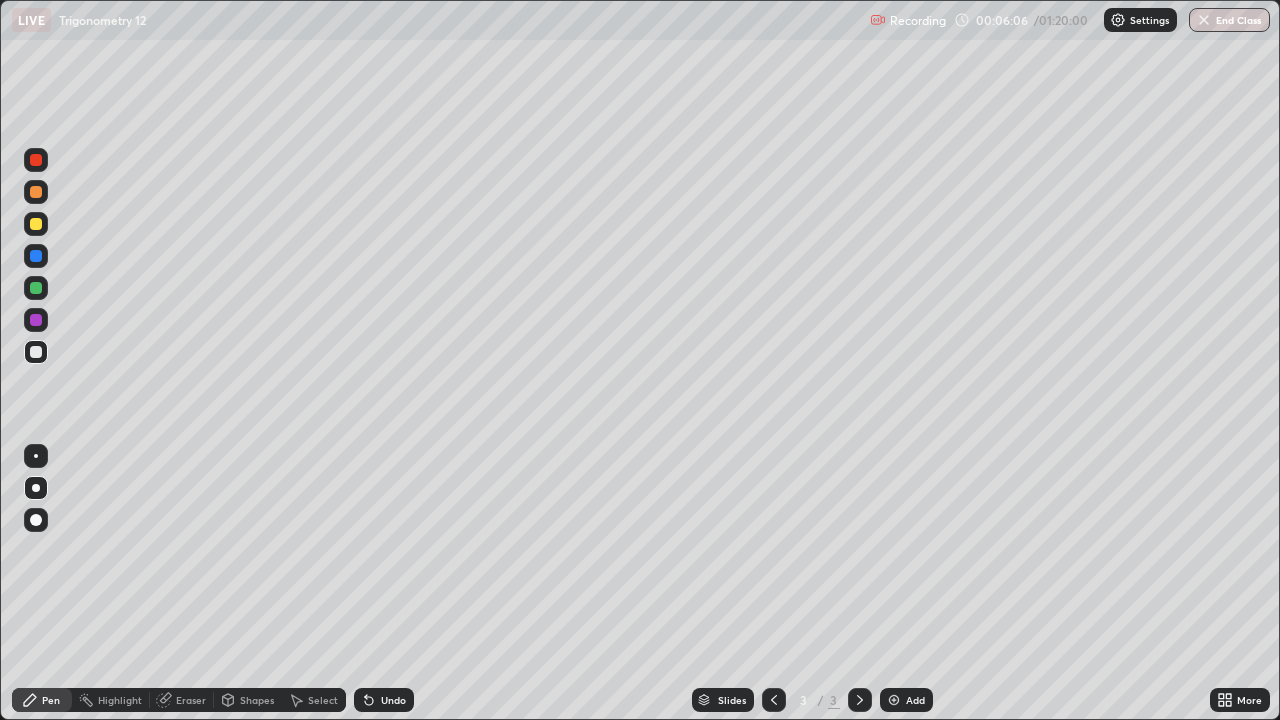 click on "Undo" at bounding box center (393, 700) 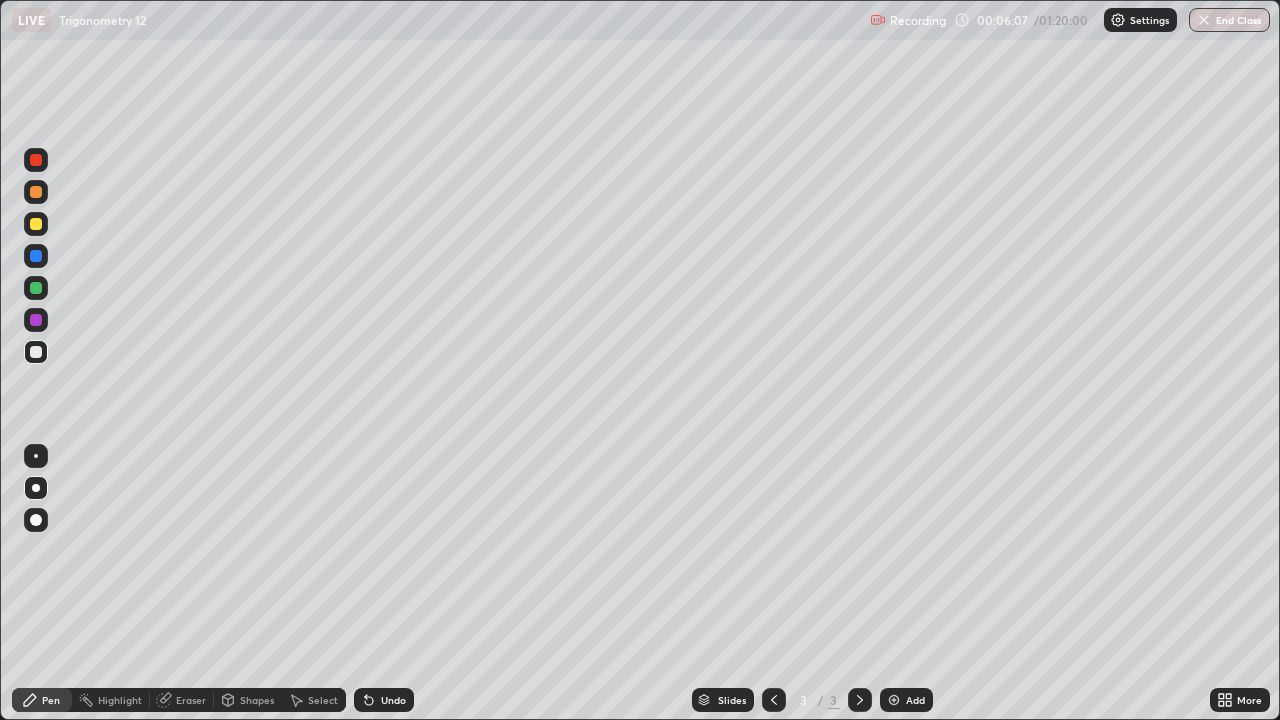 click on "Undo" at bounding box center [393, 700] 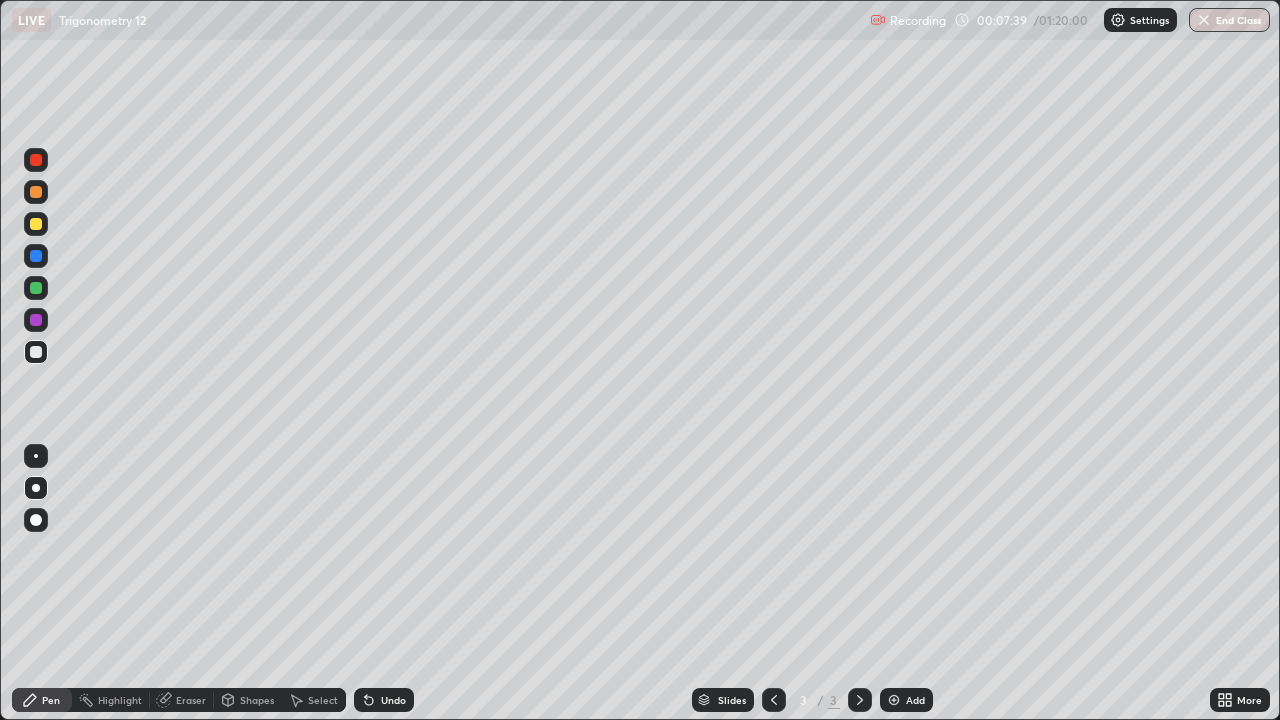 click at bounding box center [36, 160] 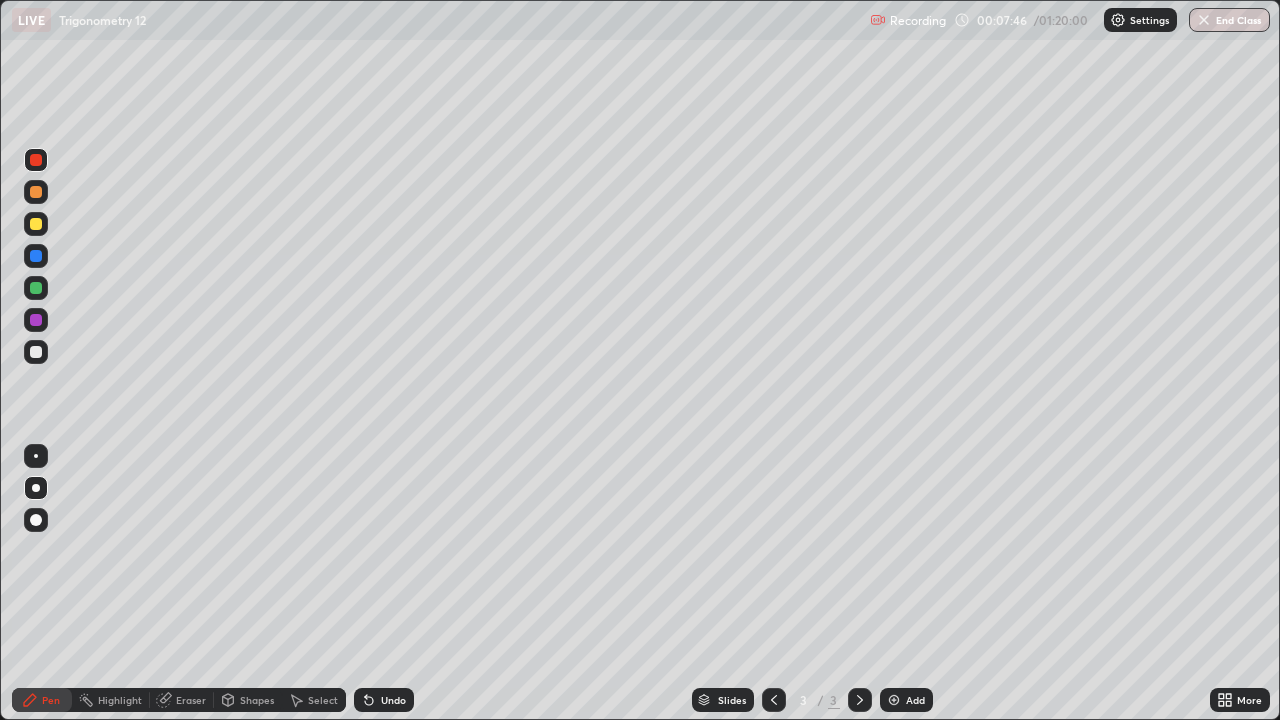 click at bounding box center (36, 288) 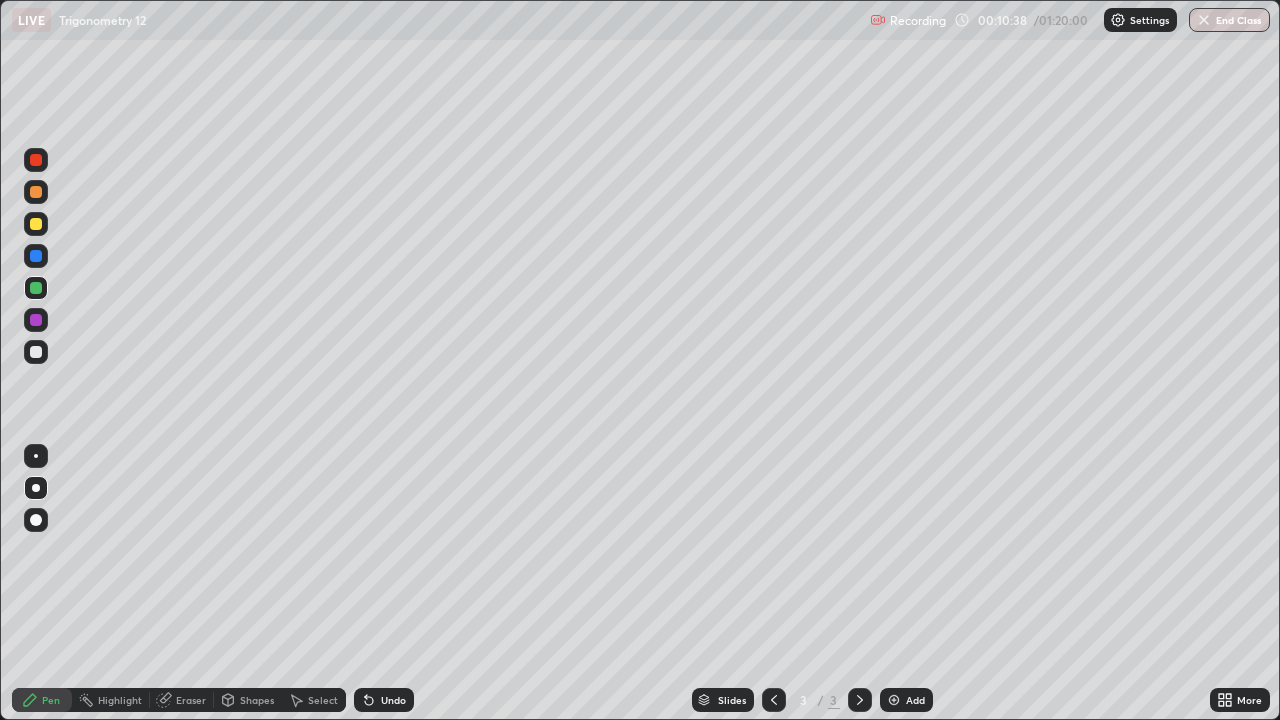 click at bounding box center [36, 224] 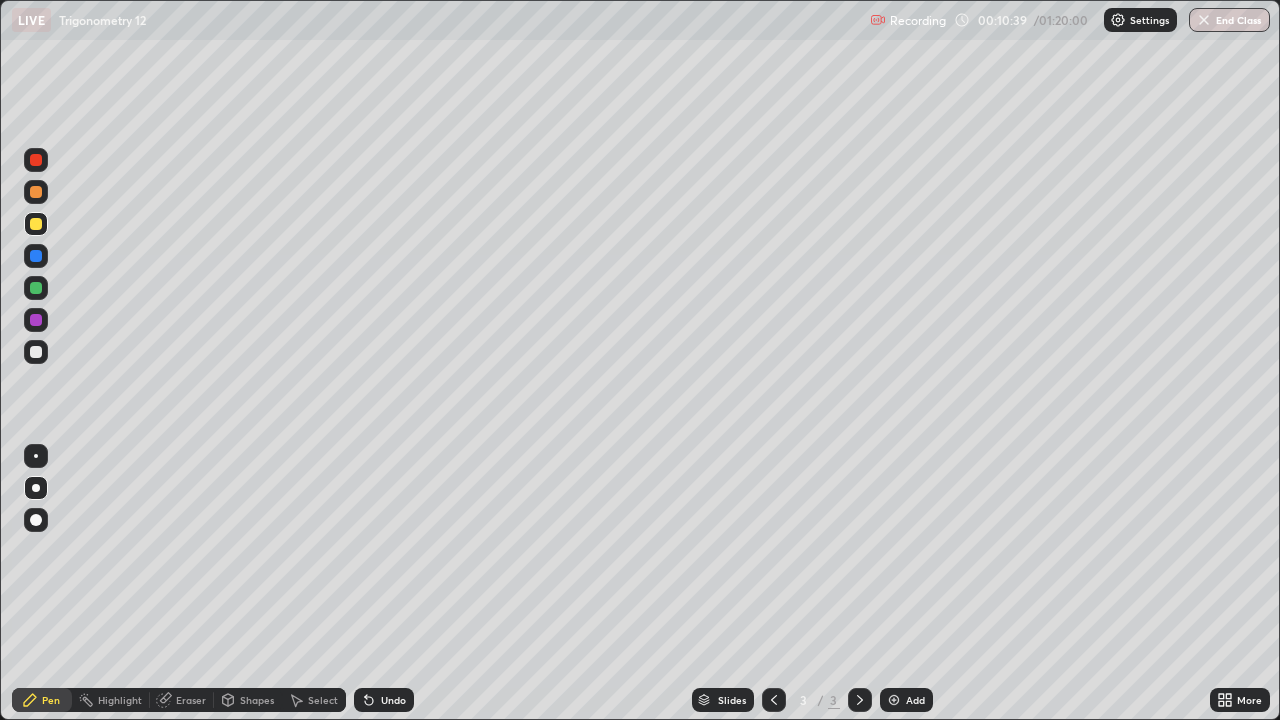 click at bounding box center [36, 488] 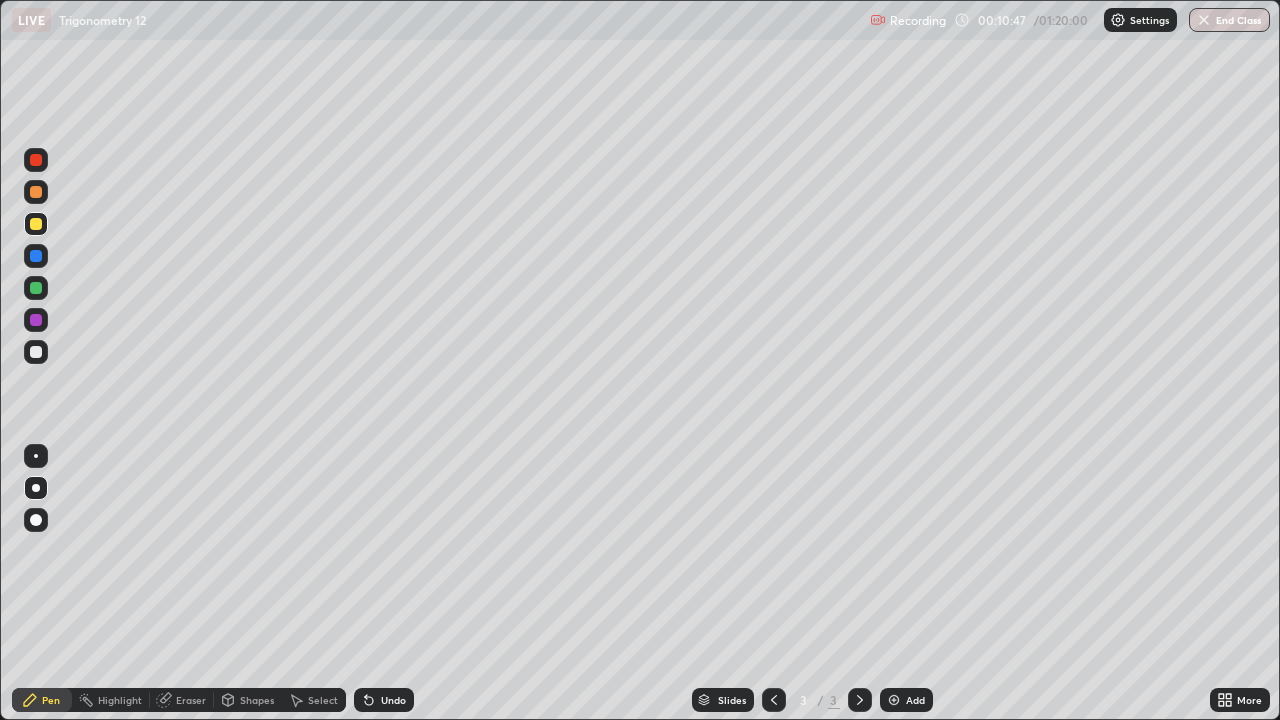 click at bounding box center [36, 224] 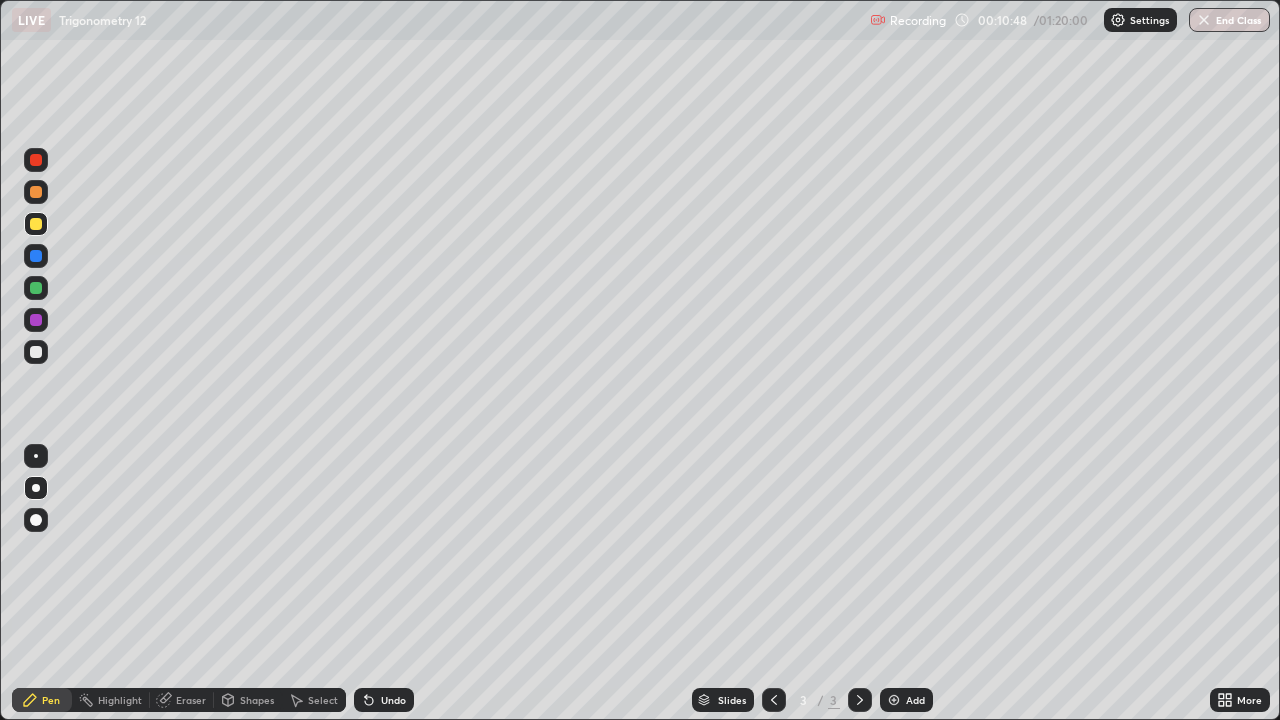 click at bounding box center [36, 488] 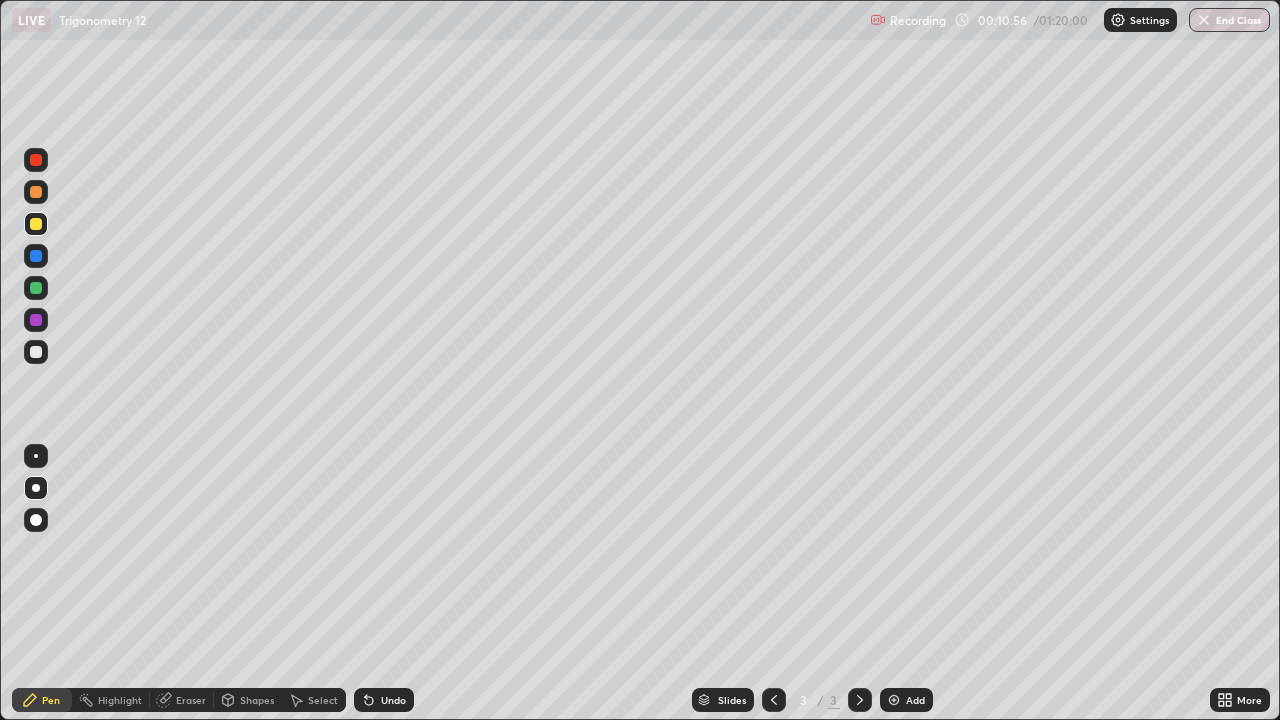 click at bounding box center (36, 224) 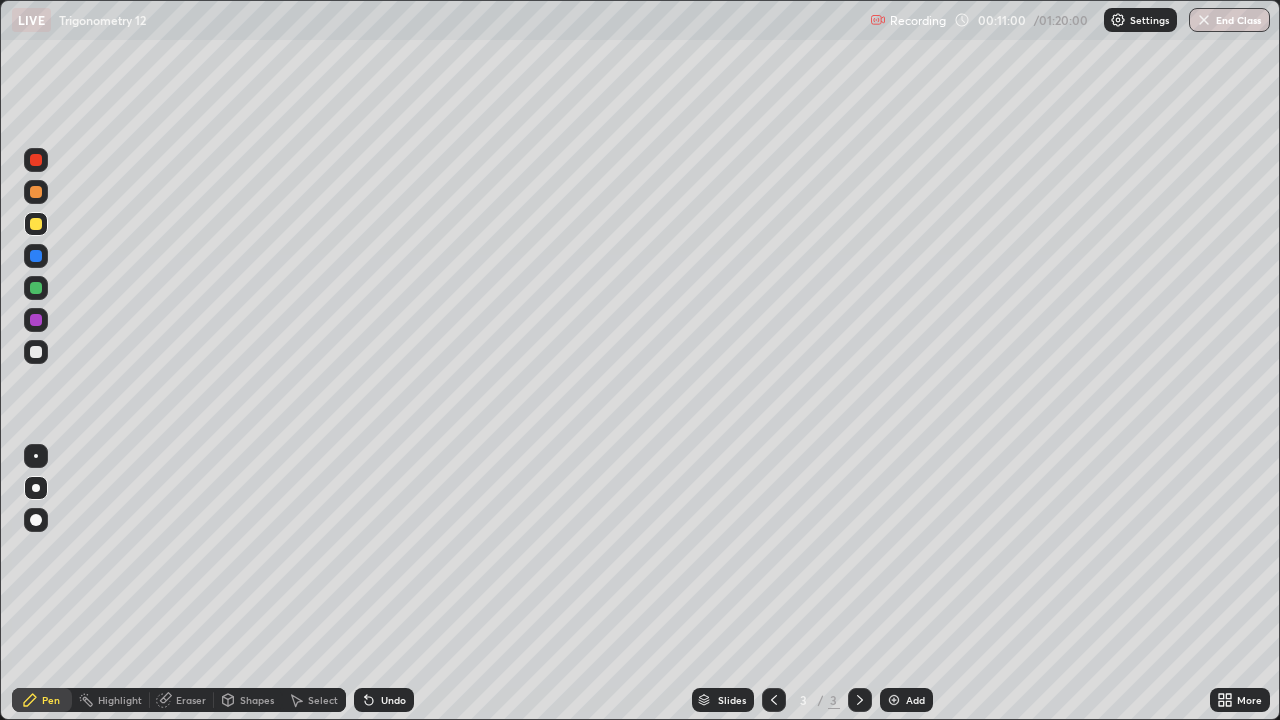 click on "Select" at bounding box center (323, 700) 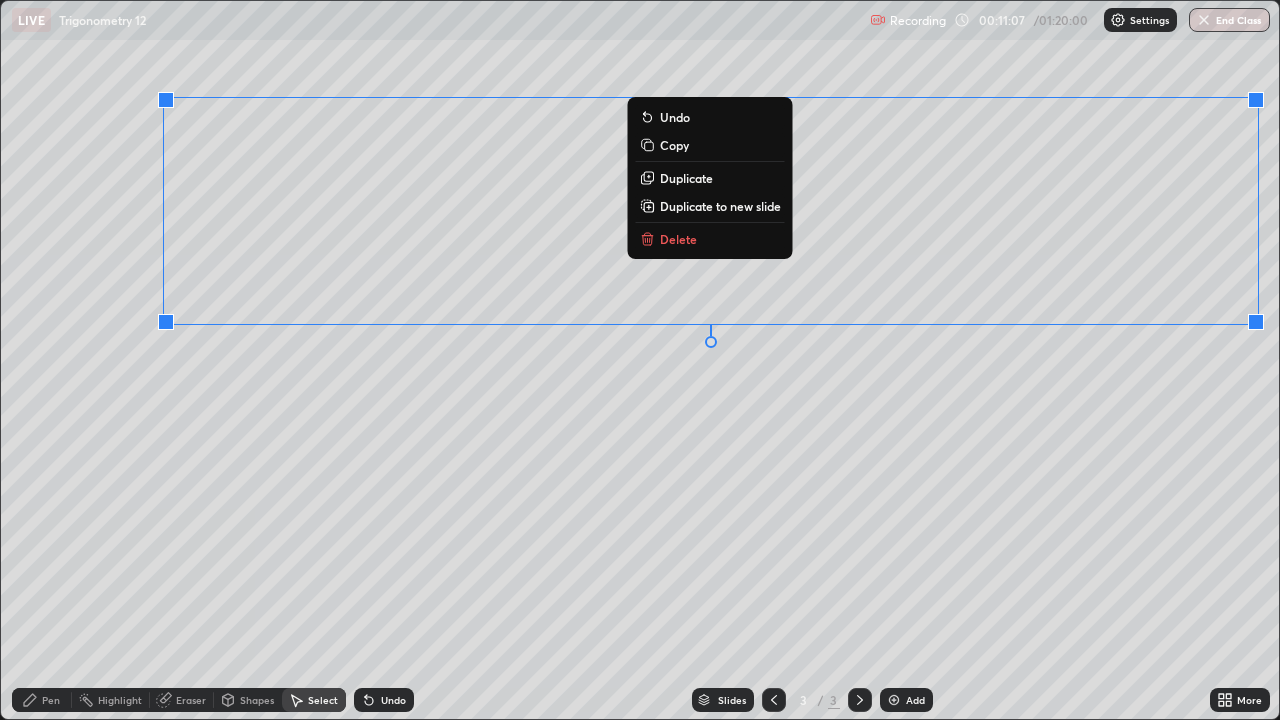 click on "Duplicate to new slide" at bounding box center [710, 206] 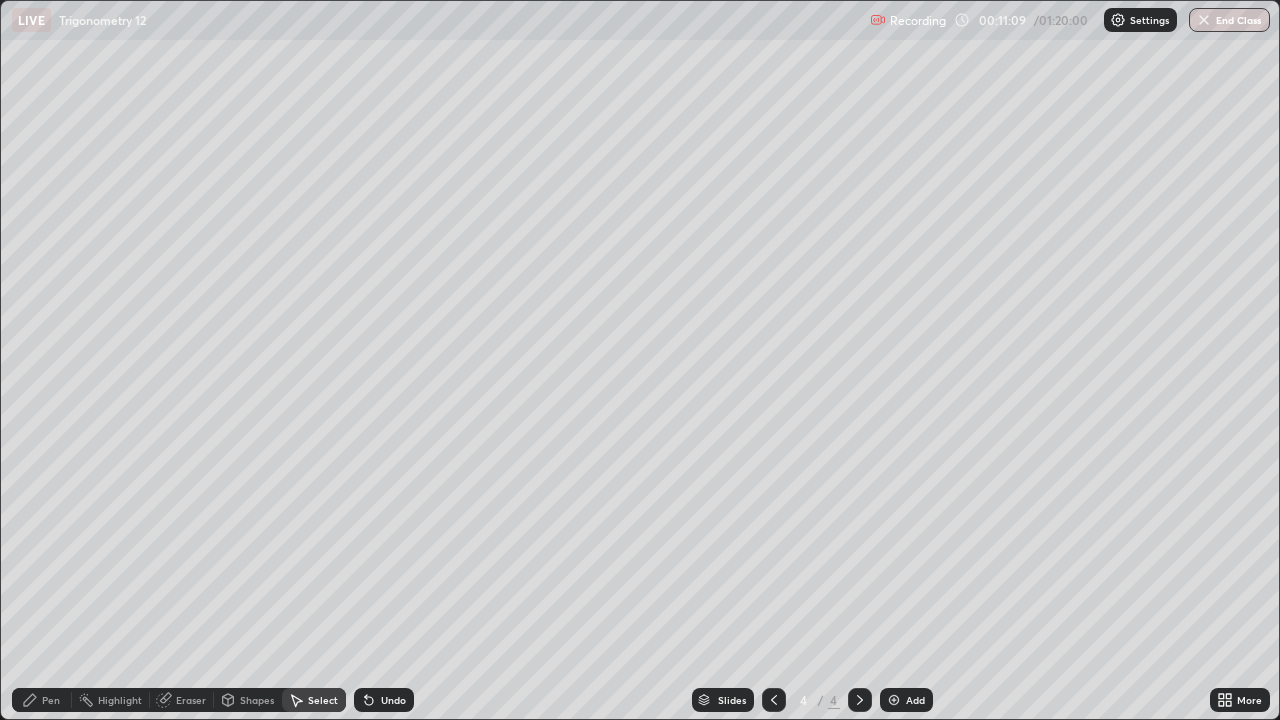 click on "Pen" at bounding box center (51, 700) 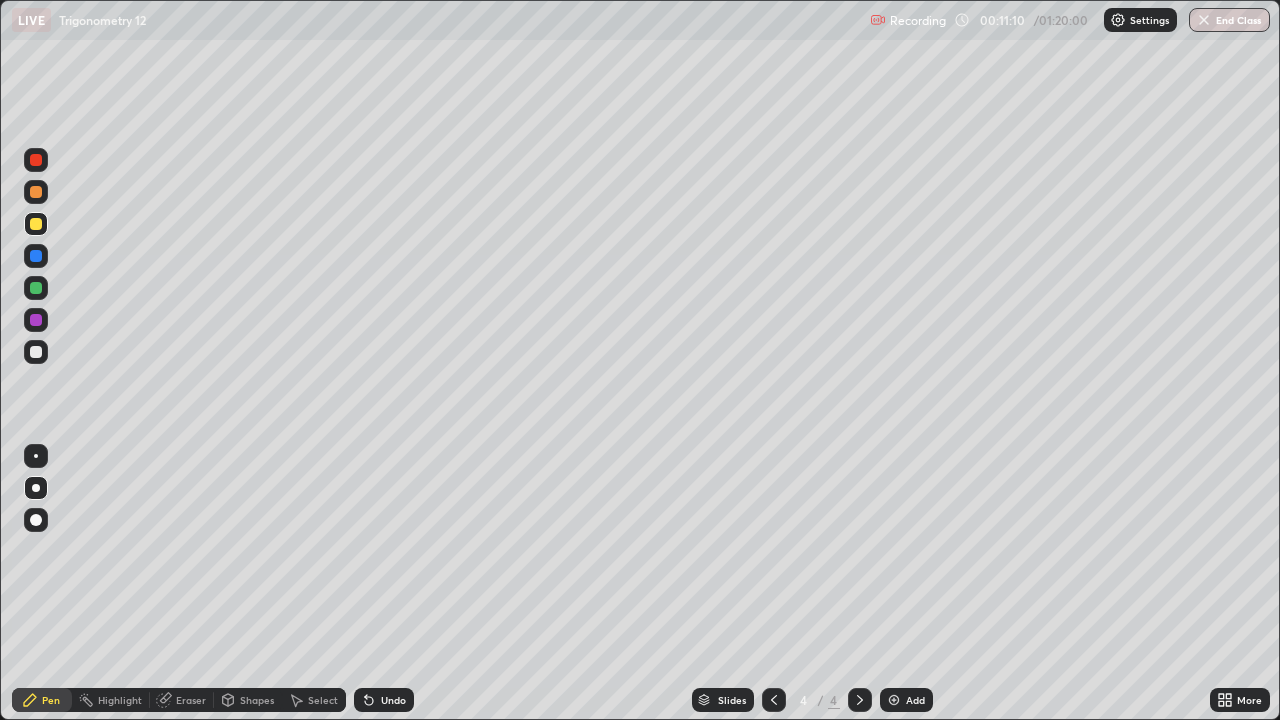 click at bounding box center (36, 320) 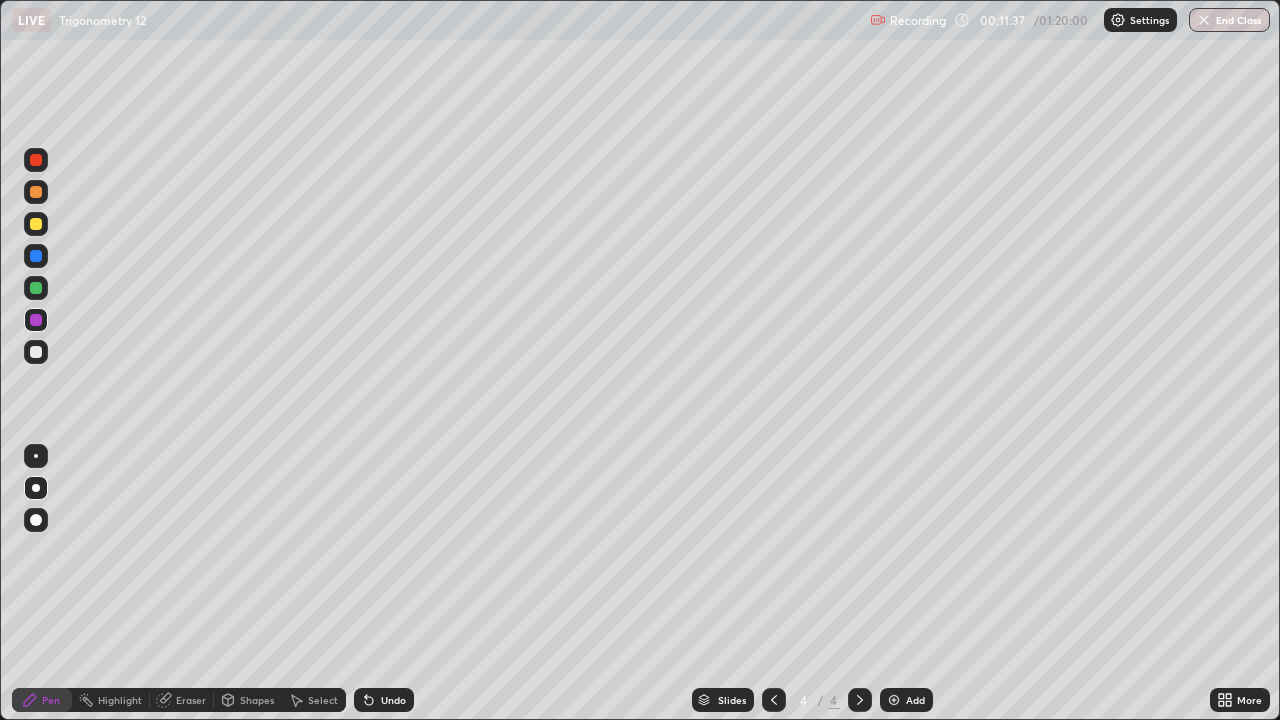 click at bounding box center (36, 288) 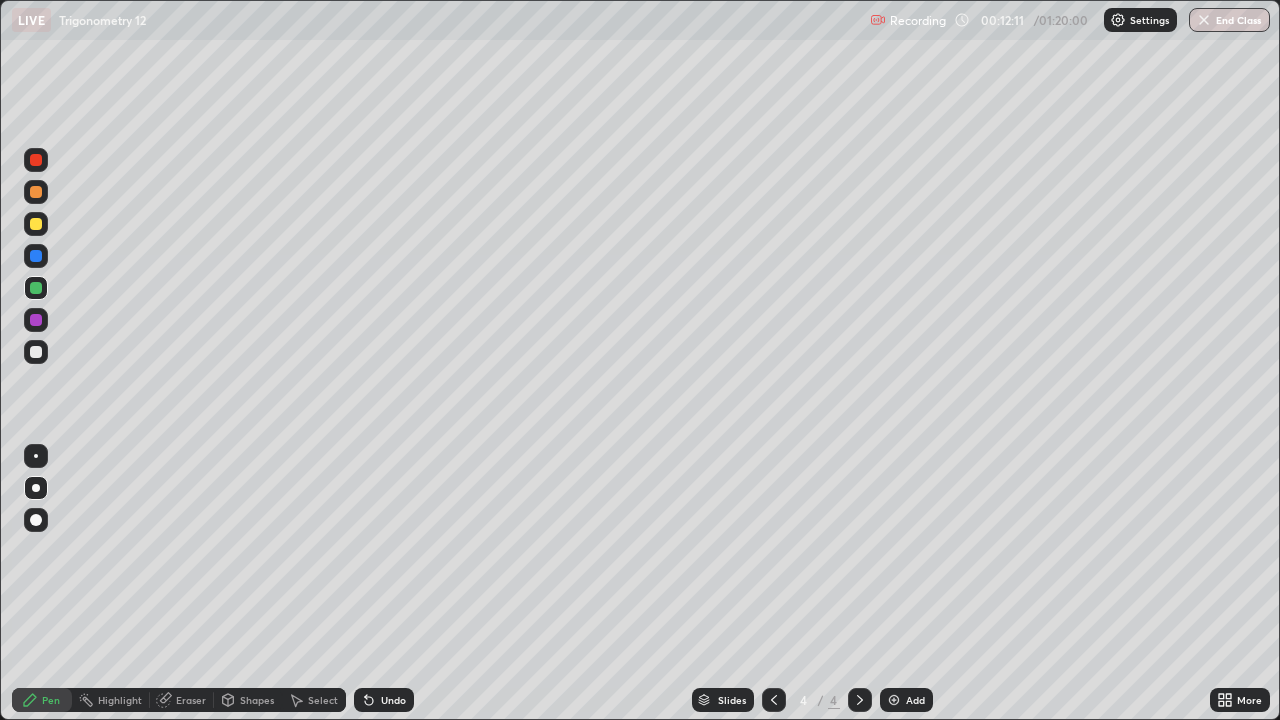 click on "Undo" at bounding box center [393, 700] 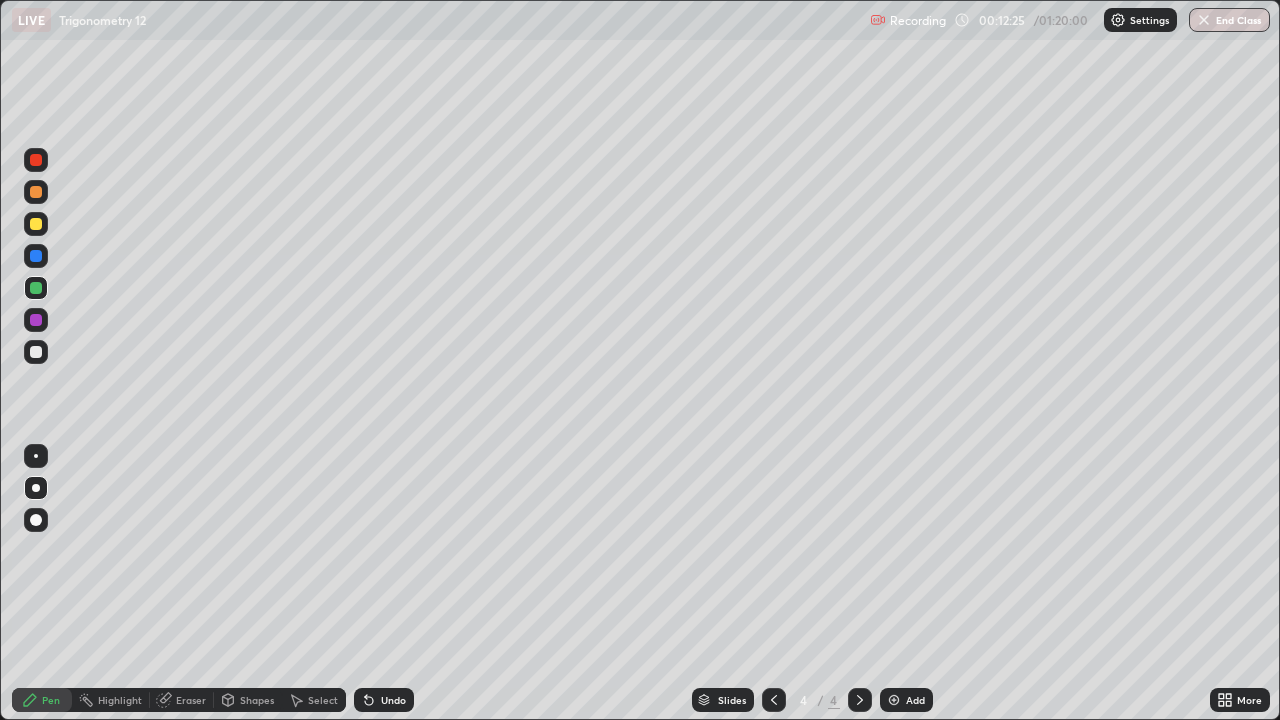 click on "Undo" at bounding box center [393, 700] 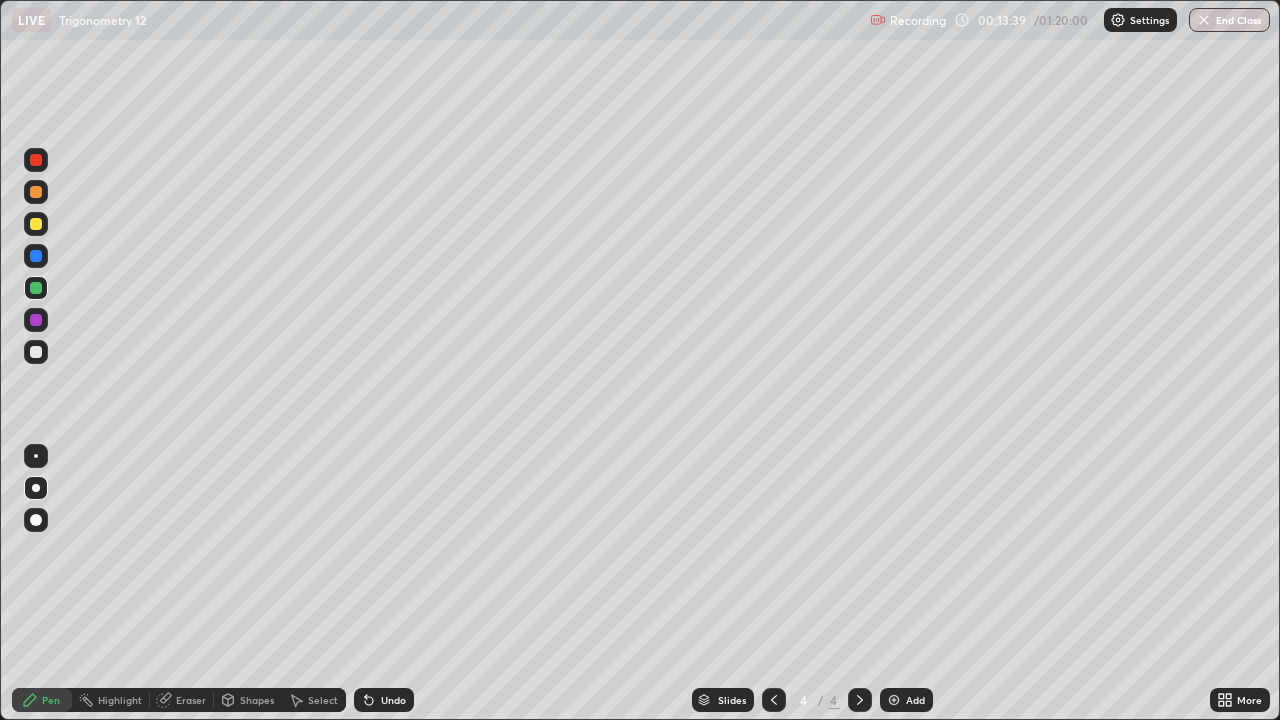 click at bounding box center [36, 224] 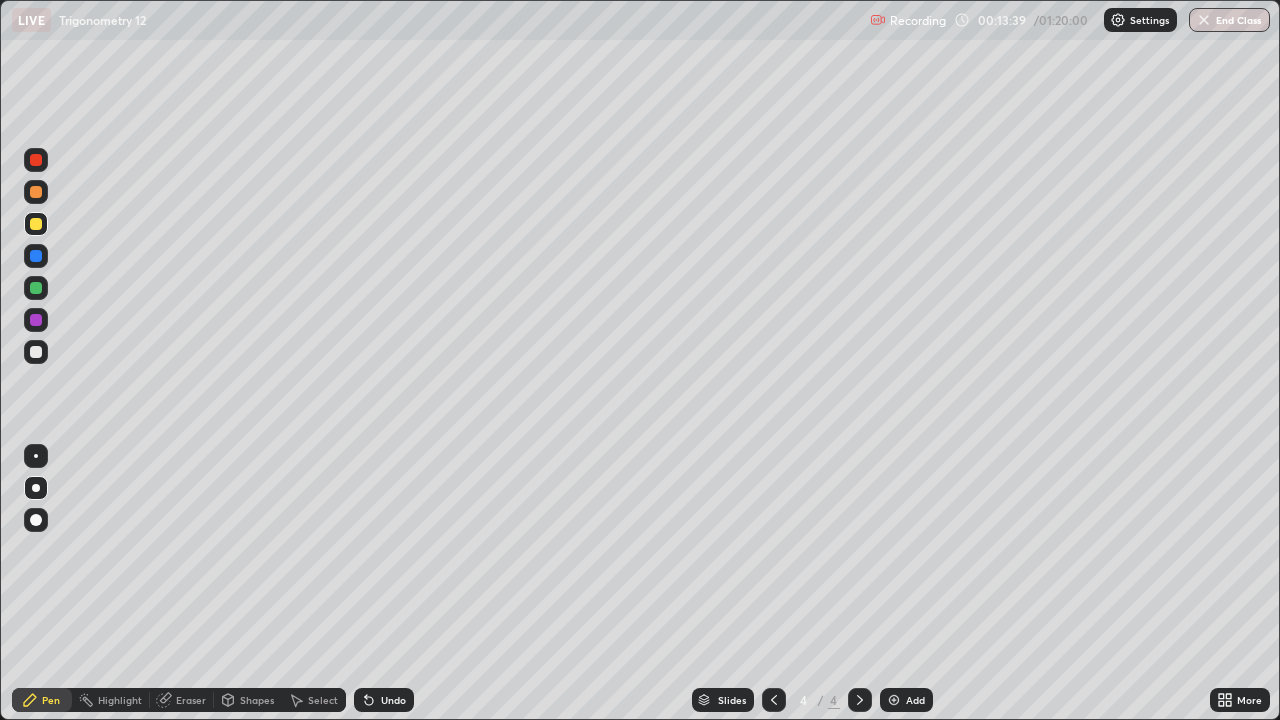 click at bounding box center (36, 488) 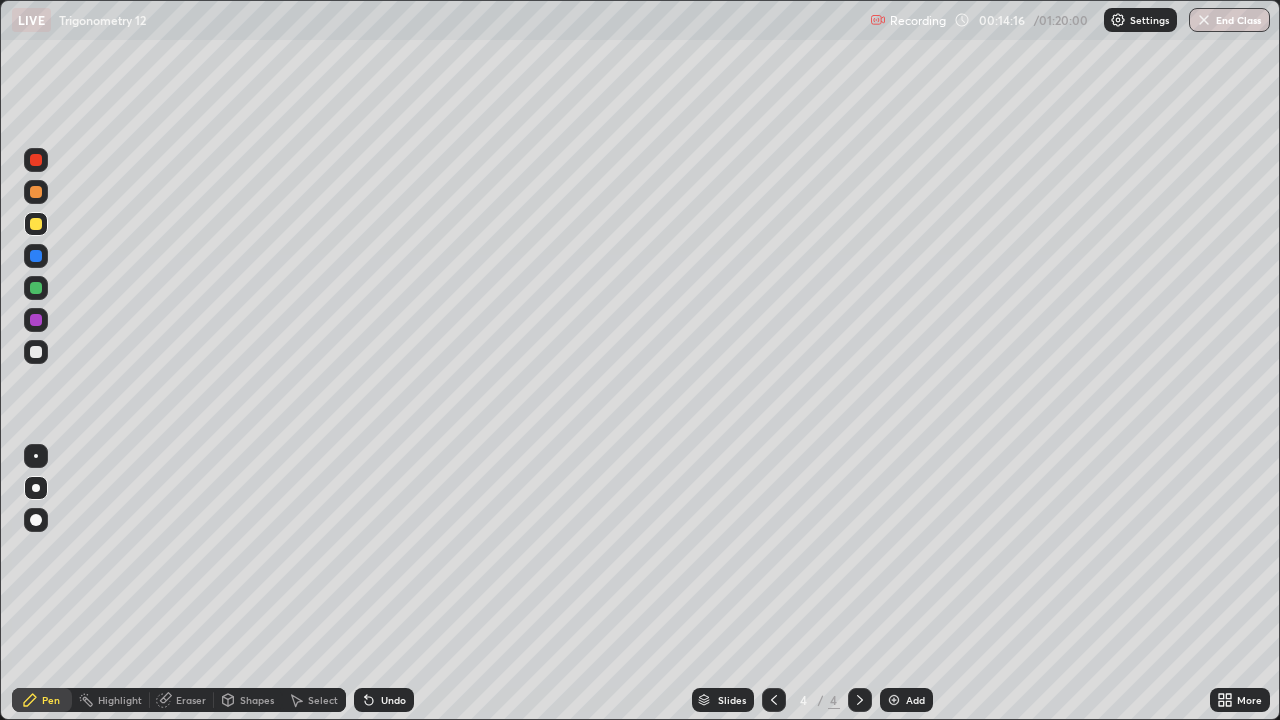 click at bounding box center (36, 224) 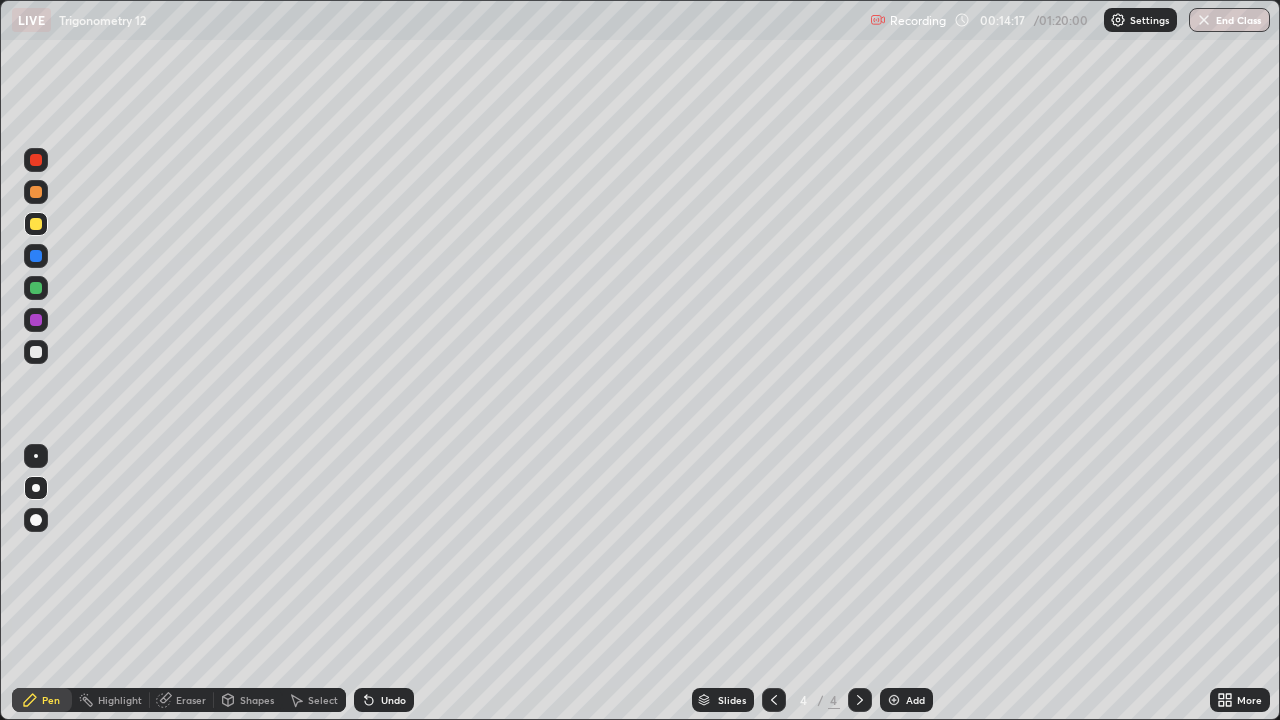 click at bounding box center (36, 488) 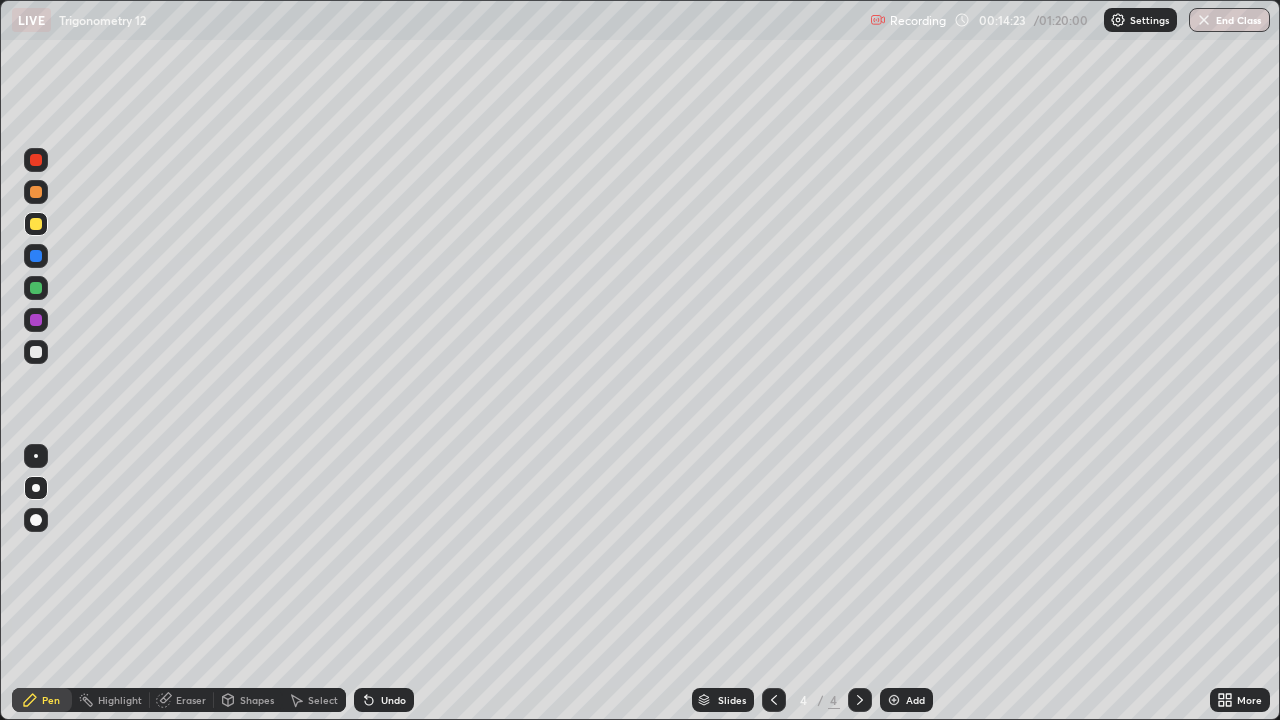 click 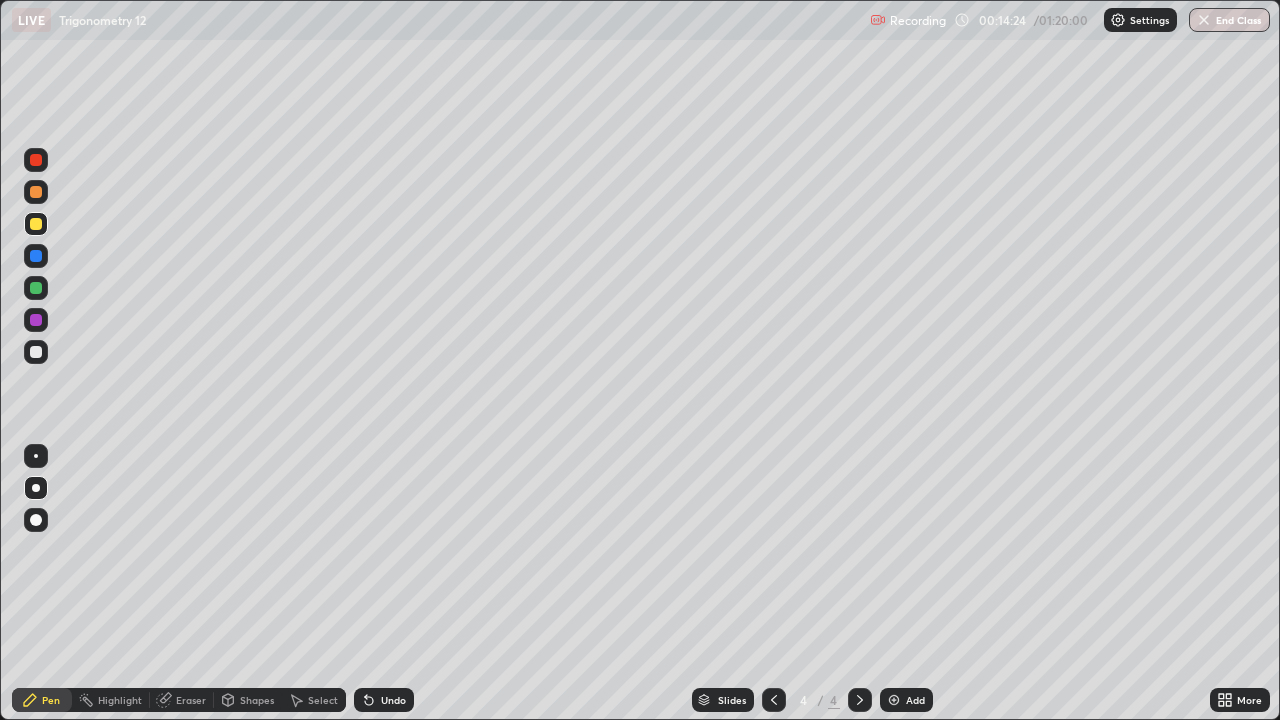 click 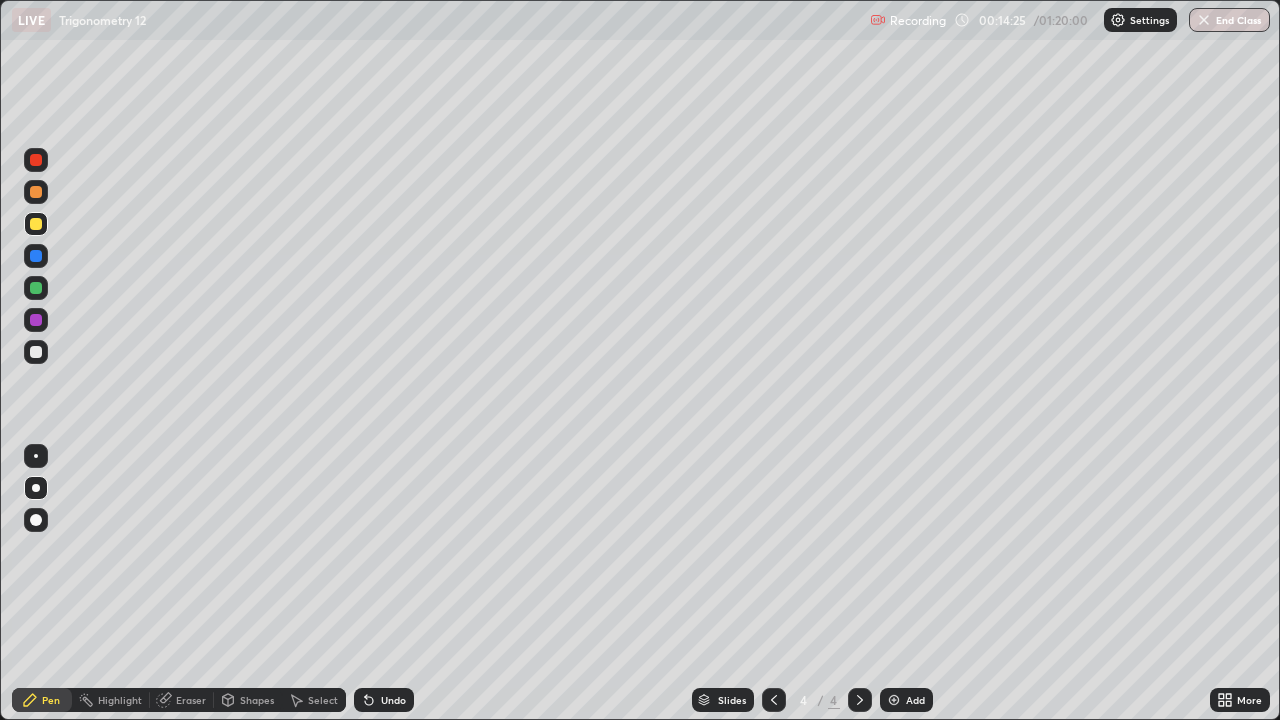 click 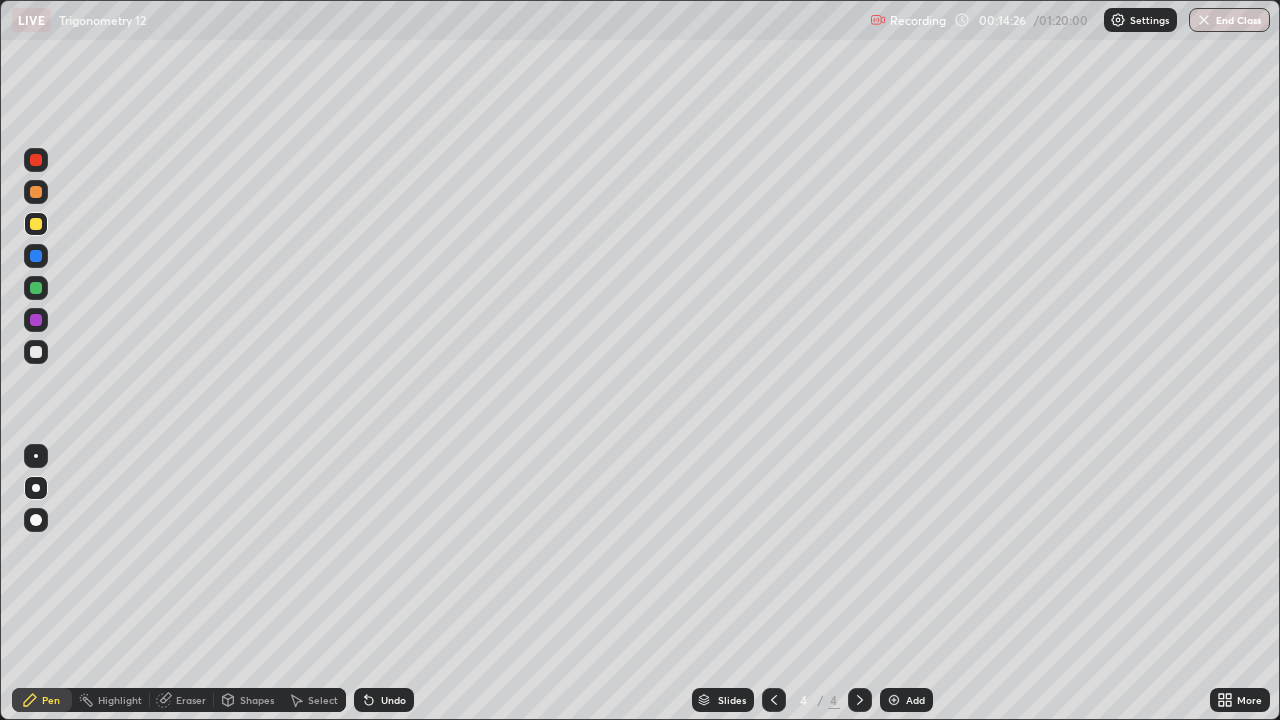 click at bounding box center [894, 700] 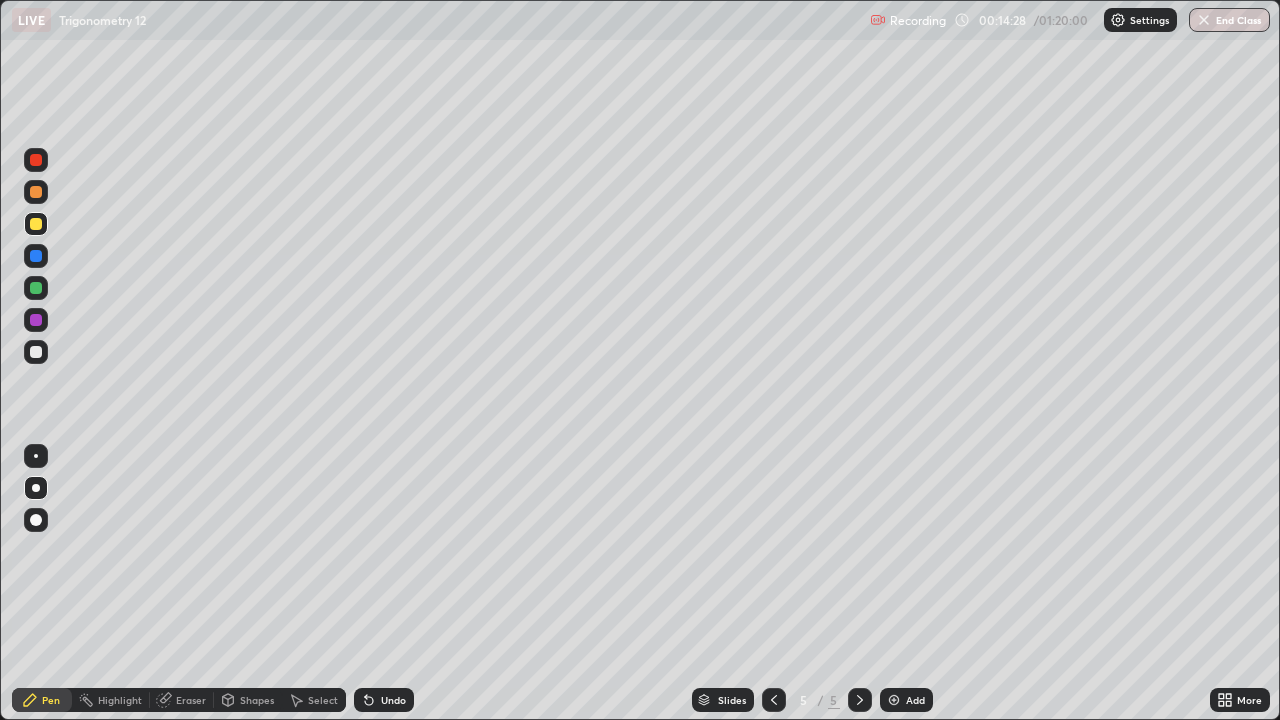 click at bounding box center (36, 224) 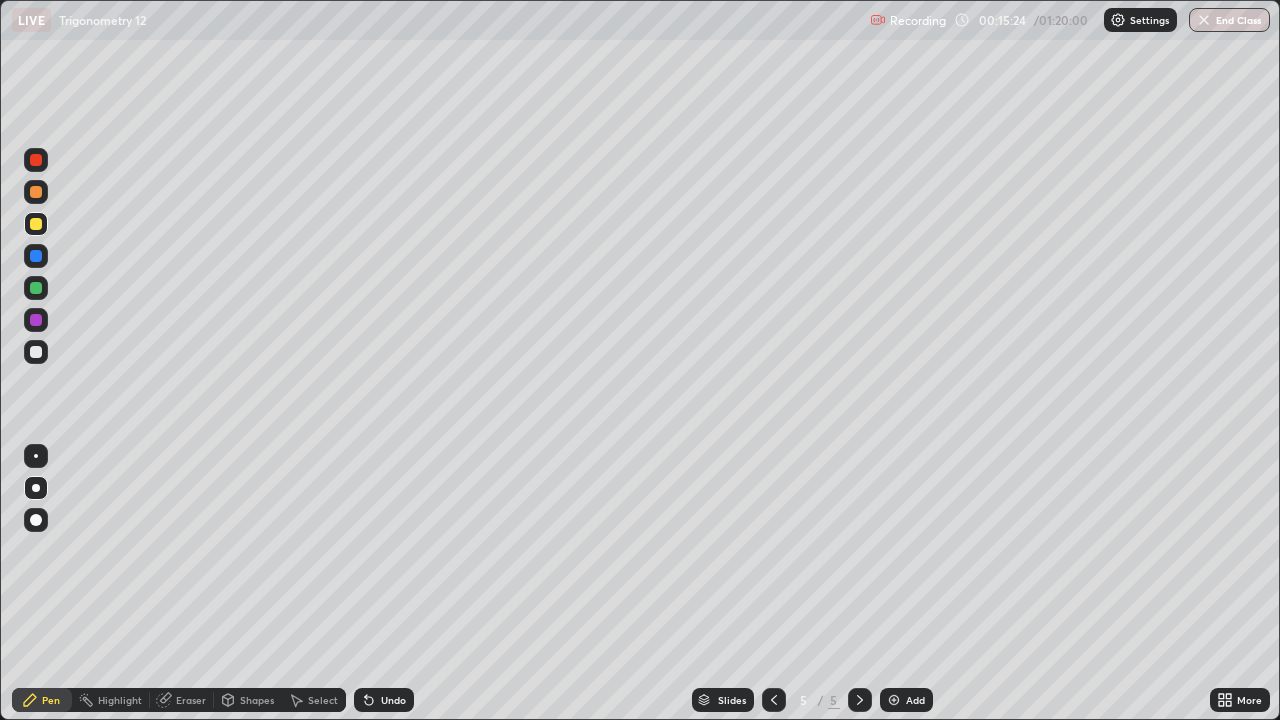 click at bounding box center [36, 352] 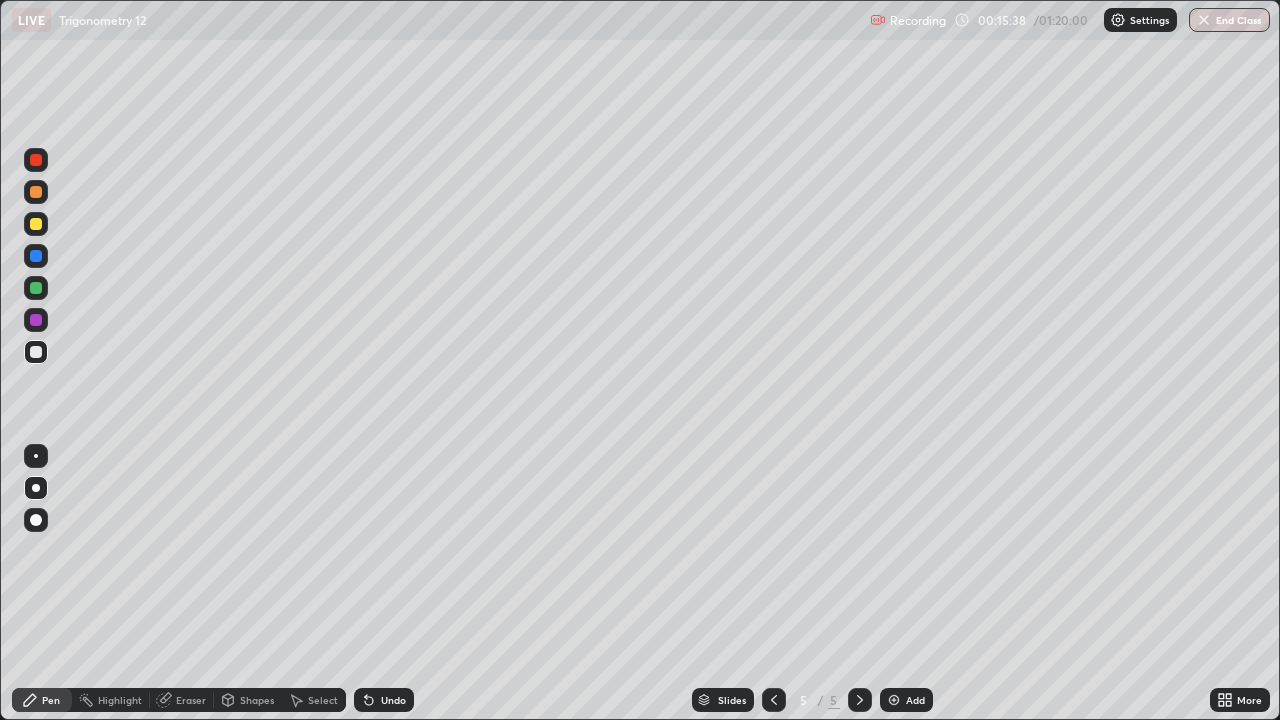 click at bounding box center [36, 320] 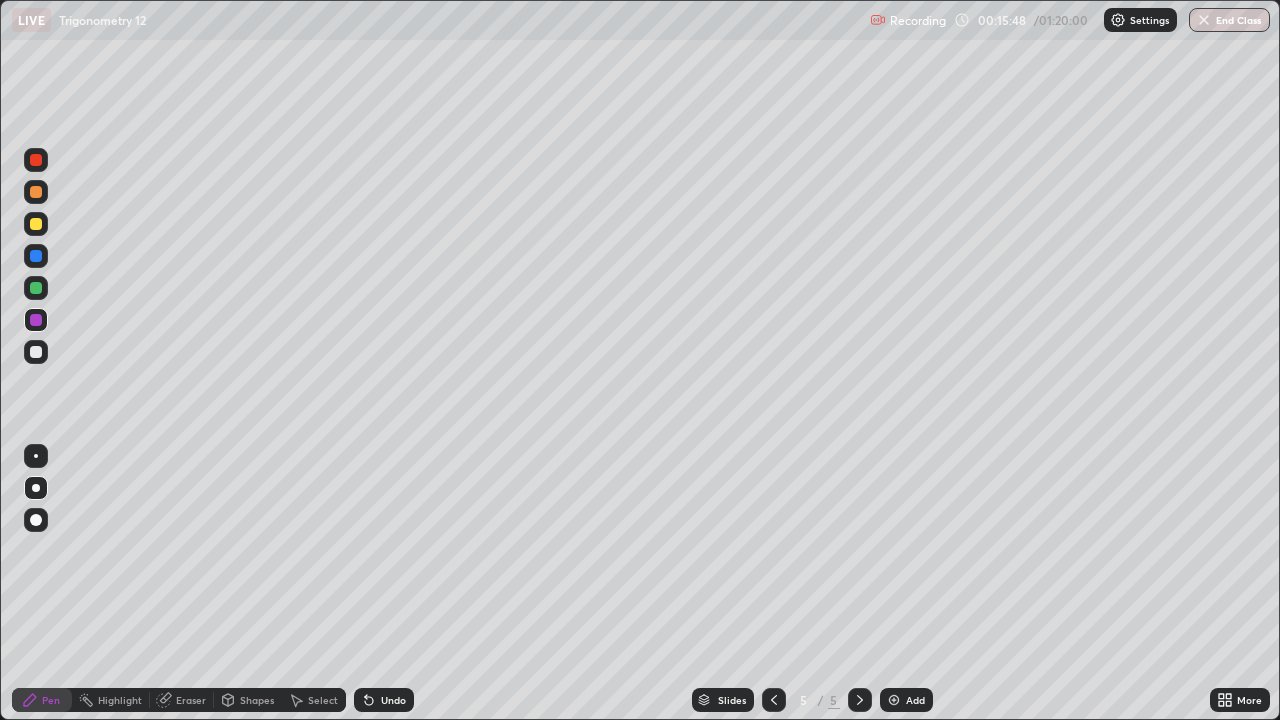 click at bounding box center [36, 160] 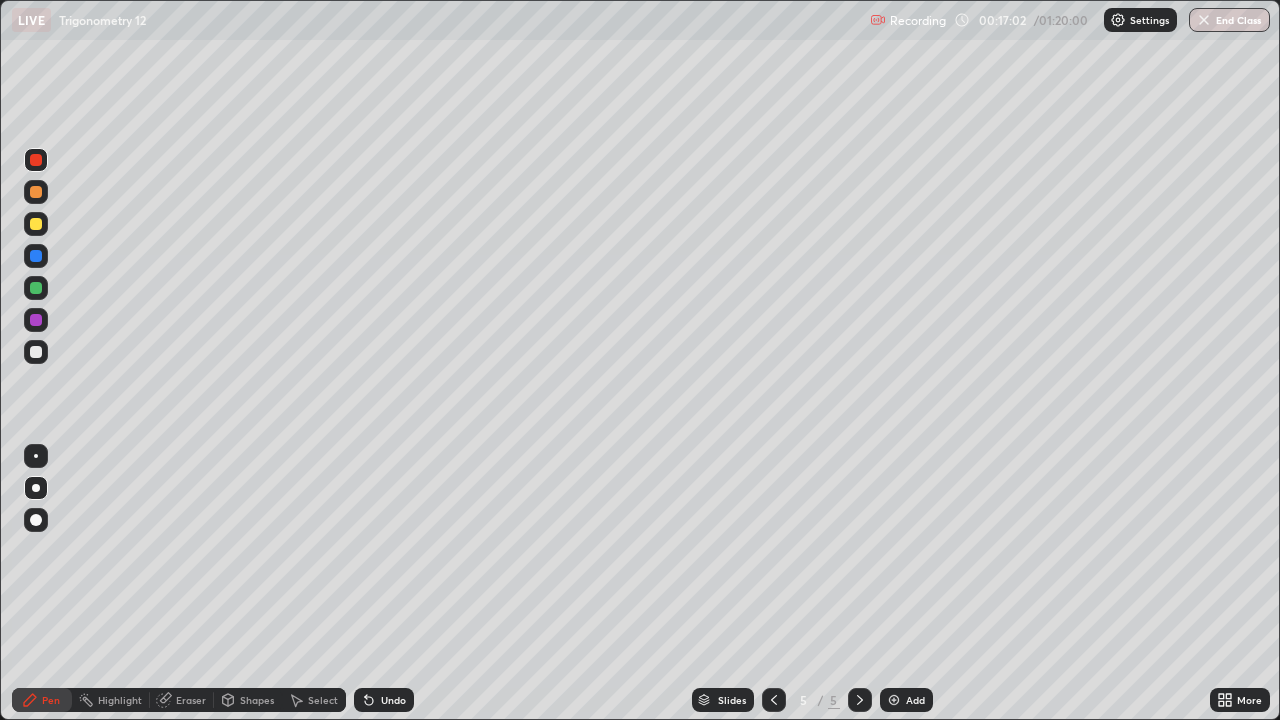 click on "Select" at bounding box center (323, 700) 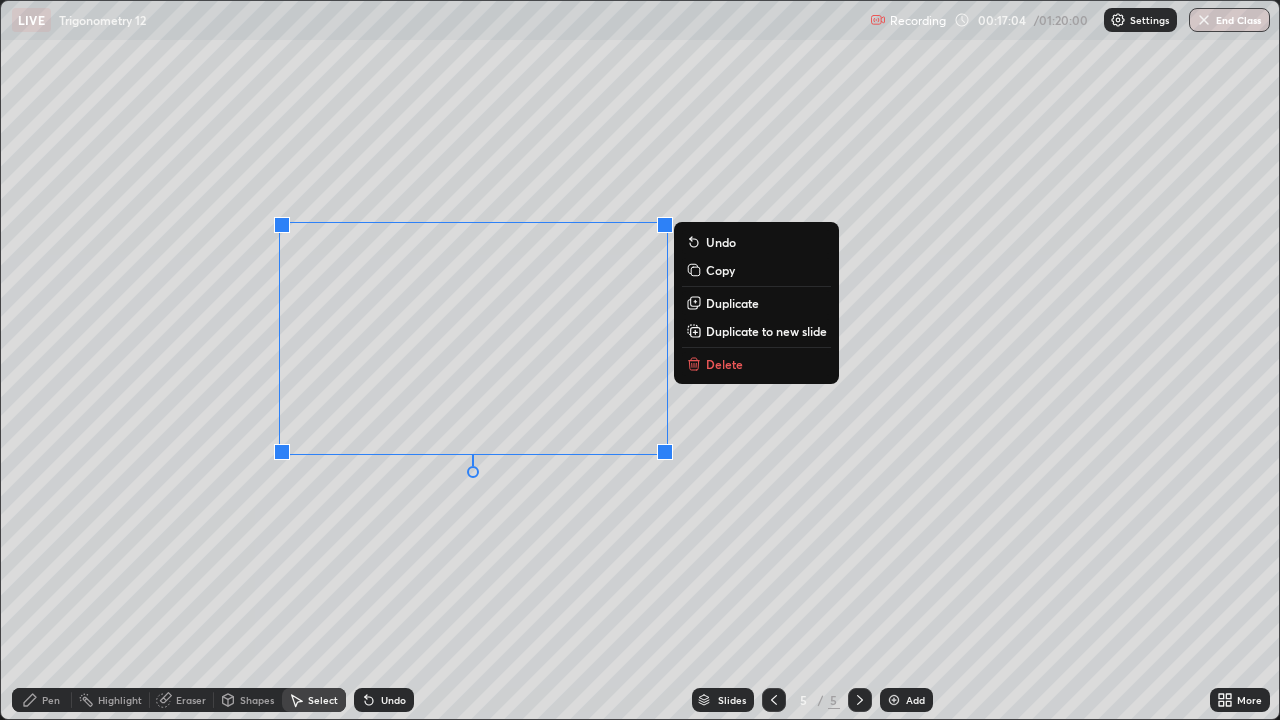click on "Delete" at bounding box center (724, 364) 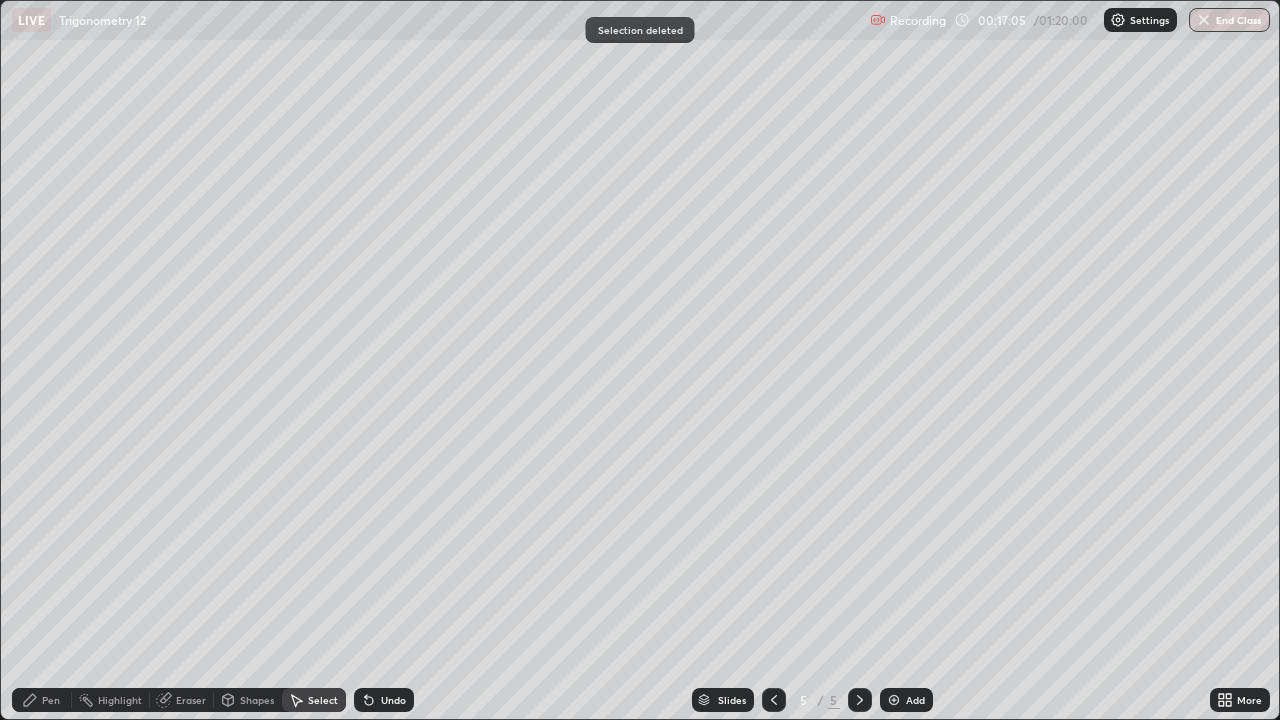 click on "Pen" at bounding box center [42, 700] 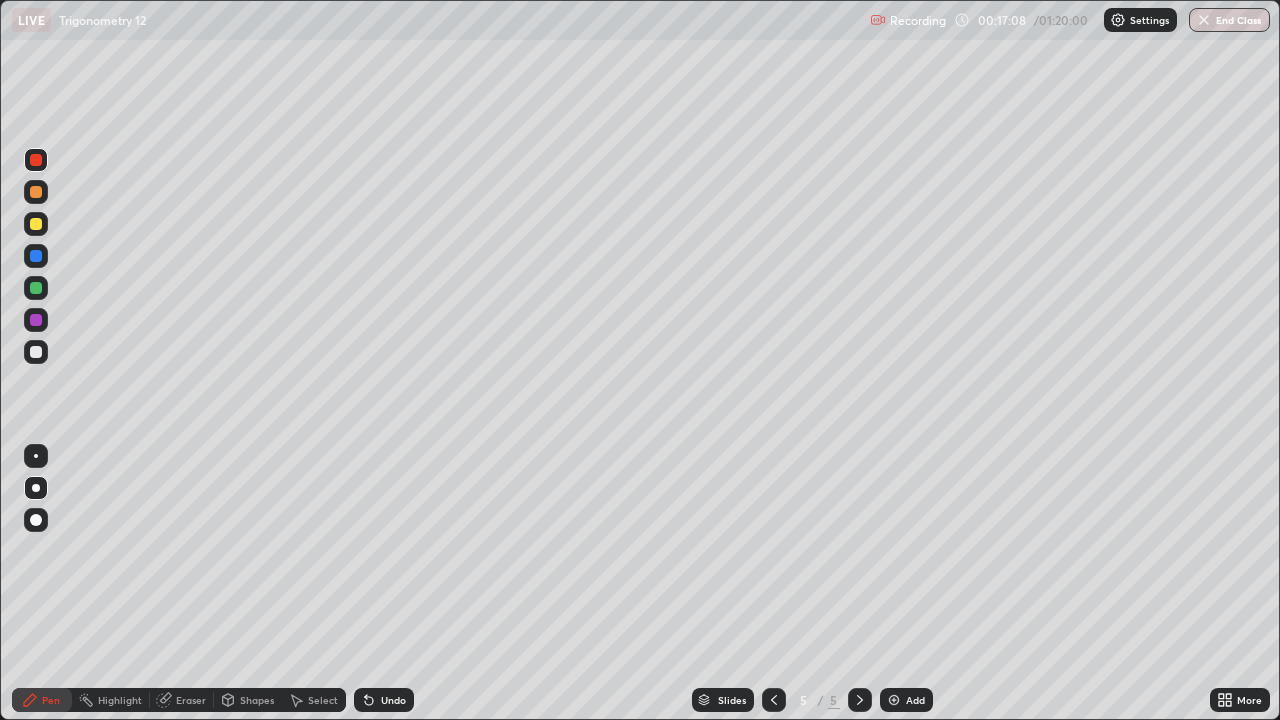 click at bounding box center (36, 352) 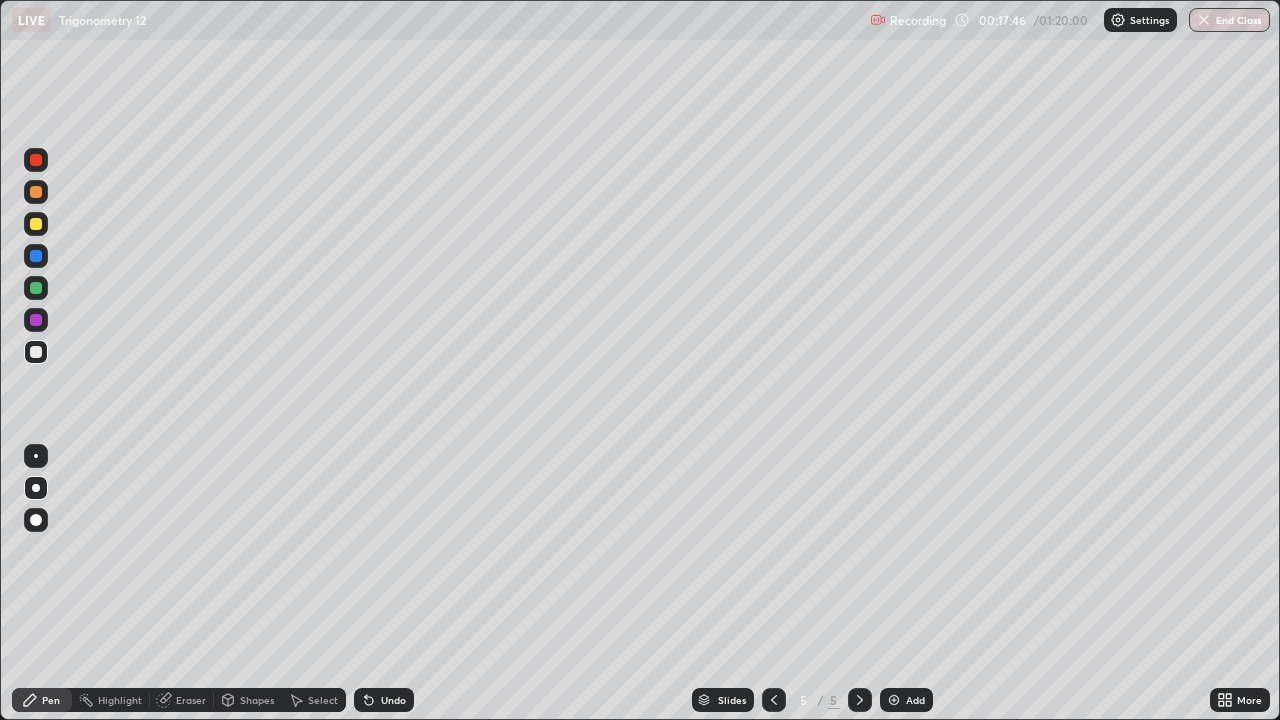 click on "Undo" at bounding box center [393, 700] 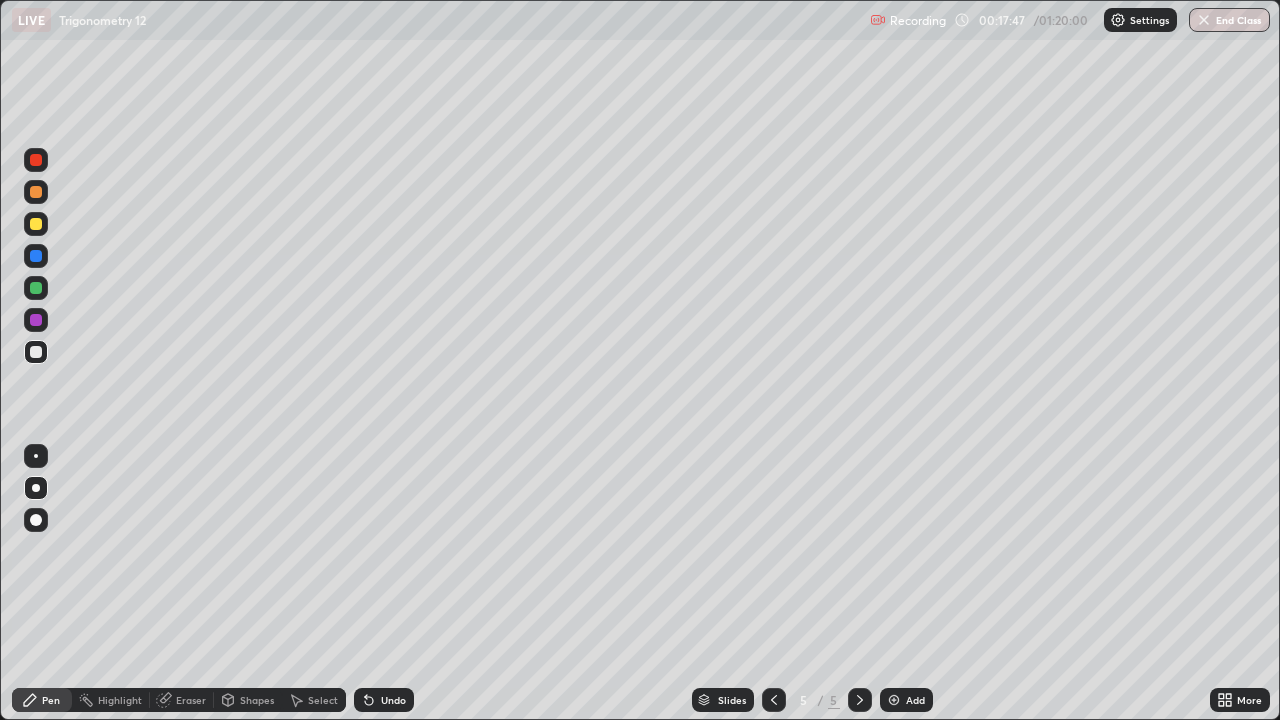 click on "Undo" at bounding box center [393, 700] 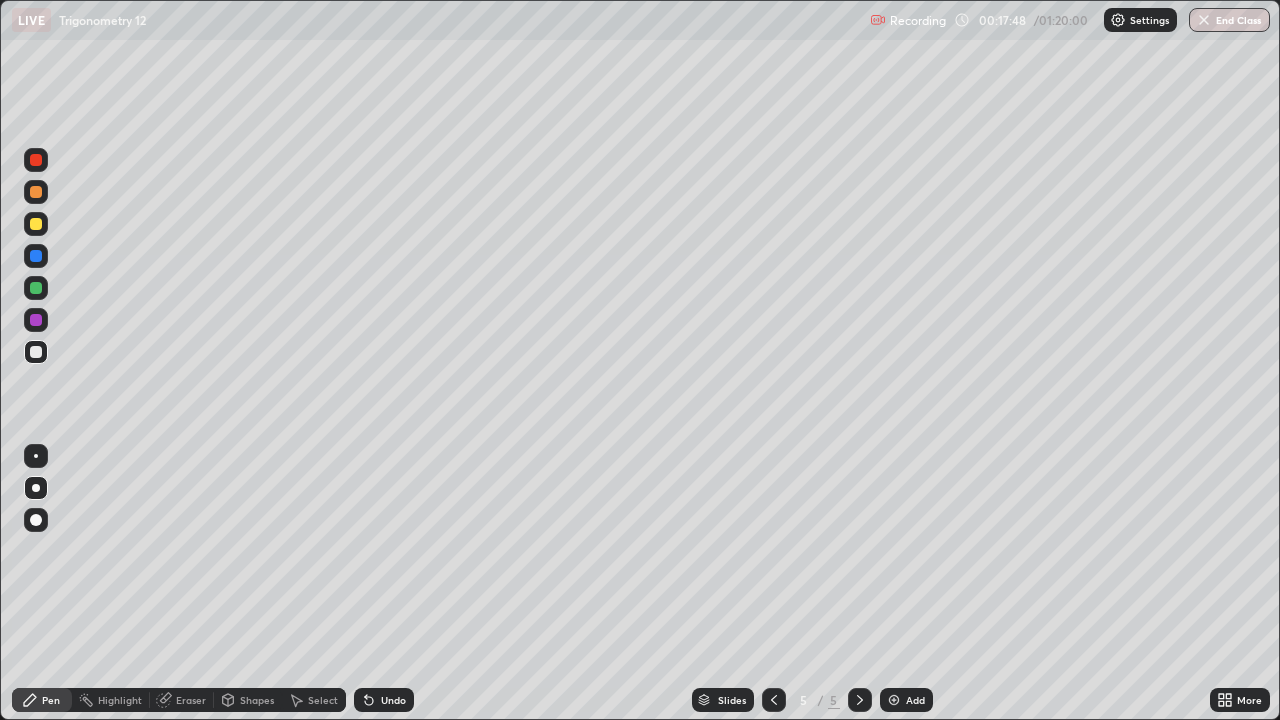 click on "Undo" at bounding box center (393, 700) 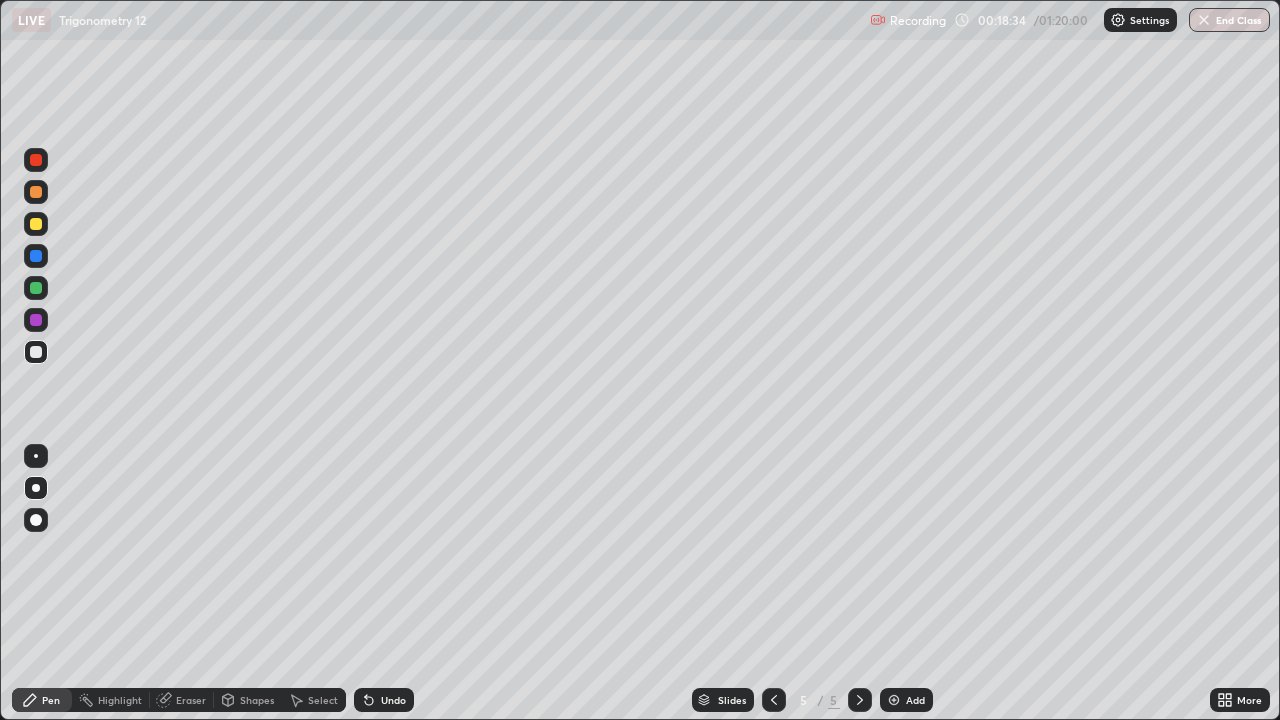 click on "Eraser" at bounding box center [191, 700] 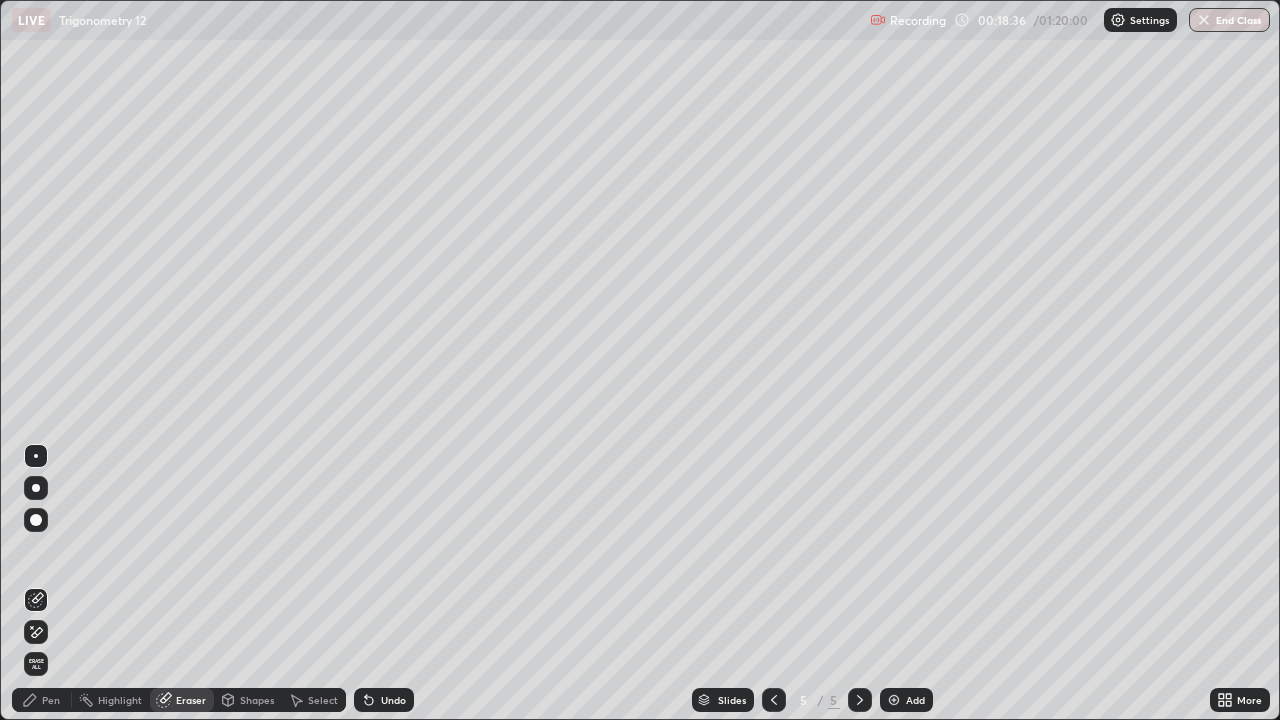 click on "Pen" at bounding box center (51, 700) 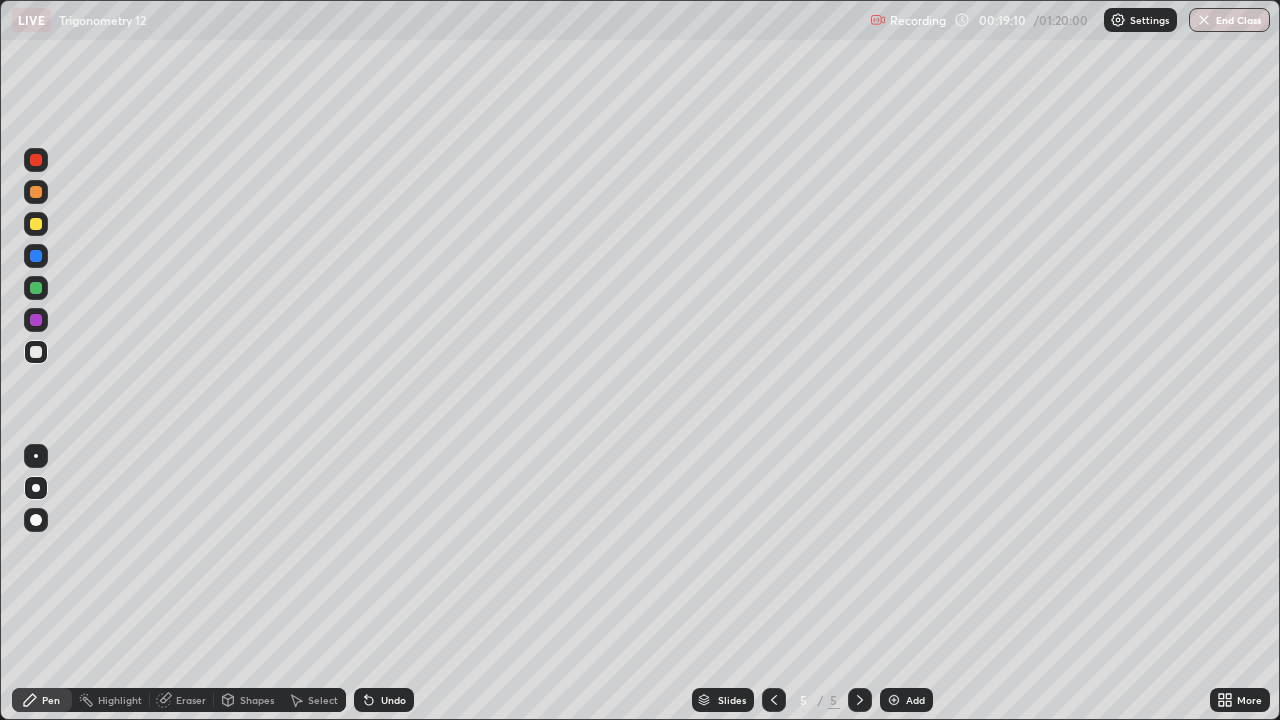 click at bounding box center [36, 160] 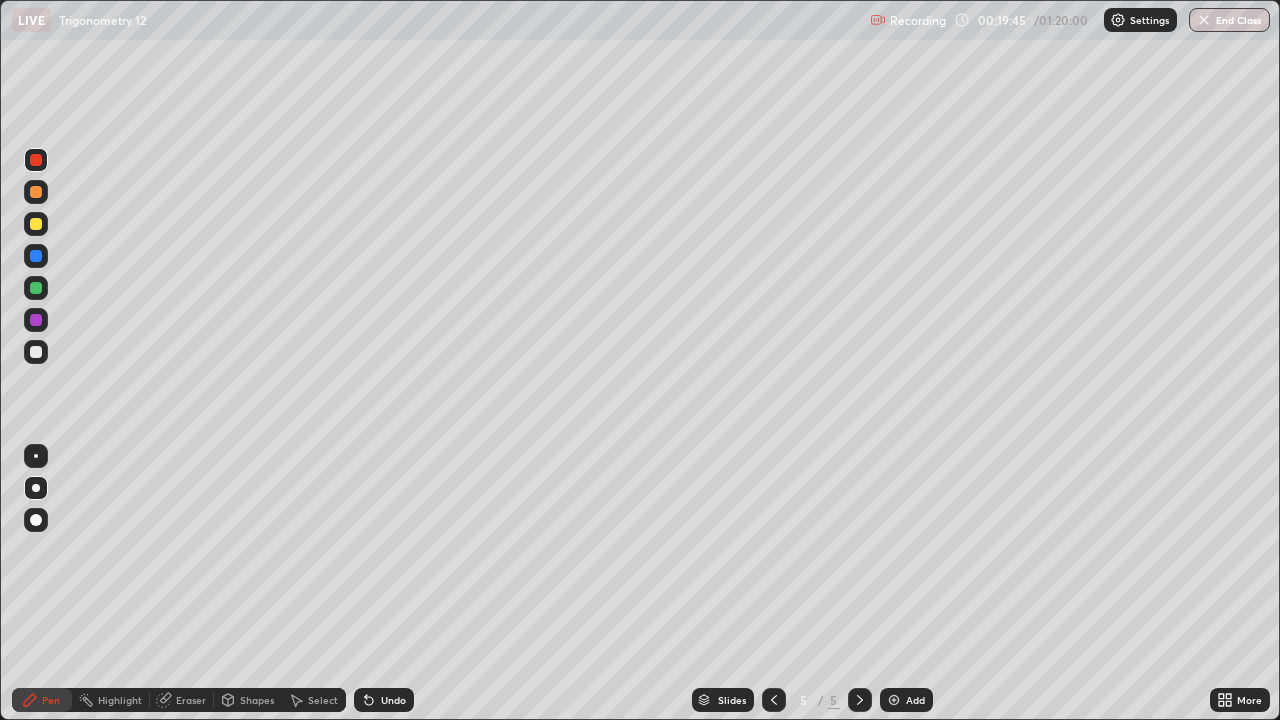 click at bounding box center [36, 352] 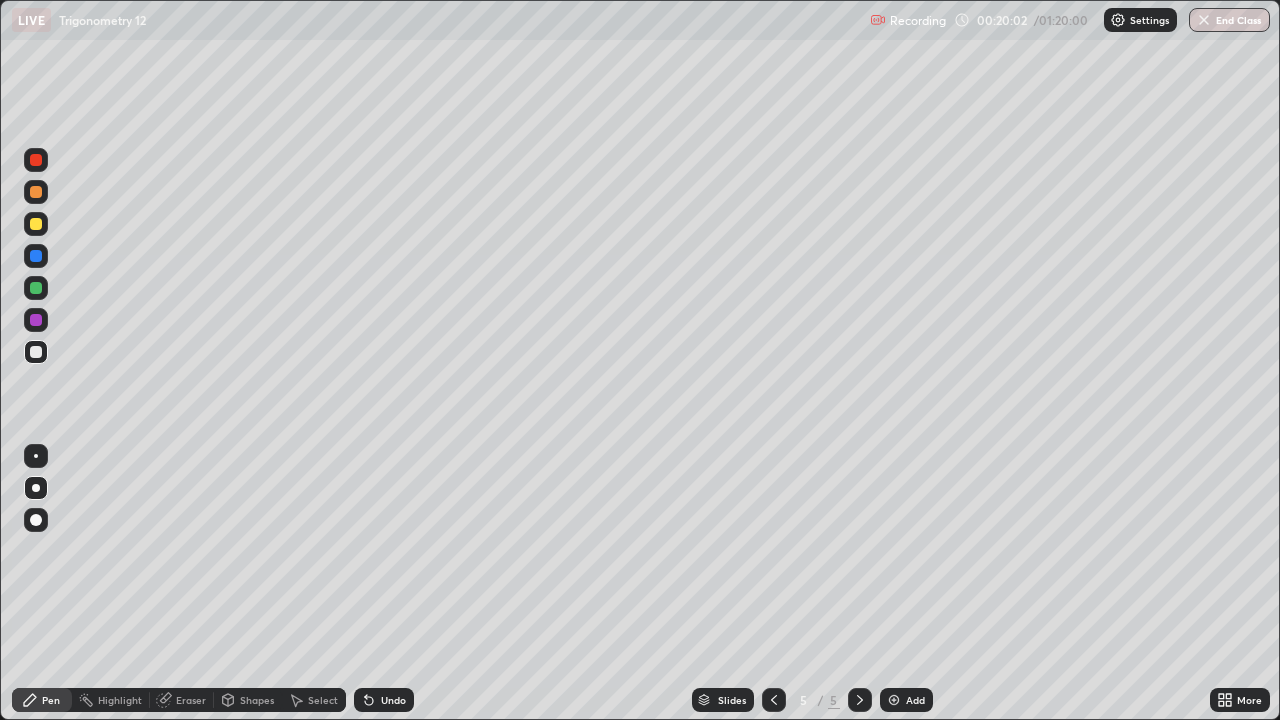 click on "Undo" at bounding box center (393, 700) 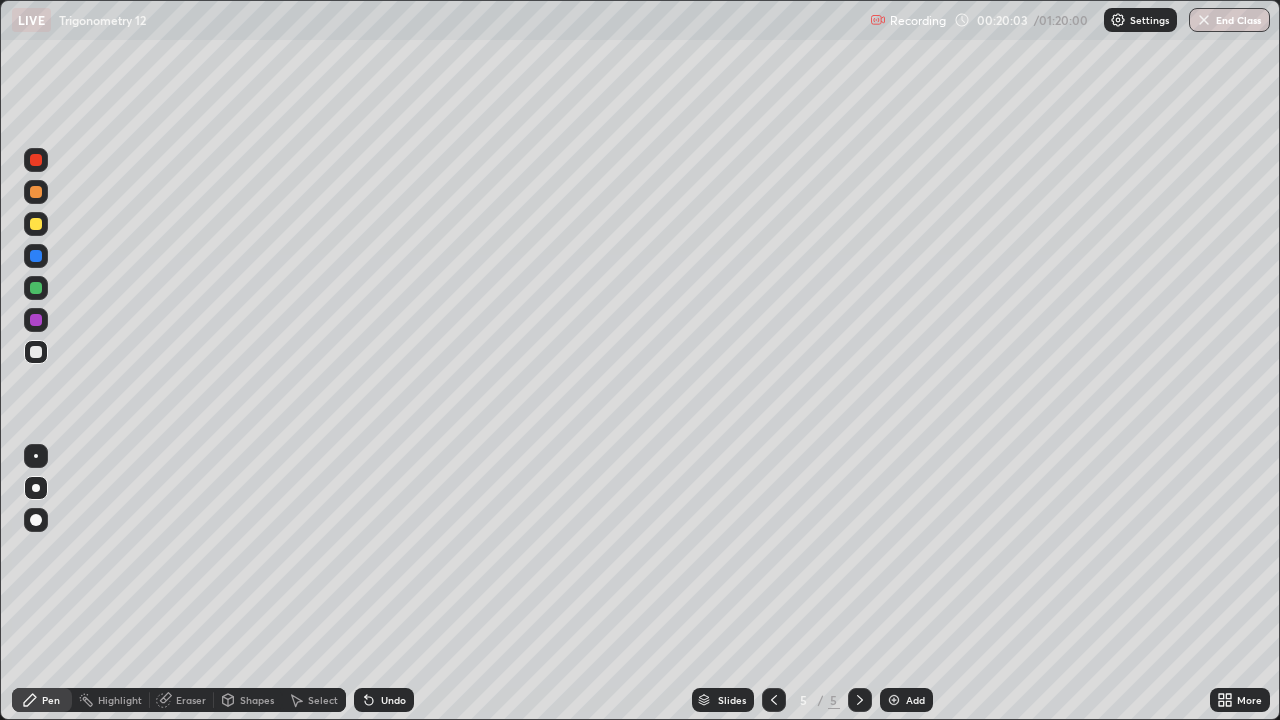 click on "Undo" at bounding box center [384, 700] 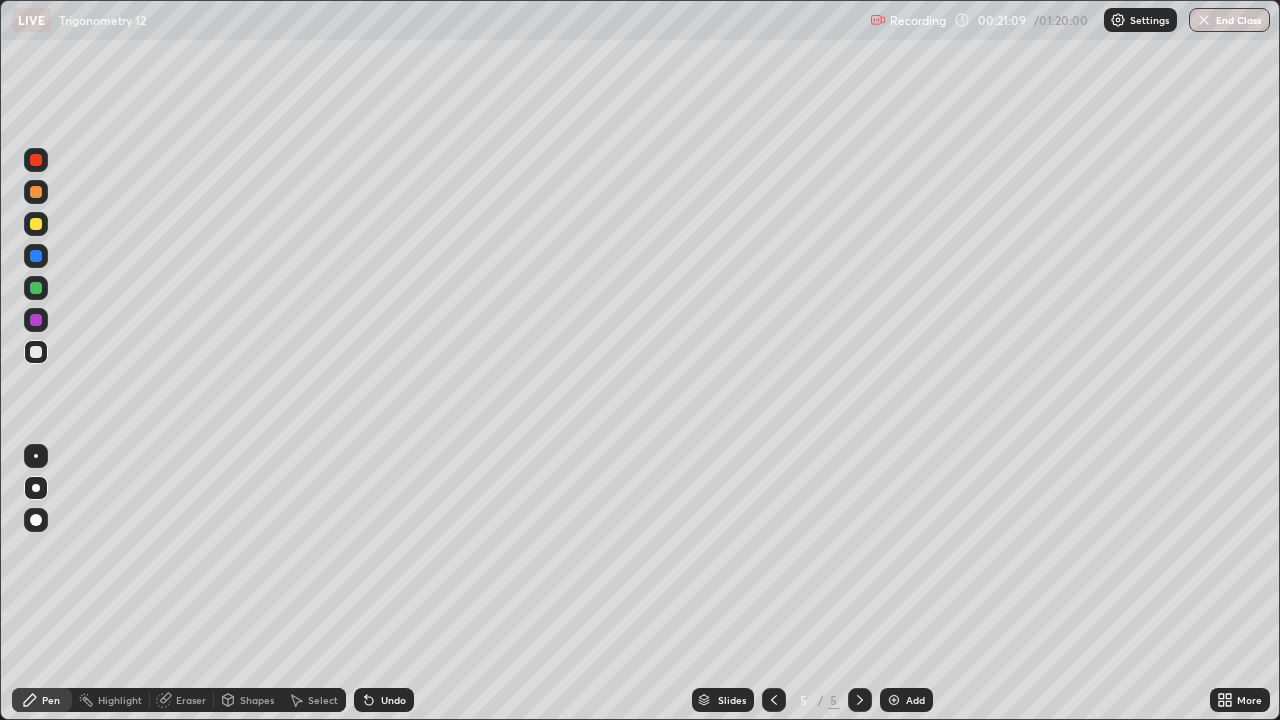 click at bounding box center [36, 320] 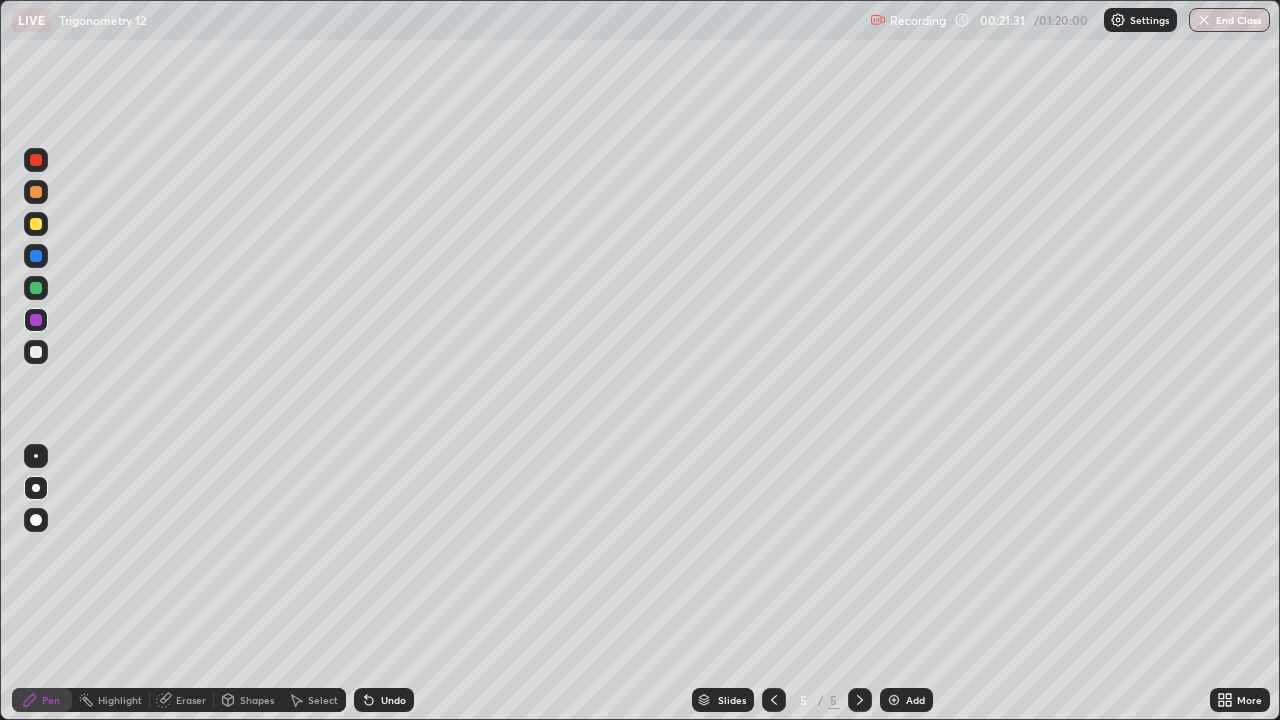 click on "Eraser" at bounding box center (191, 700) 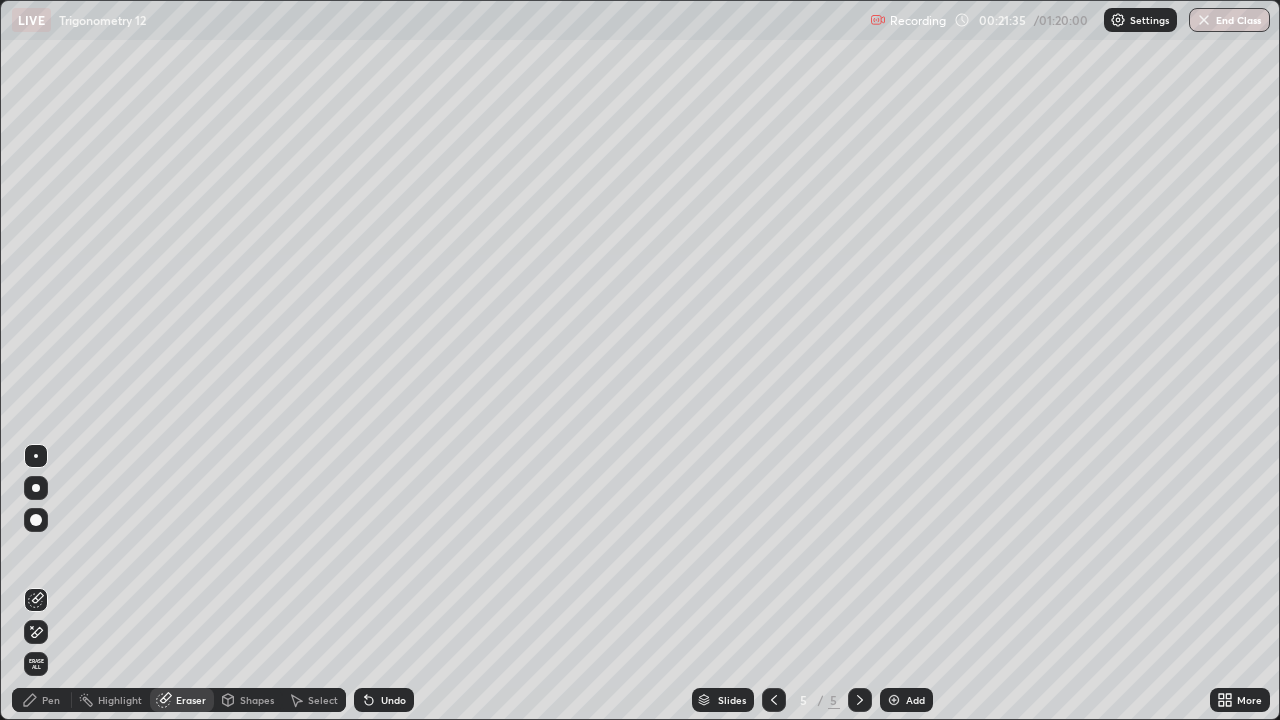 click on "Pen" at bounding box center (51, 700) 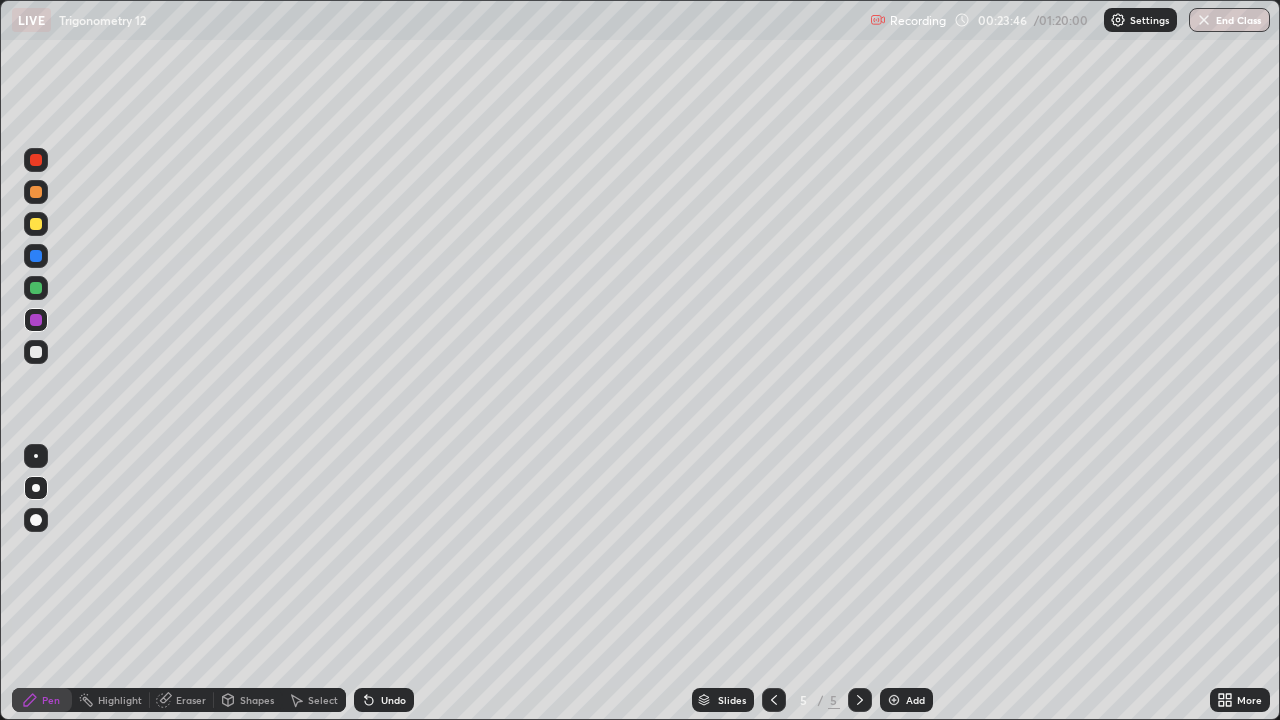 click at bounding box center (36, 224) 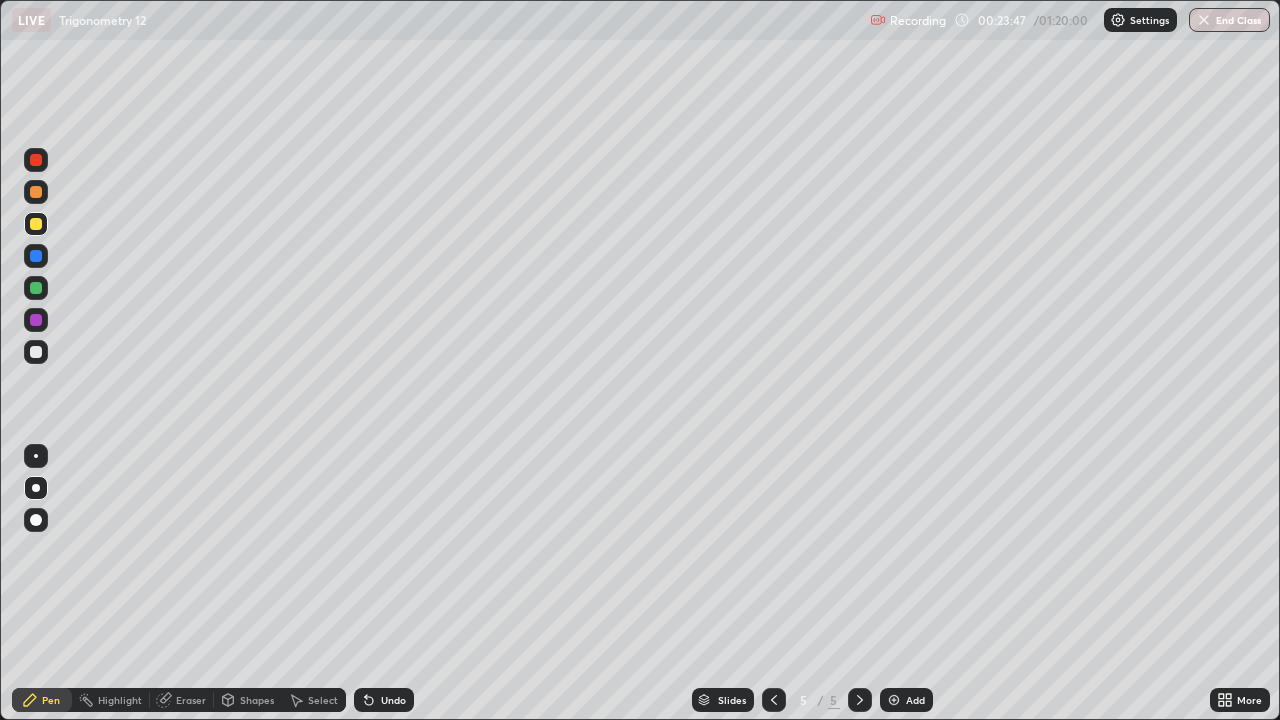 click at bounding box center (36, 488) 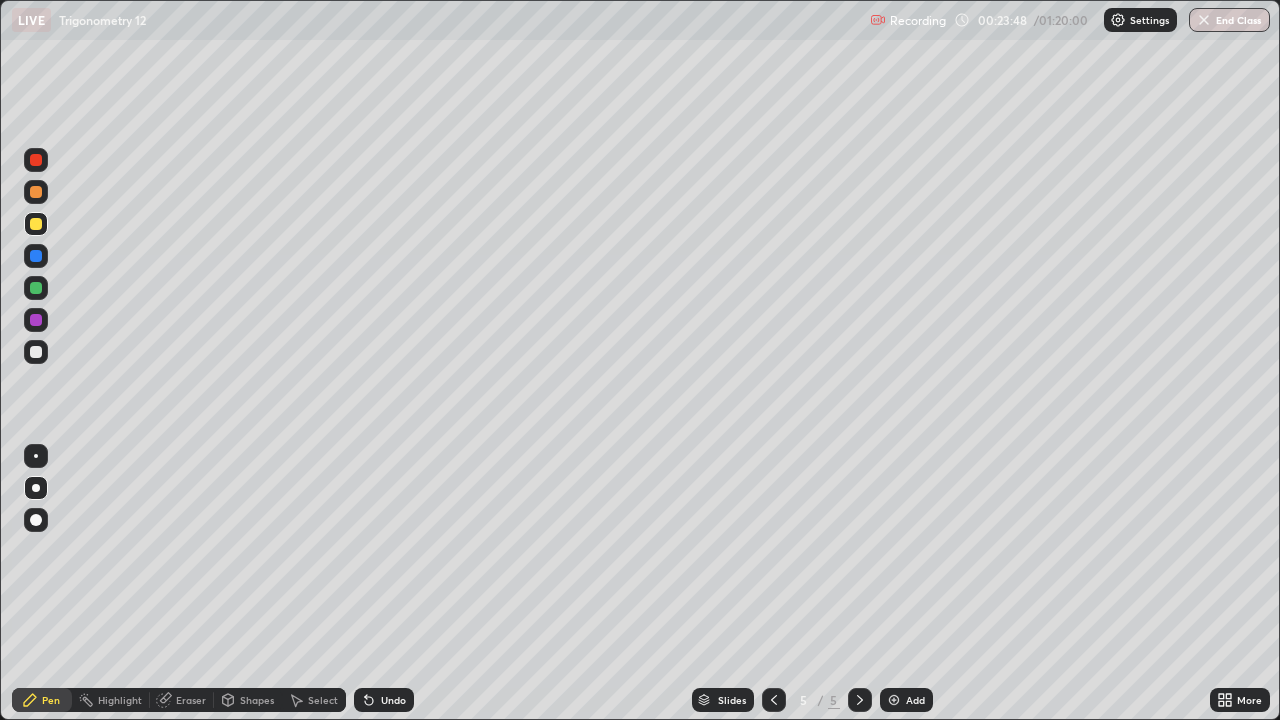 click on "Pen" at bounding box center (42, 700) 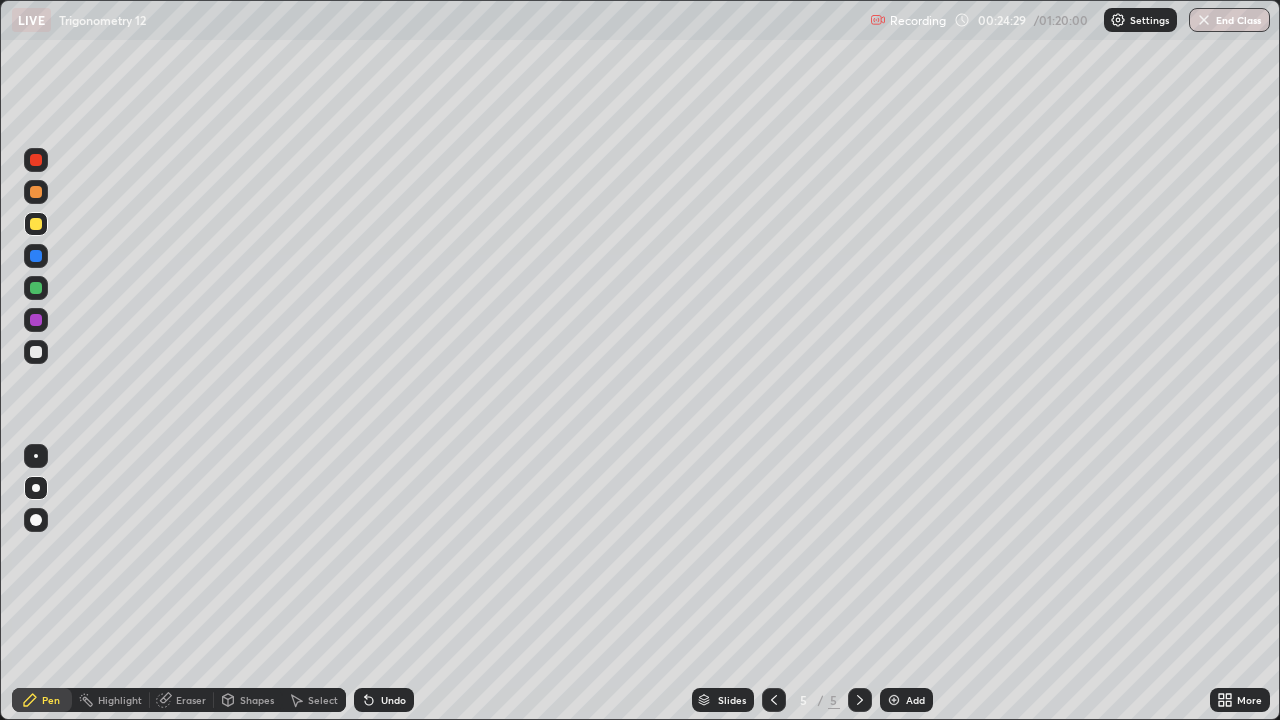 click 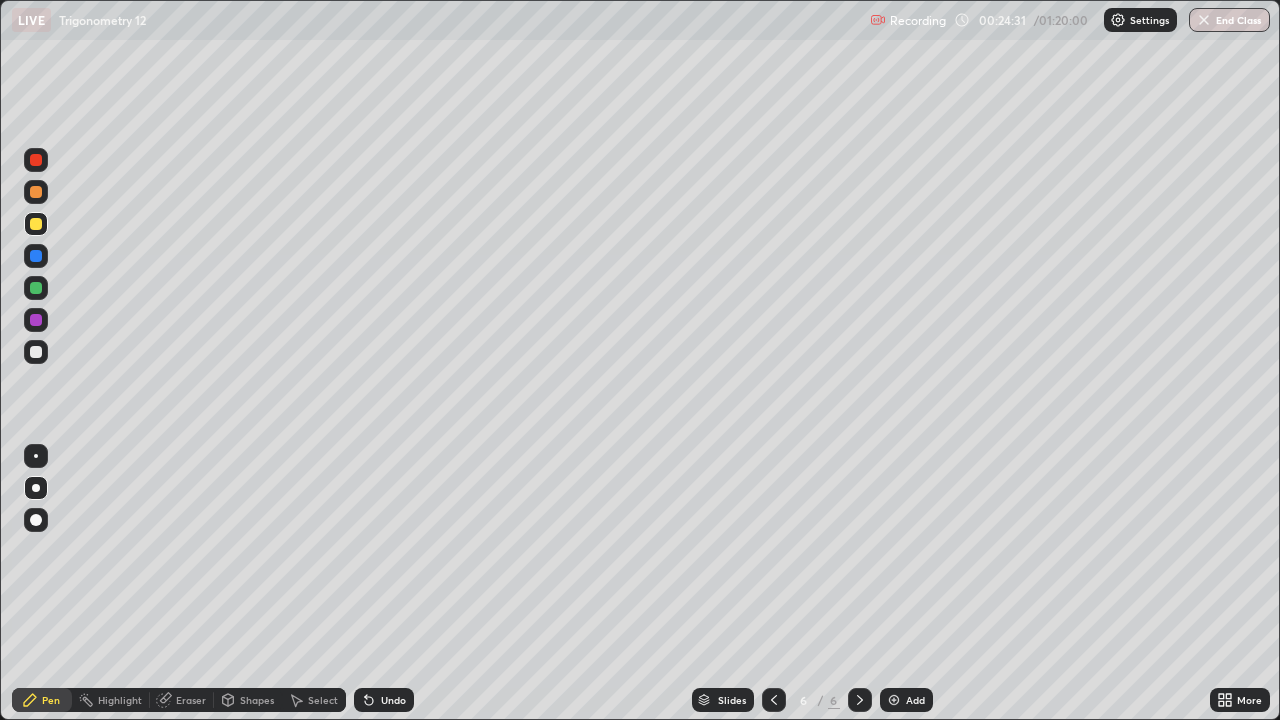 click at bounding box center (36, 520) 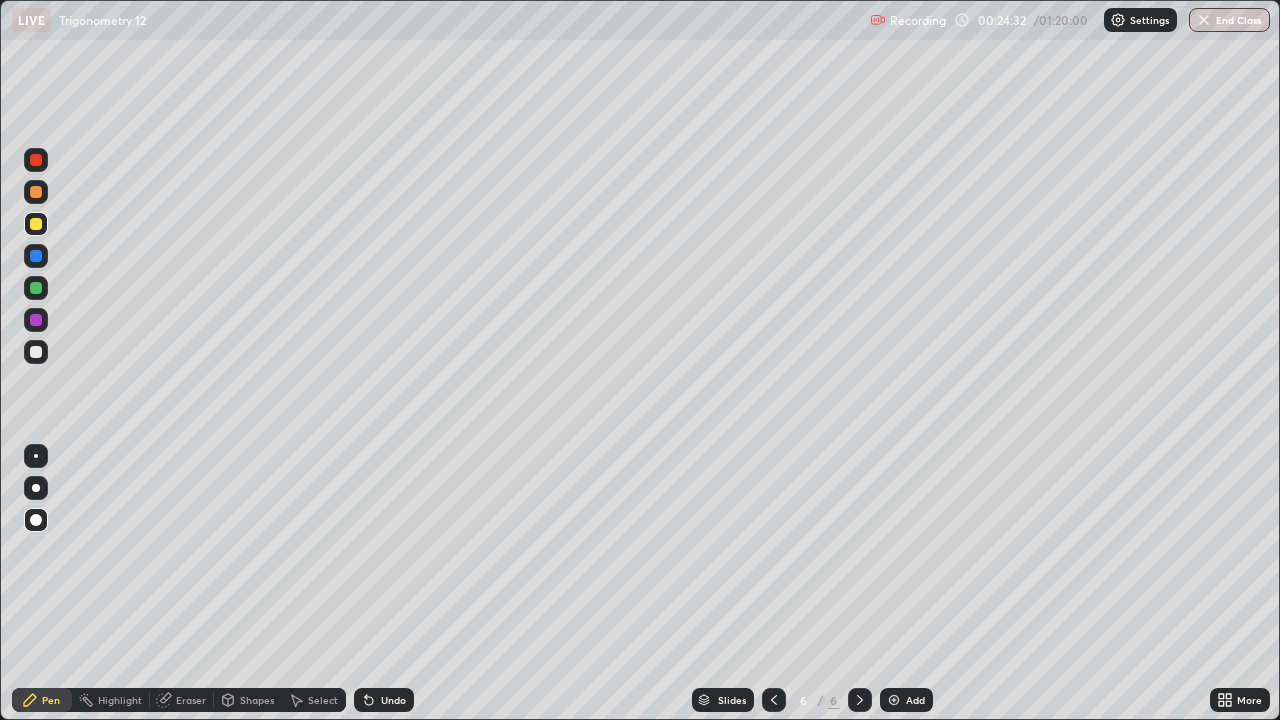 click at bounding box center [36, 224] 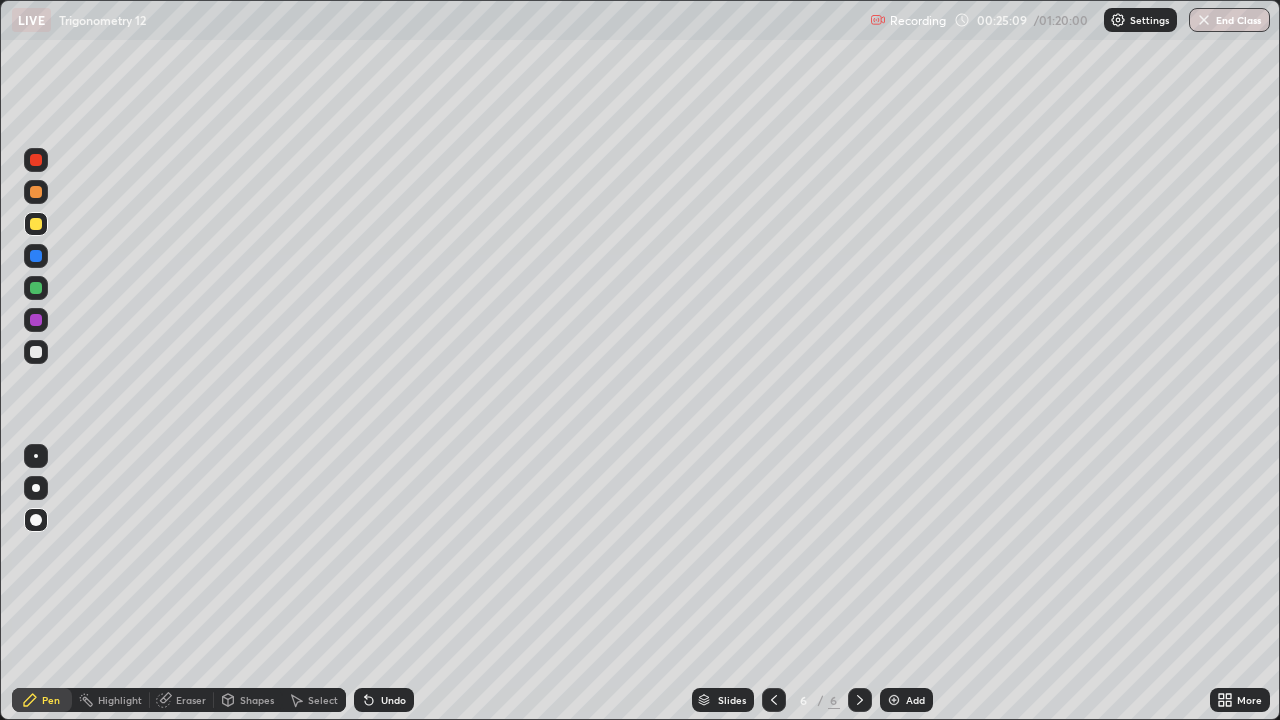 click at bounding box center (36, 352) 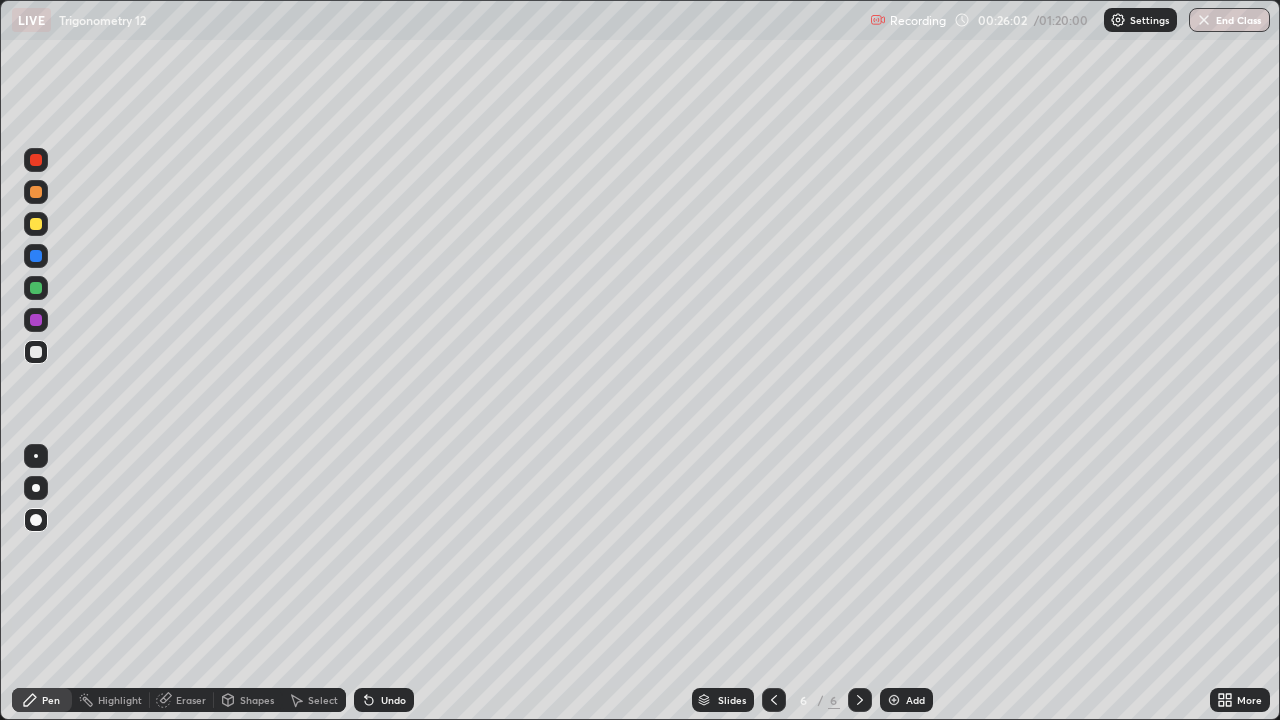 click on "Undo" at bounding box center (393, 700) 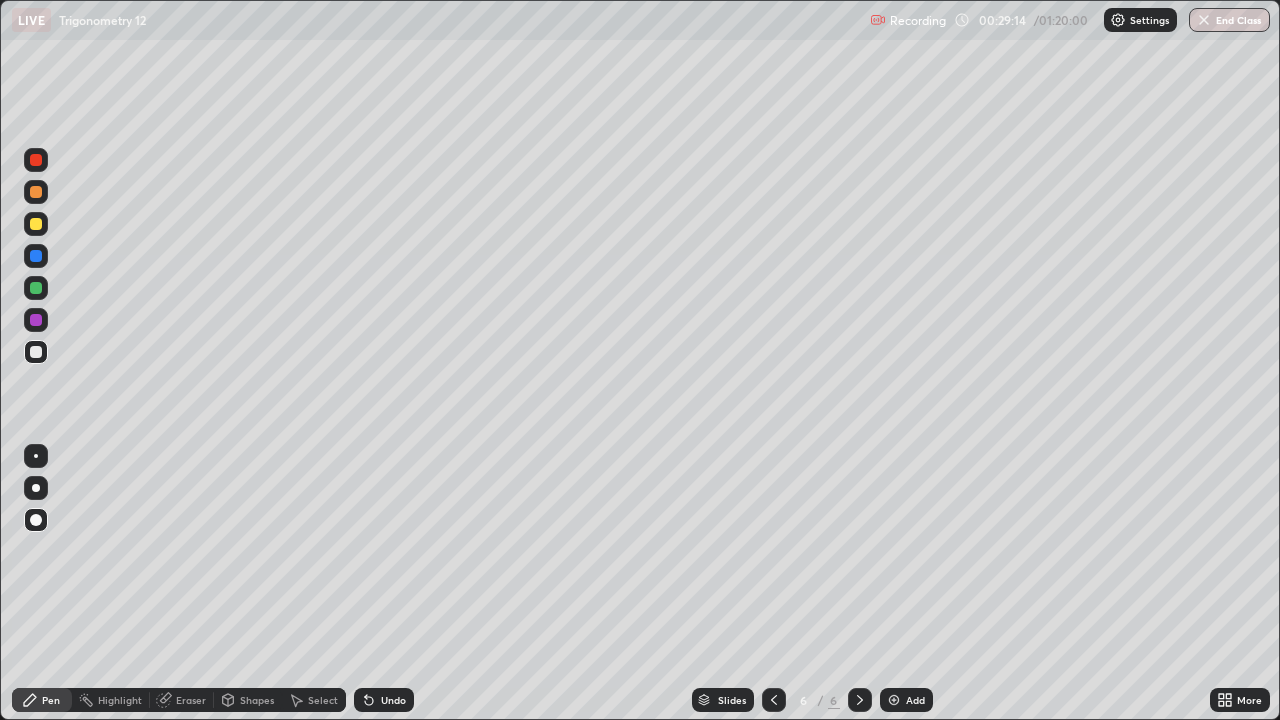 click at bounding box center (36, 320) 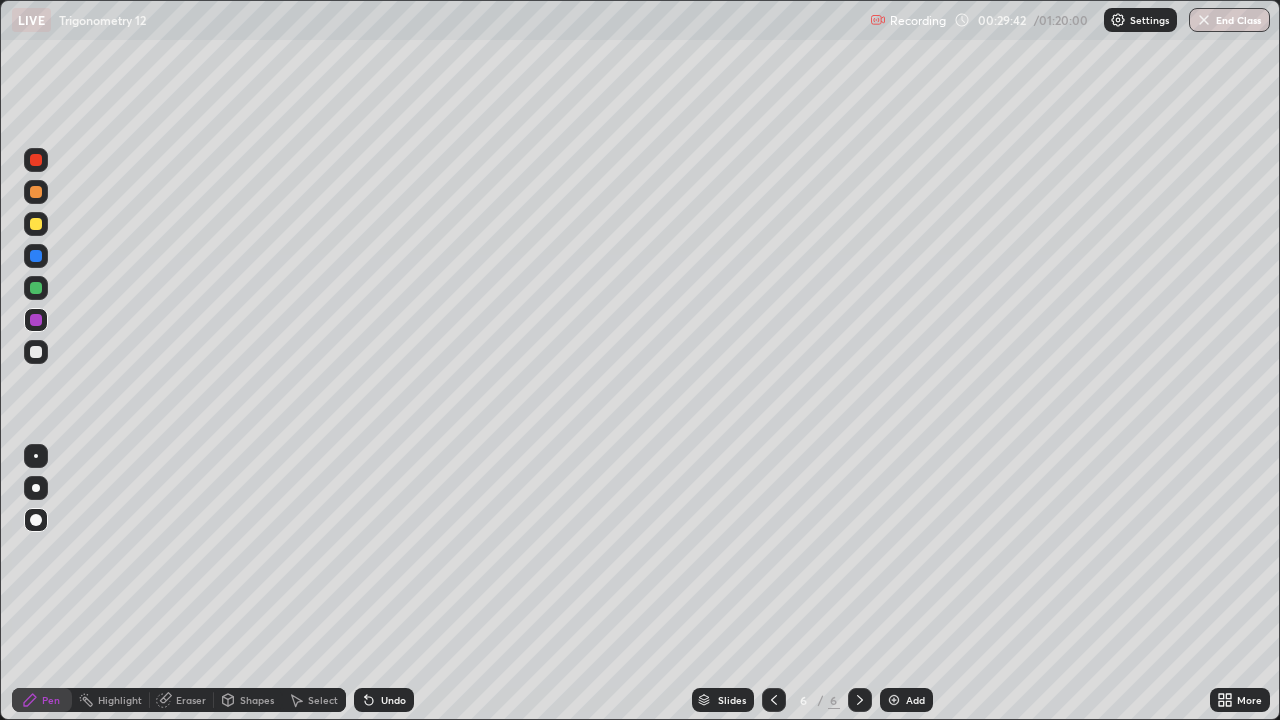 click on "Eraser" at bounding box center [191, 700] 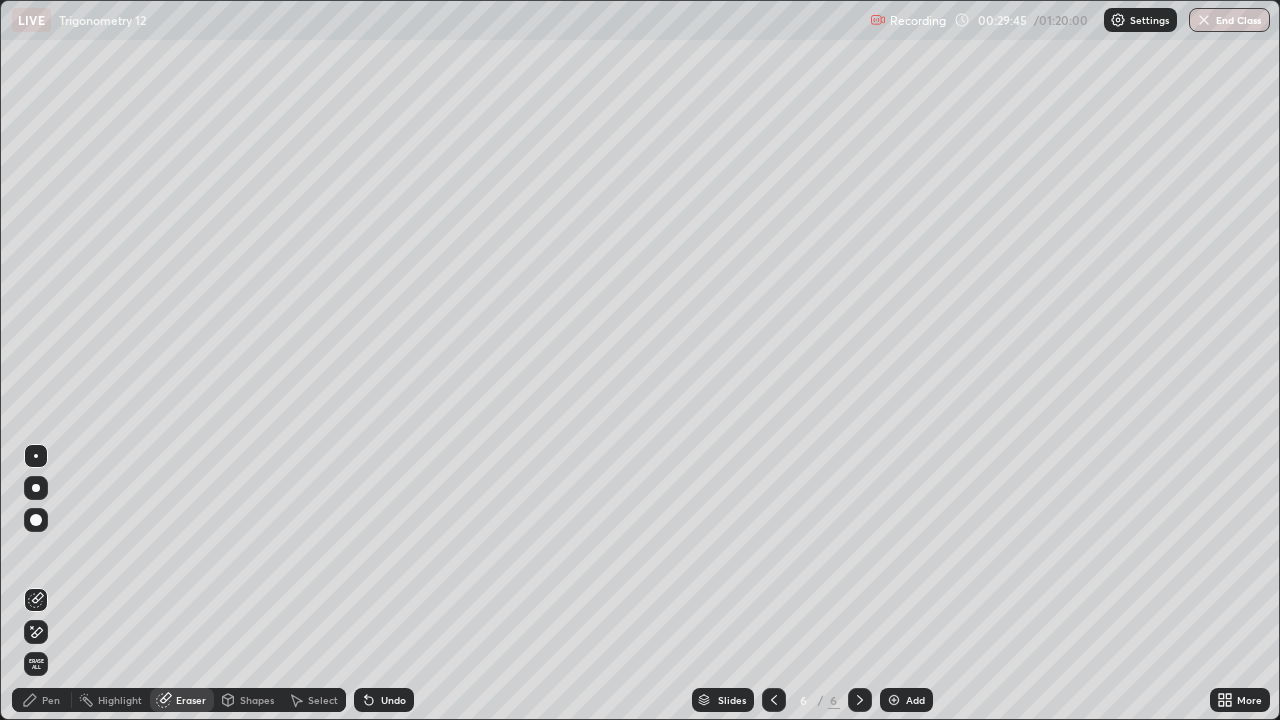 click 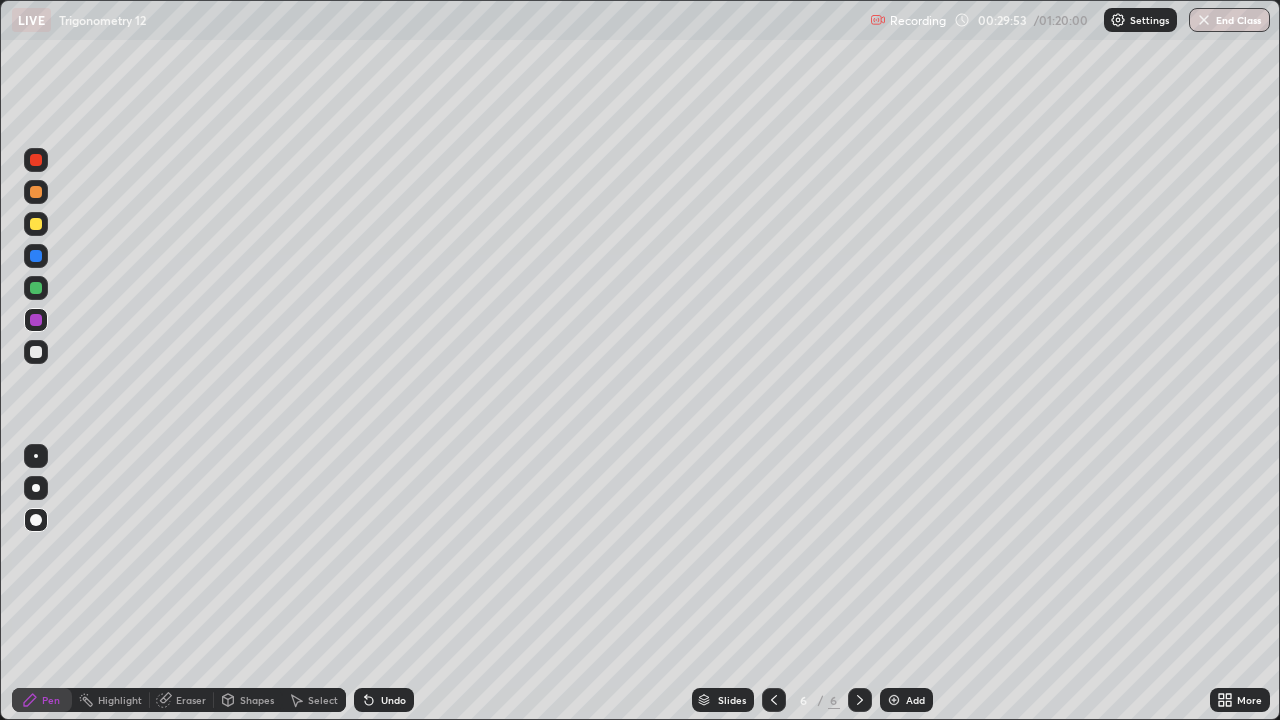 click on "Shapes" at bounding box center (248, 700) 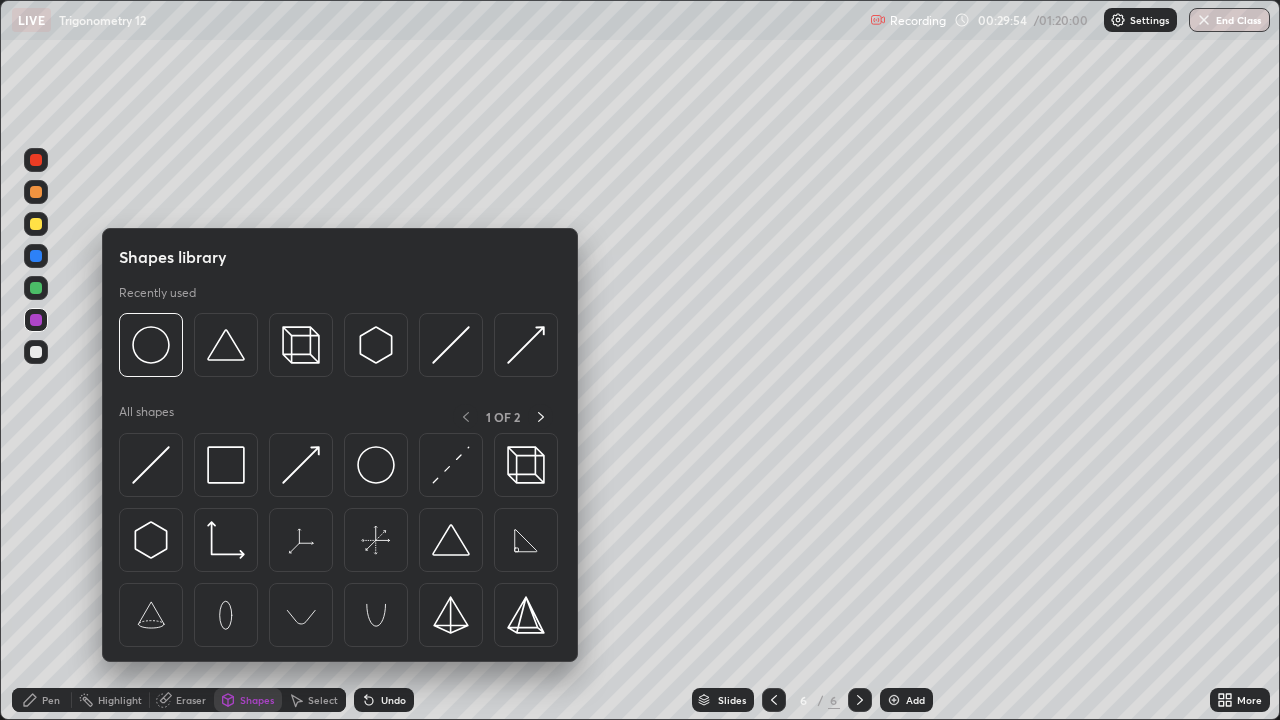 click on "Eraser" at bounding box center (191, 700) 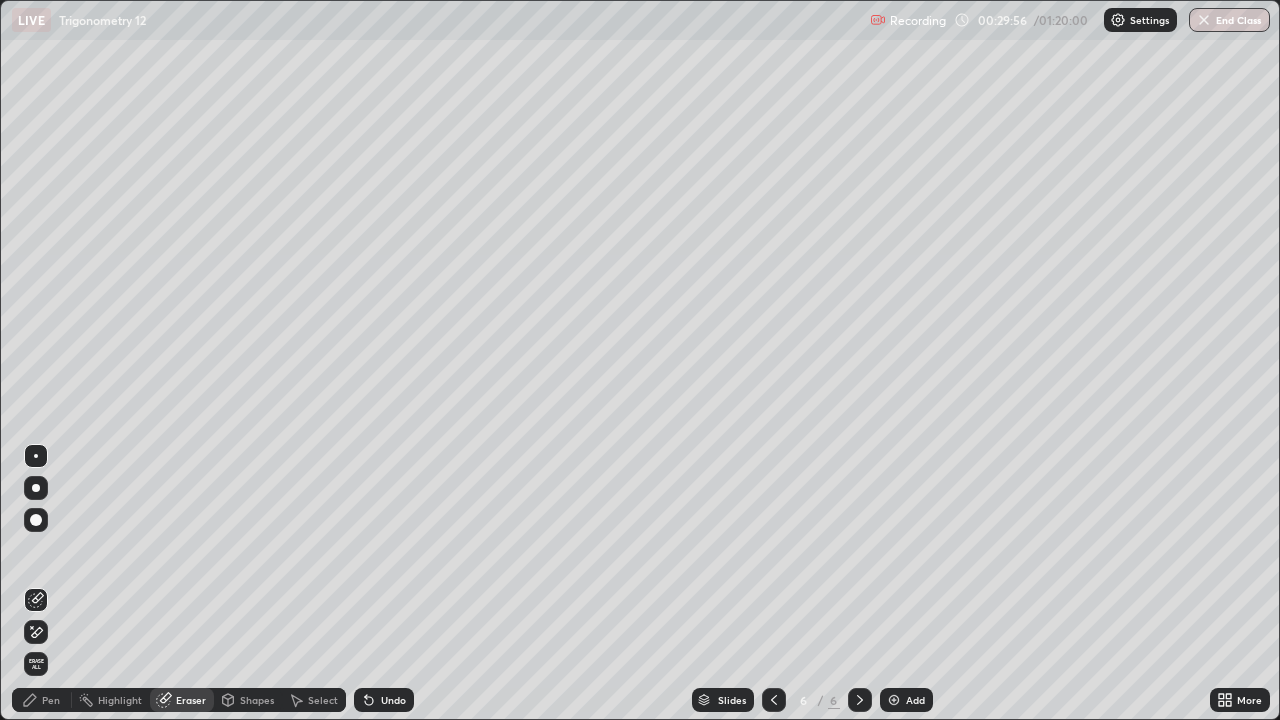 click on "Pen" at bounding box center (51, 700) 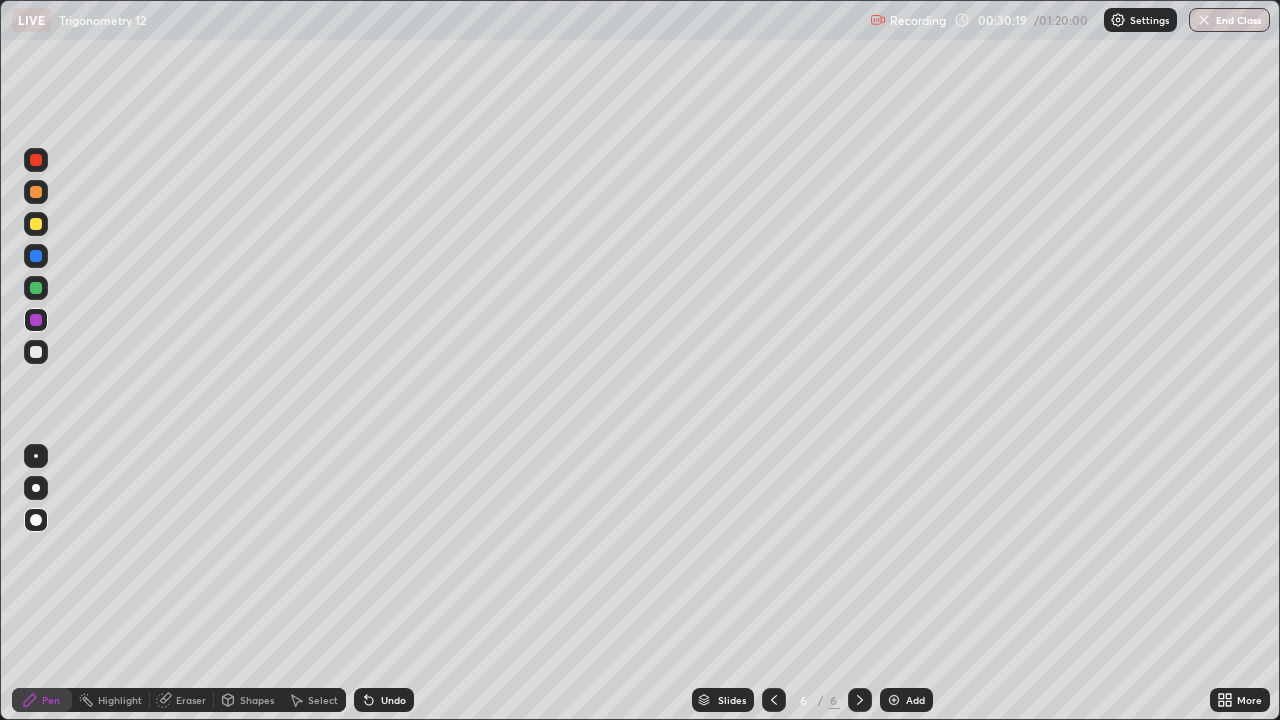 click at bounding box center [36, 160] 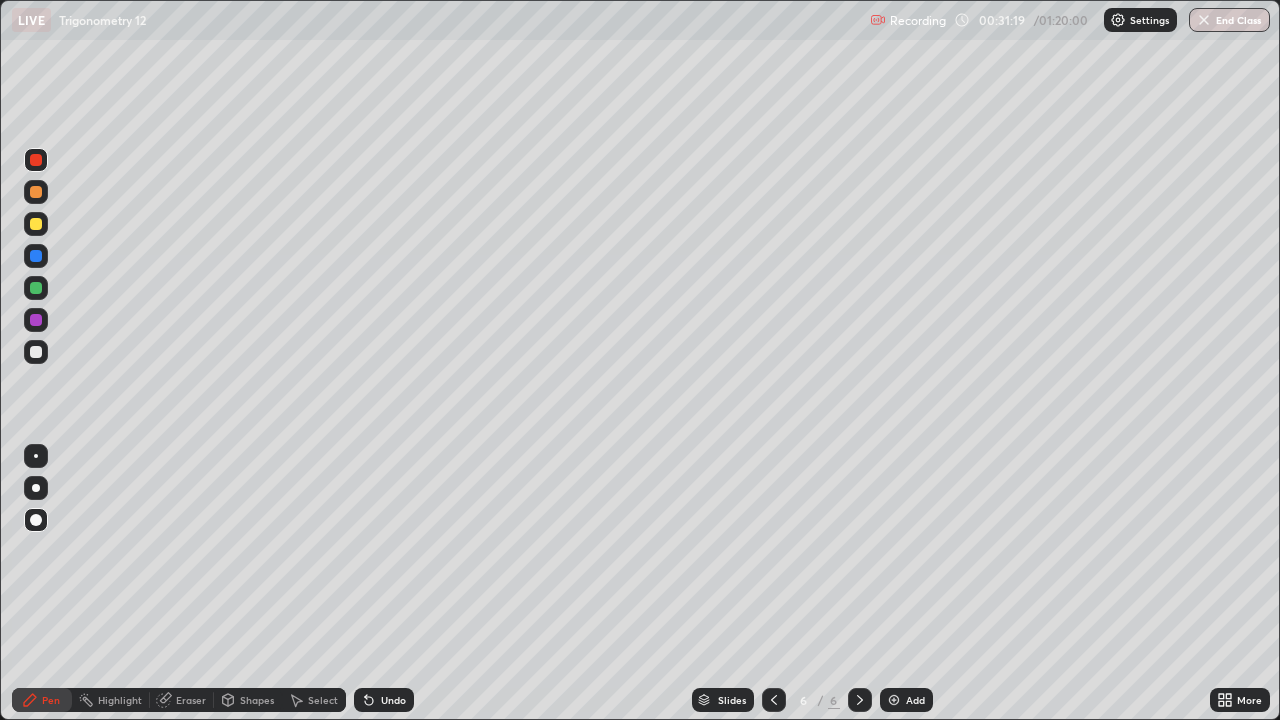 click at bounding box center [36, 224] 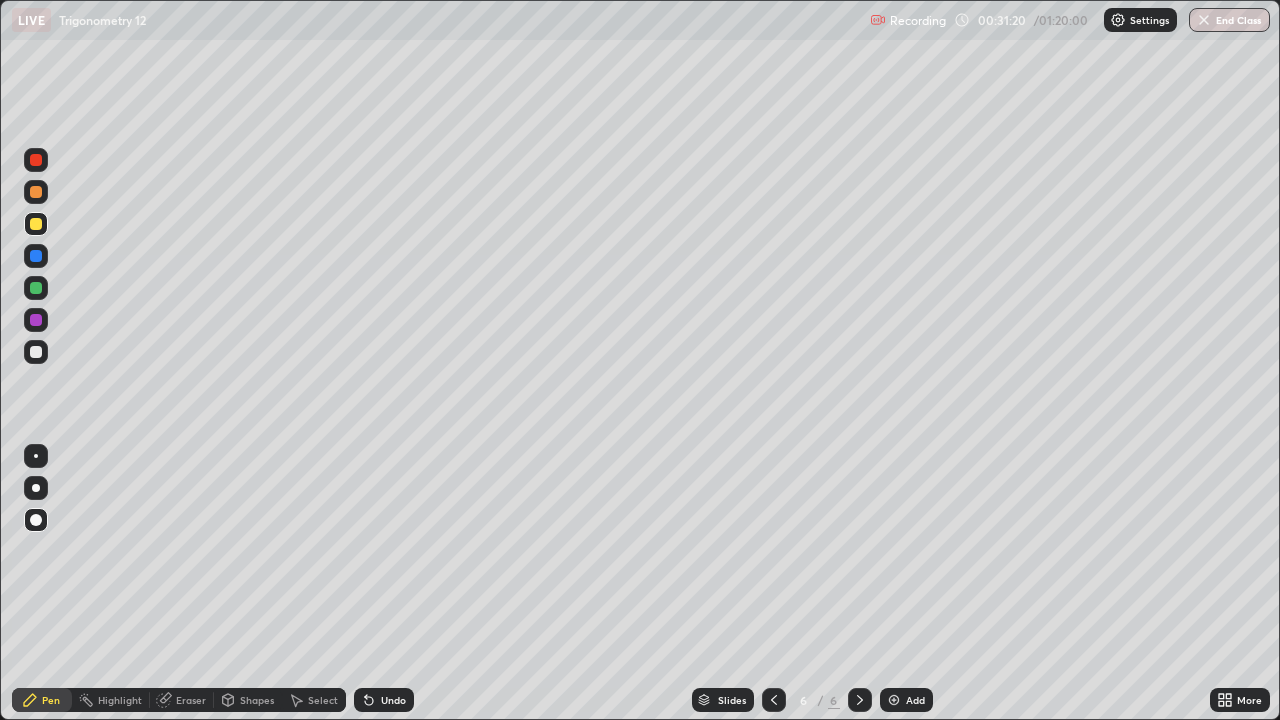 click at bounding box center (36, 488) 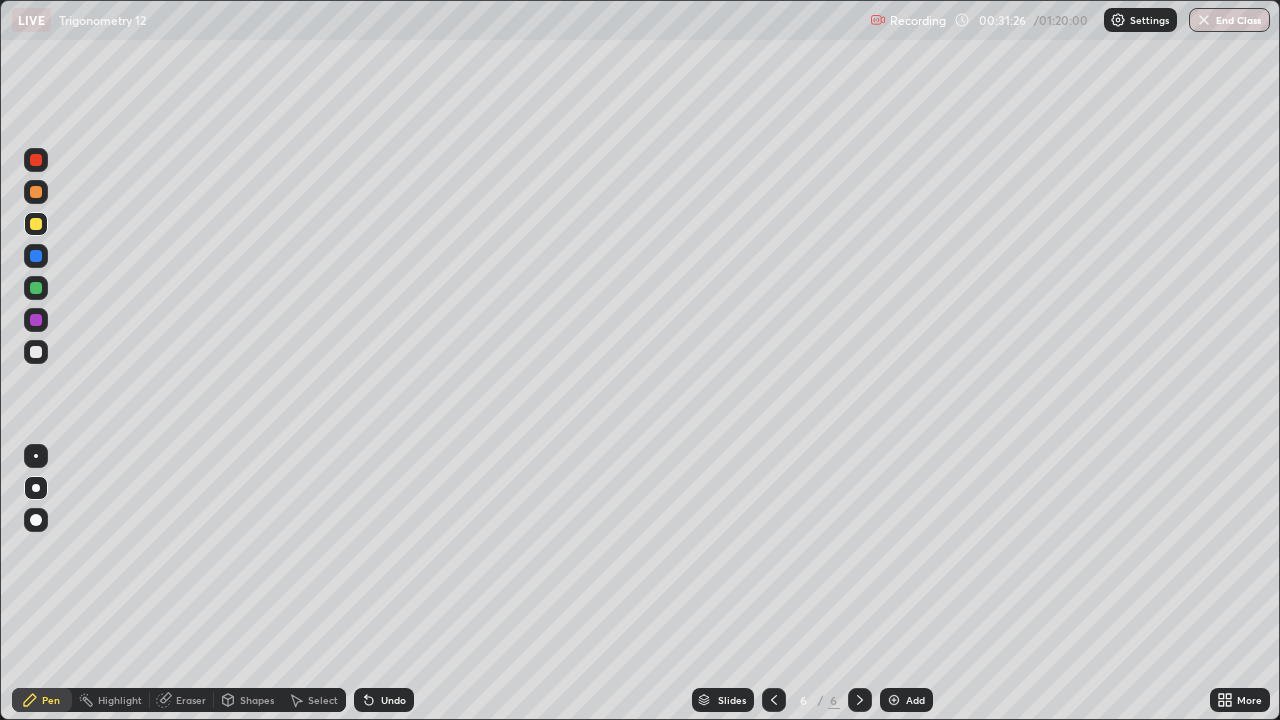 click 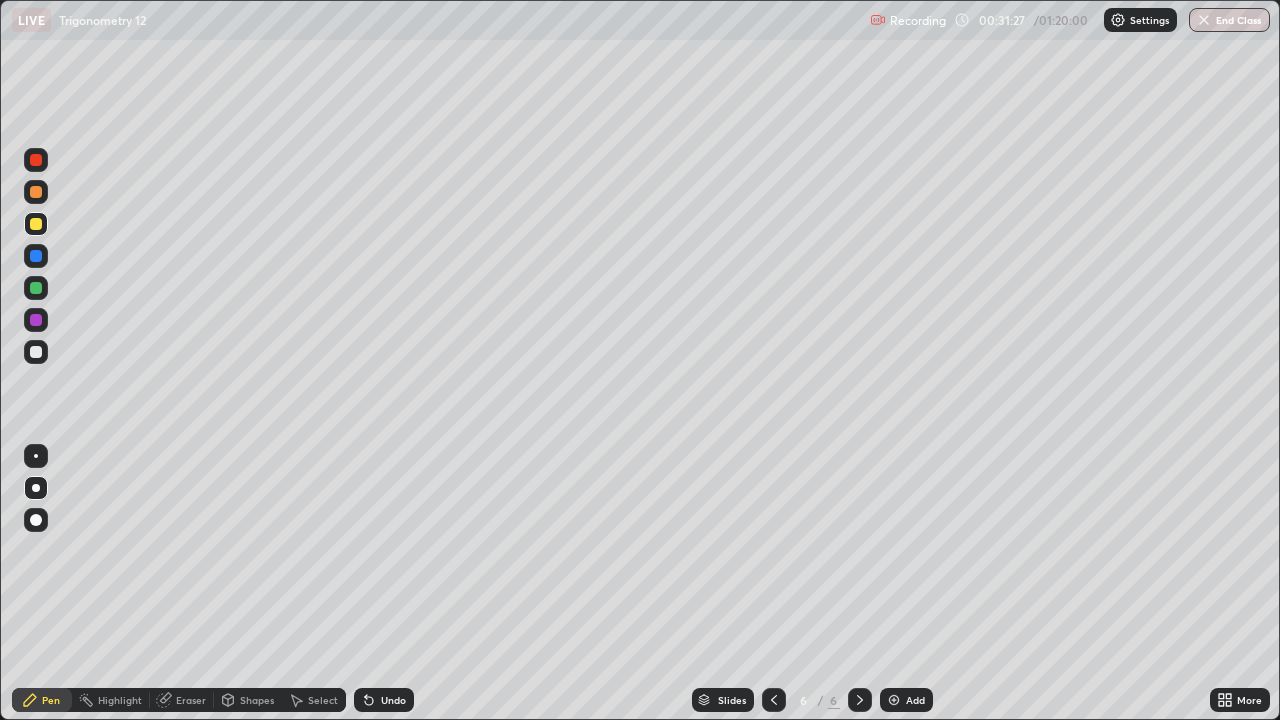 click 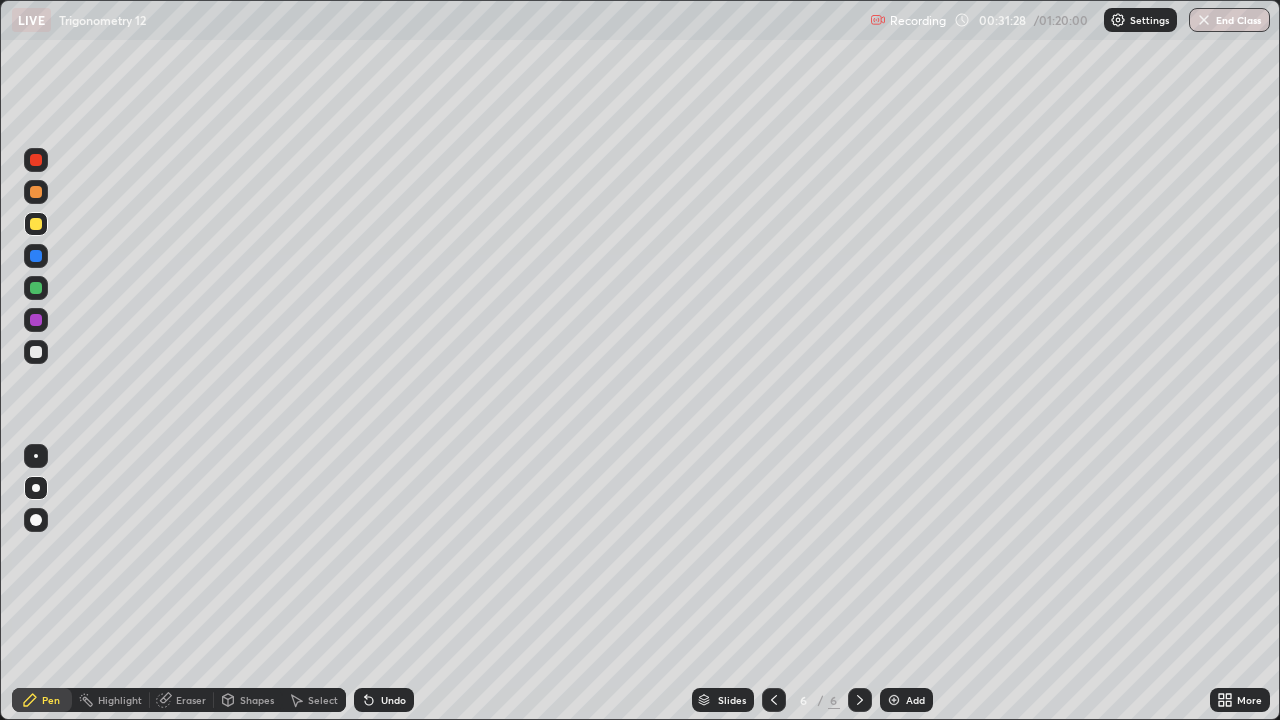 click at bounding box center [894, 700] 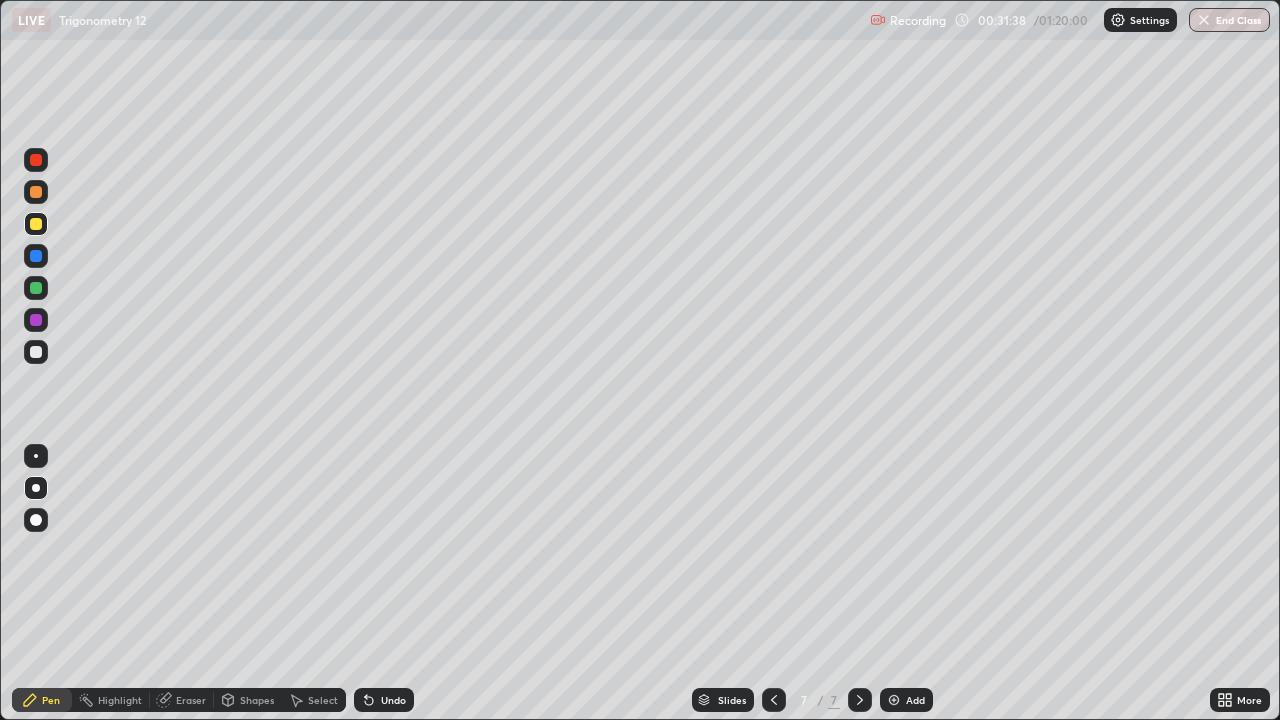 click at bounding box center (36, 352) 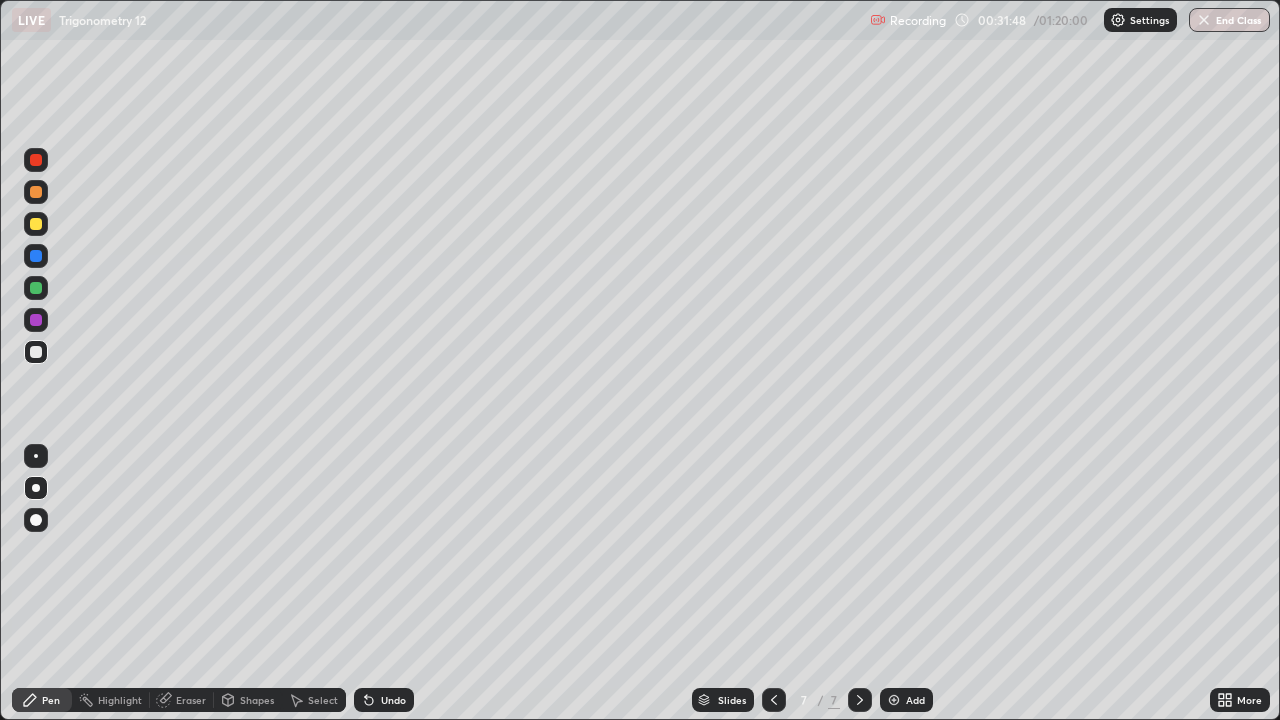 click at bounding box center (36, 320) 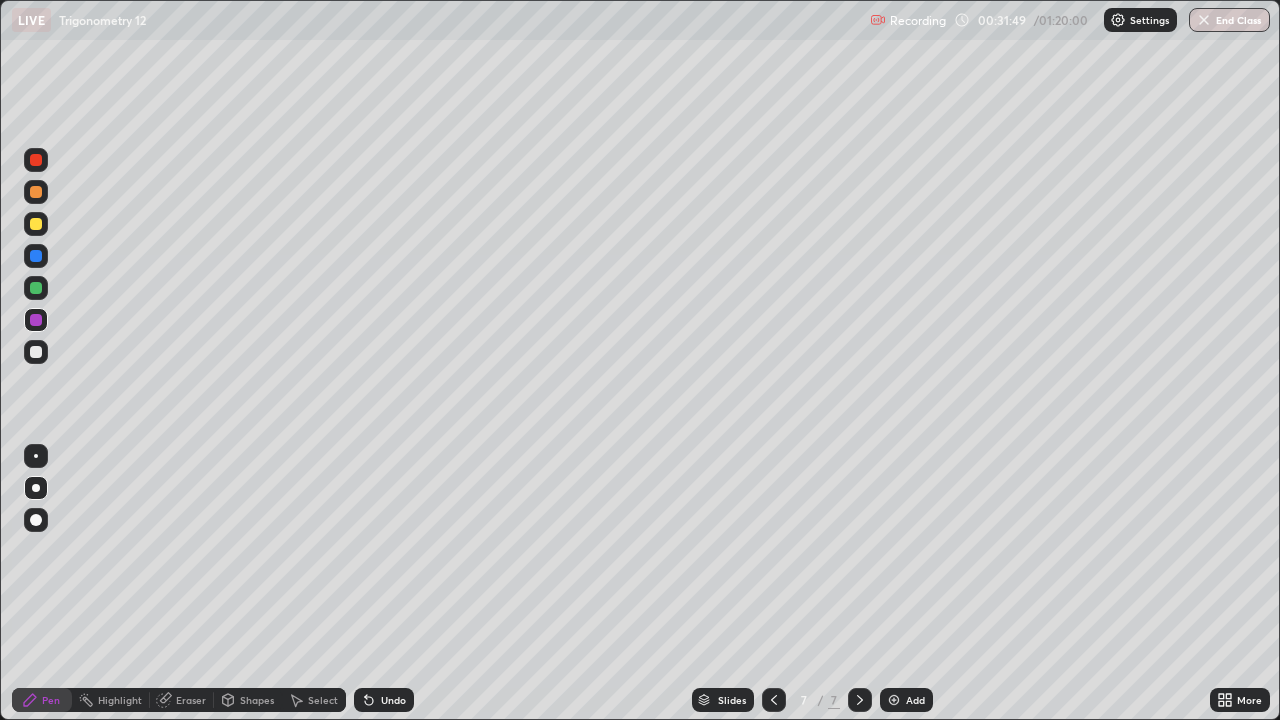 click at bounding box center (36, 520) 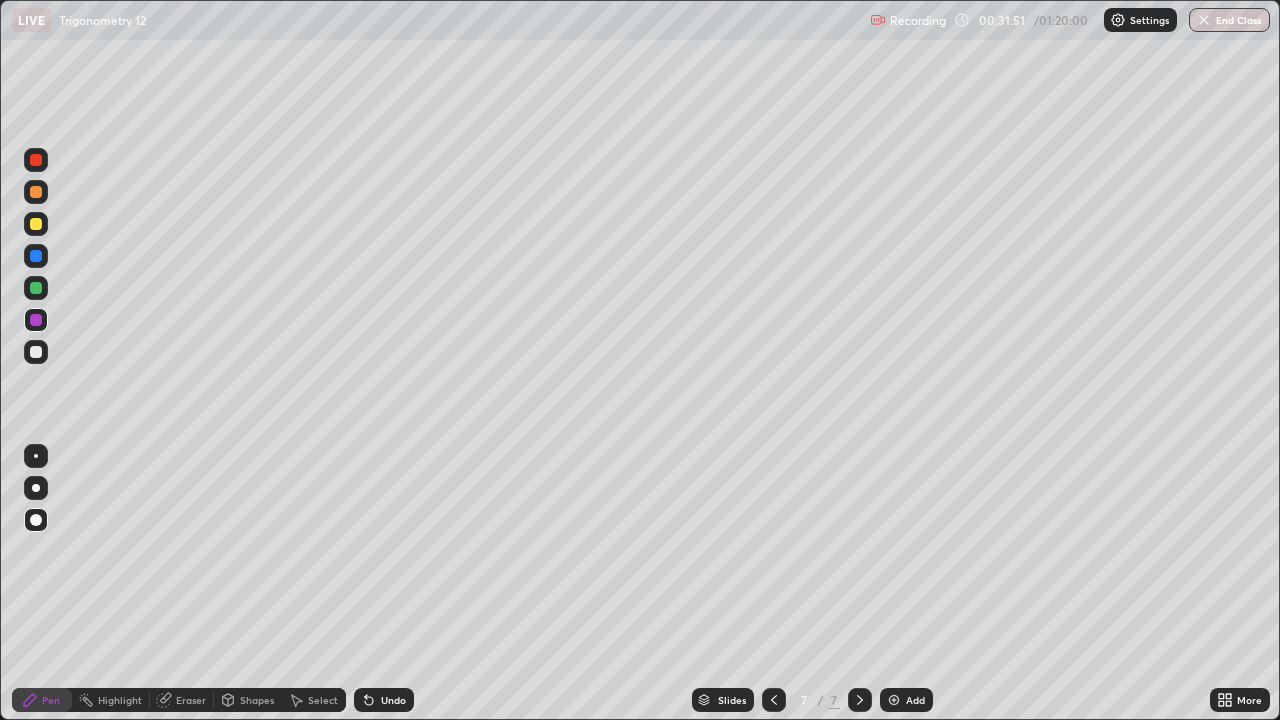 click at bounding box center [36, 352] 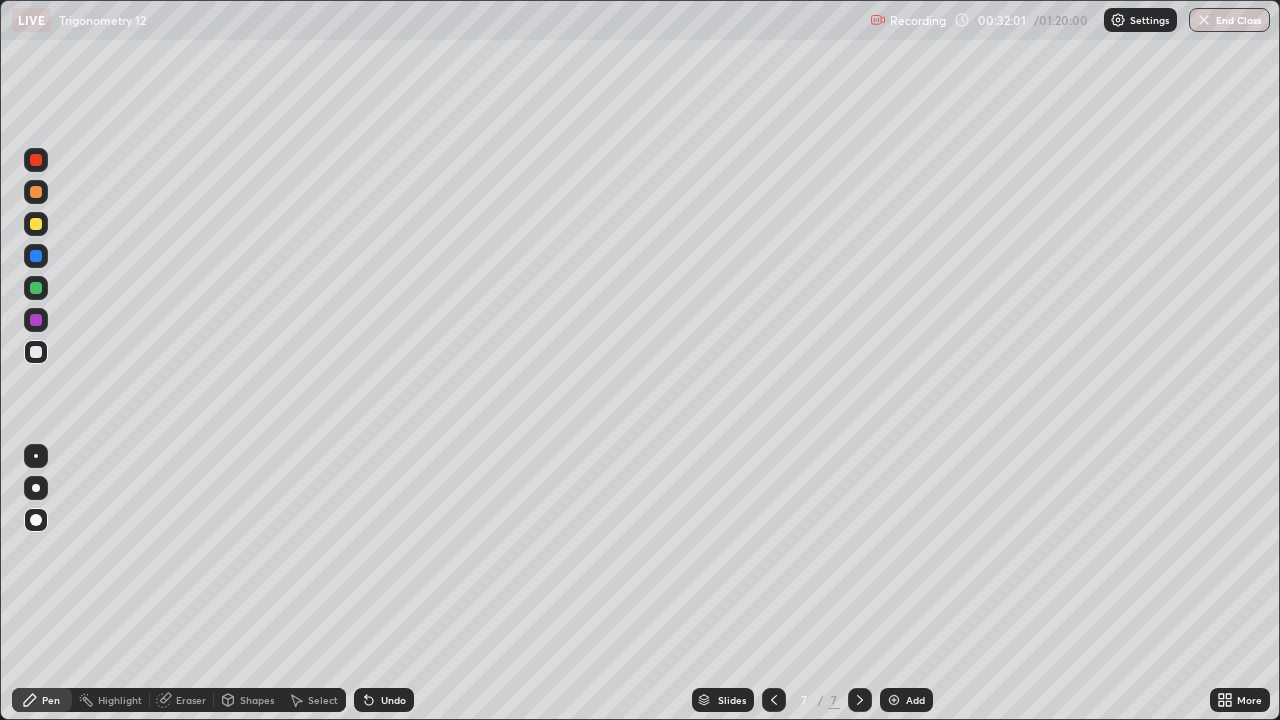 click at bounding box center (36, 320) 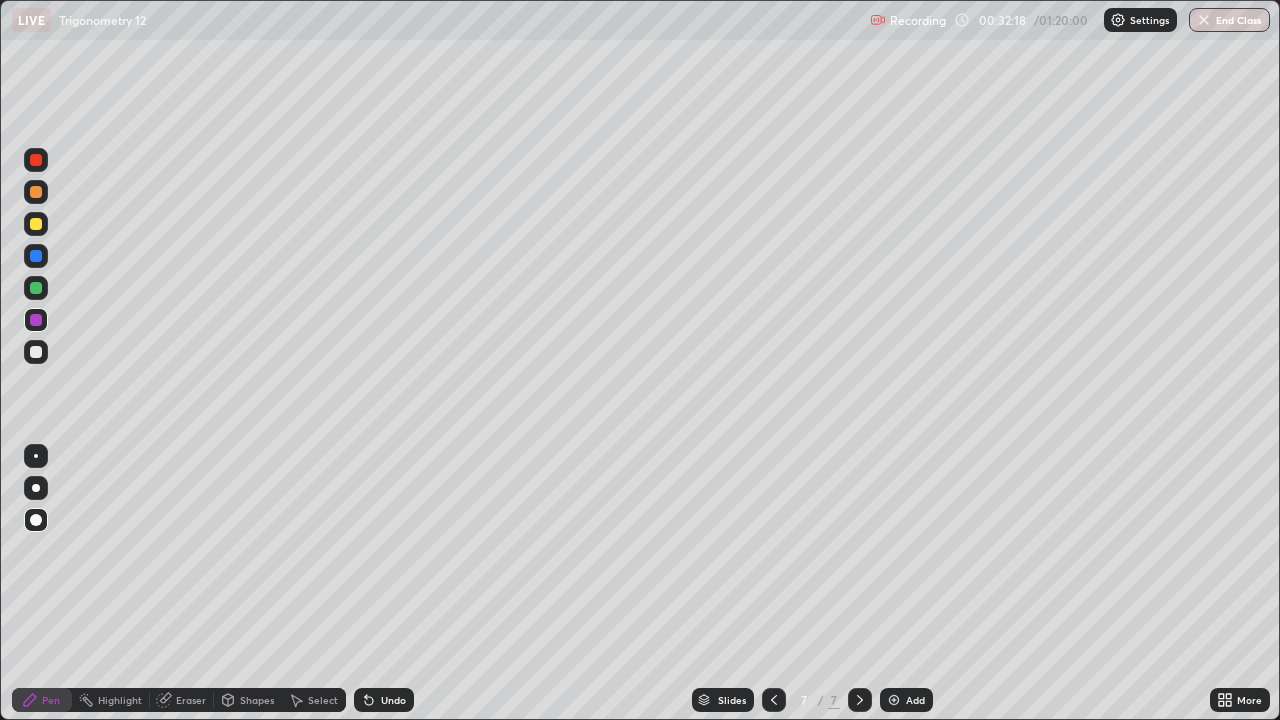 click at bounding box center (36, 288) 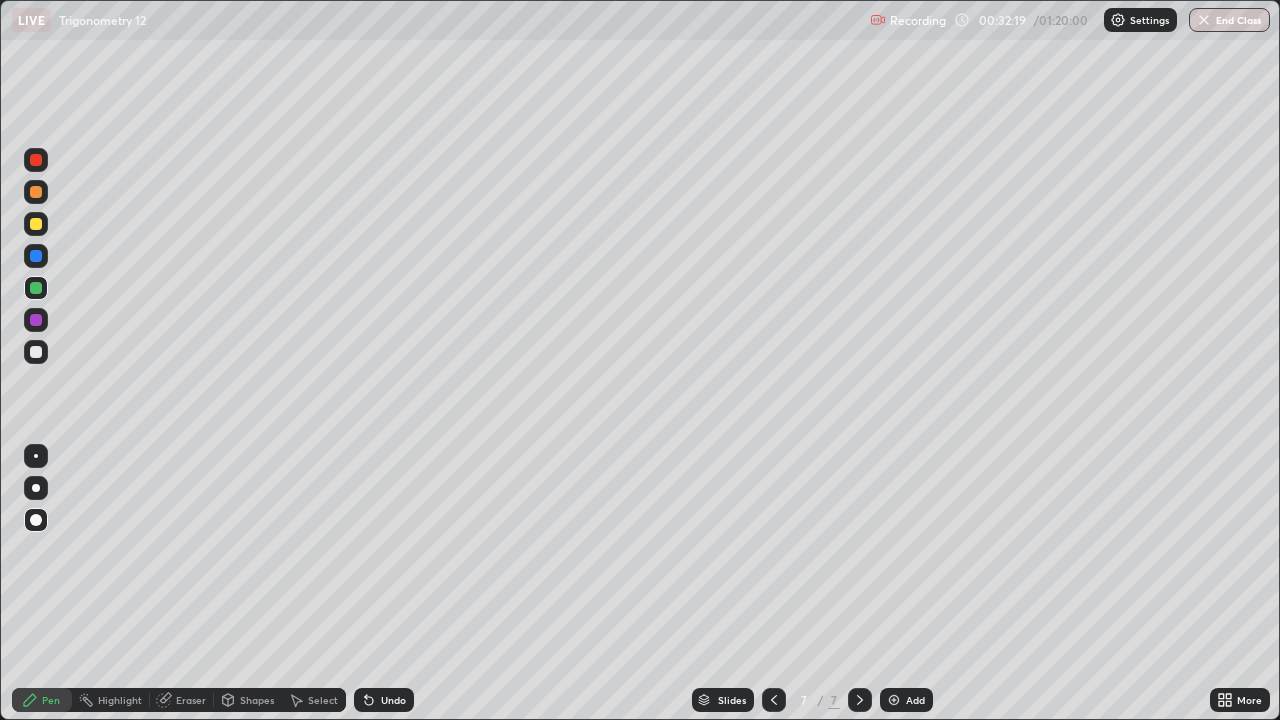 click at bounding box center (36, 352) 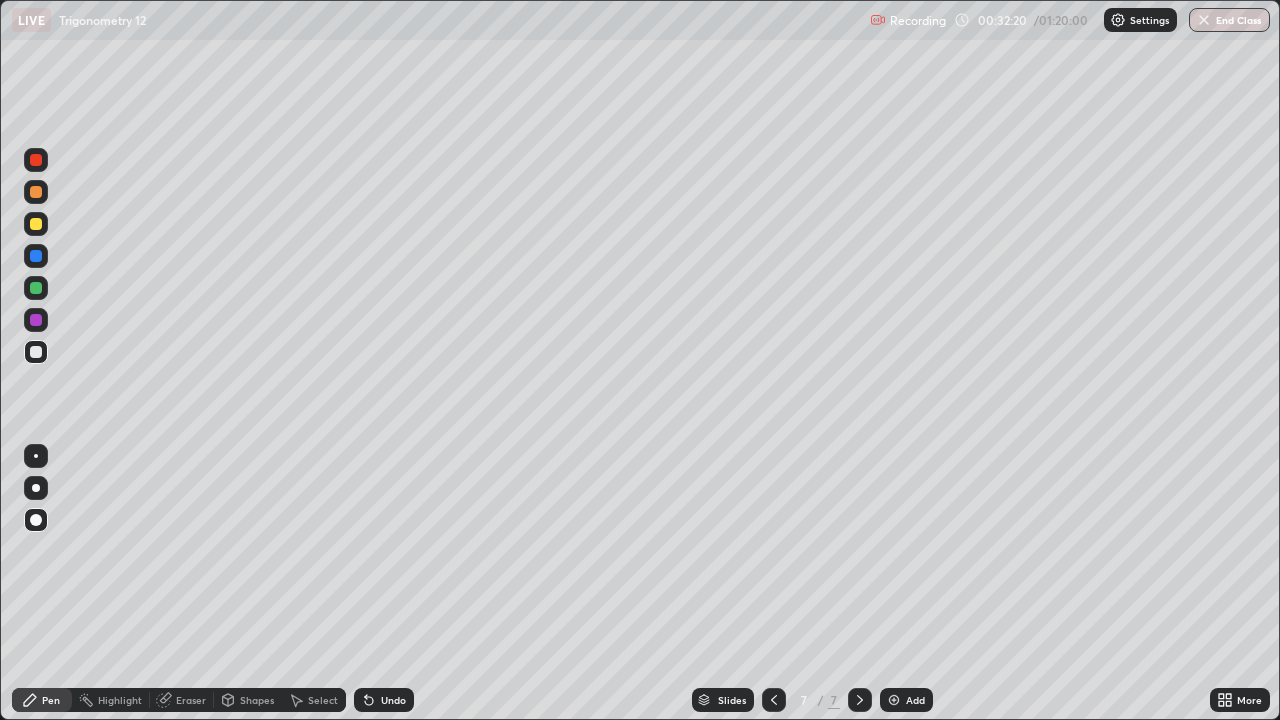 click at bounding box center [36, 456] 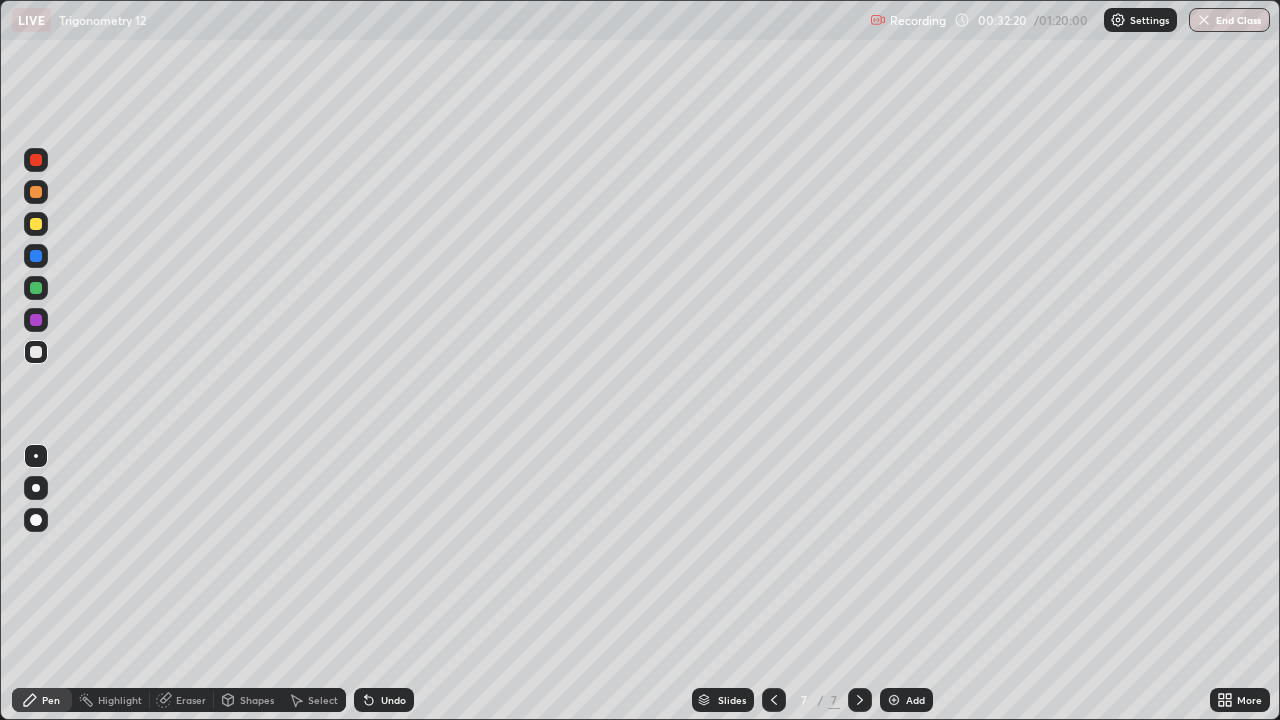 click at bounding box center (36, 488) 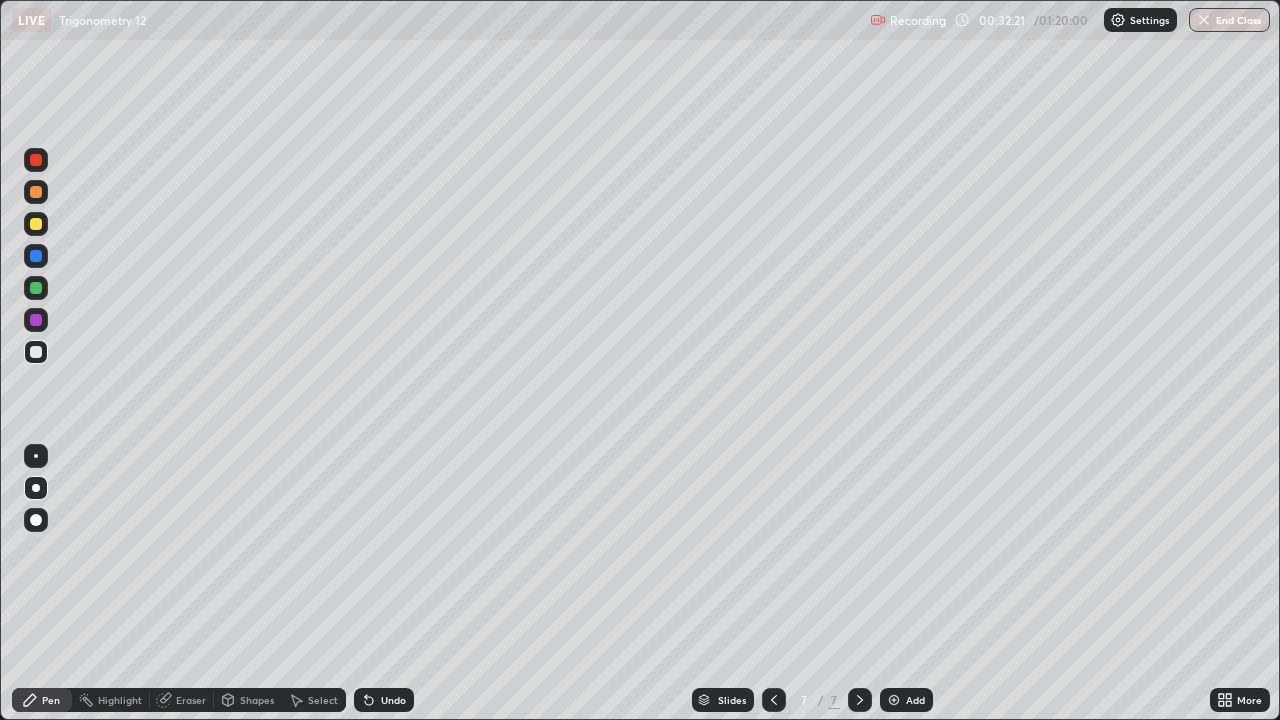 click at bounding box center (36, 456) 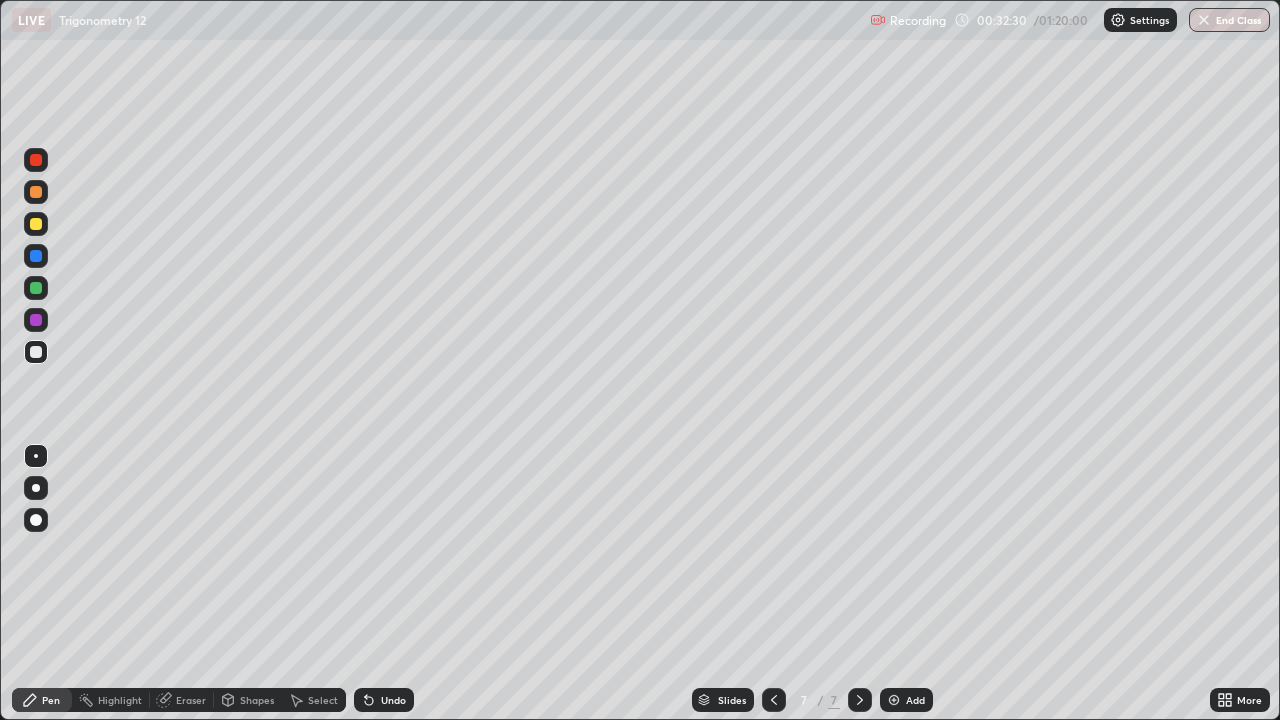 click on "Eraser" at bounding box center [191, 700] 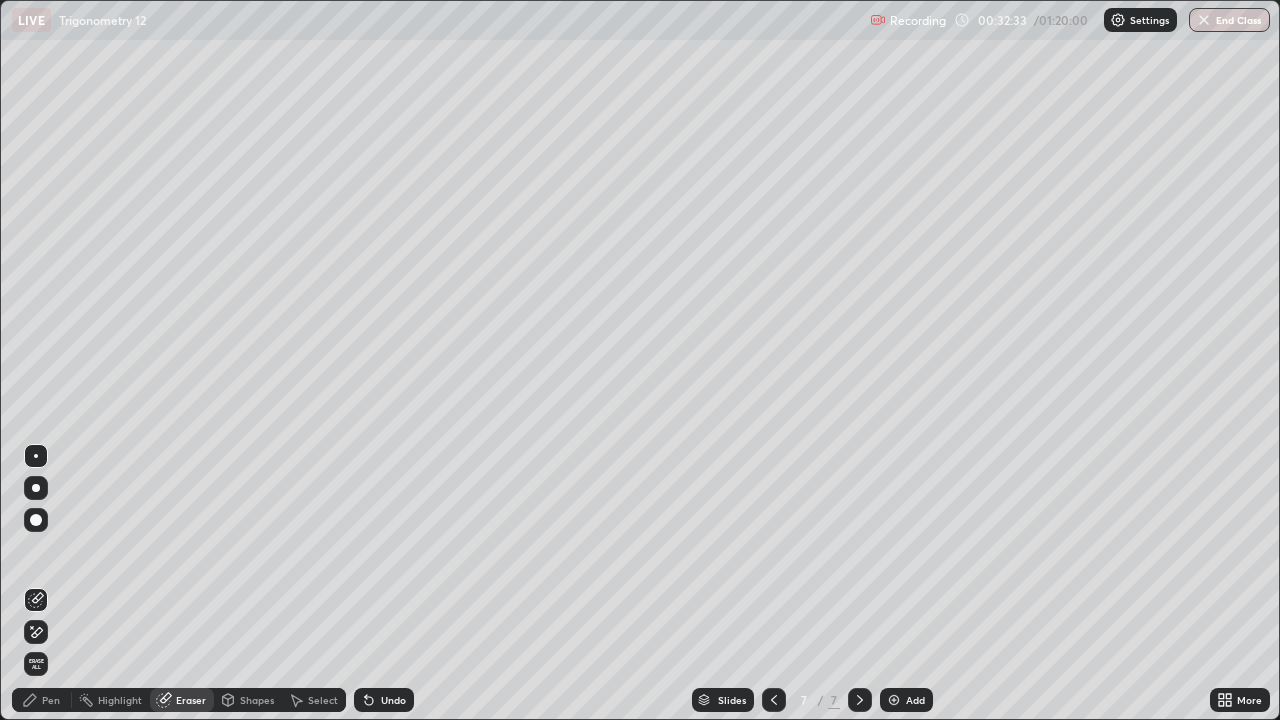 click on "Pen" at bounding box center [42, 700] 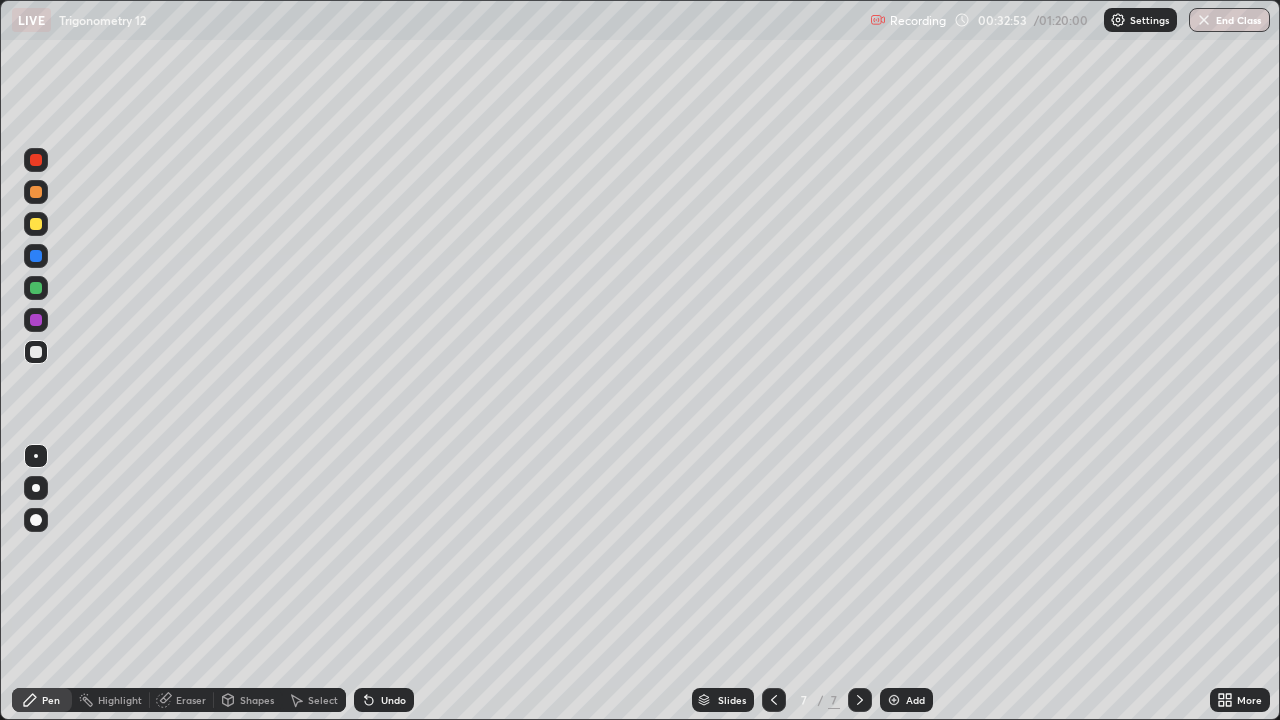 click at bounding box center [36, 320] 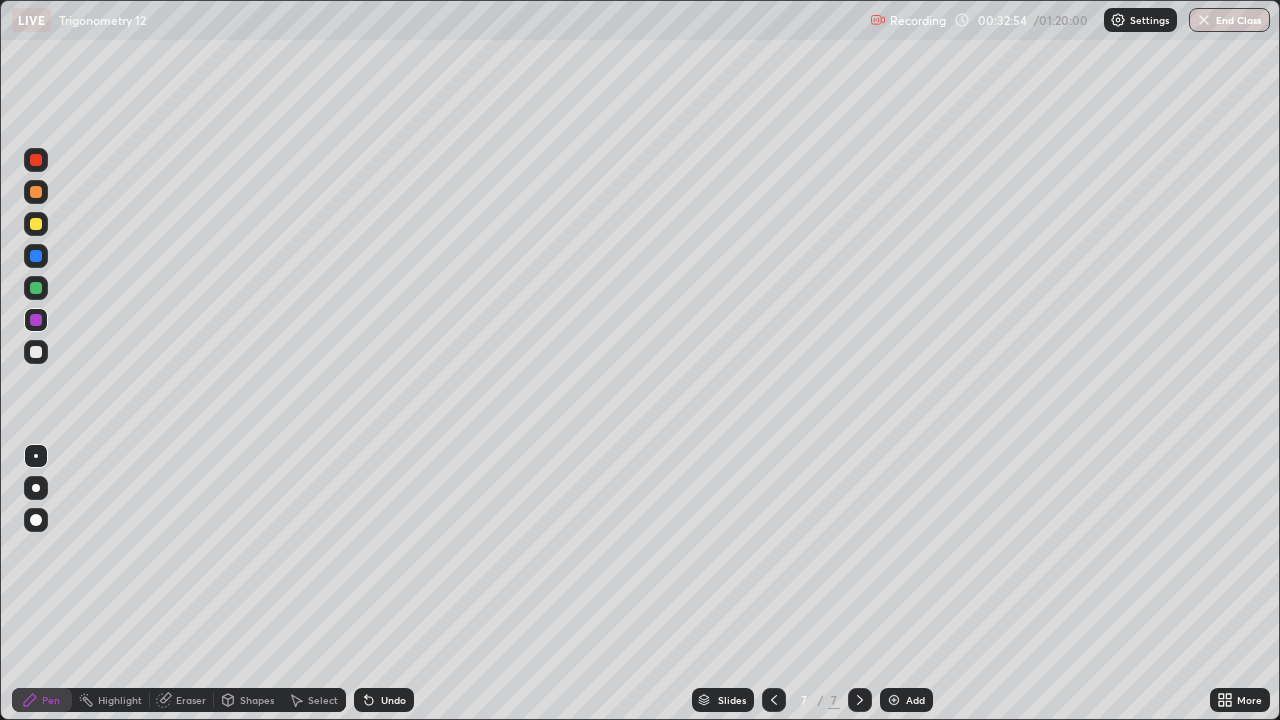 click at bounding box center (36, 520) 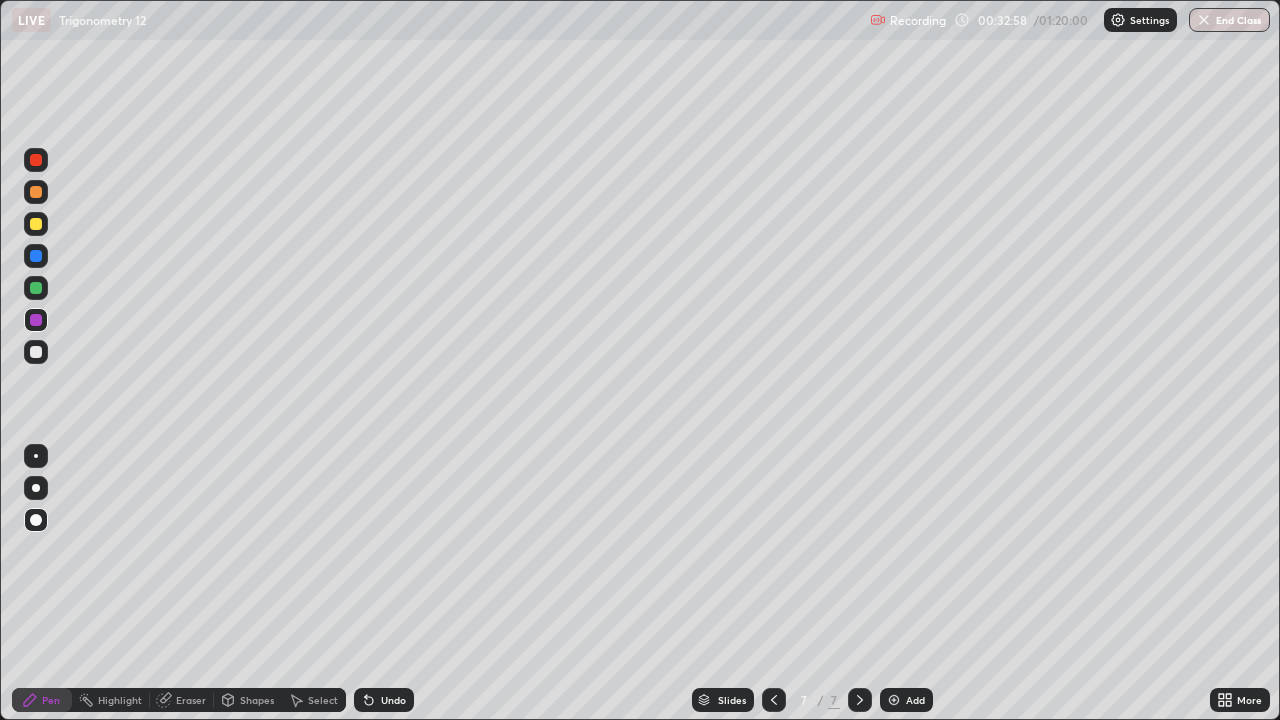click at bounding box center (36, 352) 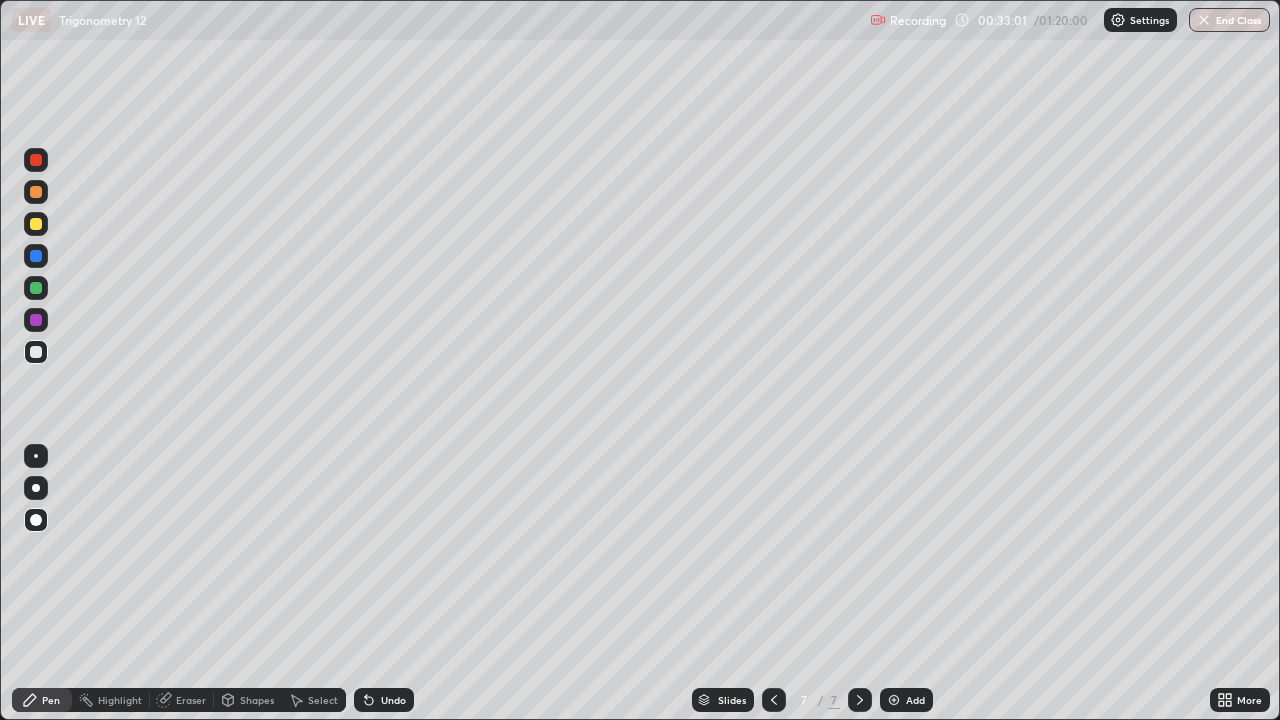click at bounding box center (36, 352) 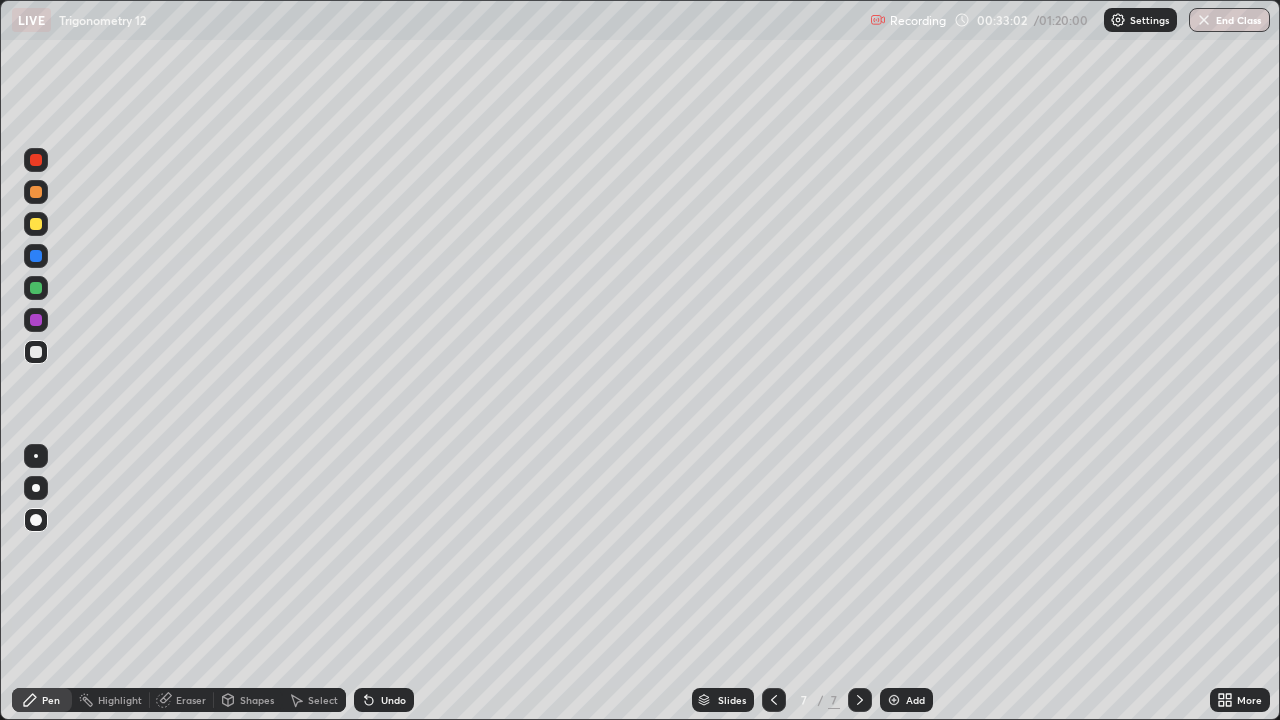 click at bounding box center [36, 456] 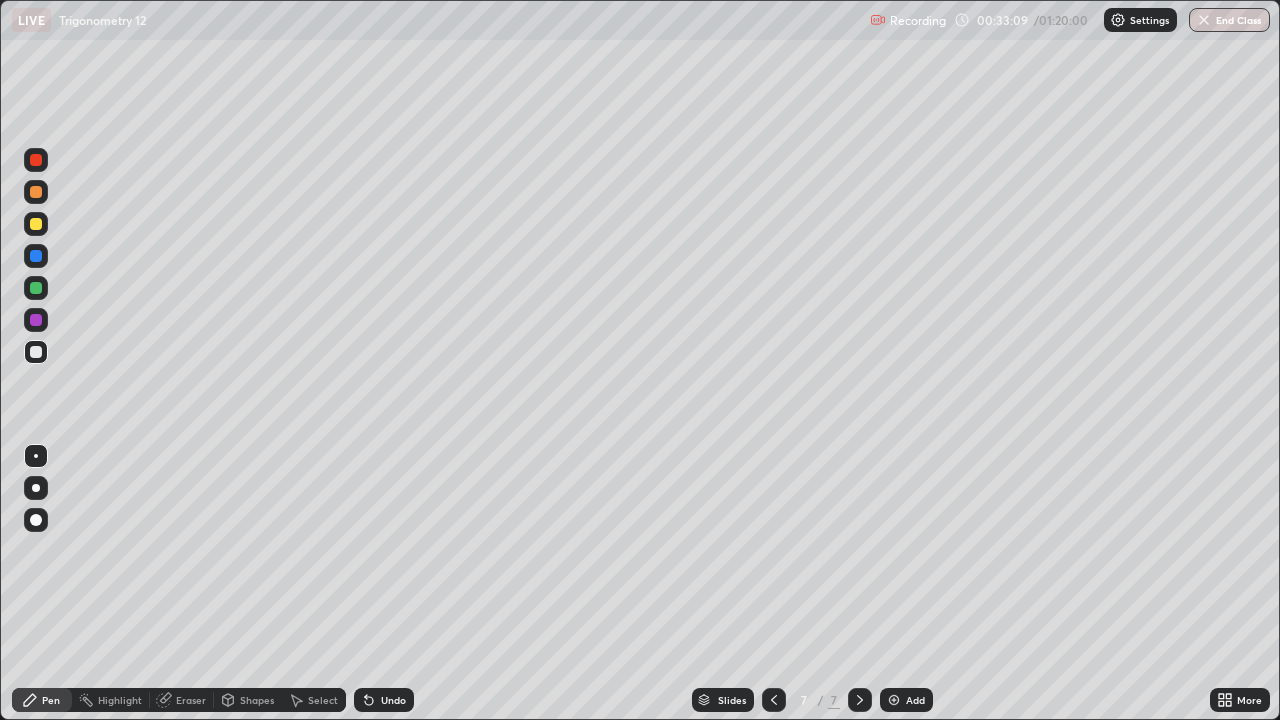 click at bounding box center (36, 320) 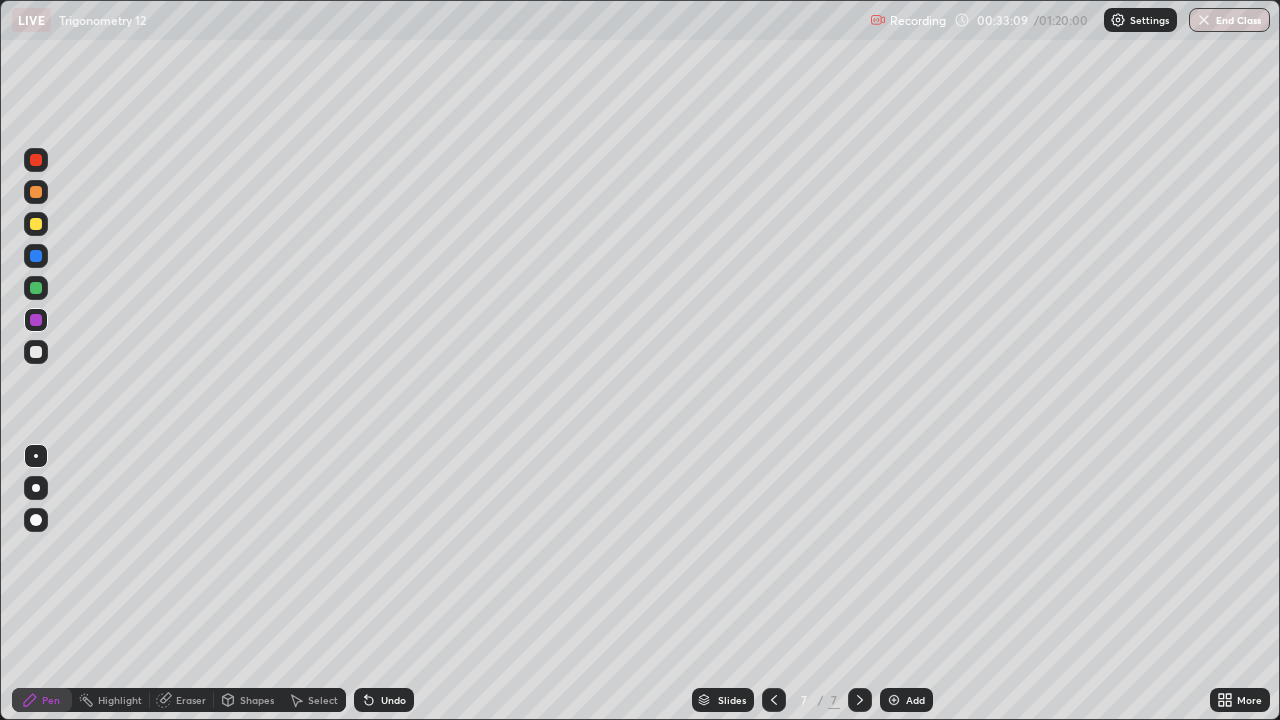click at bounding box center (36, 520) 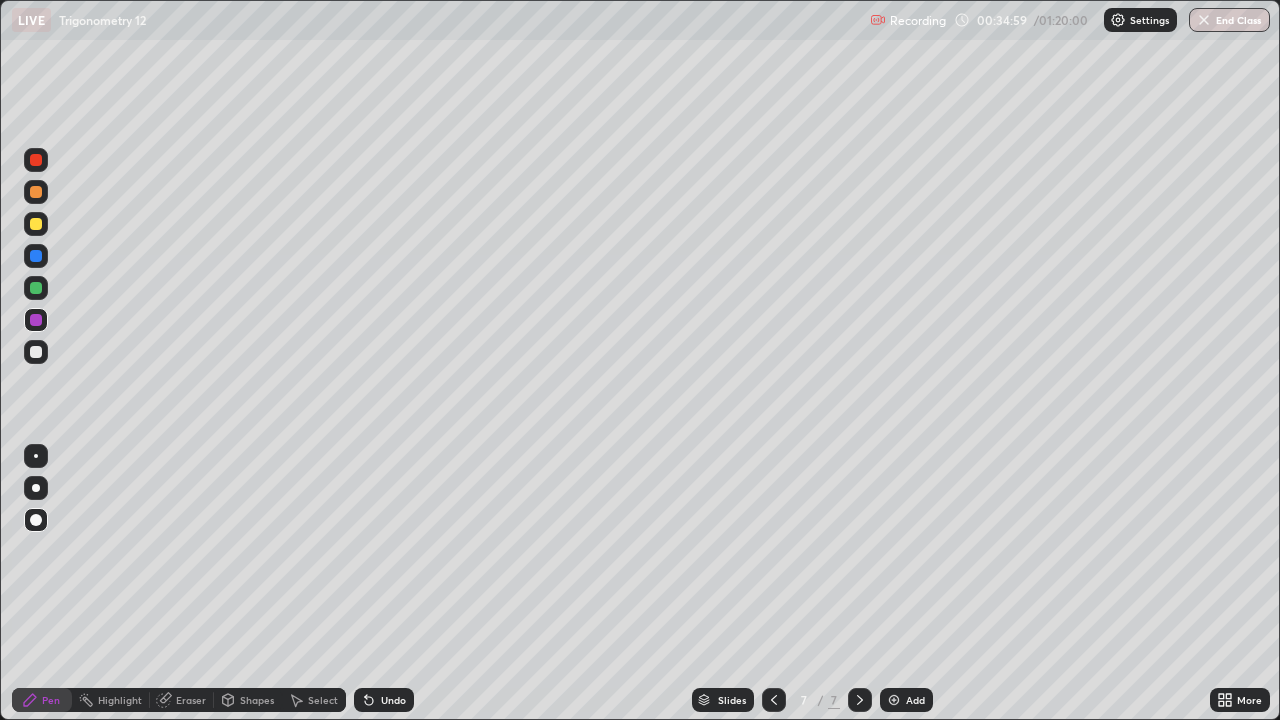 click on "Eraser" at bounding box center (191, 700) 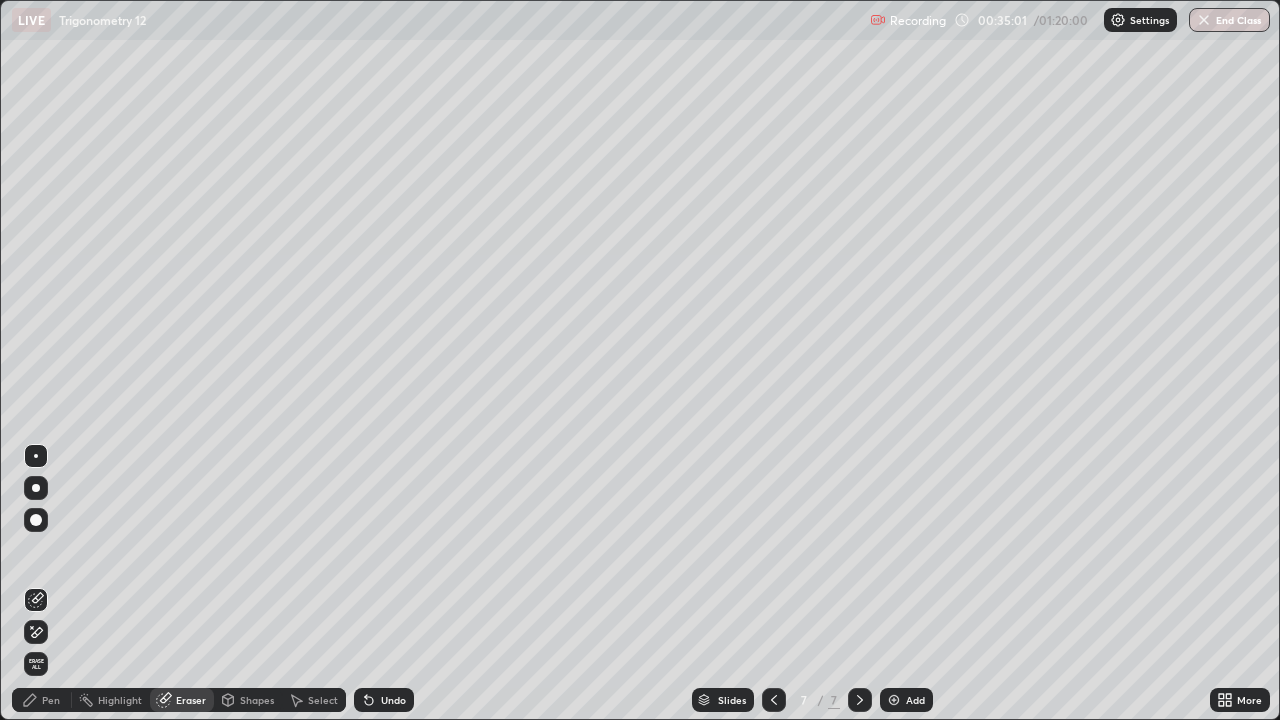 click on "Pen" at bounding box center [51, 700] 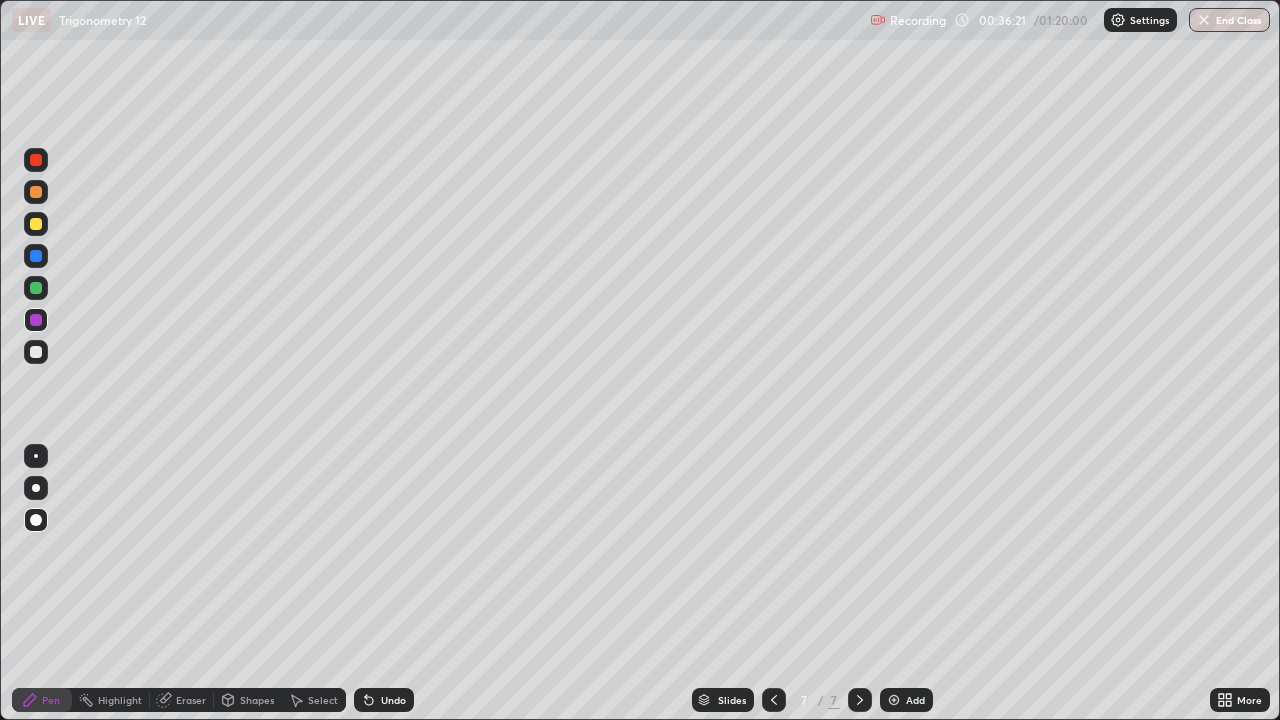 click at bounding box center [36, 288] 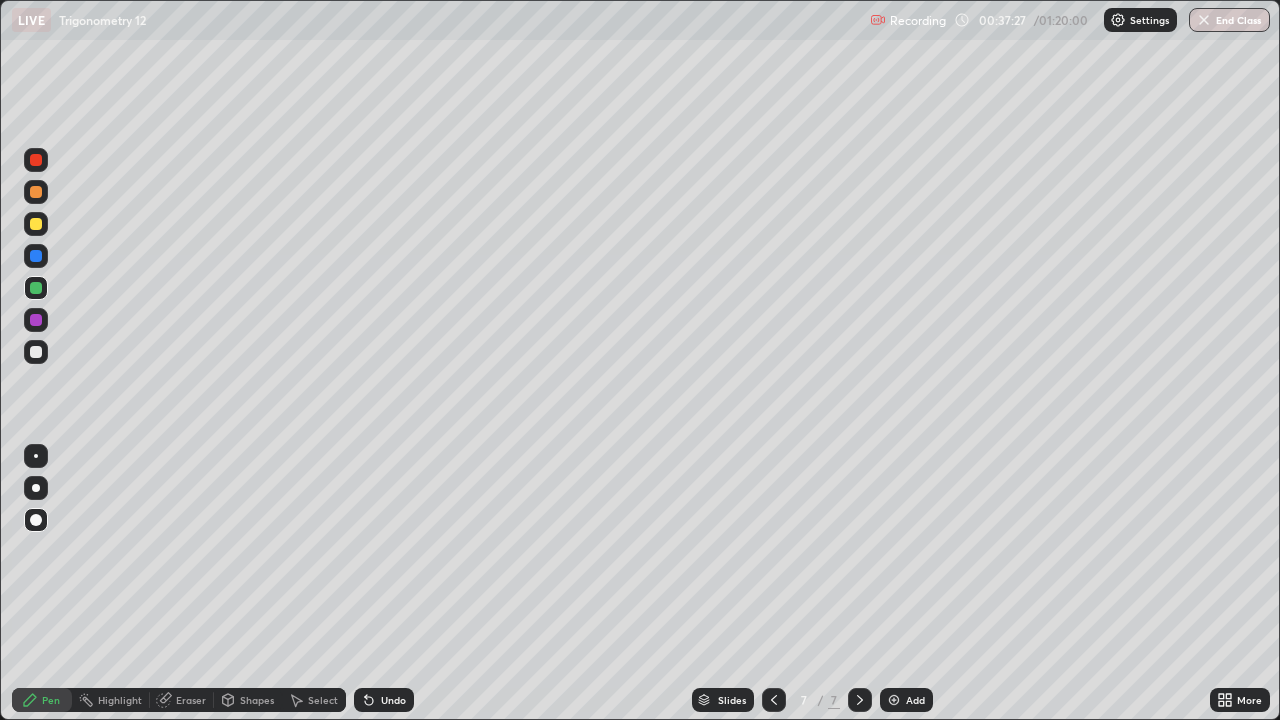 click at bounding box center [36, 224] 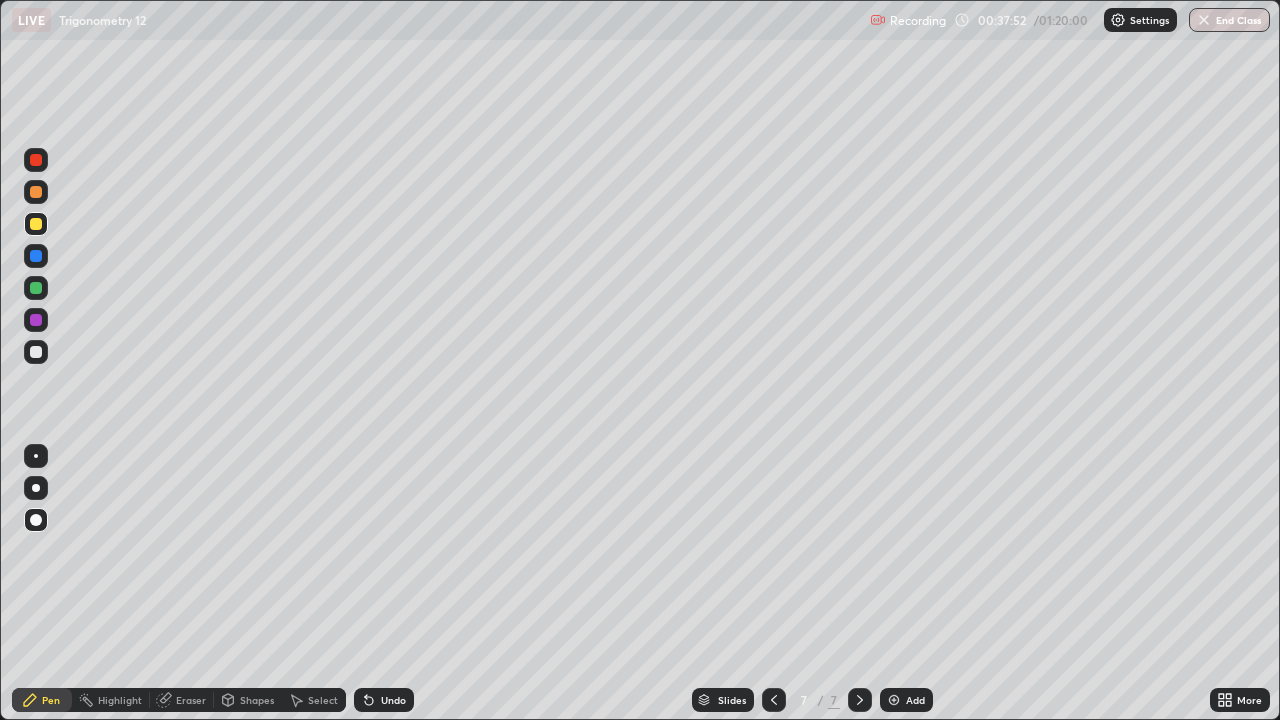 click 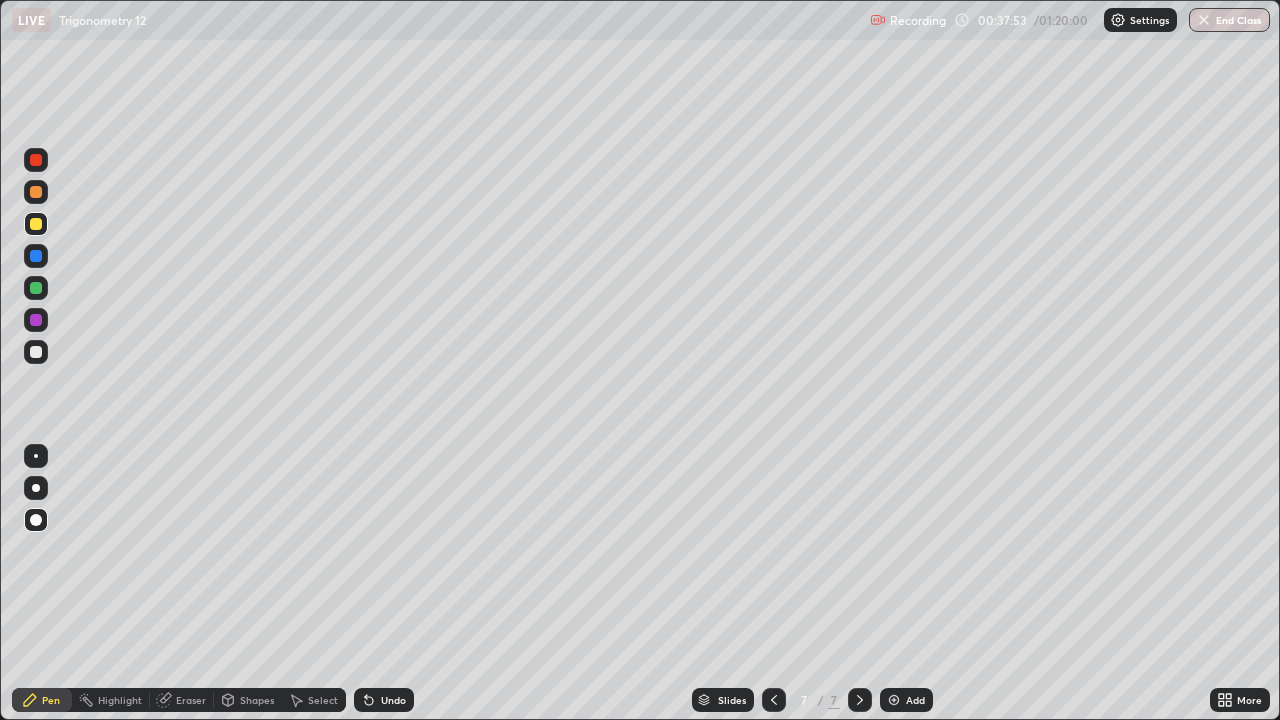 click 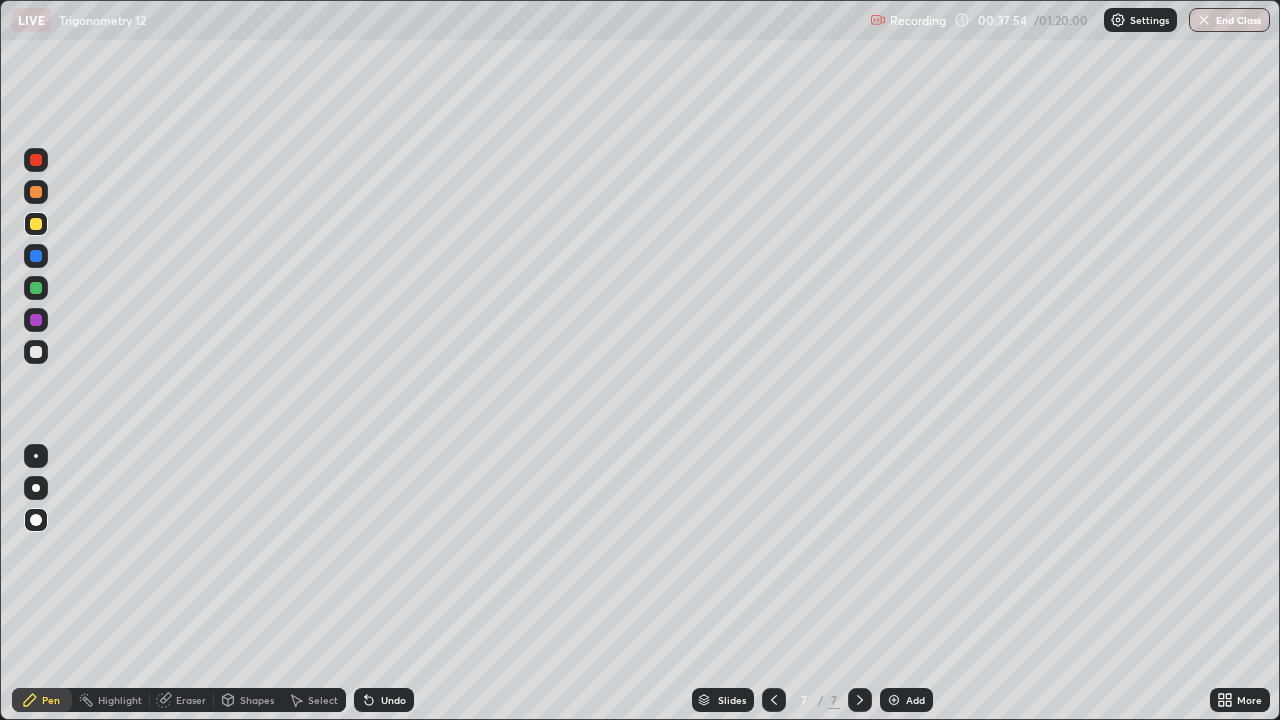 click 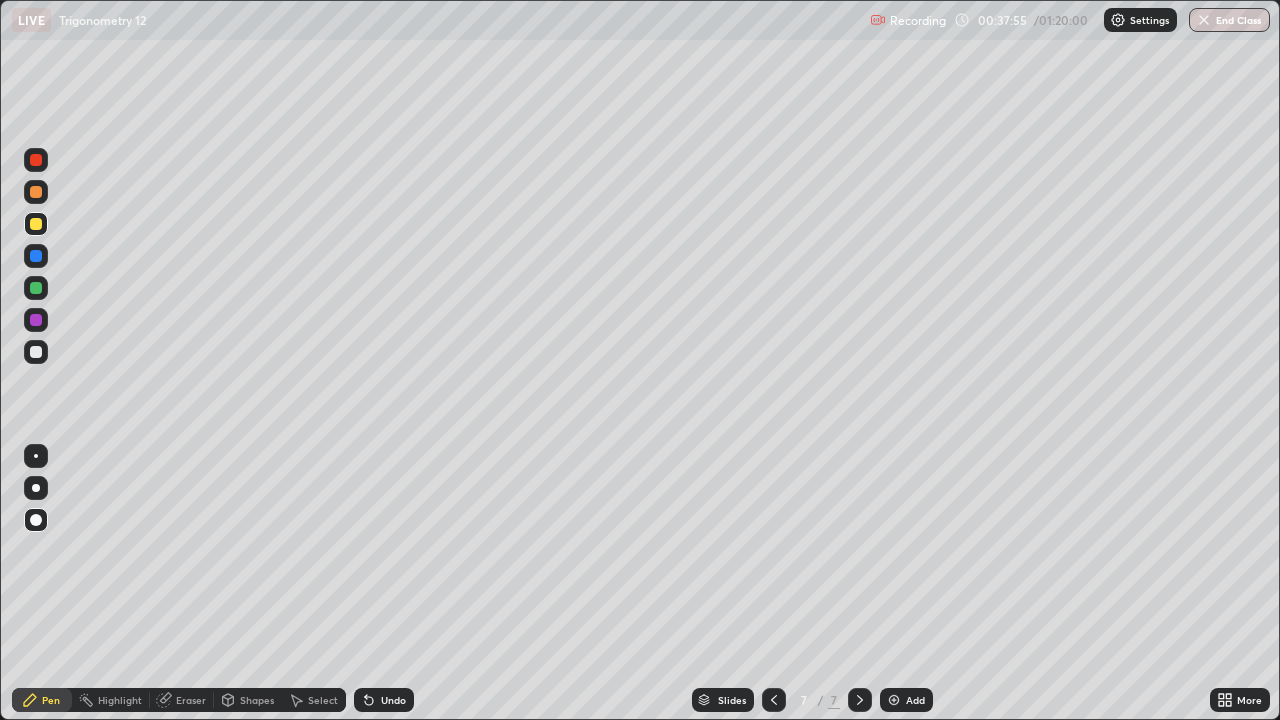 click on "Add" at bounding box center [906, 700] 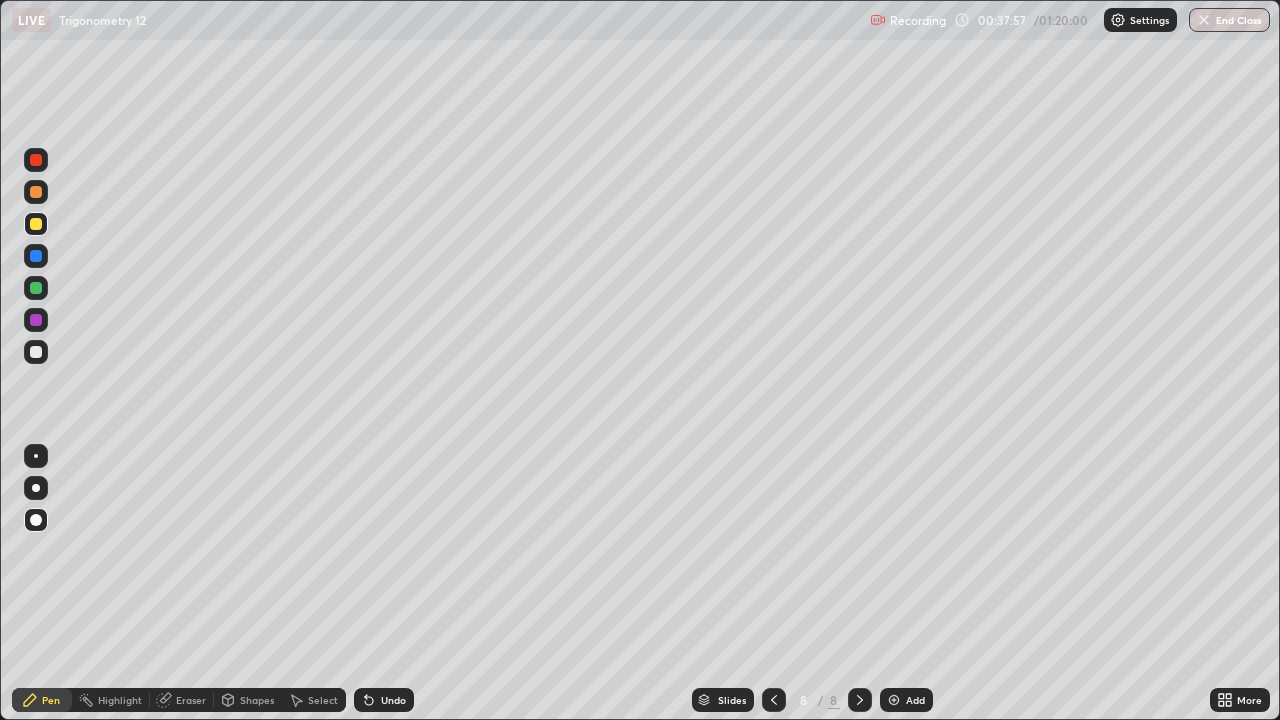 click at bounding box center [36, 520] 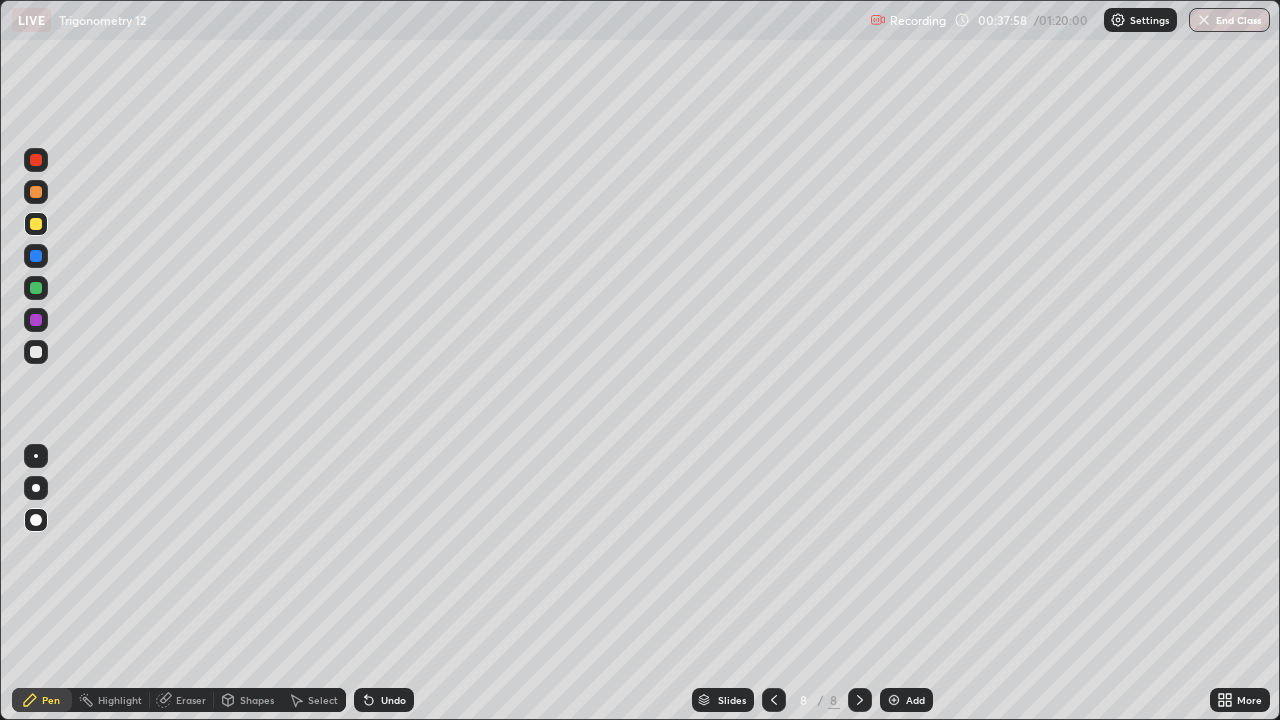 click at bounding box center [36, 224] 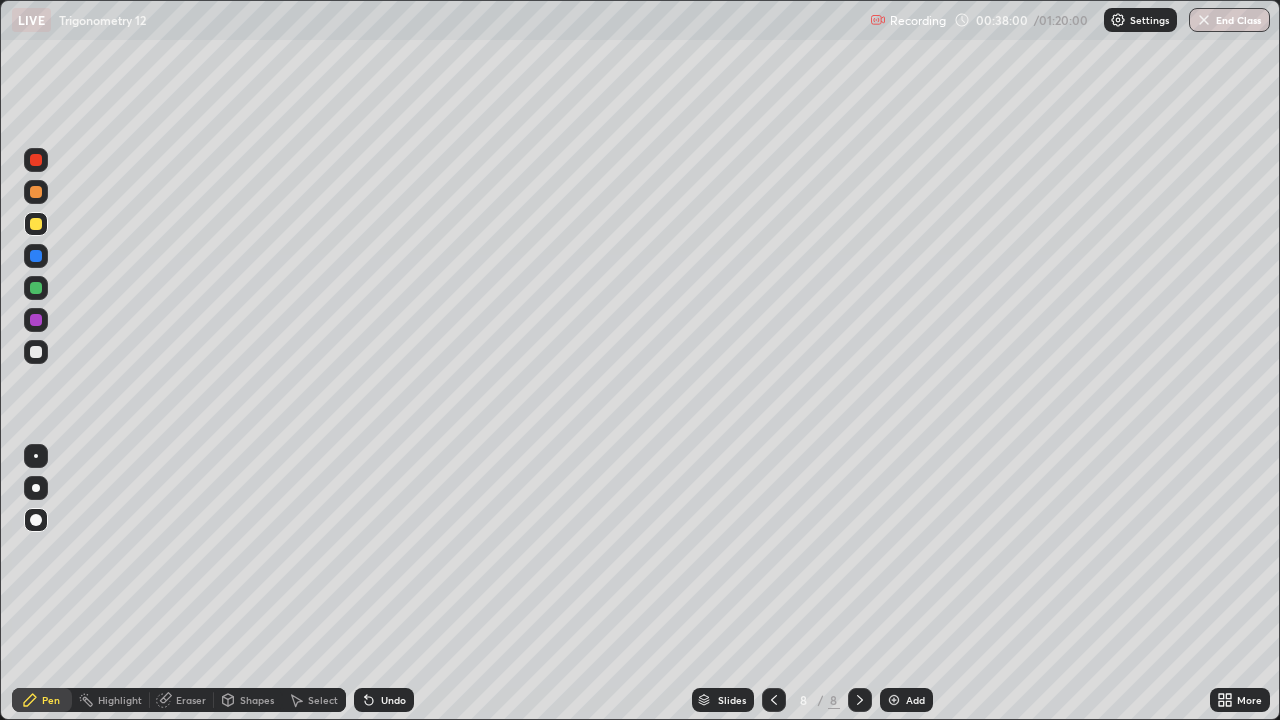 click at bounding box center [36, 224] 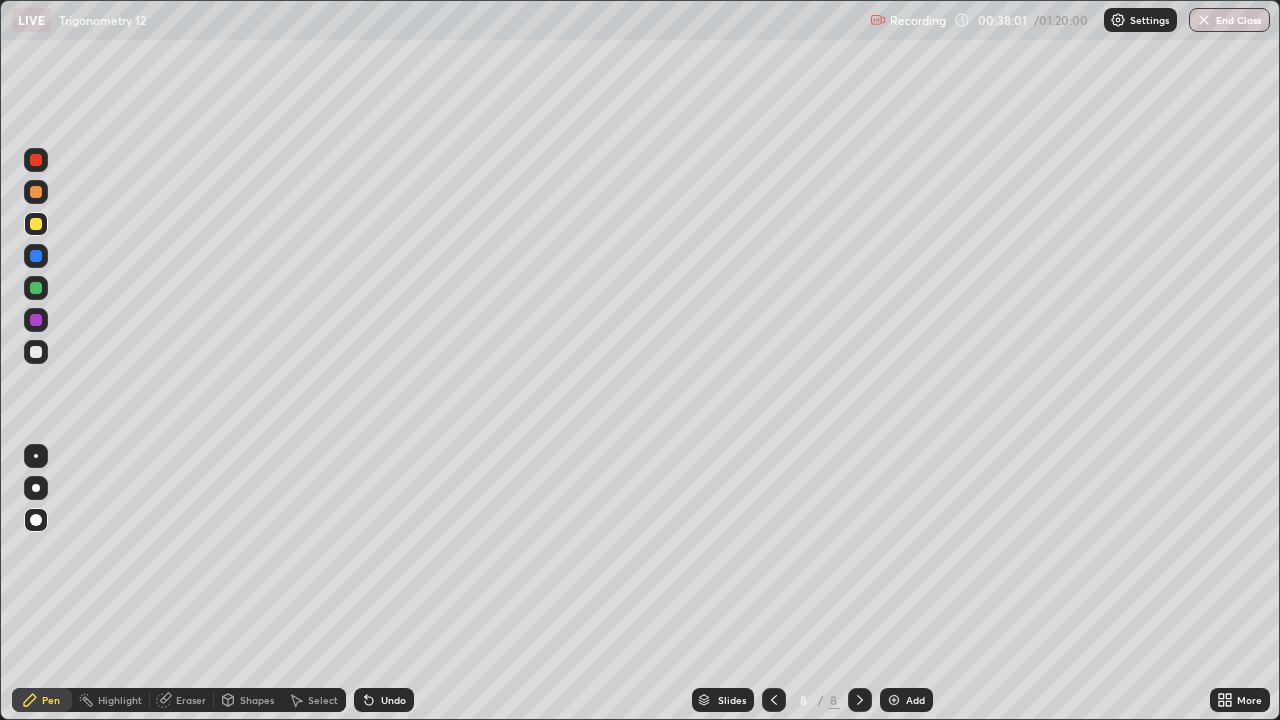 click at bounding box center [36, 520] 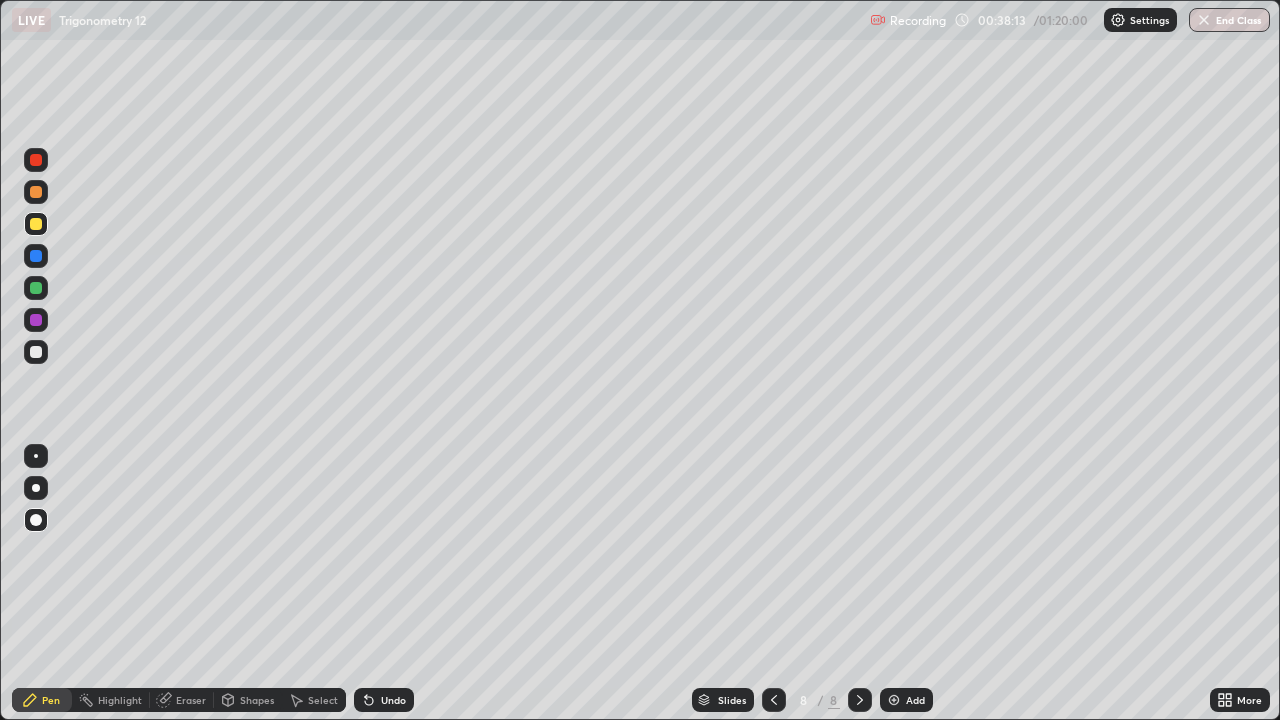click at bounding box center (36, 488) 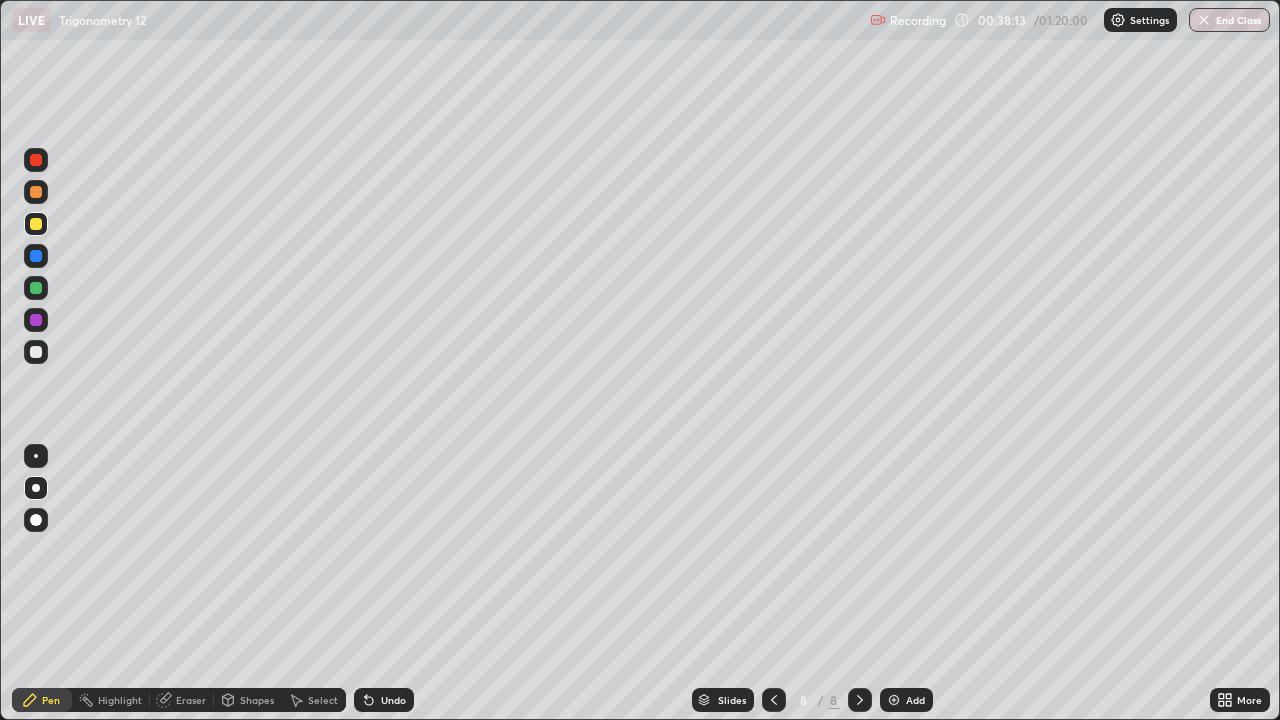 click at bounding box center [36, 352] 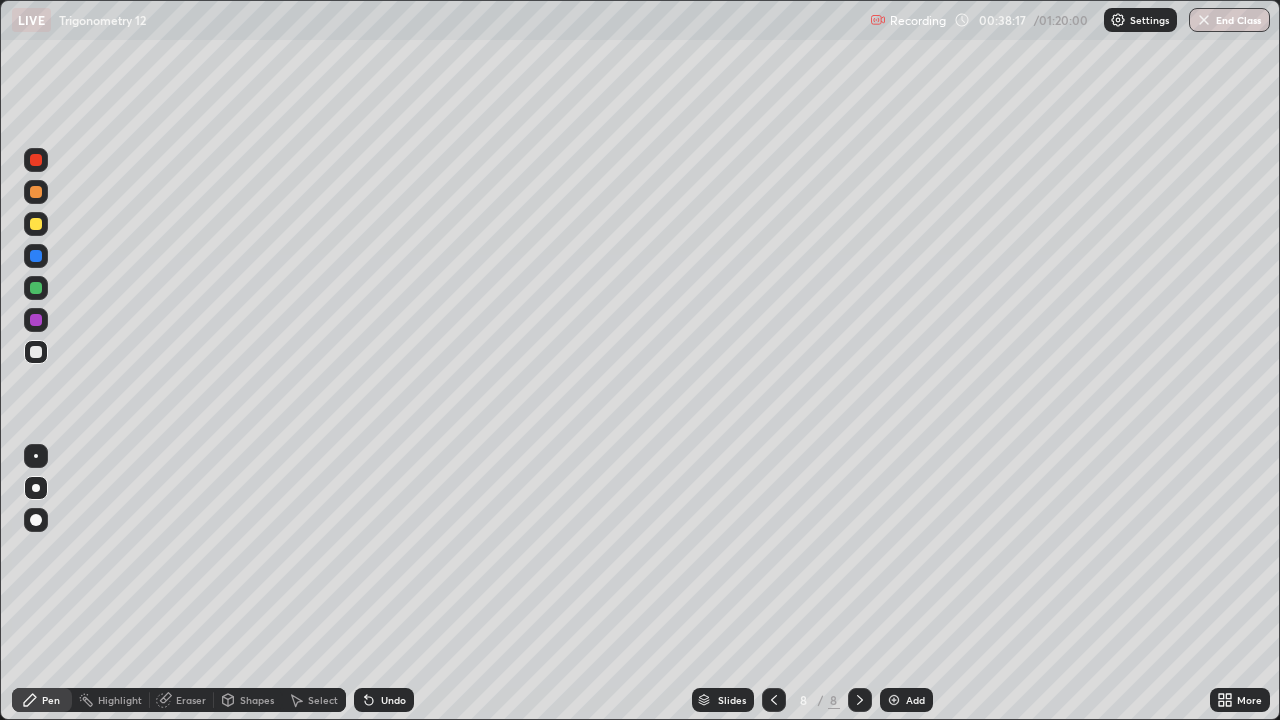 click at bounding box center [36, 224] 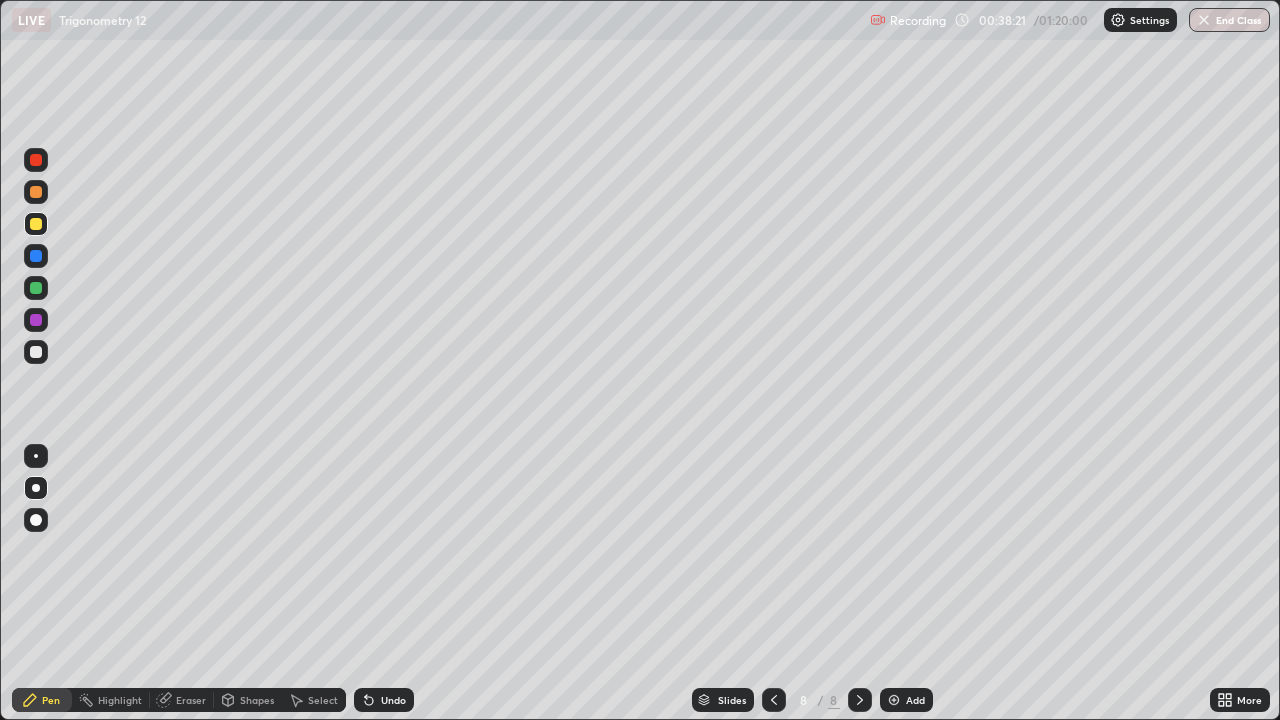 click 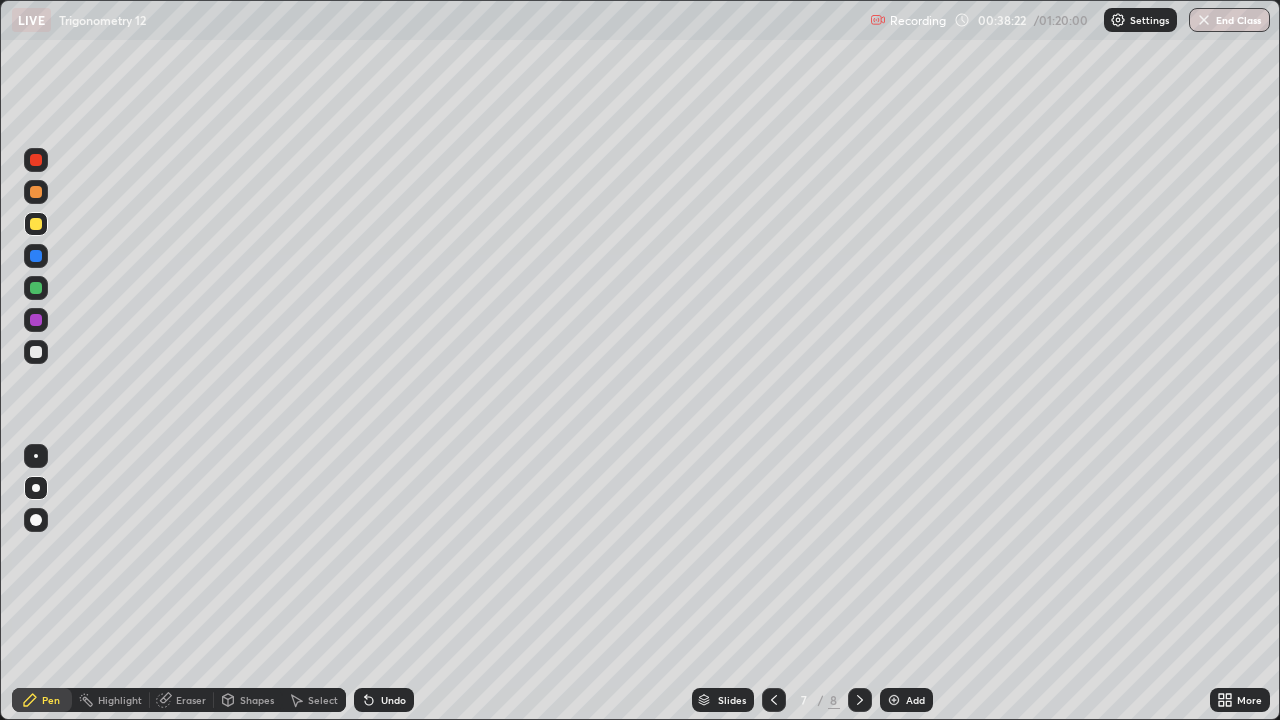 click 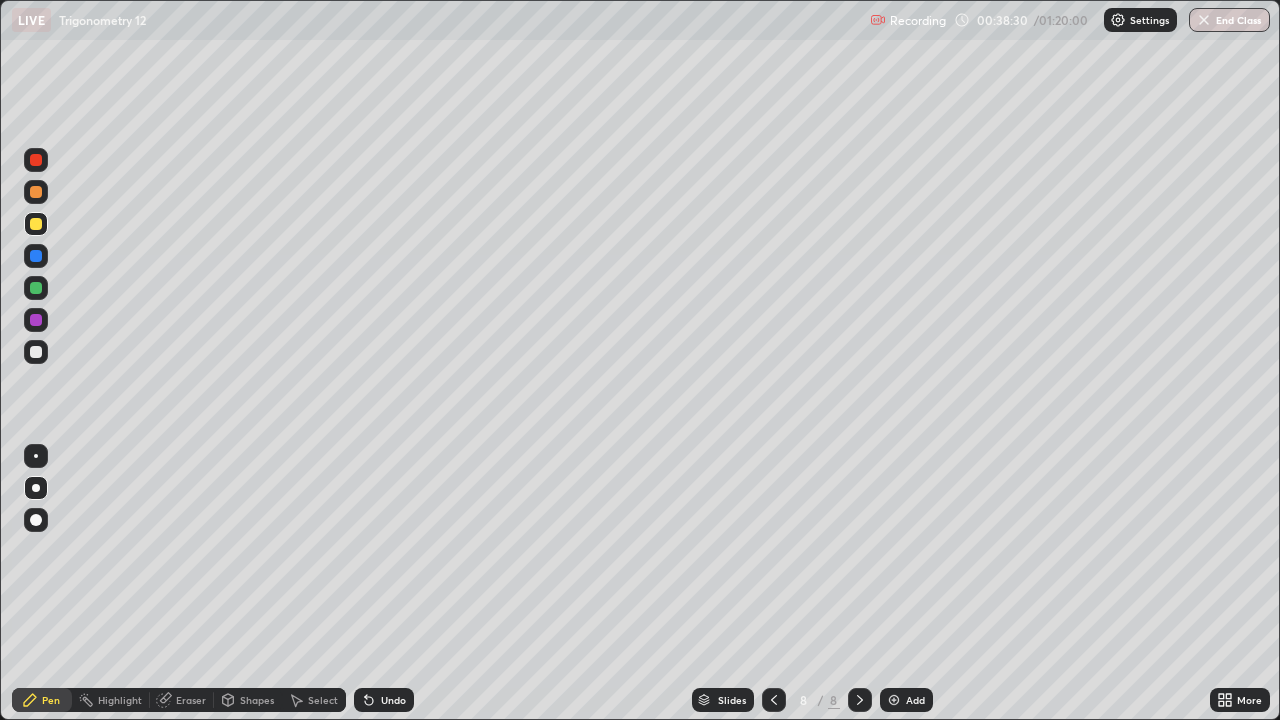 click at bounding box center (36, 352) 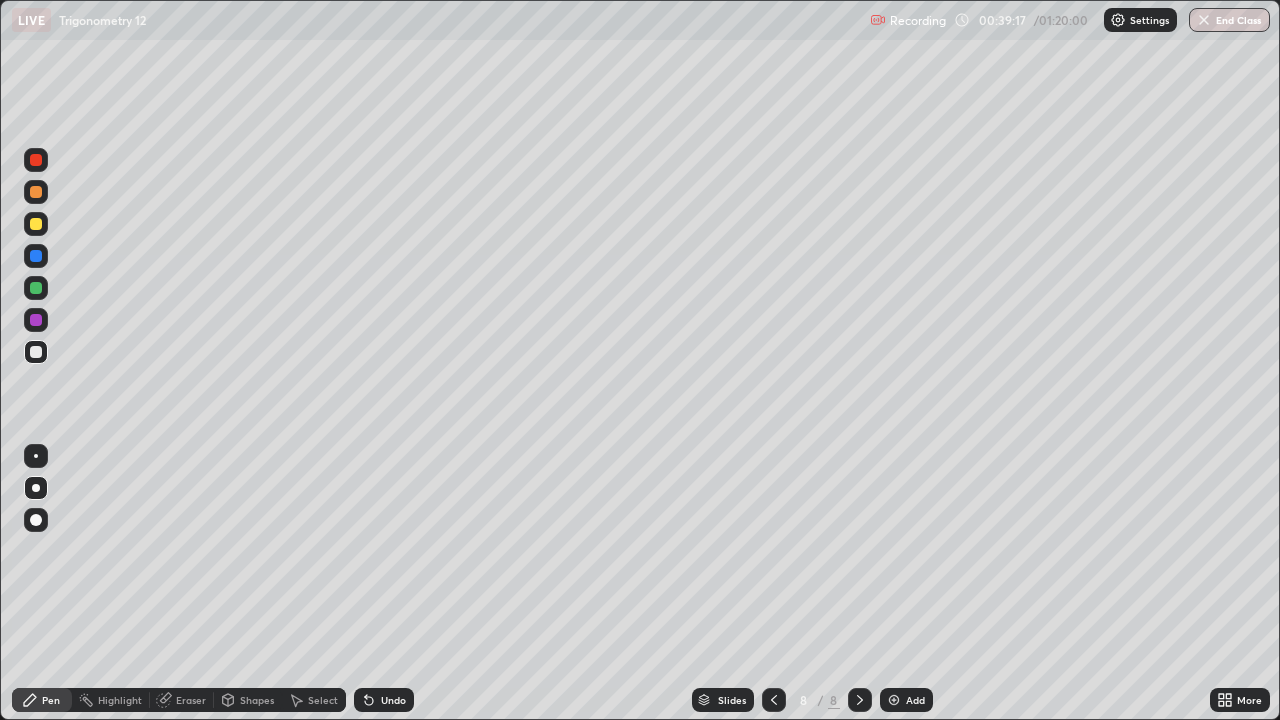 click at bounding box center (36, 320) 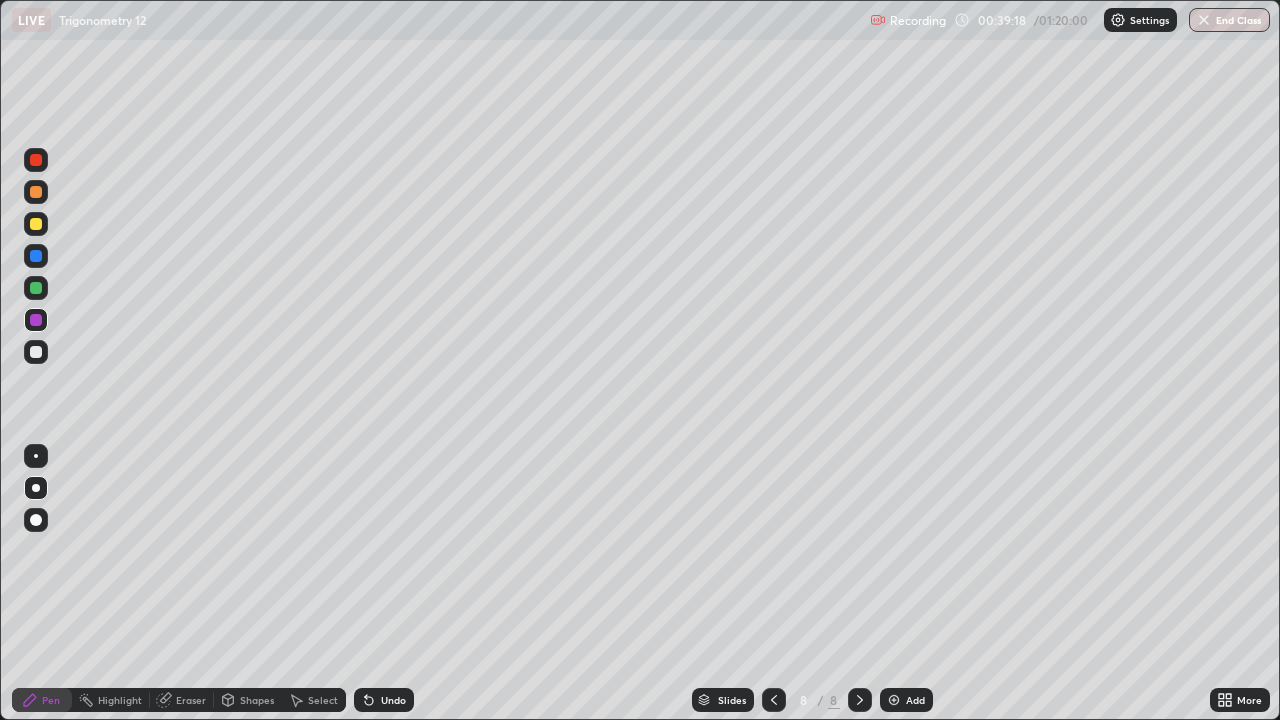 click at bounding box center (36, 520) 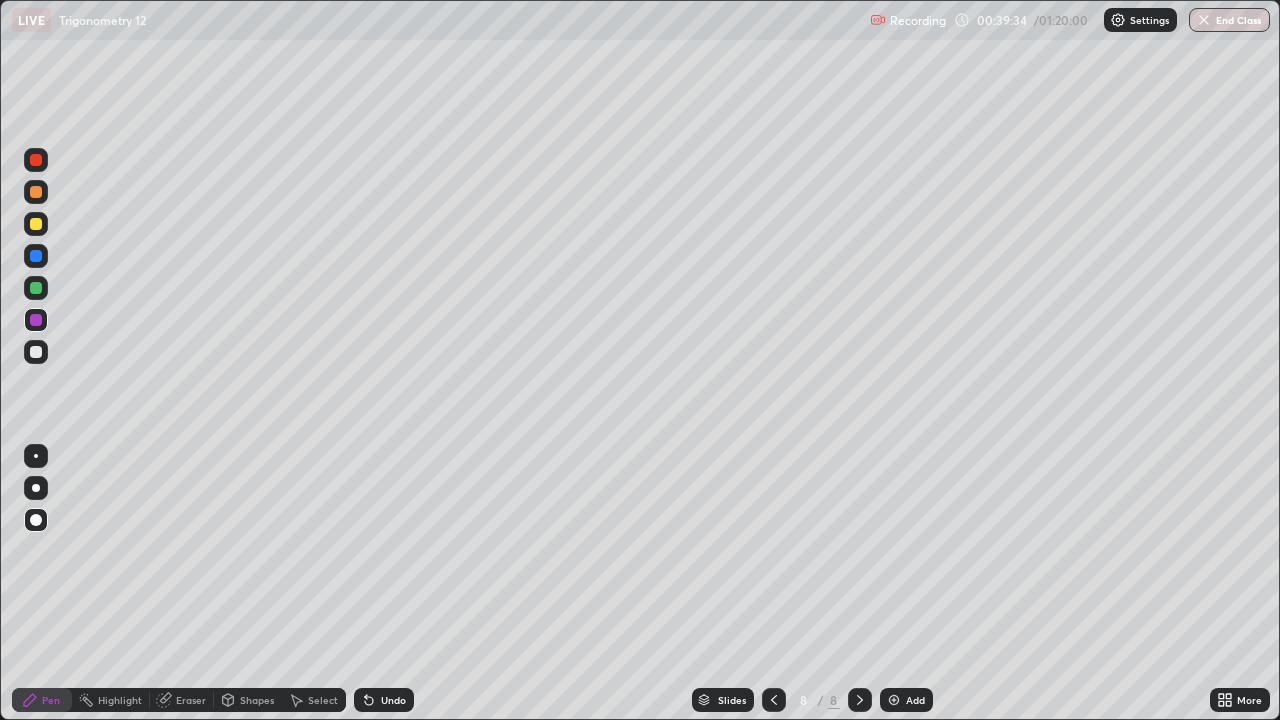 click at bounding box center (36, 352) 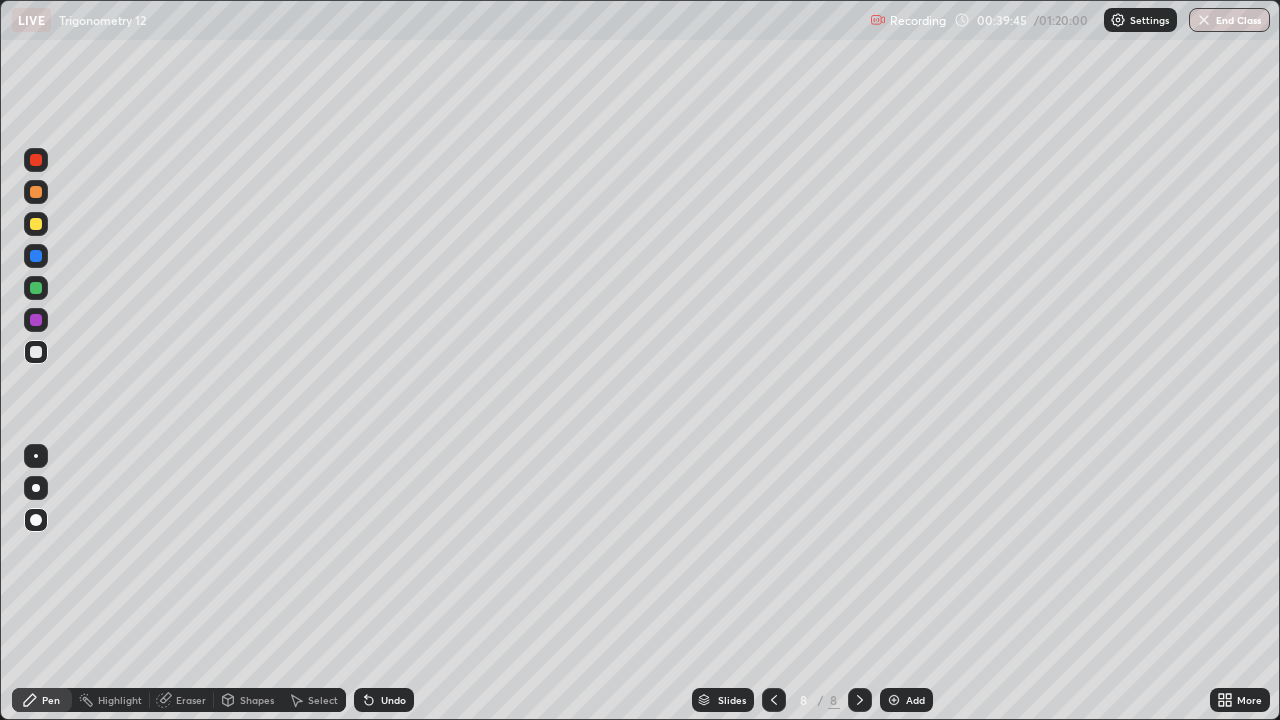 click at bounding box center [36, 320] 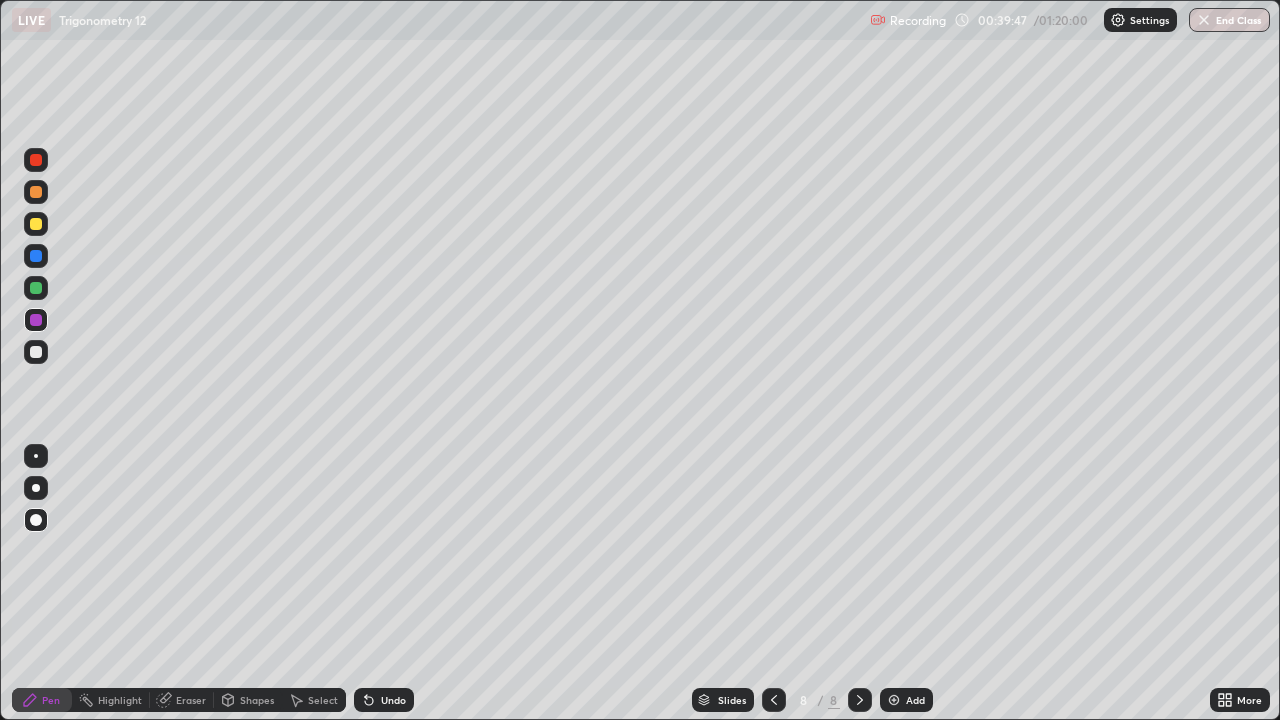click on "Undo" at bounding box center (384, 700) 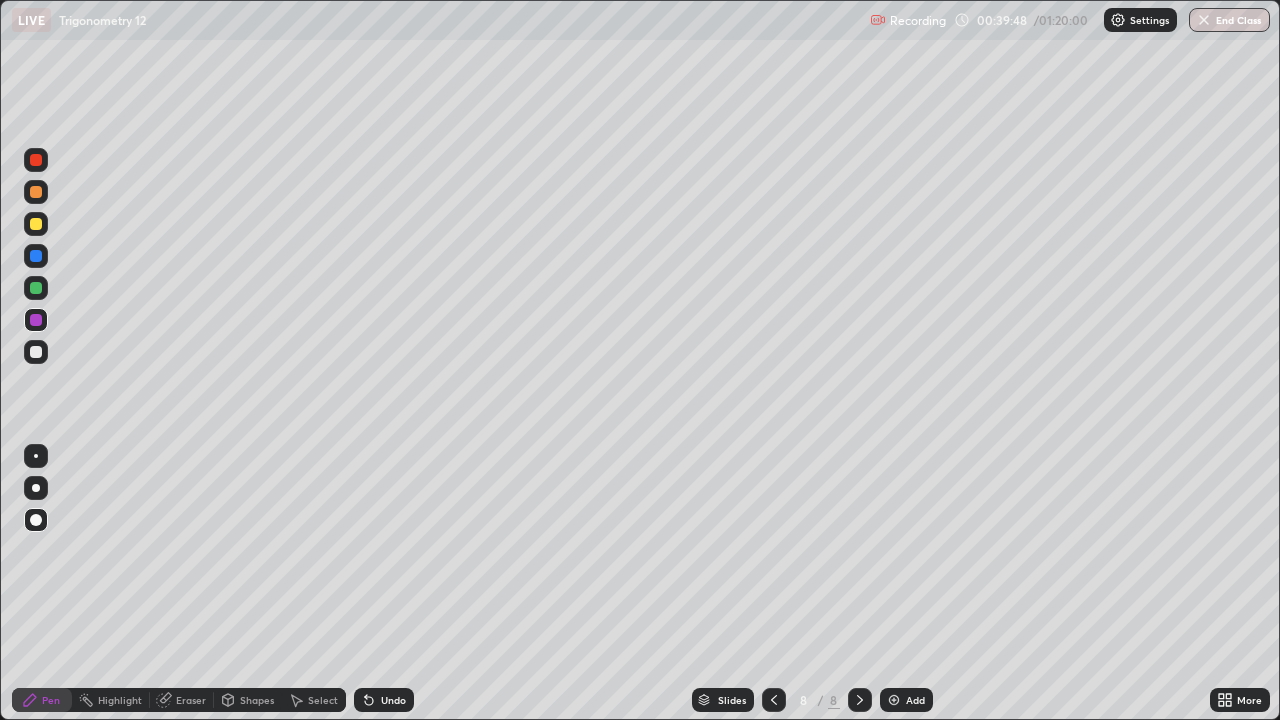 click on "Undo" at bounding box center [393, 700] 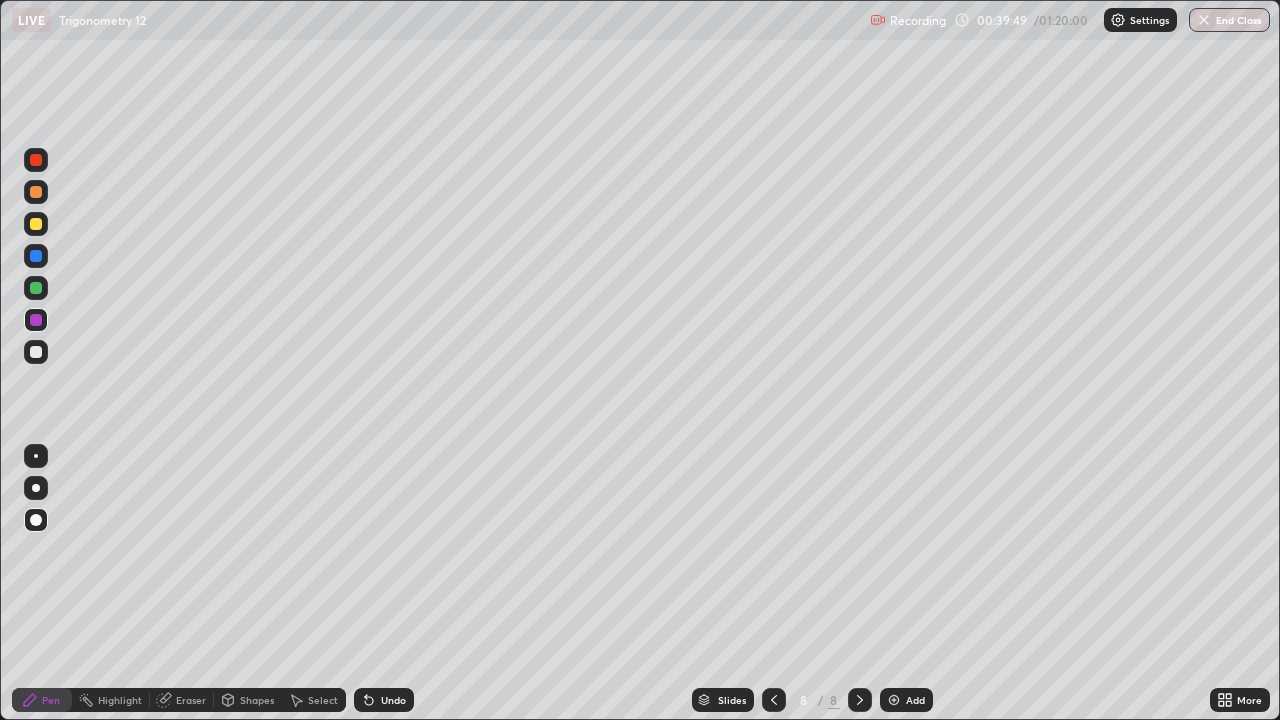 click on "Highlight" at bounding box center (120, 700) 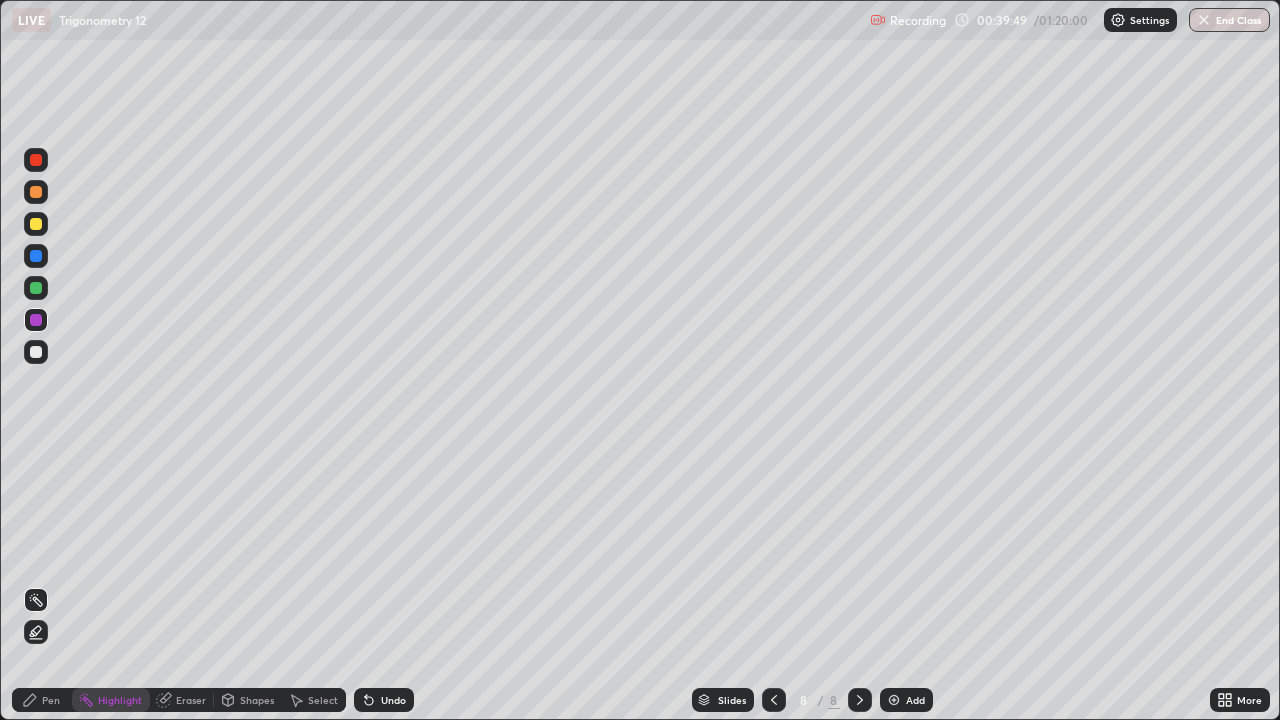click on "Eraser" at bounding box center (191, 700) 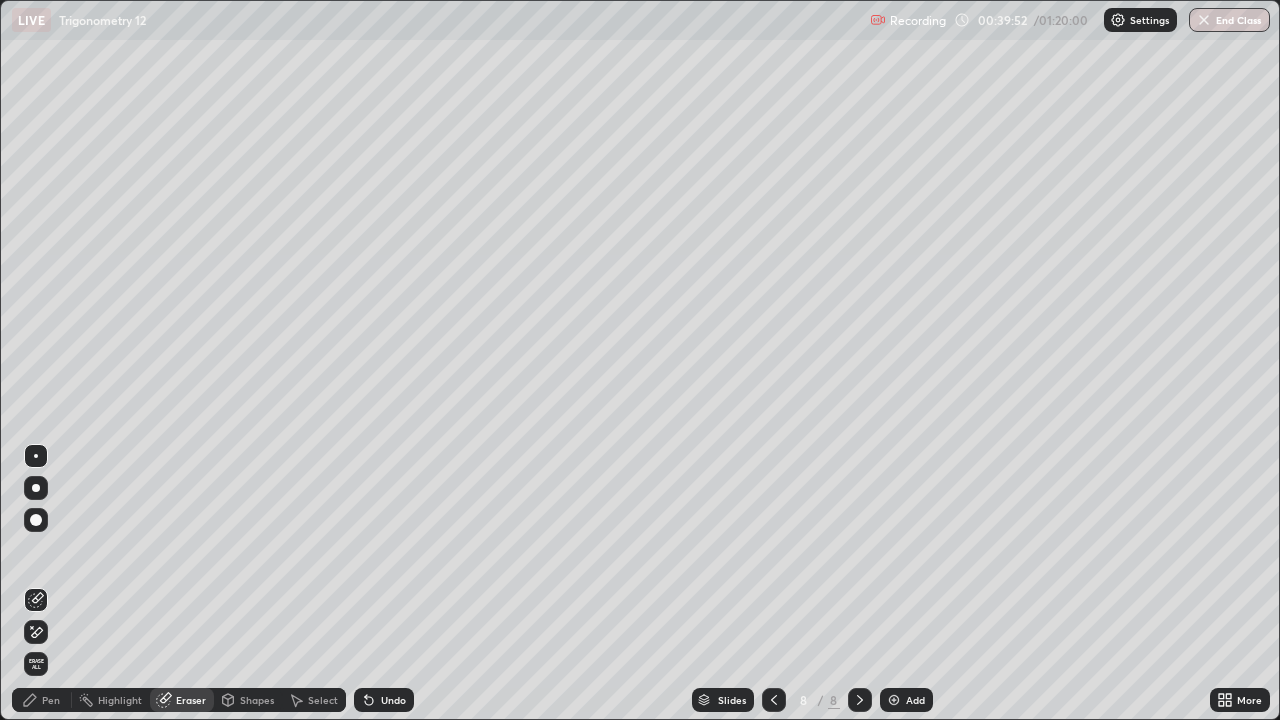 click on "Pen" at bounding box center (51, 700) 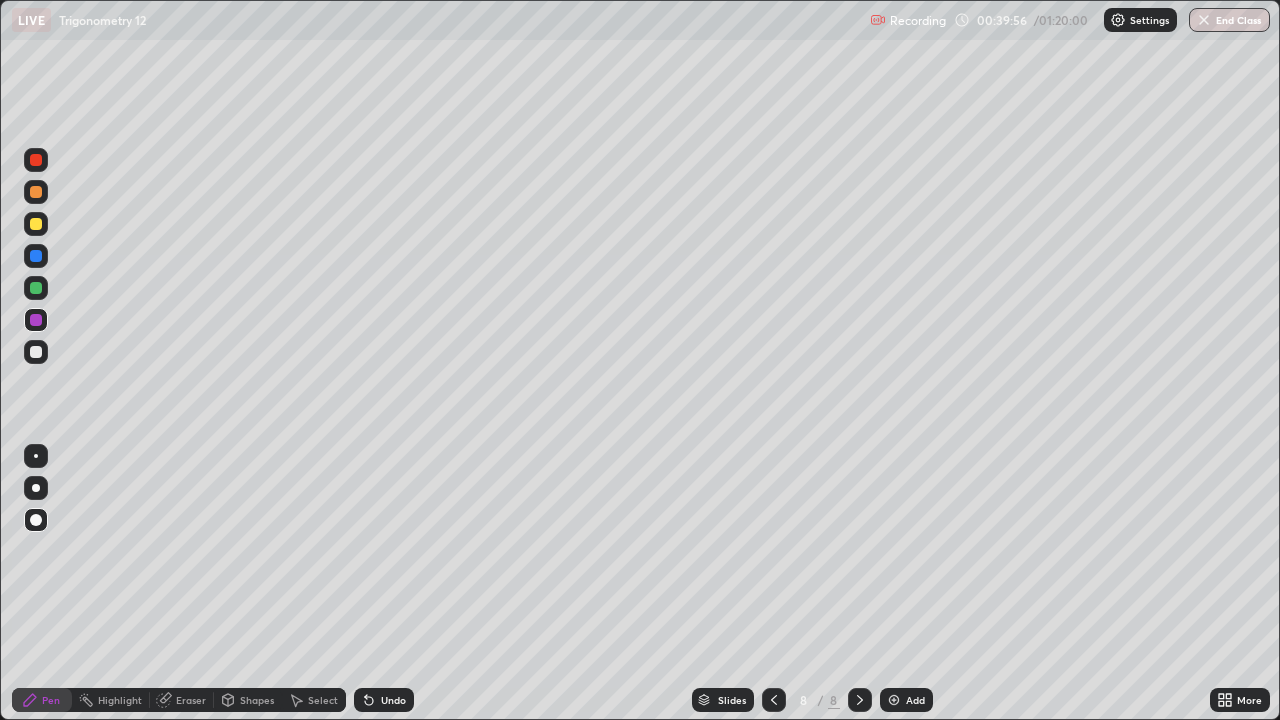 click at bounding box center (36, 352) 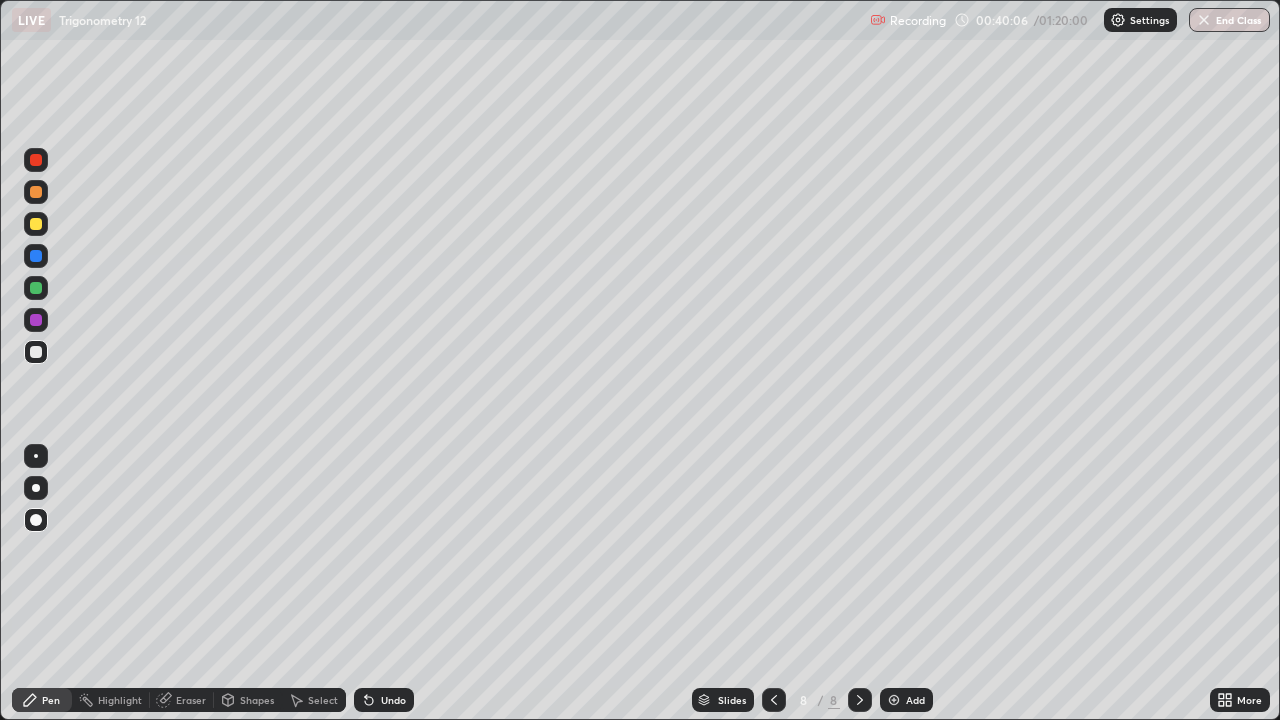 click at bounding box center (36, 320) 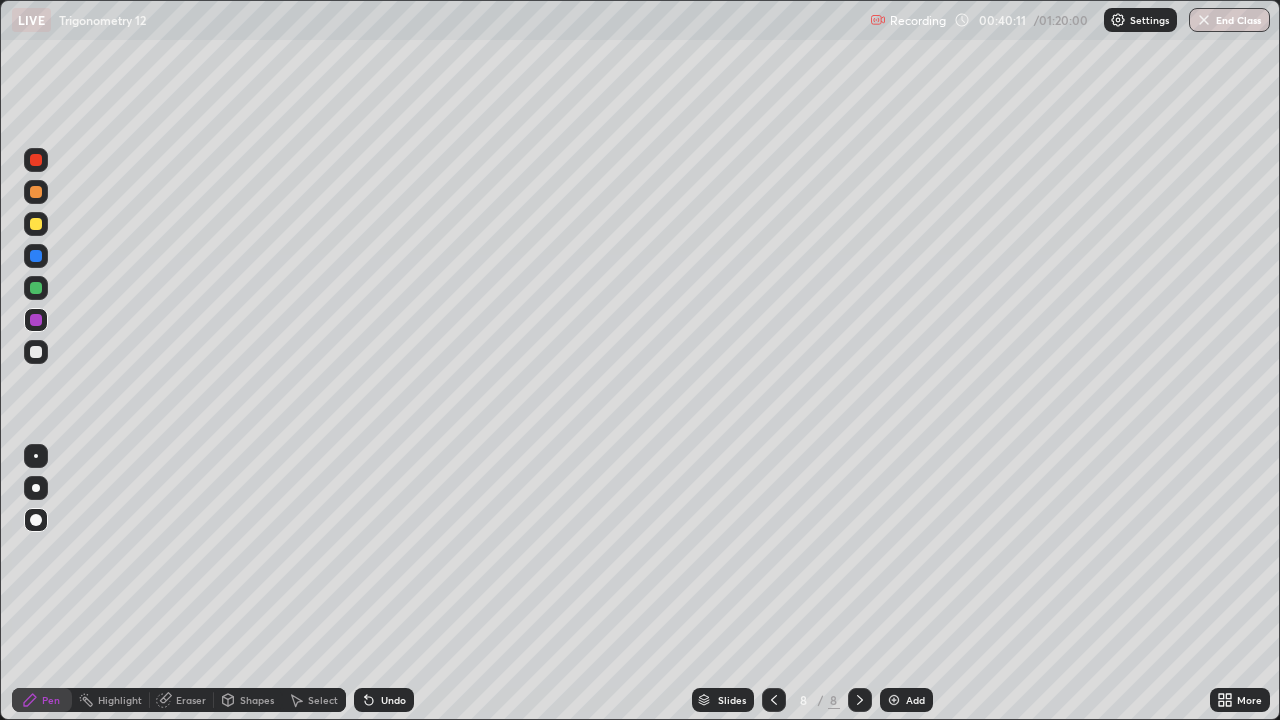 click at bounding box center [36, 352] 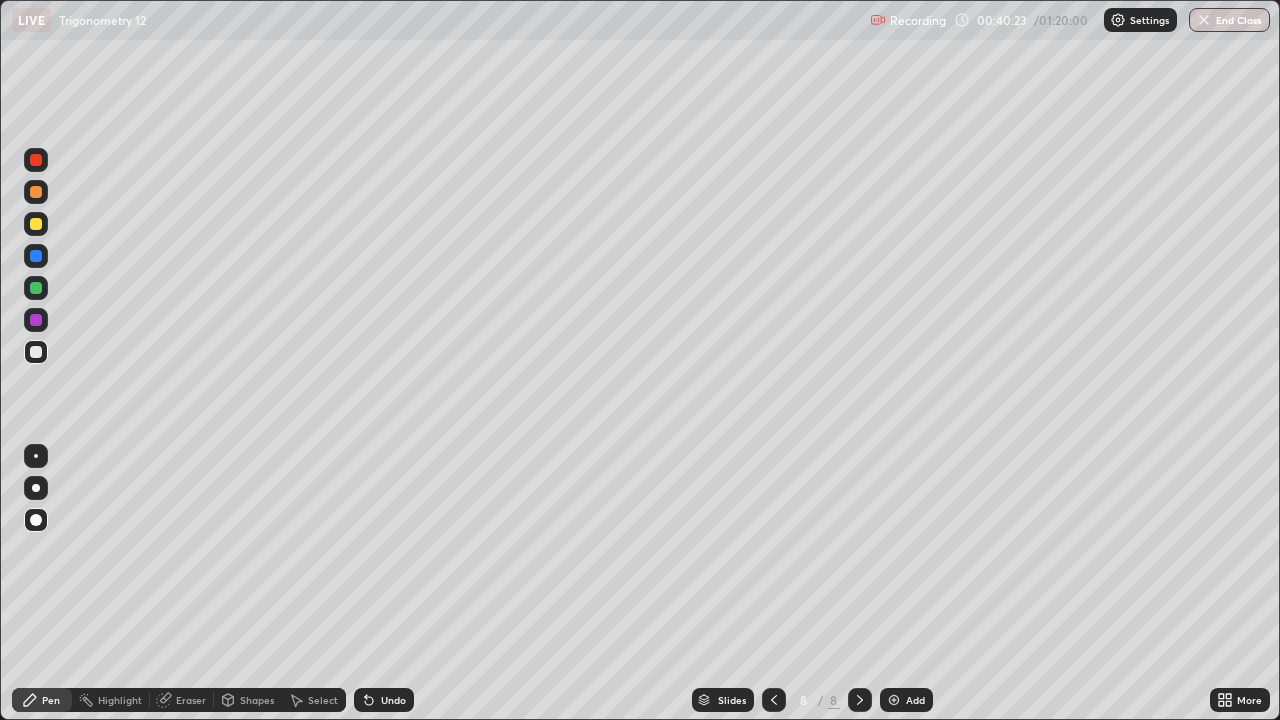 click at bounding box center [36, 320] 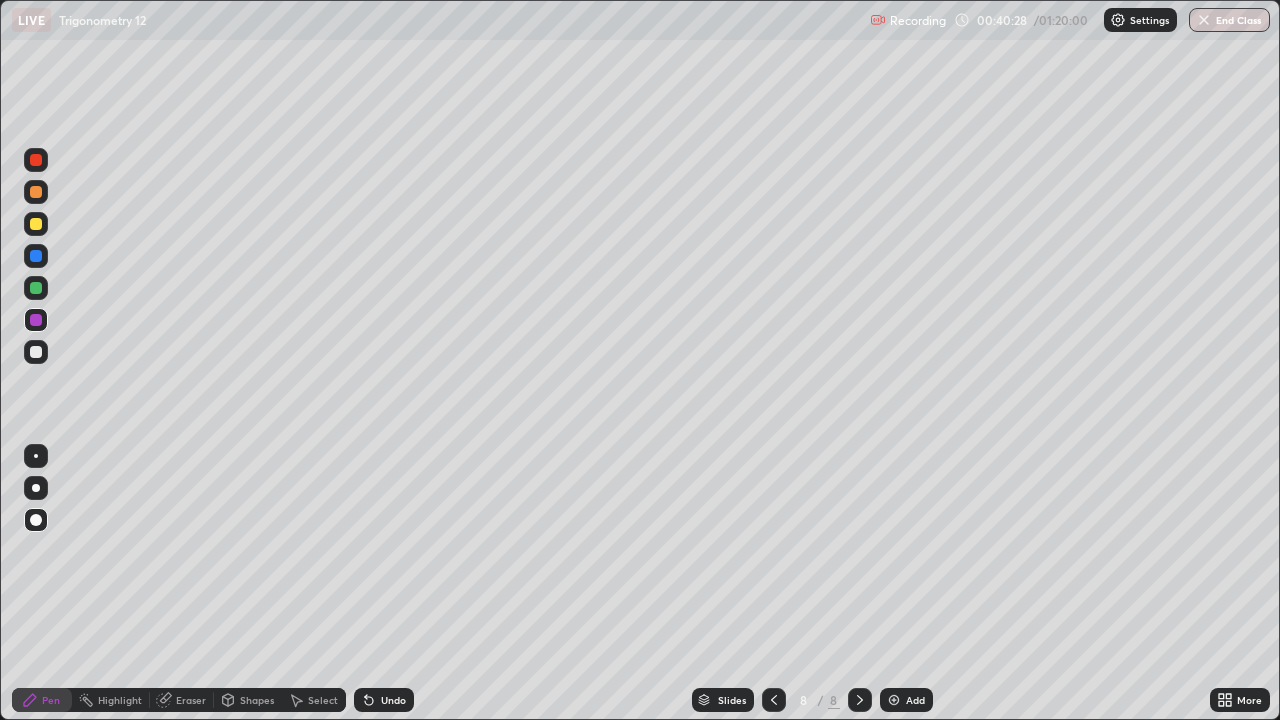 click at bounding box center (36, 352) 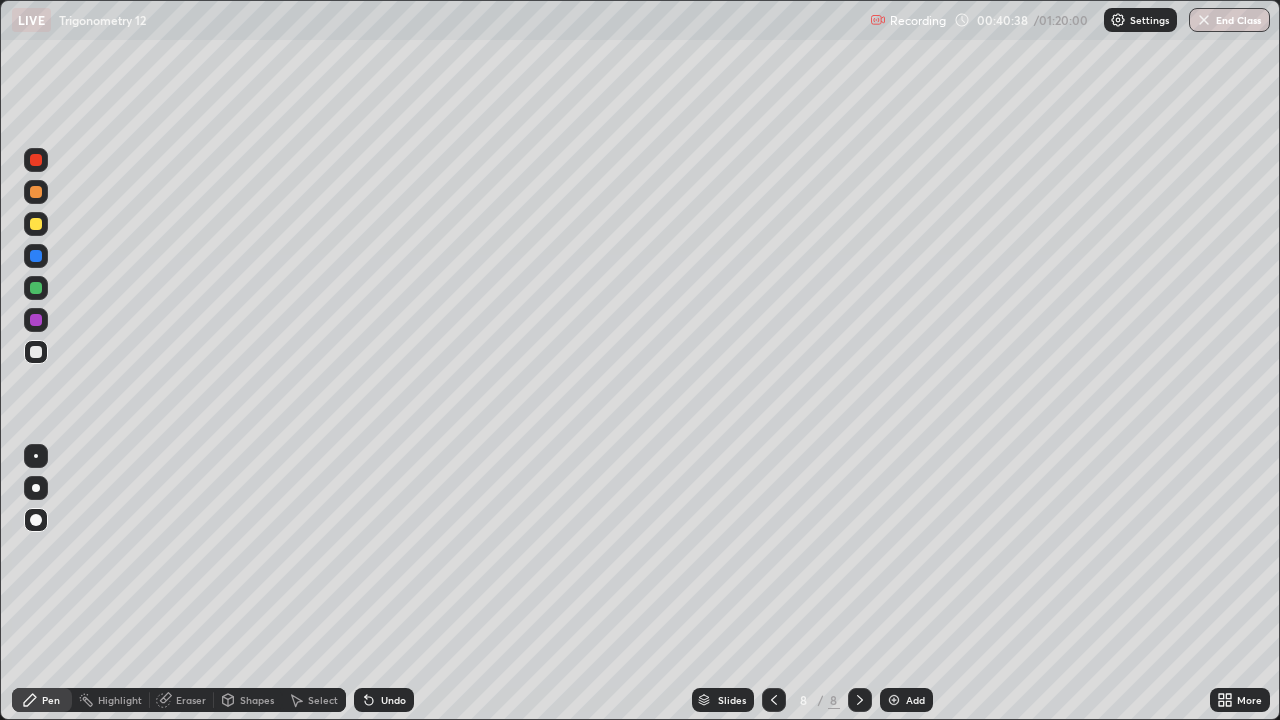 click at bounding box center [36, 320] 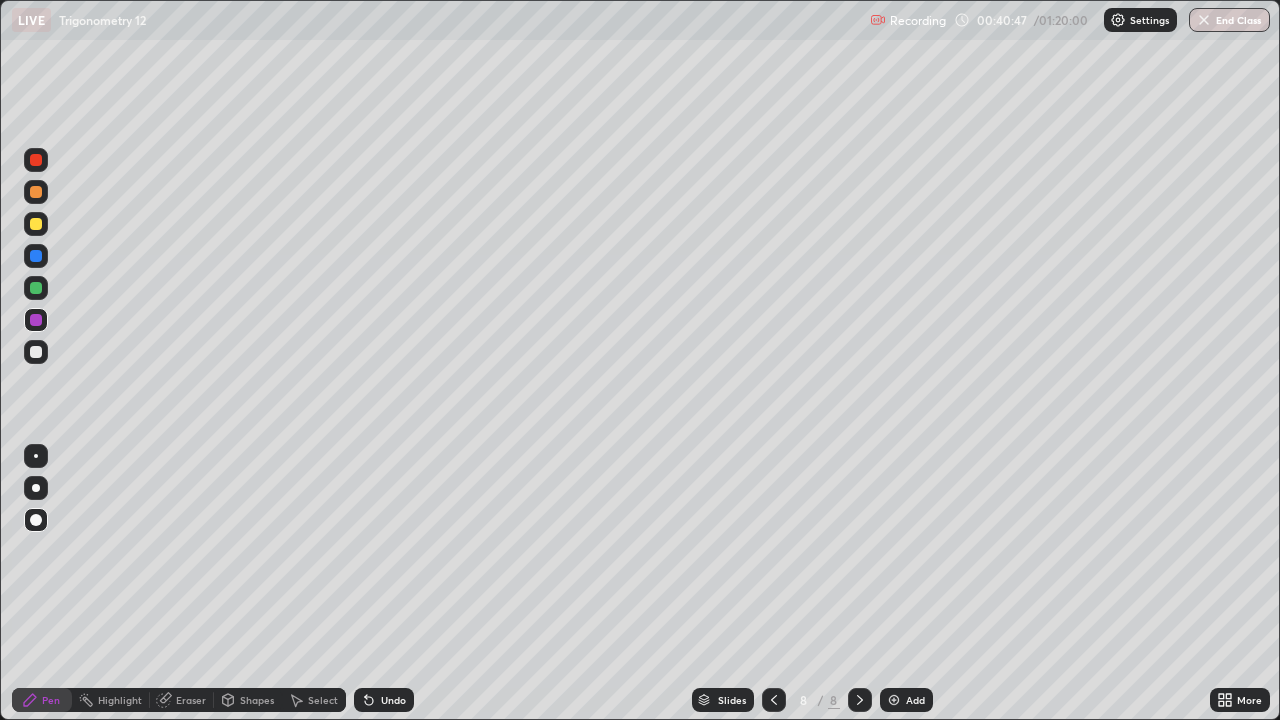 click at bounding box center (36, 352) 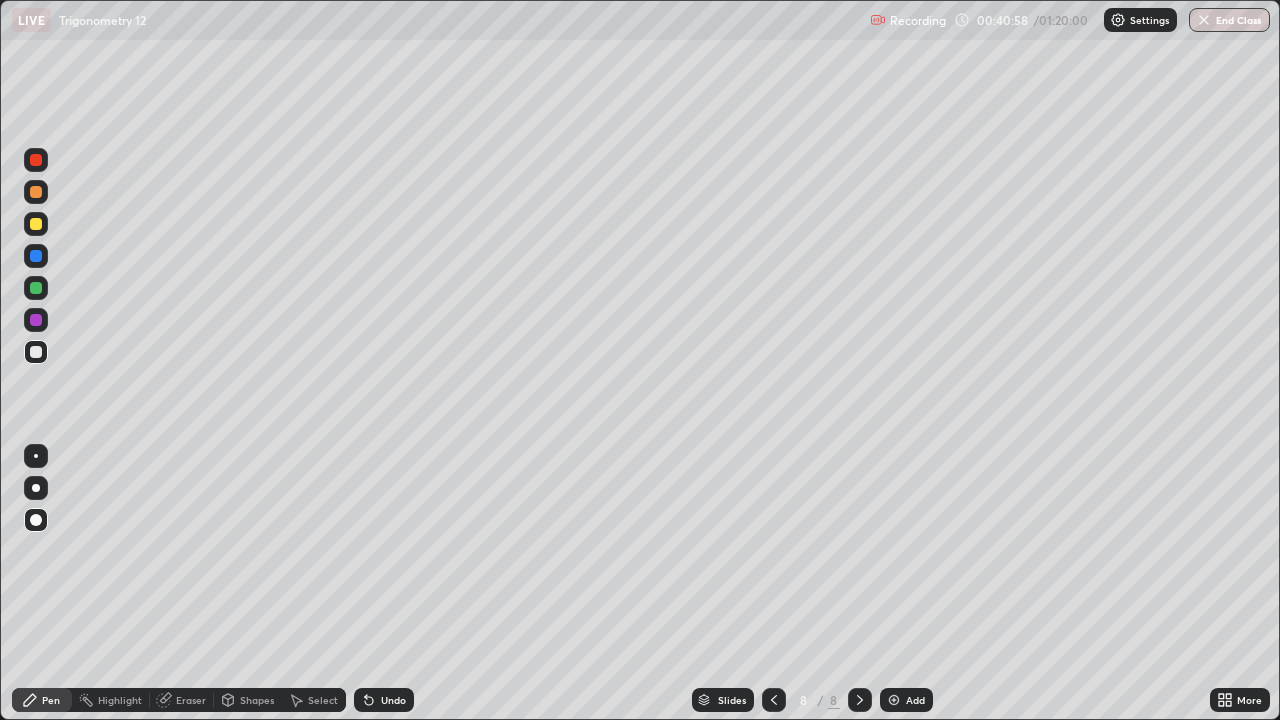 click at bounding box center [36, 456] 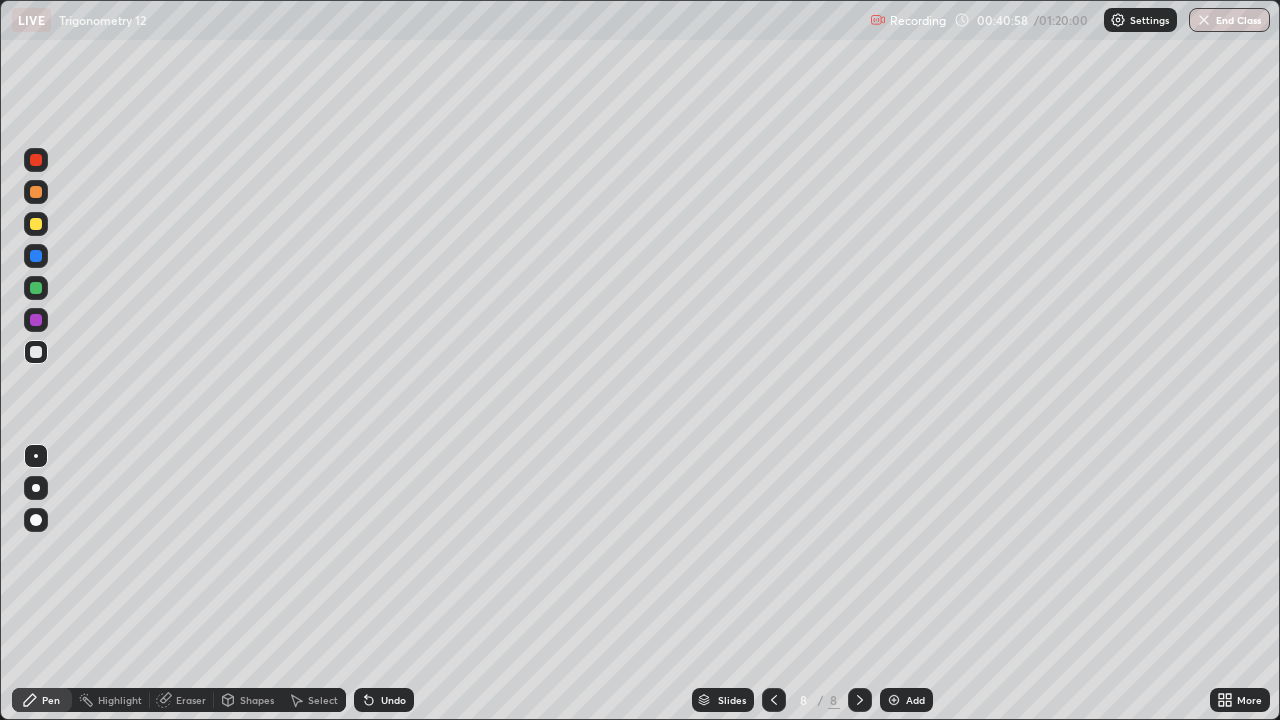 click at bounding box center (36, 288) 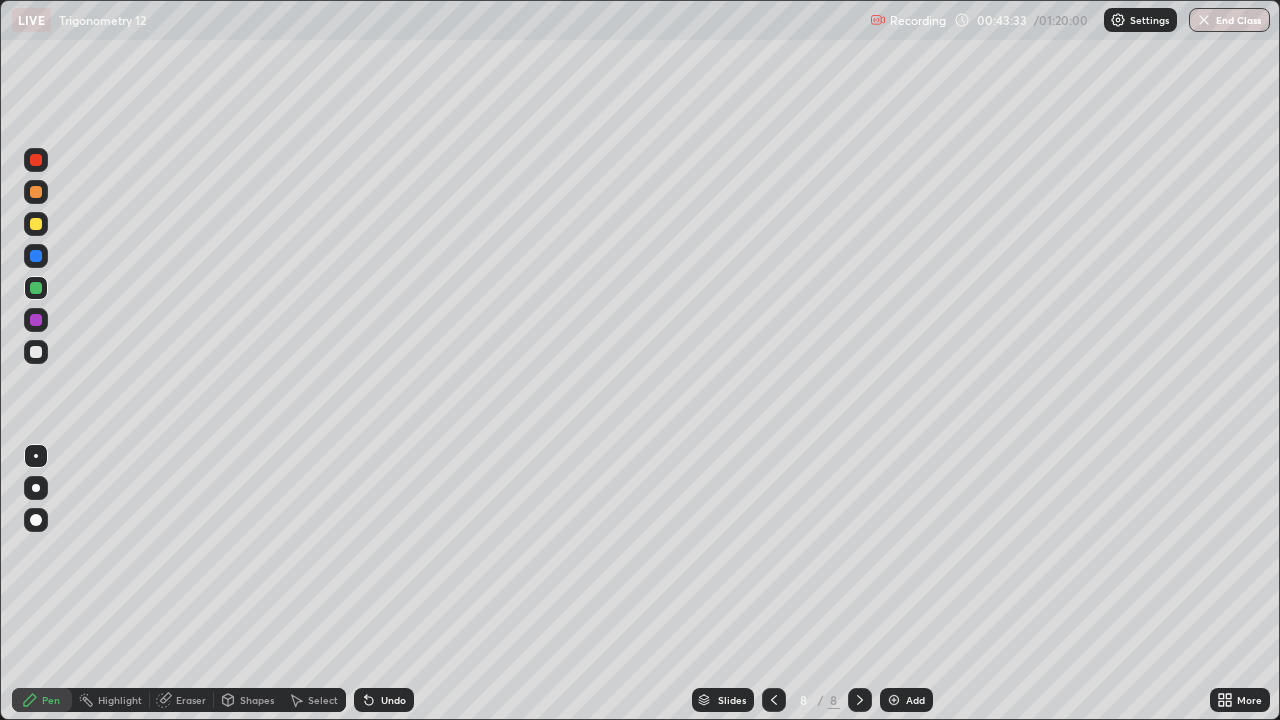 click at bounding box center [36, 224] 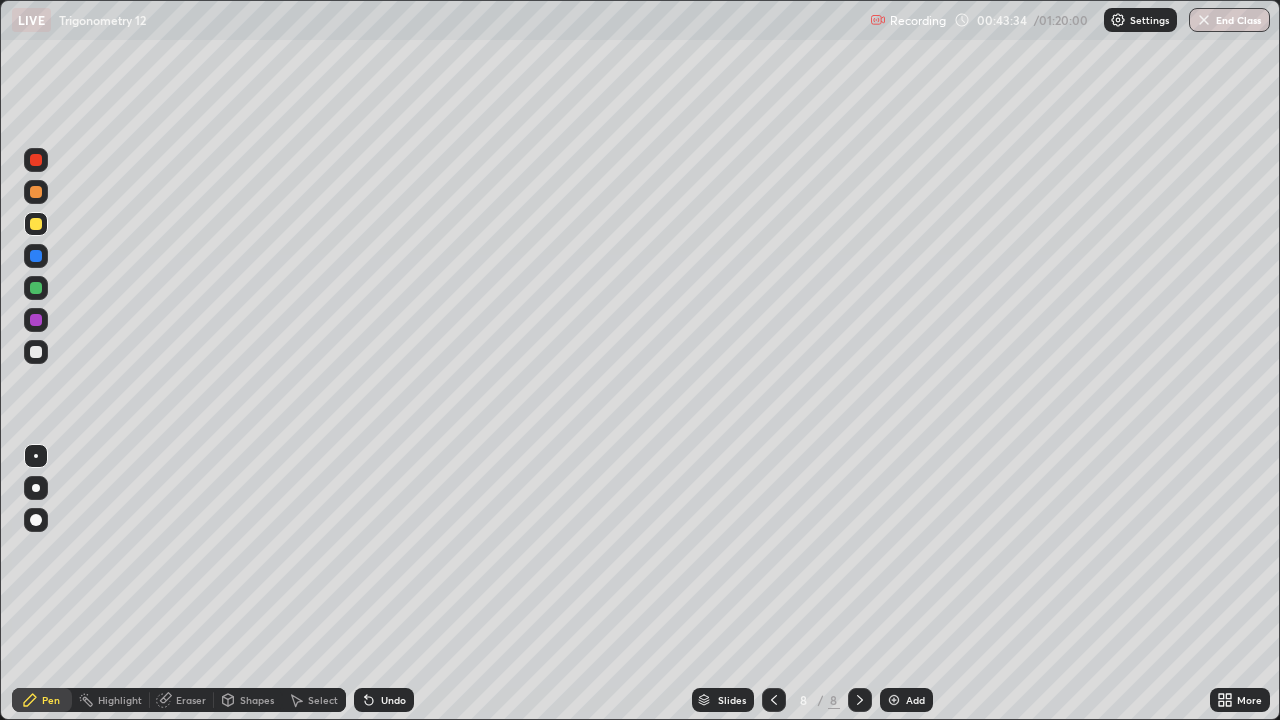 click at bounding box center (36, 488) 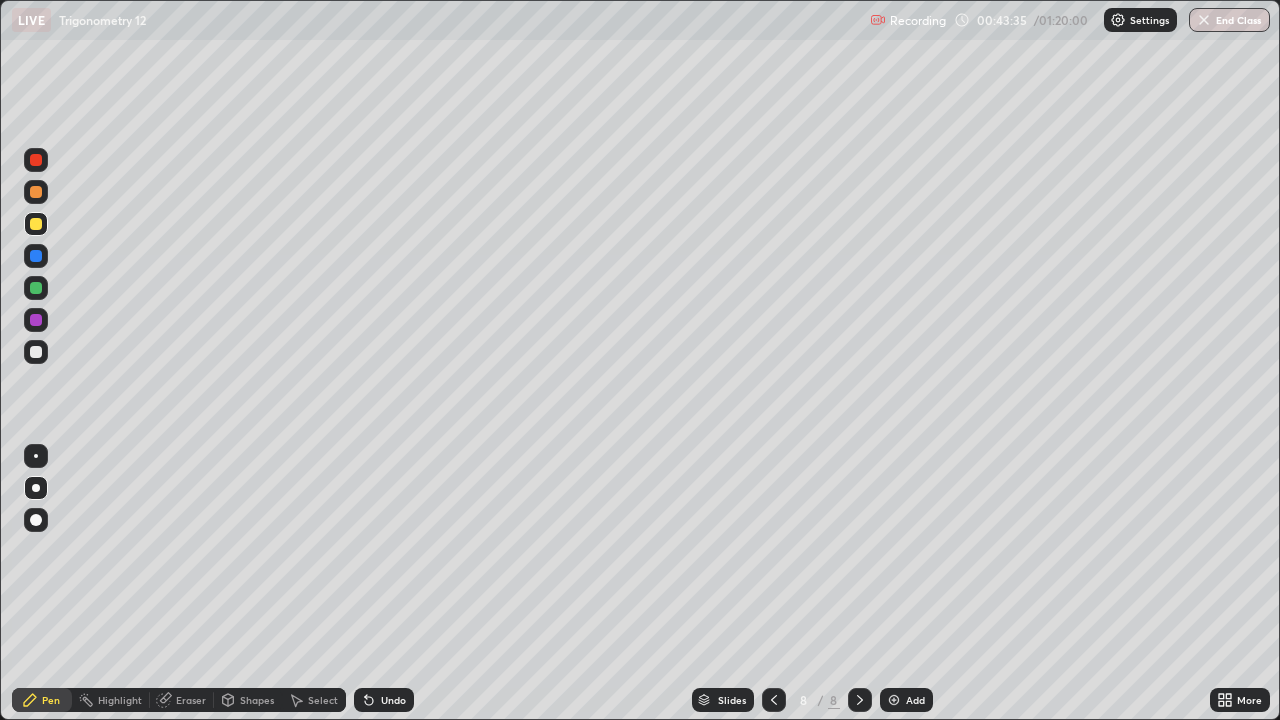 click 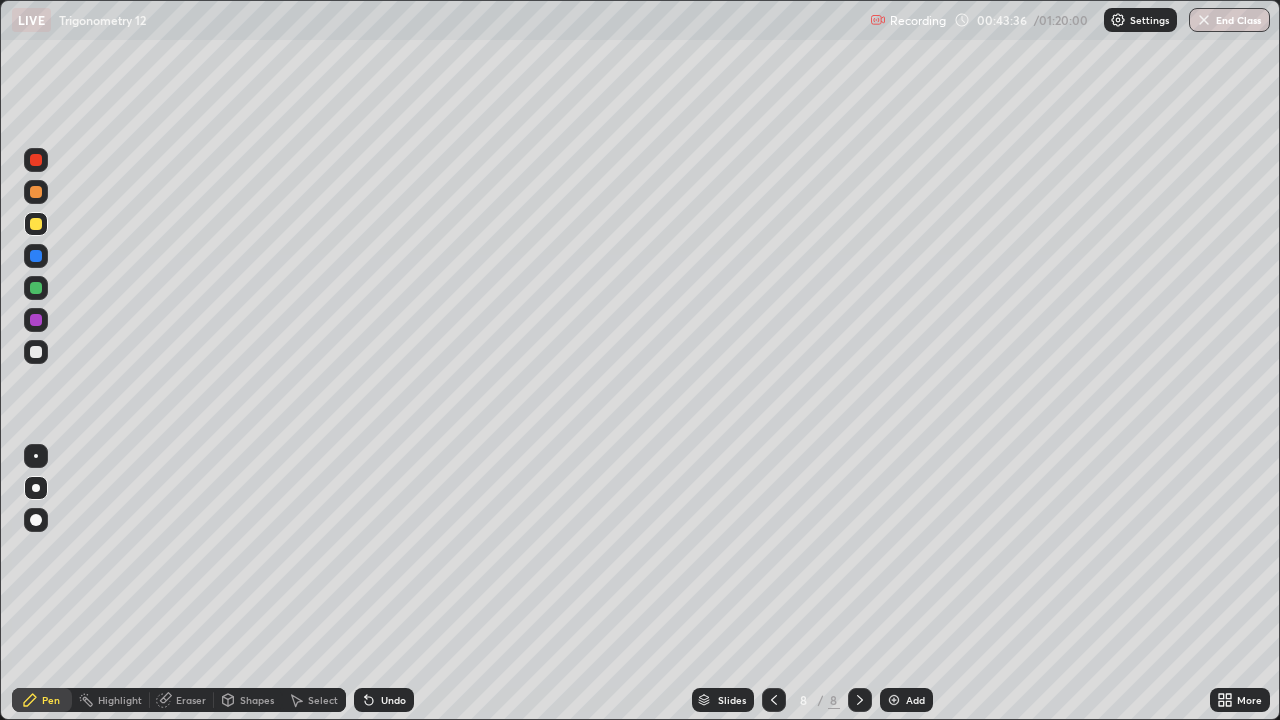 click at bounding box center [894, 700] 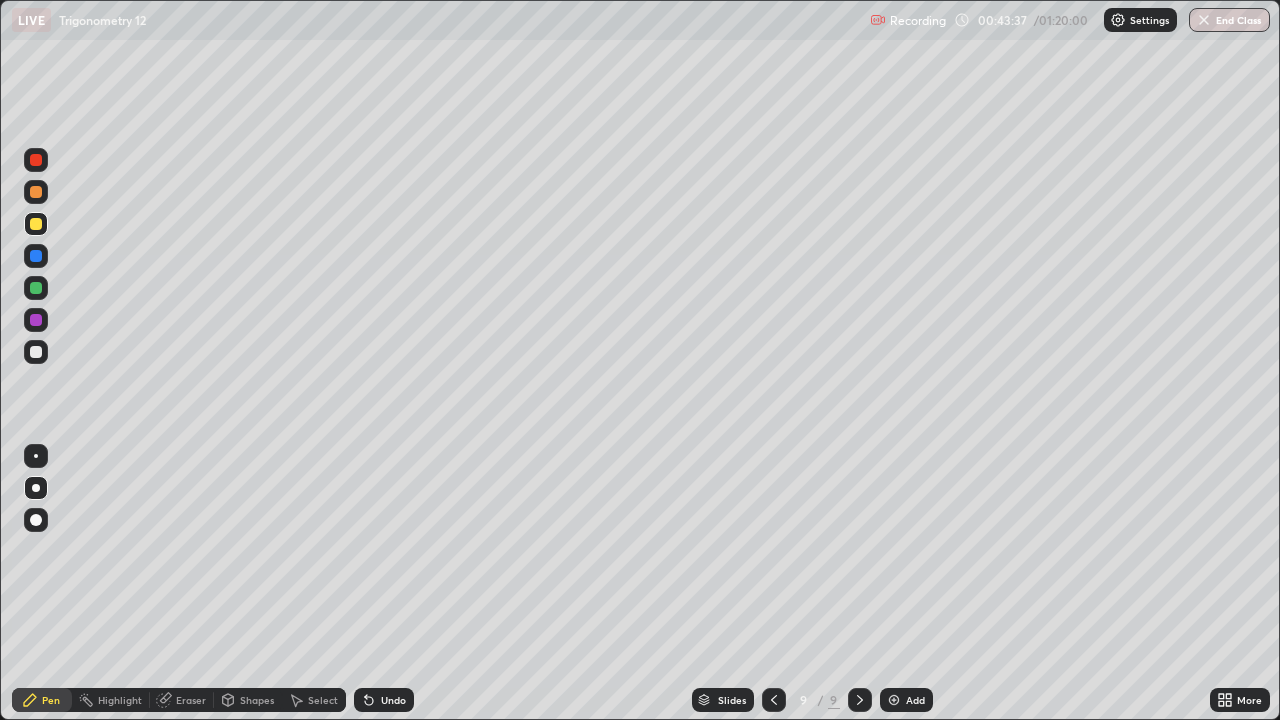 click at bounding box center (36, 224) 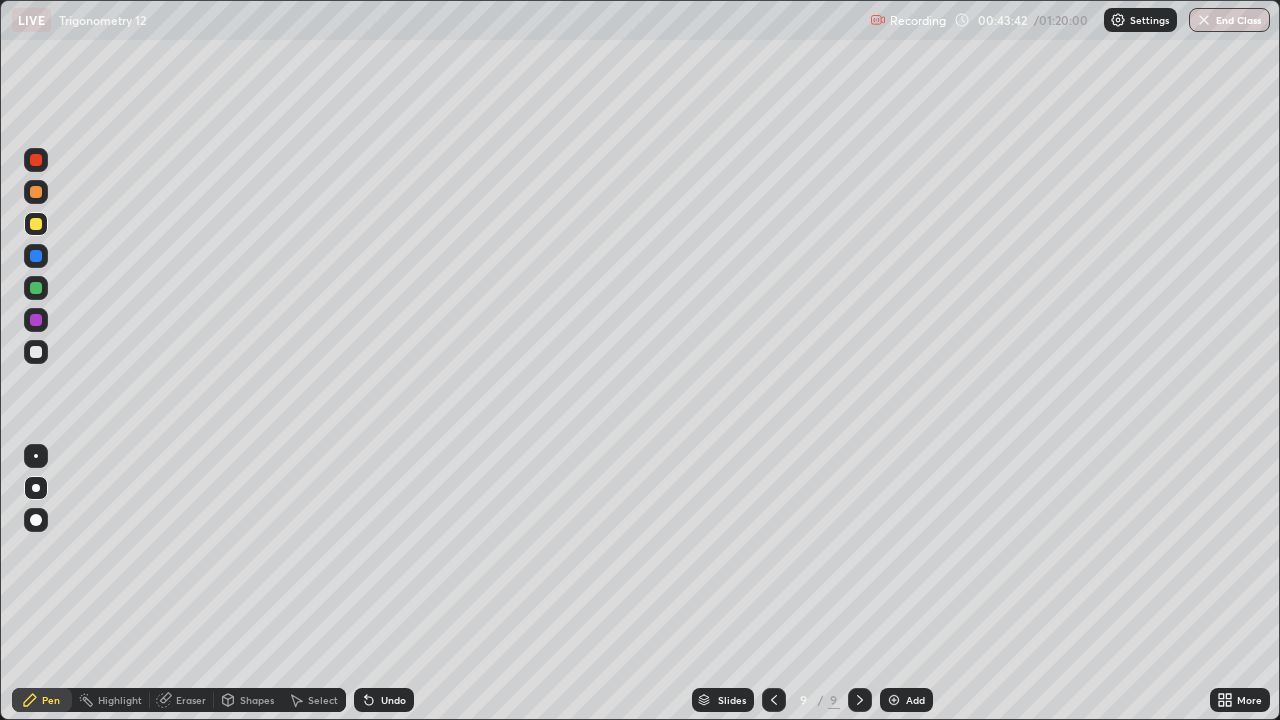 click on "Undo" at bounding box center [393, 700] 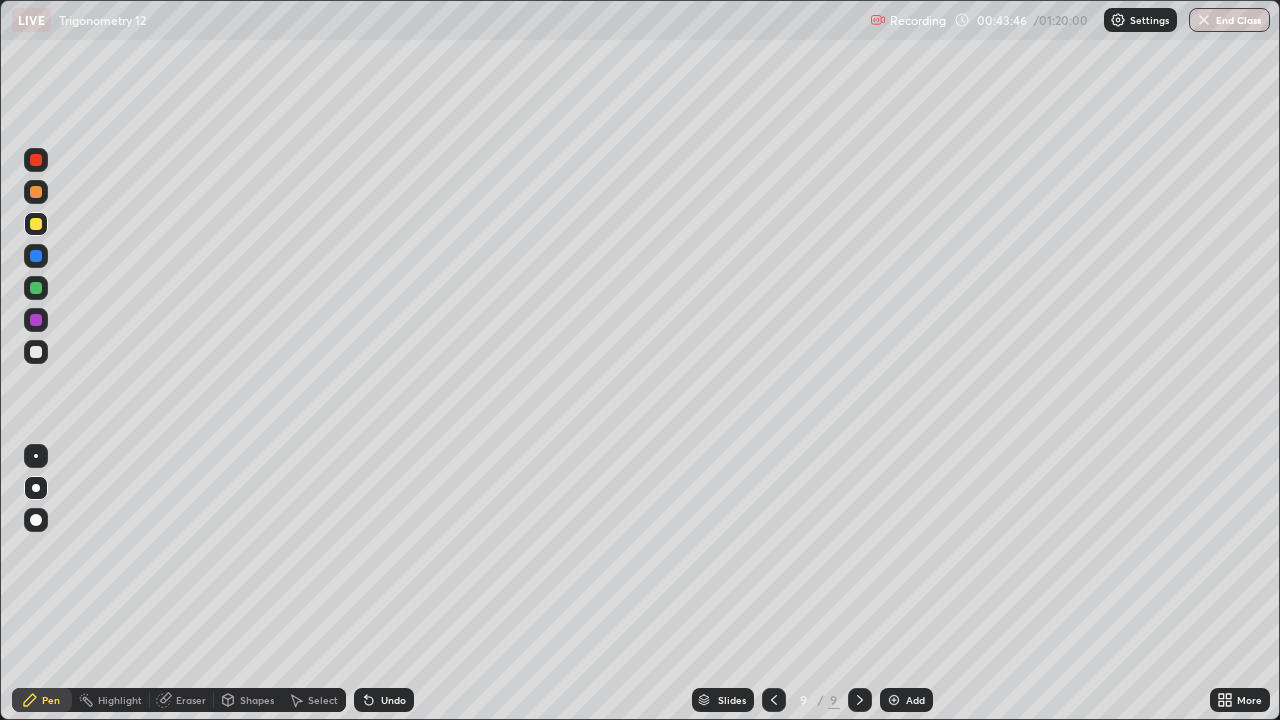 click on "Undo" at bounding box center (393, 700) 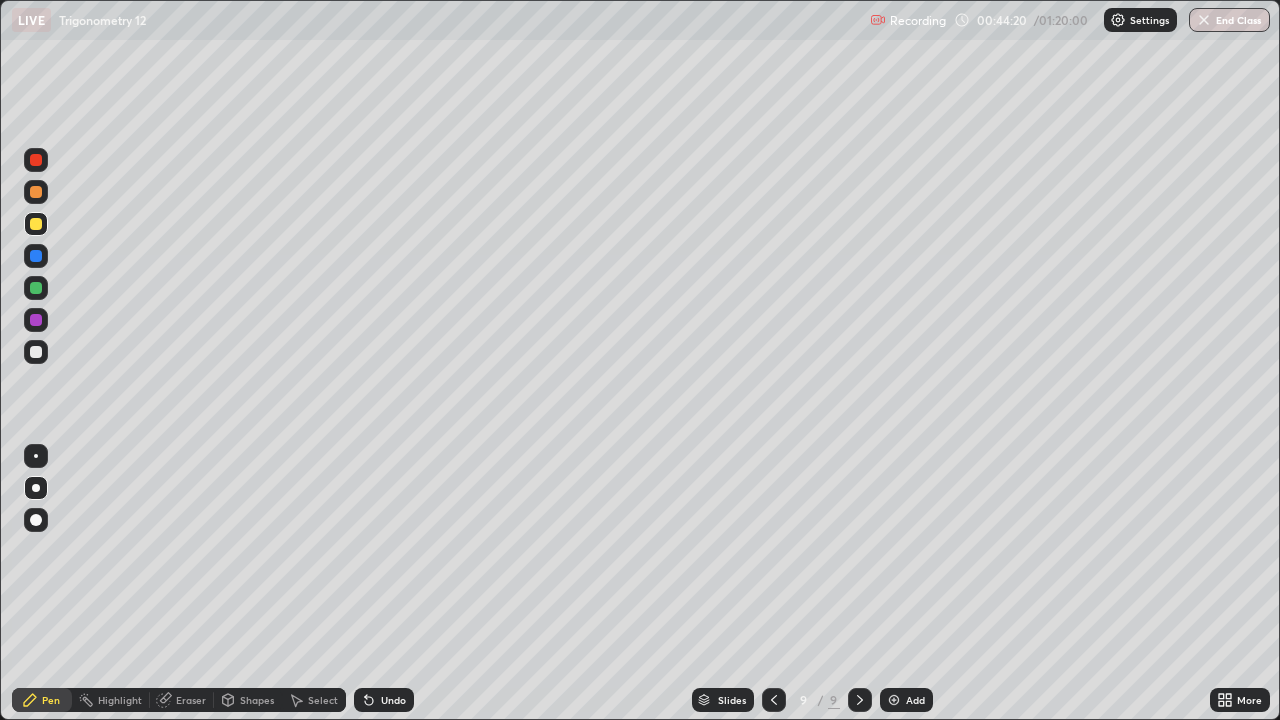 click on "Eraser" at bounding box center (191, 700) 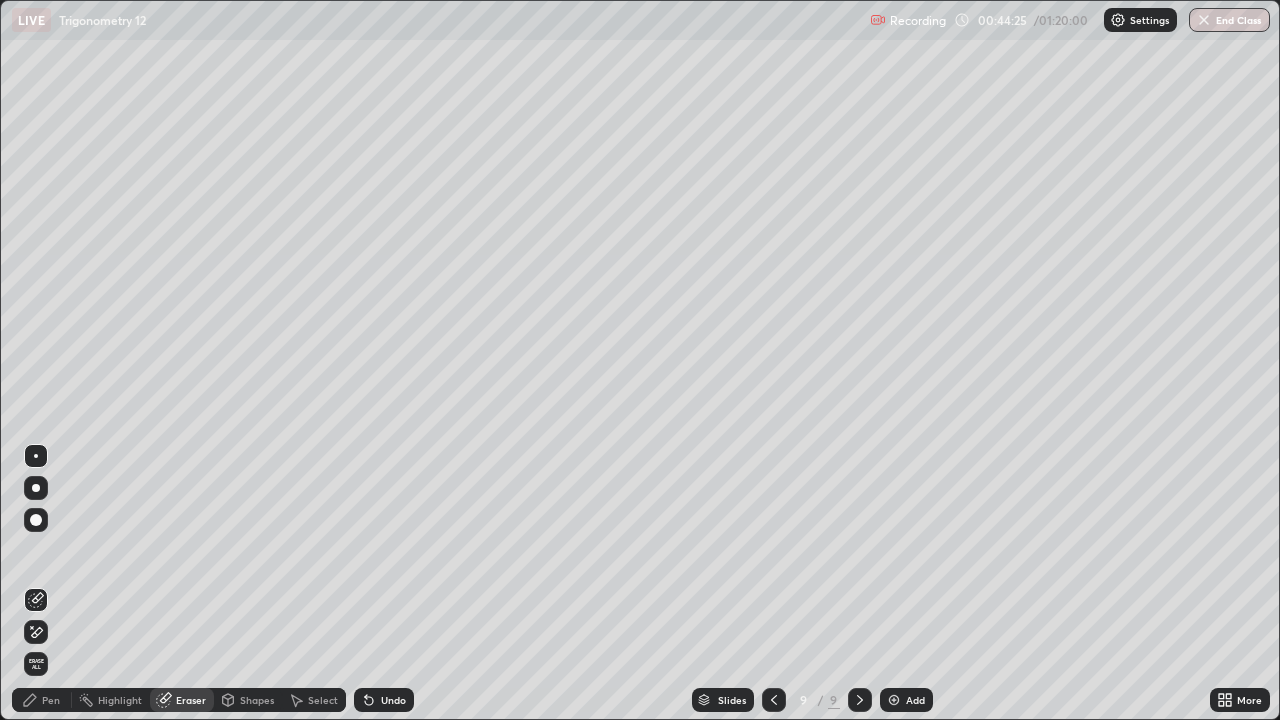 click on "Pen" at bounding box center [42, 700] 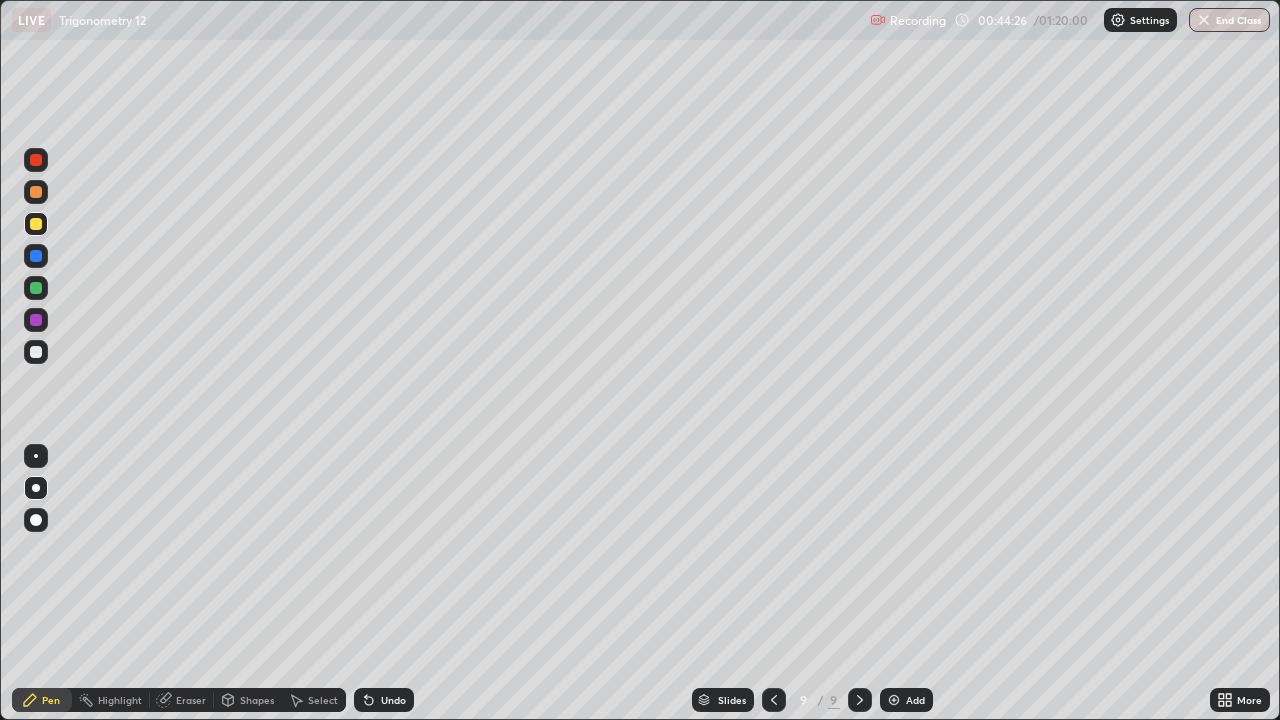 click at bounding box center [36, 224] 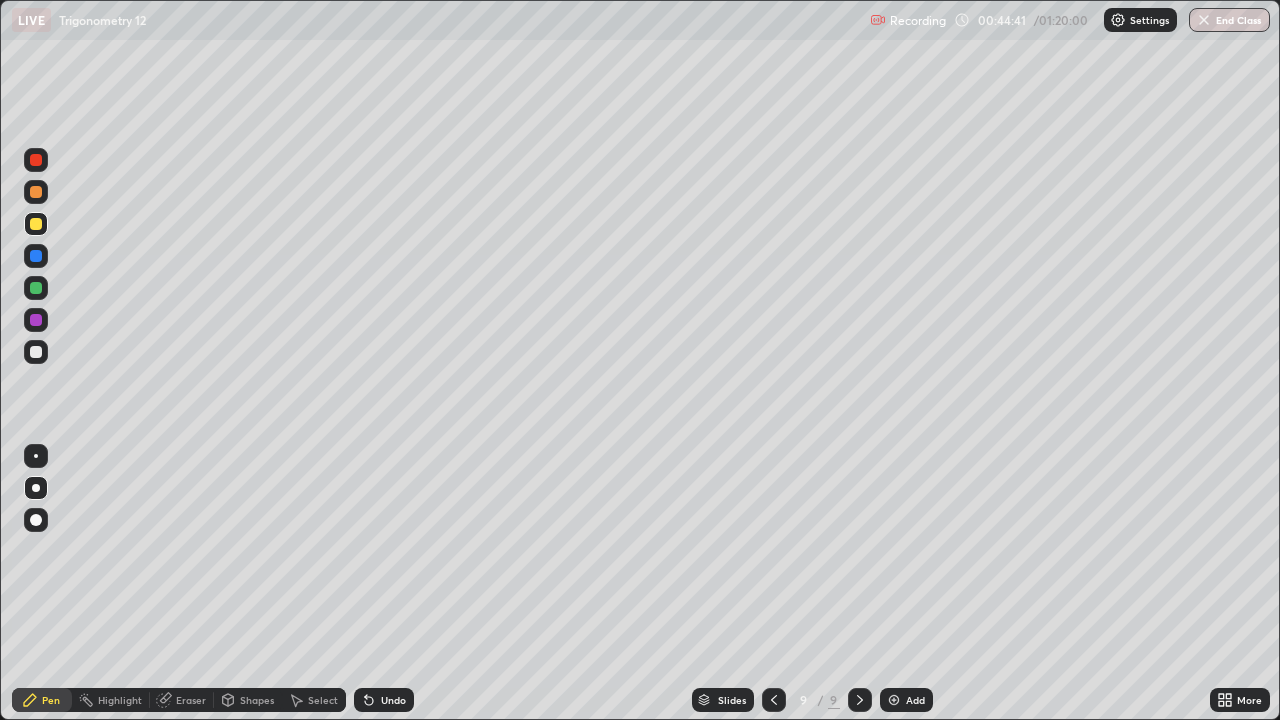 click at bounding box center [36, 352] 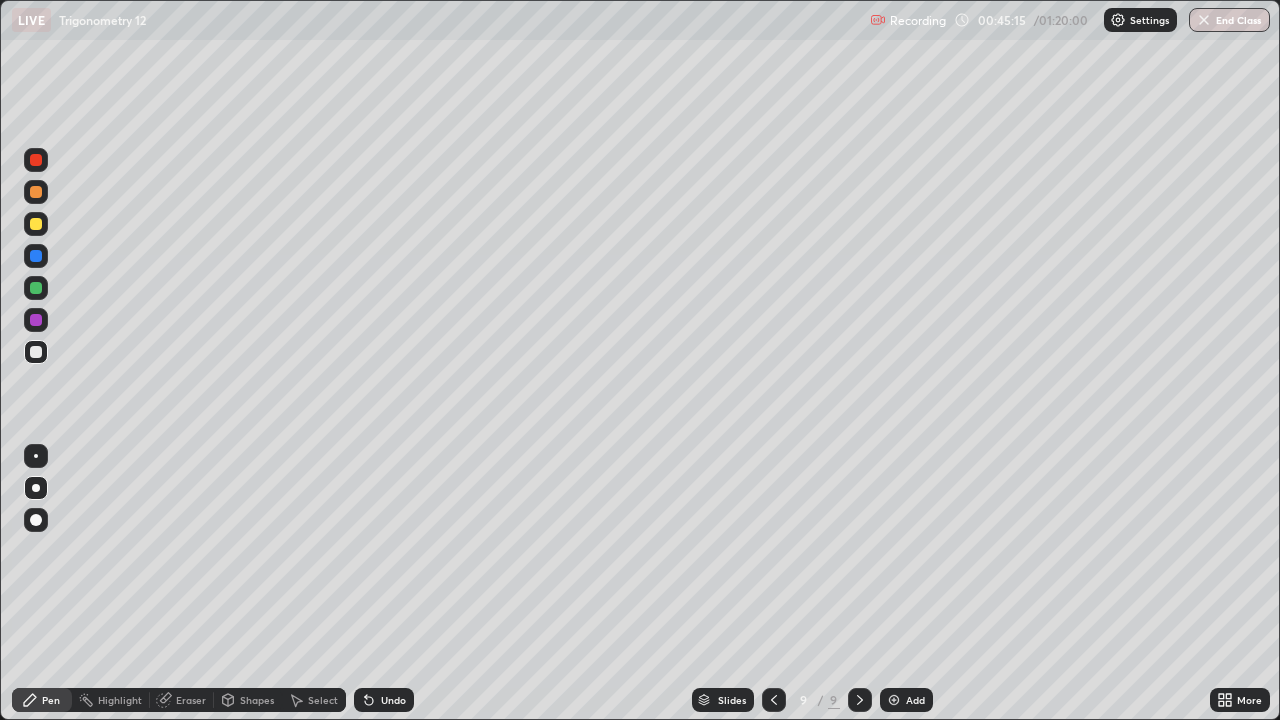 click 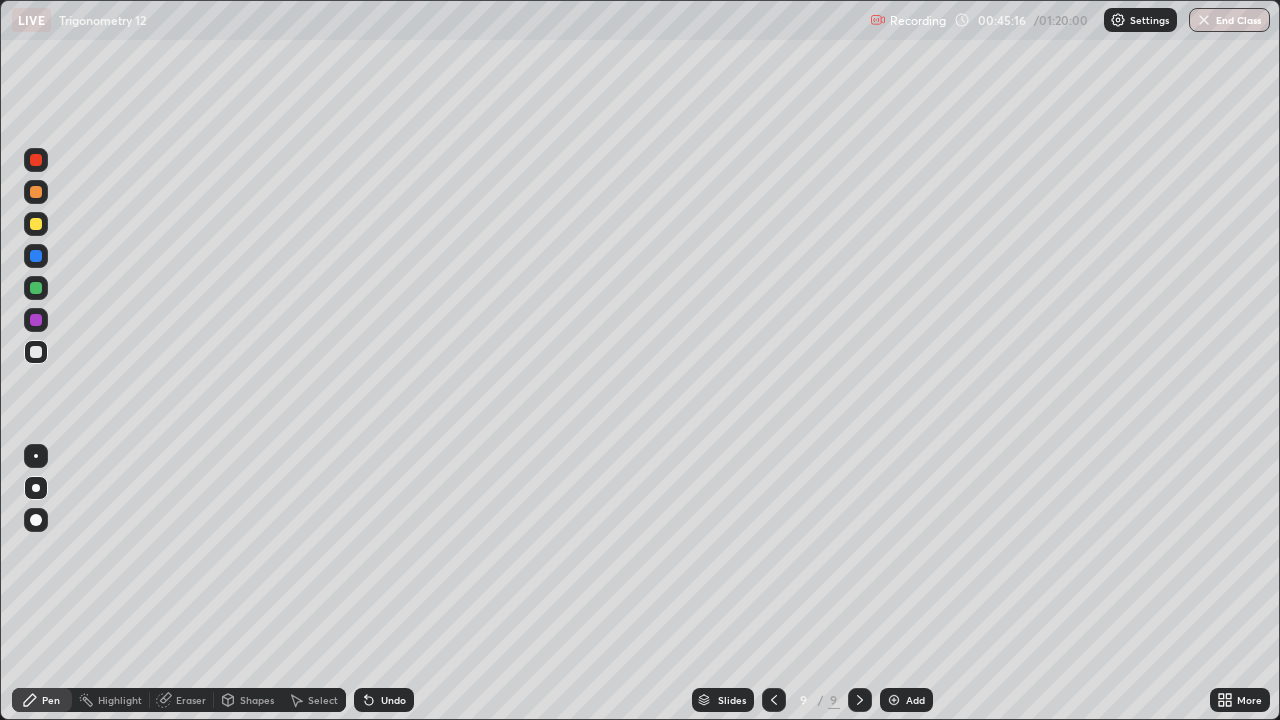 click on "Undo" at bounding box center (384, 700) 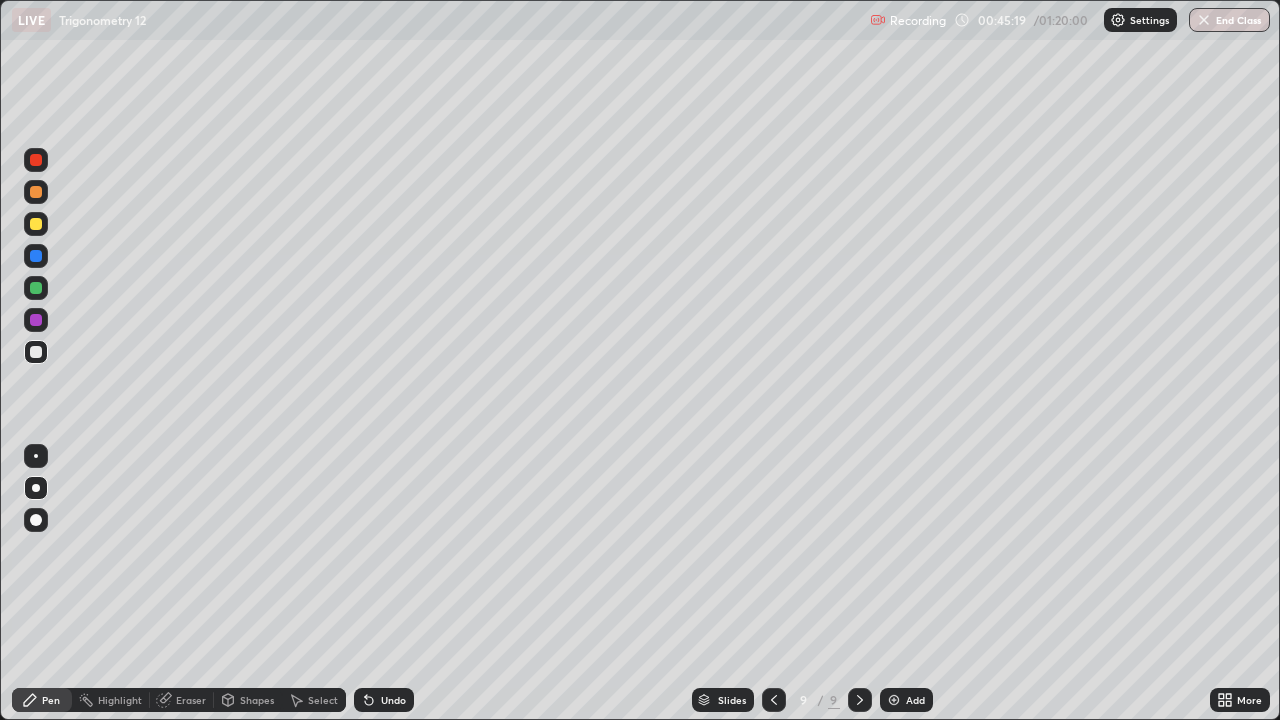 click at bounding box center [36, 288] 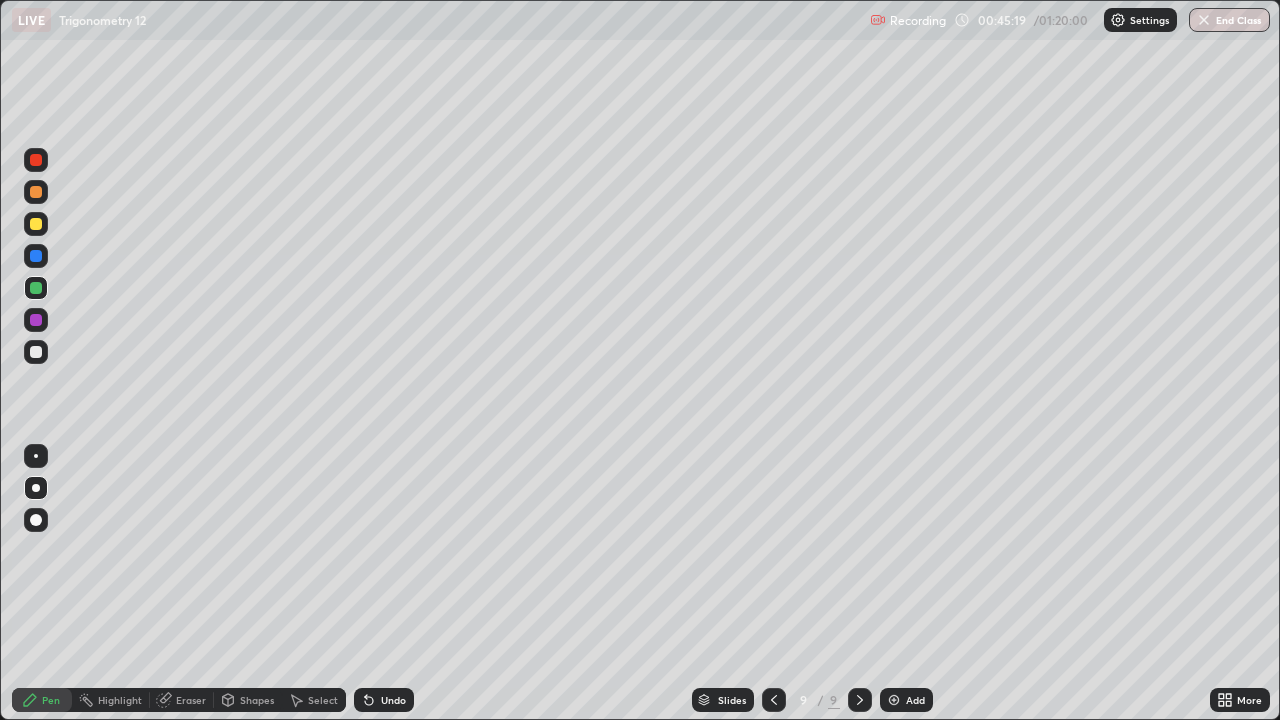 click at bounding box center (36, 320) 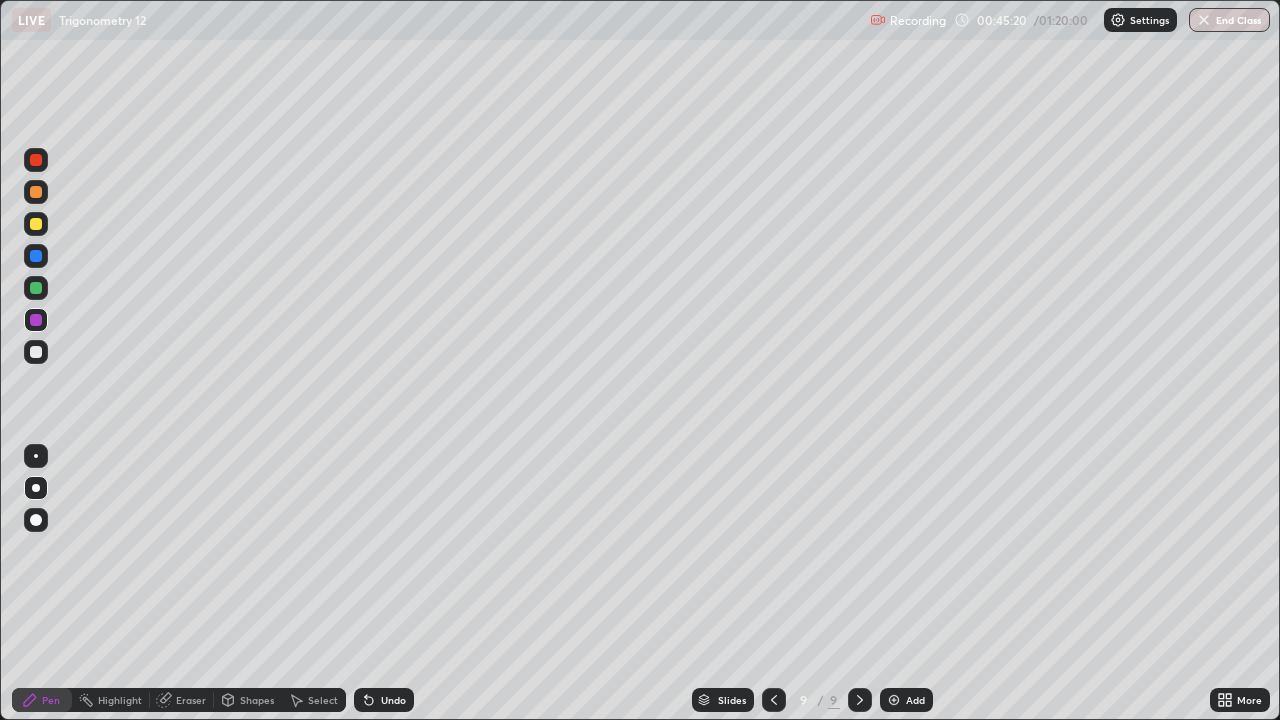 click at bounding box center [36, 520] 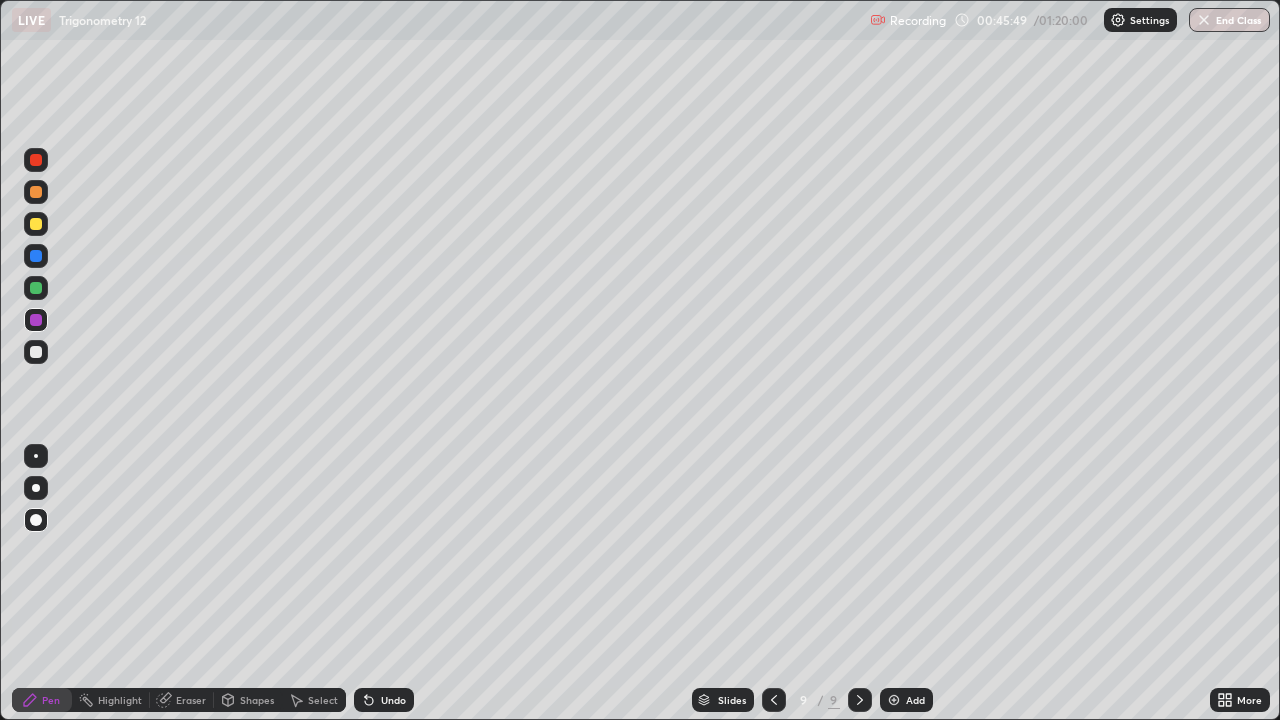 click on "Undo" at bounding box center [393, 700] 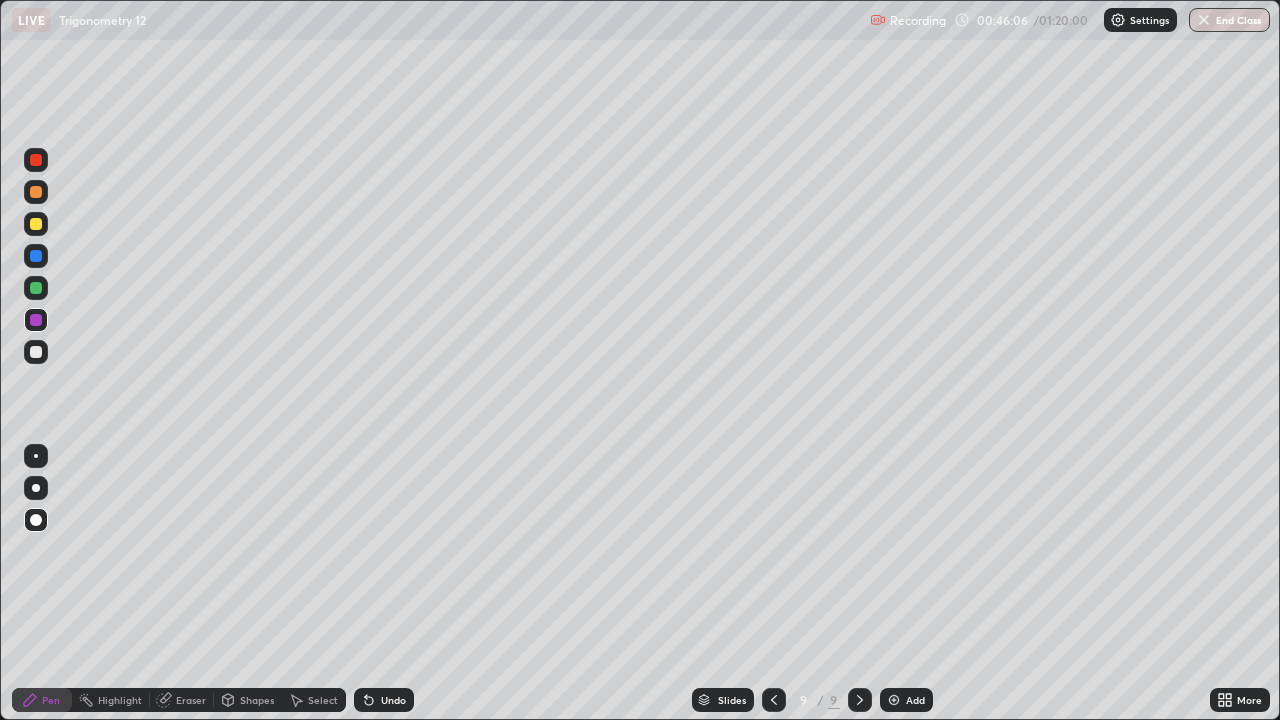 click on "Undo" at bounding box center (393, 700) 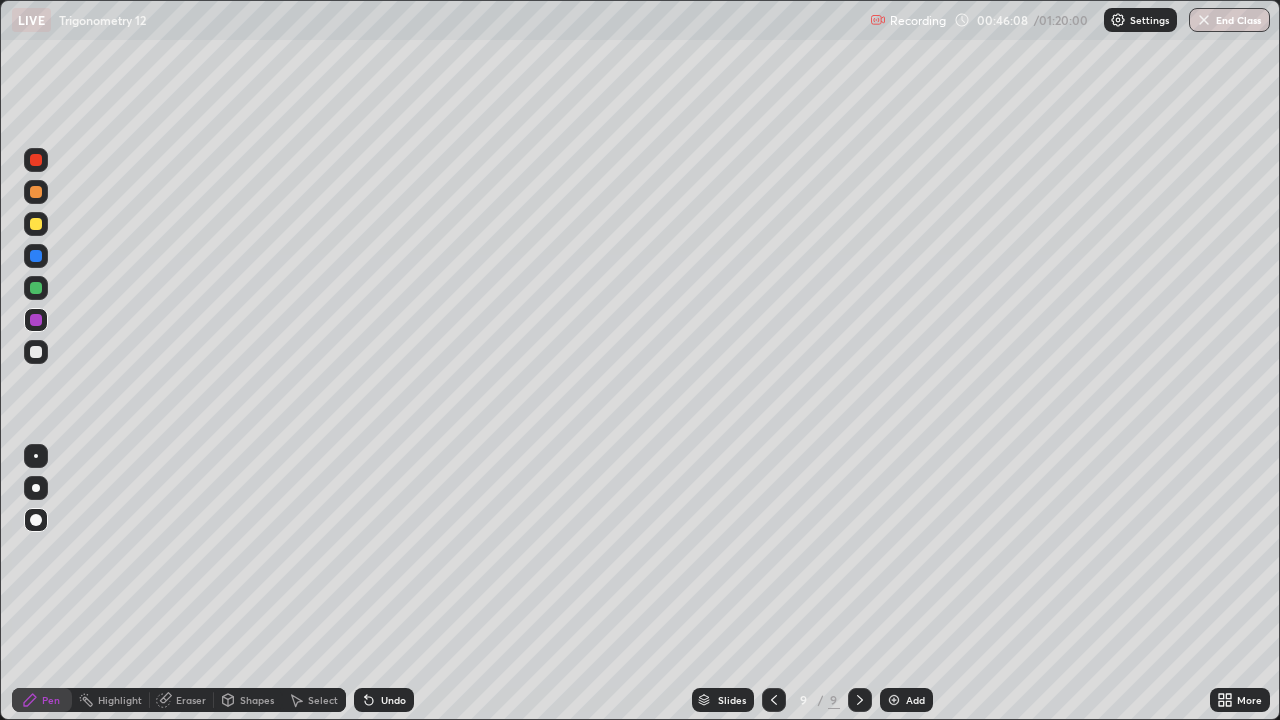 click on "Select" at bounding box center (323, 700) 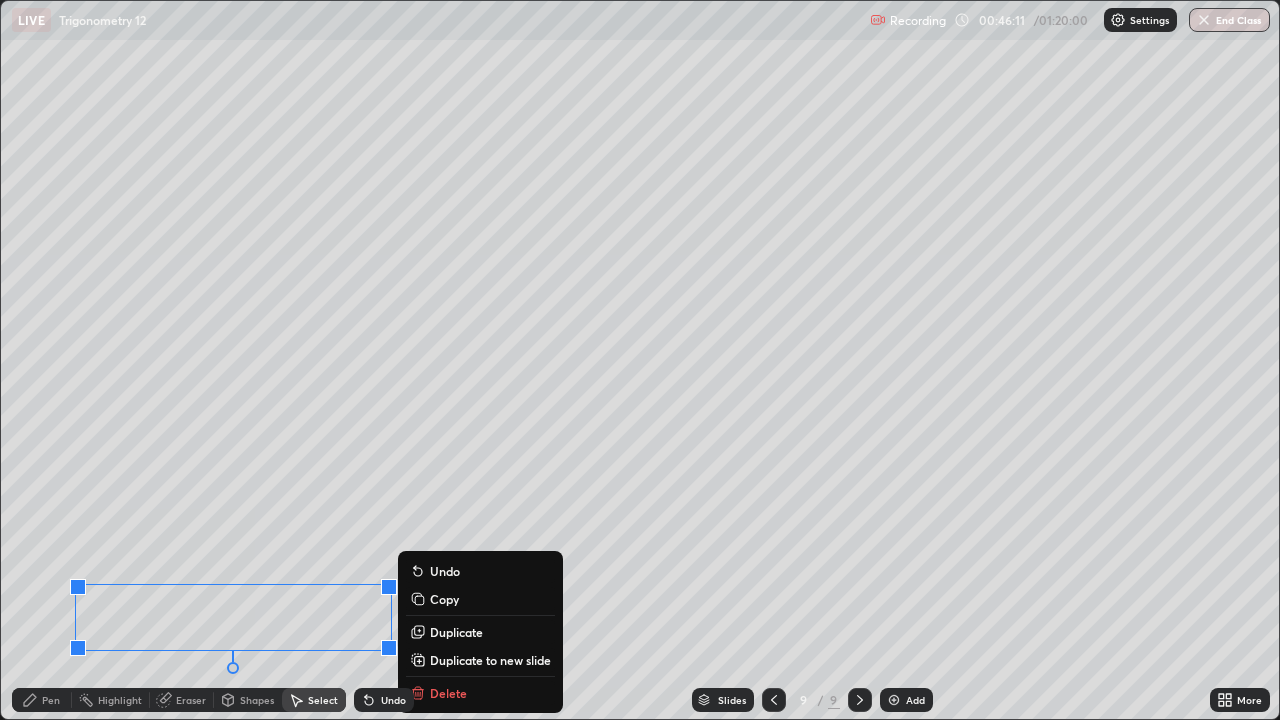click on "Pen" at bounding box center (51, 700) 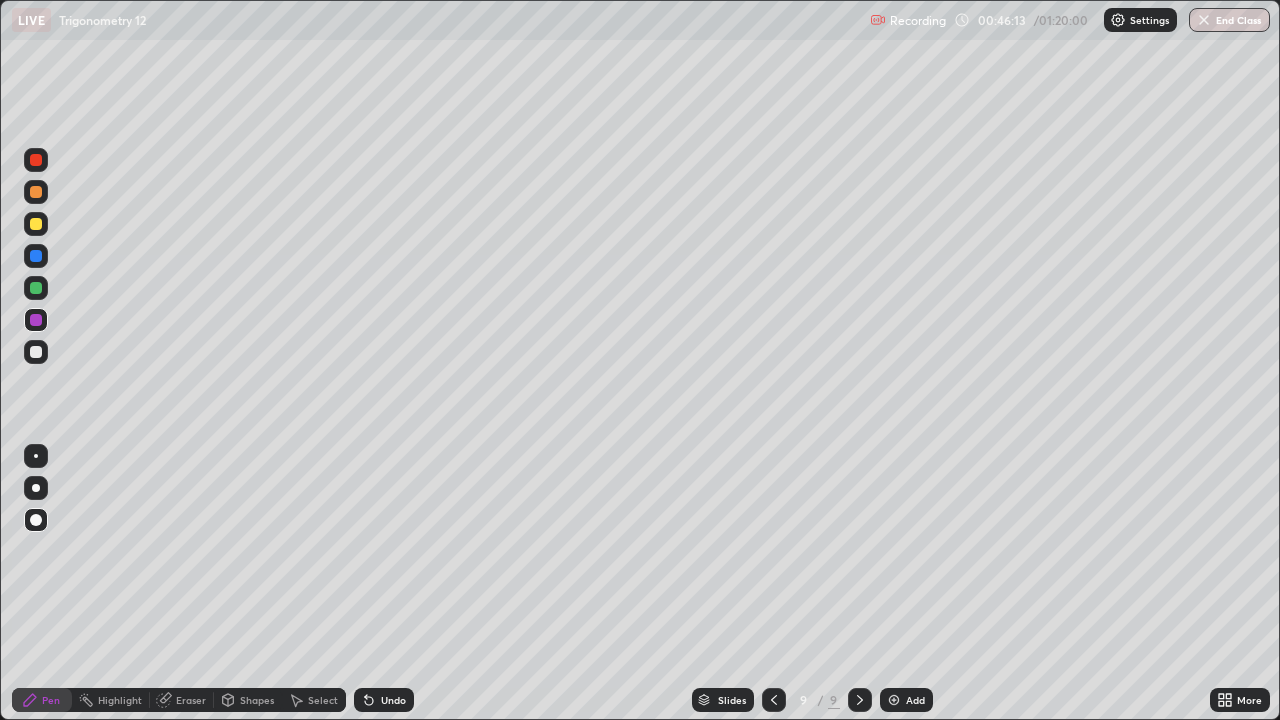 click at bounding box center (36, 320) 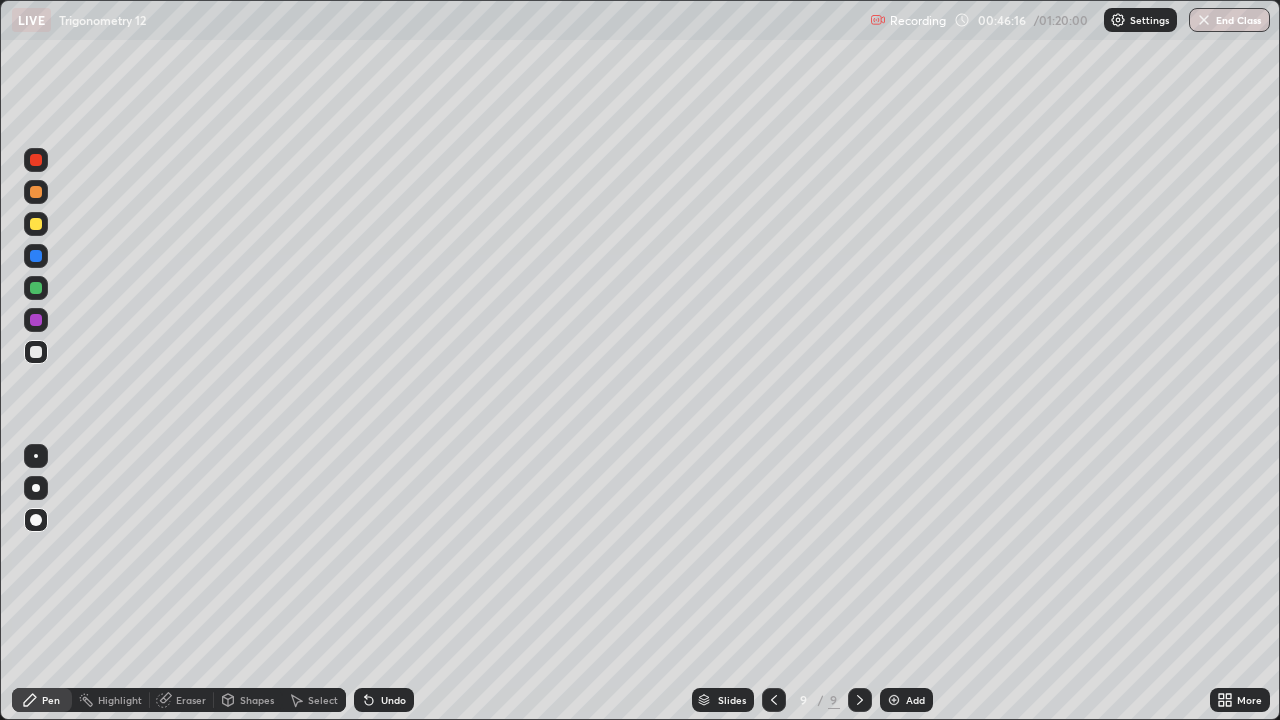 click on "Undo" at bounding box center (393, 700) 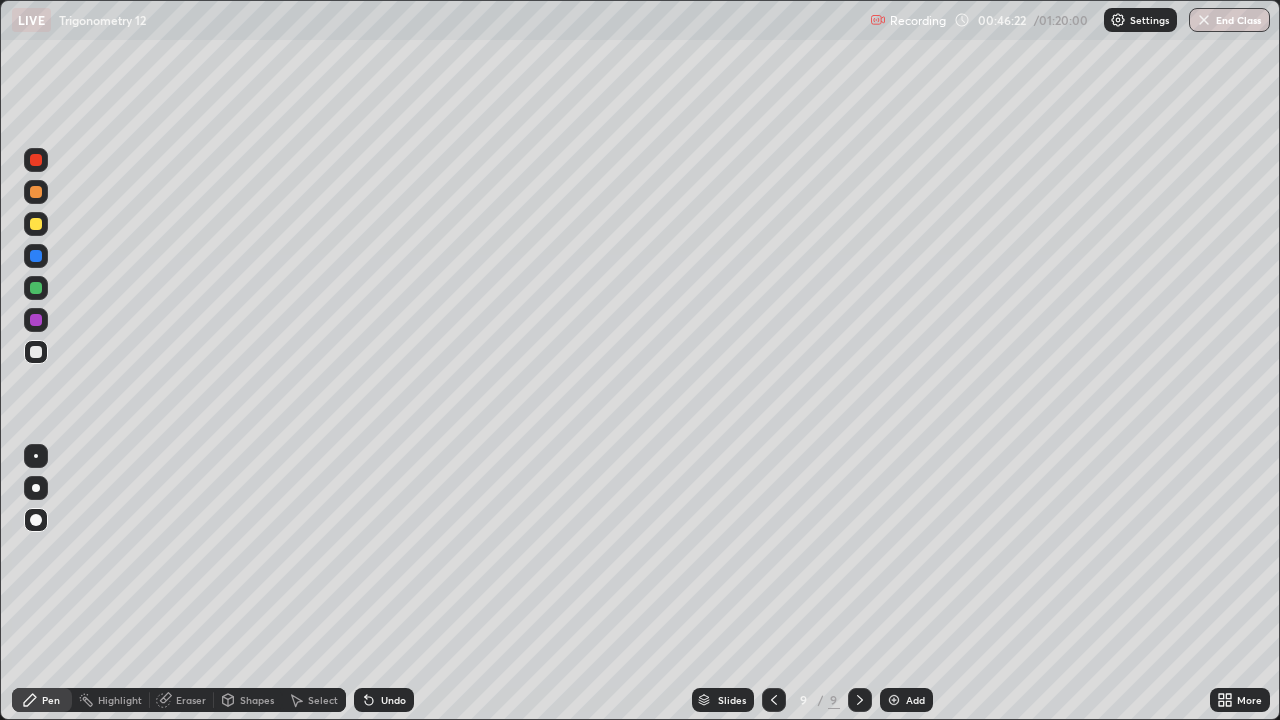 click at bounding box center (36, 352) 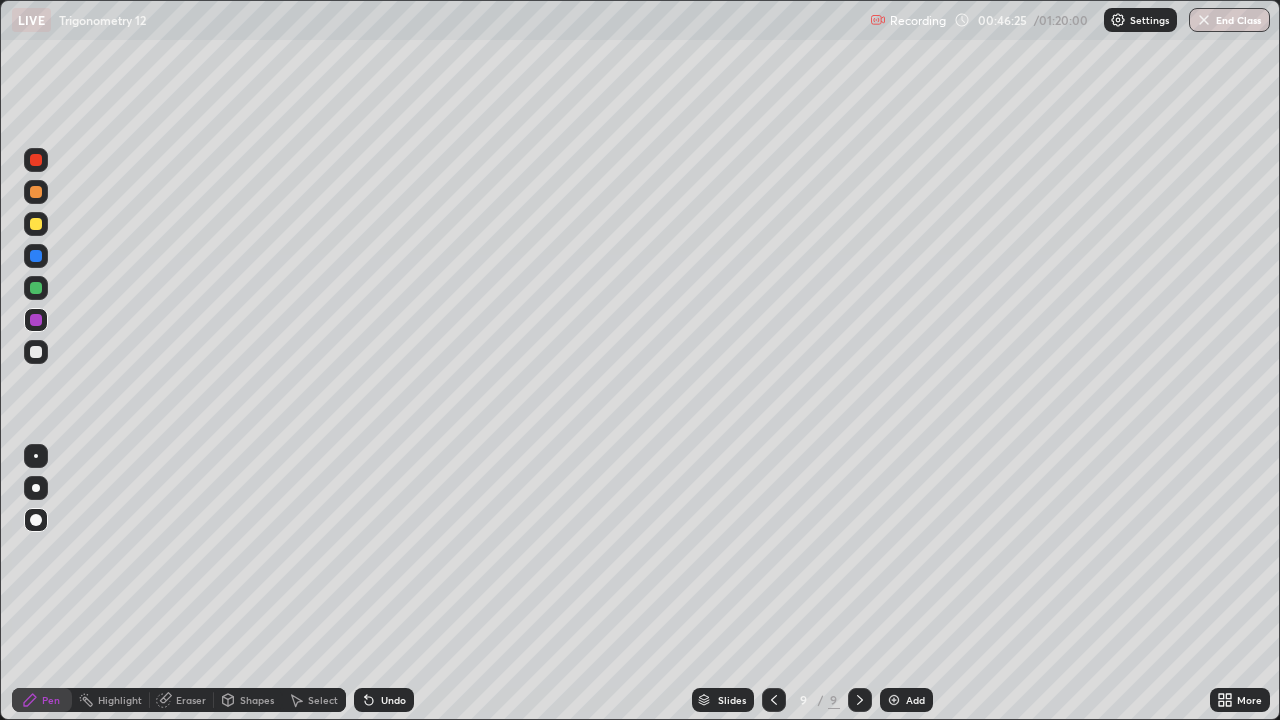 click on "Undo" at bounding box center [393, 700] 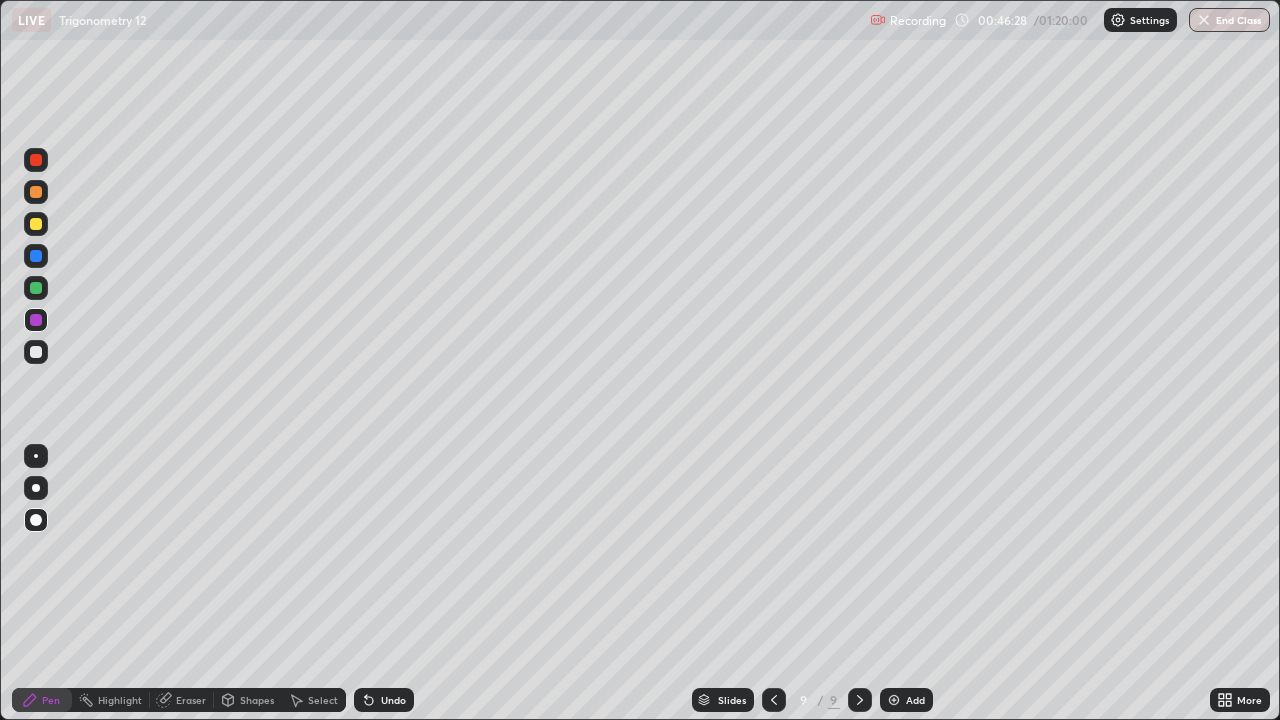 click on "Undo" at bounding box center (393, 700) 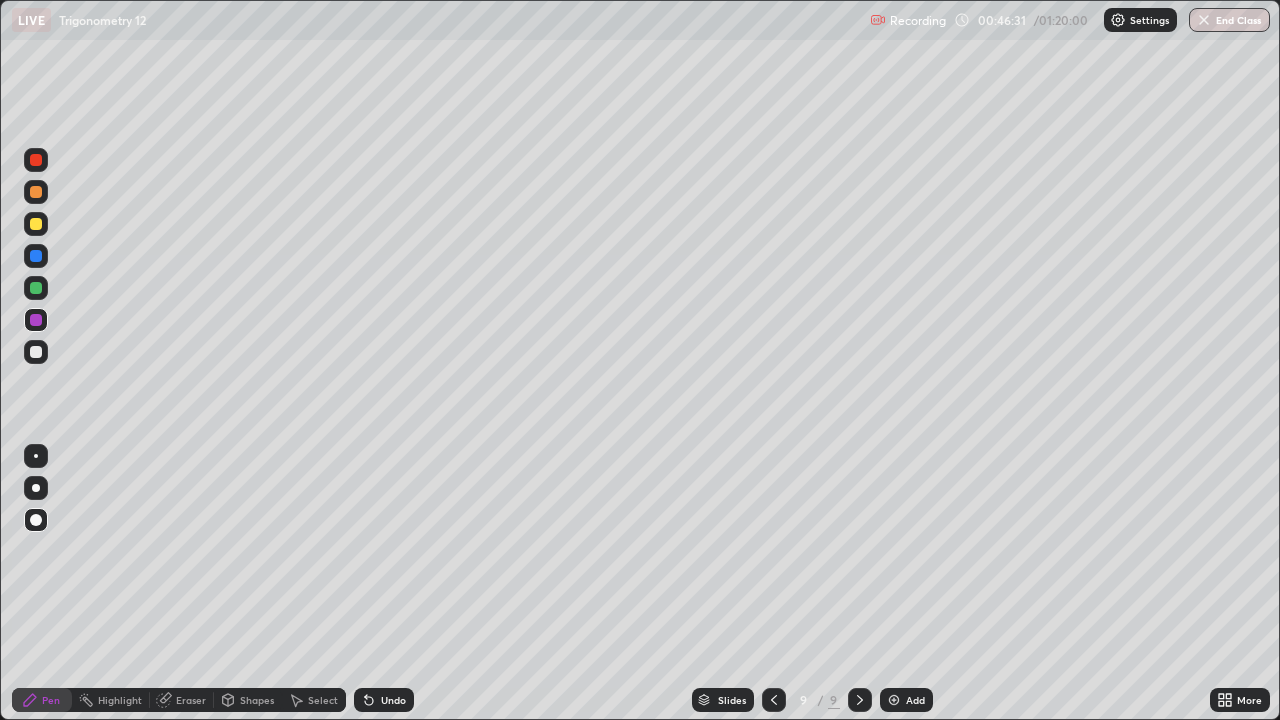 click on "Eraser" at bounding box center (191, 700) 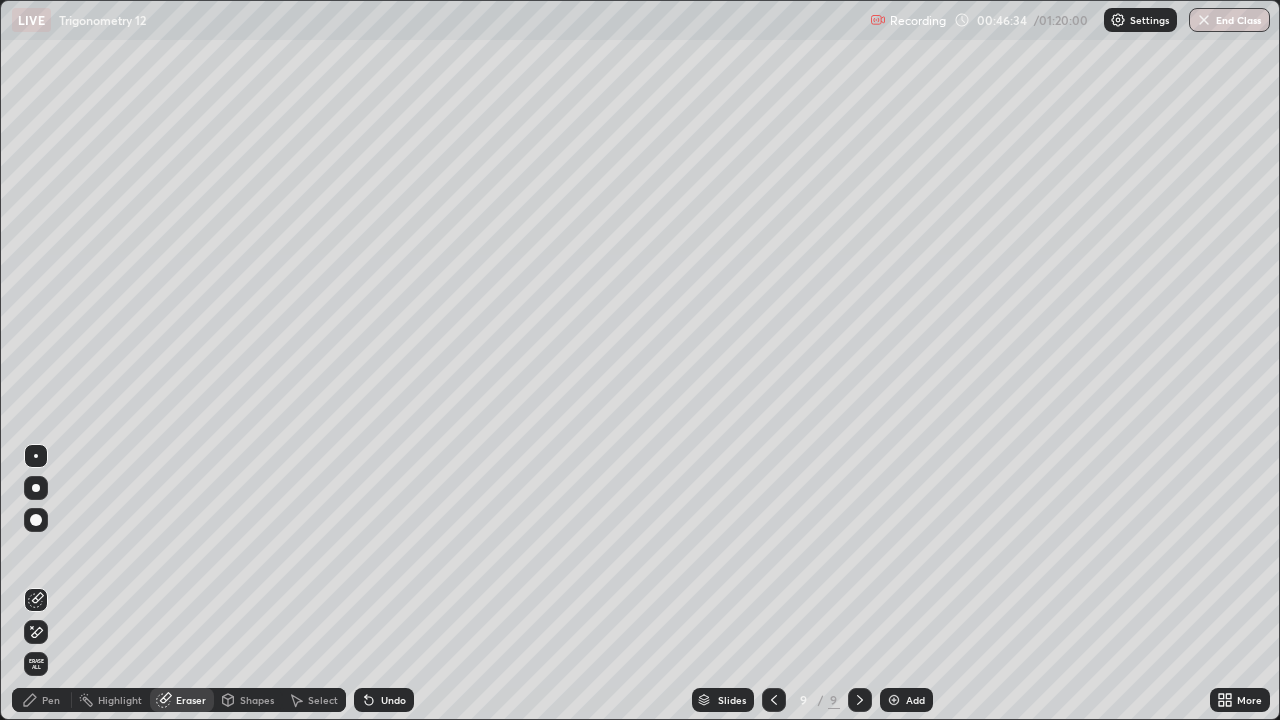 click on "Pen" at bounding box center (42, 700) 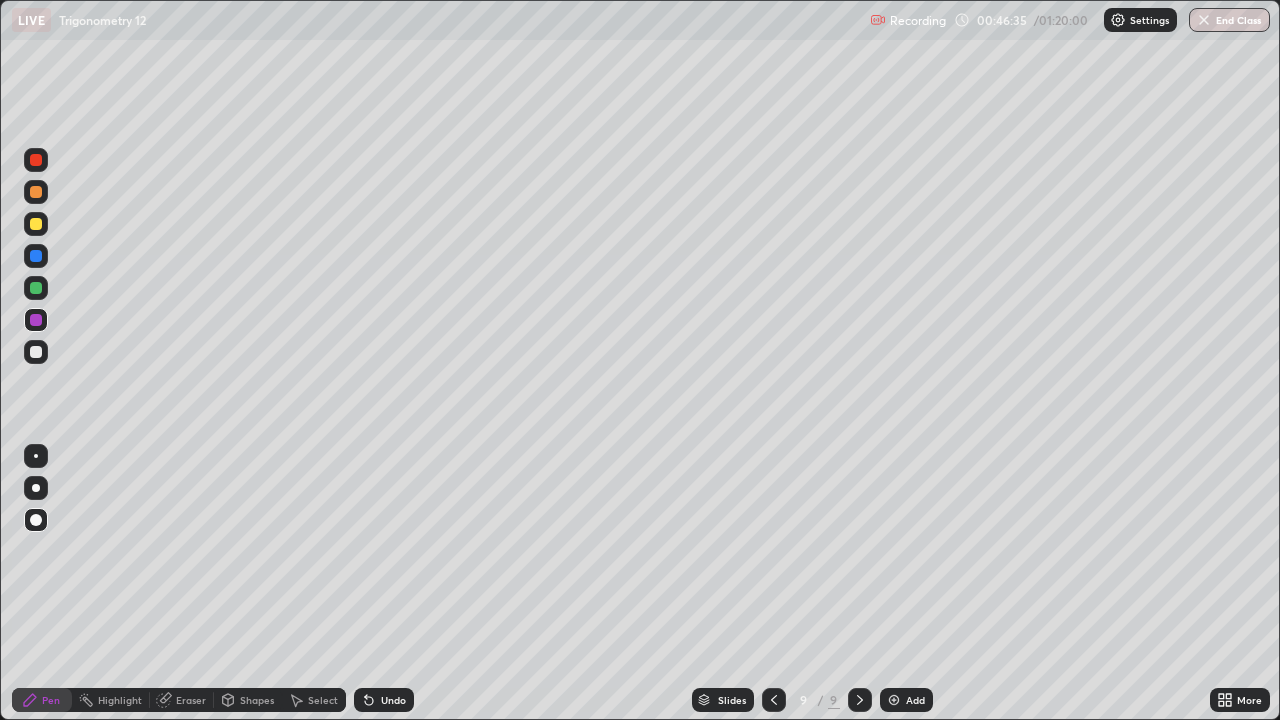 click at bounding box center [36, 352] 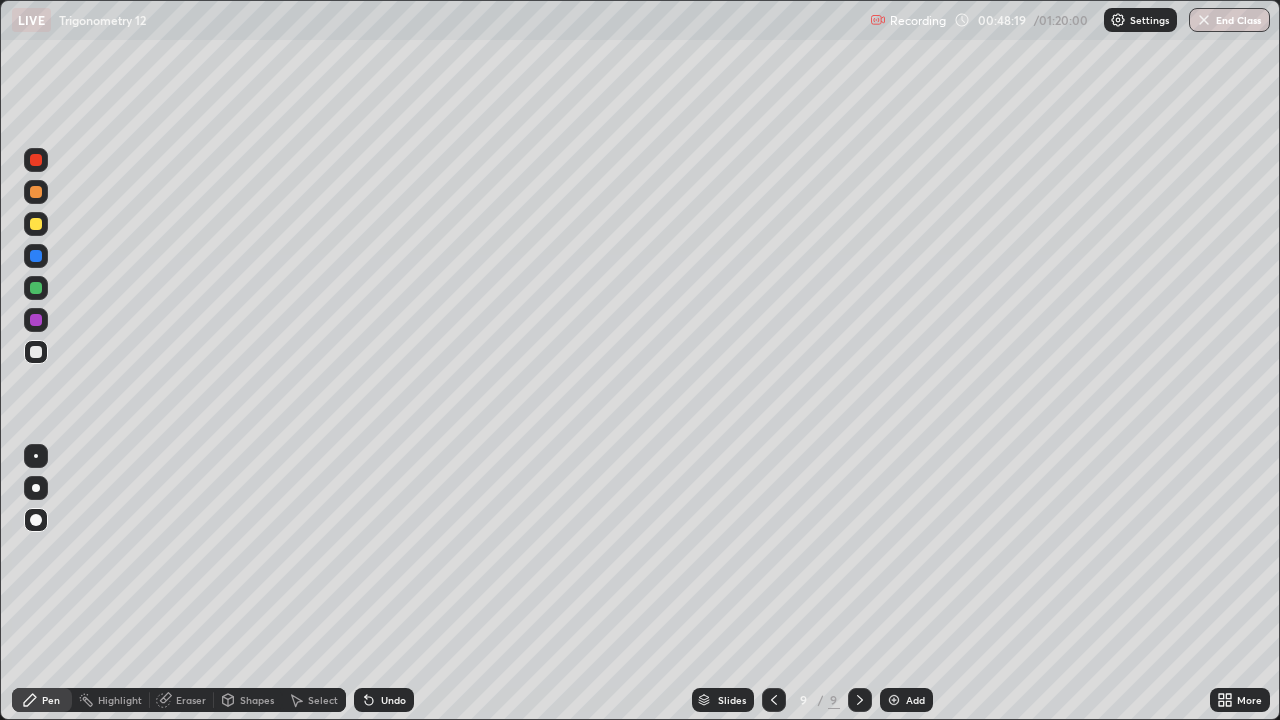 click at bounding box center (36, 224) 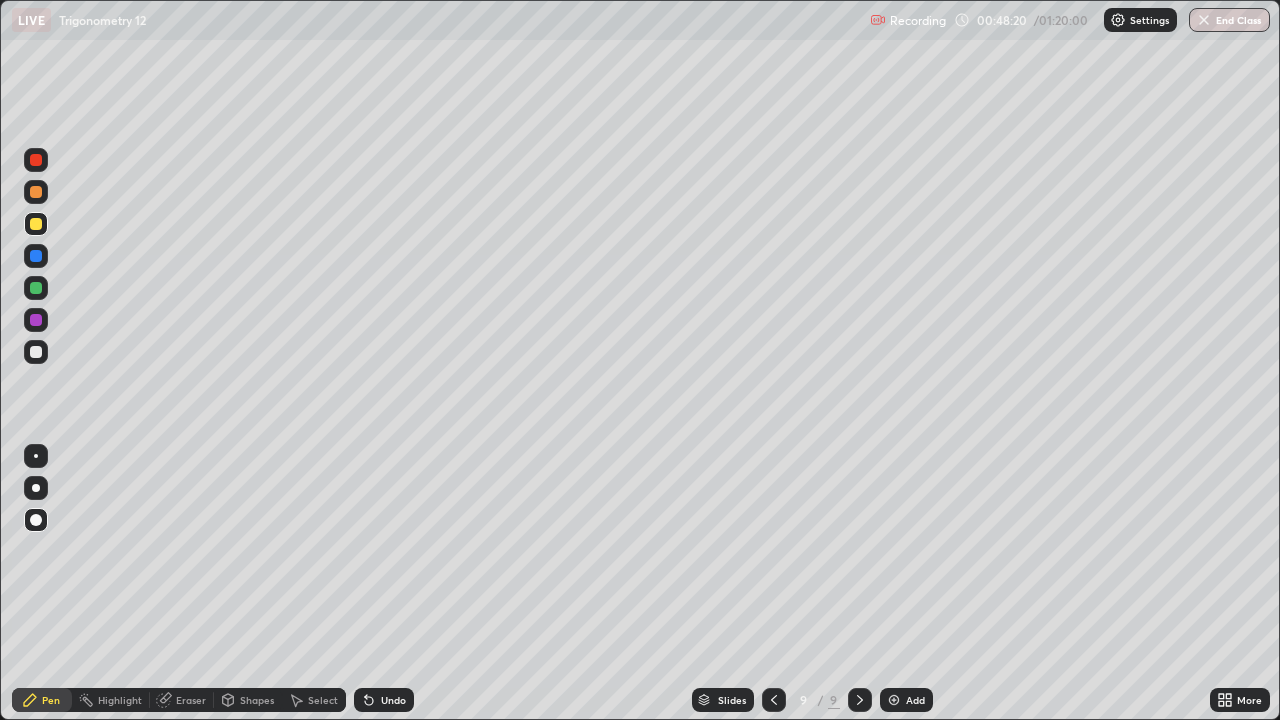 click at bounding box center (36, 488) 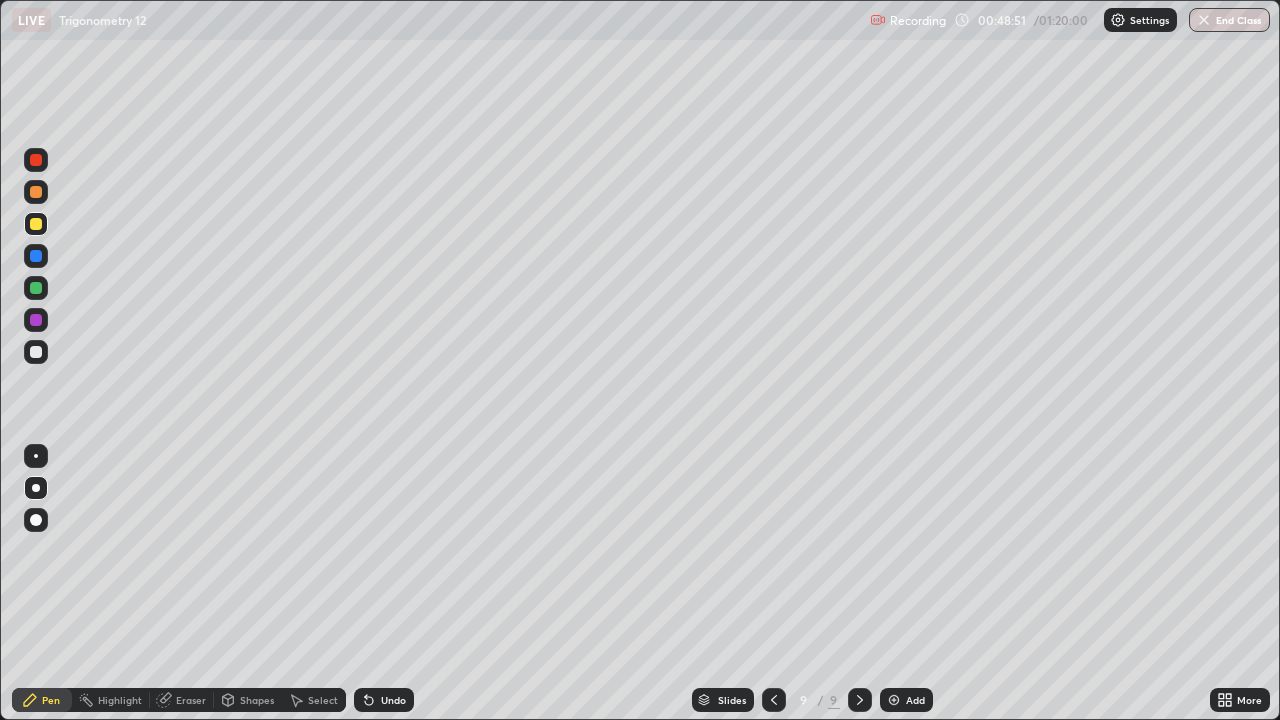 click at bounding box center [36, 488] 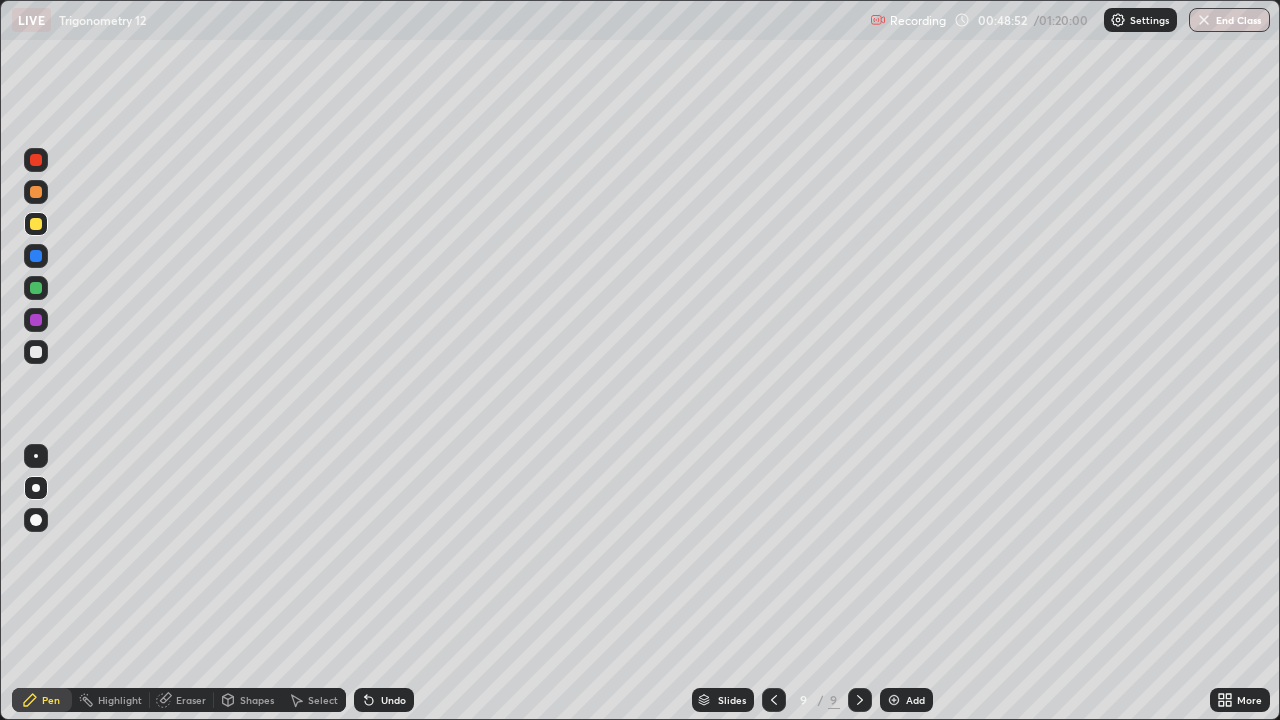 click on "Pen" at bounding box center (51, 700) 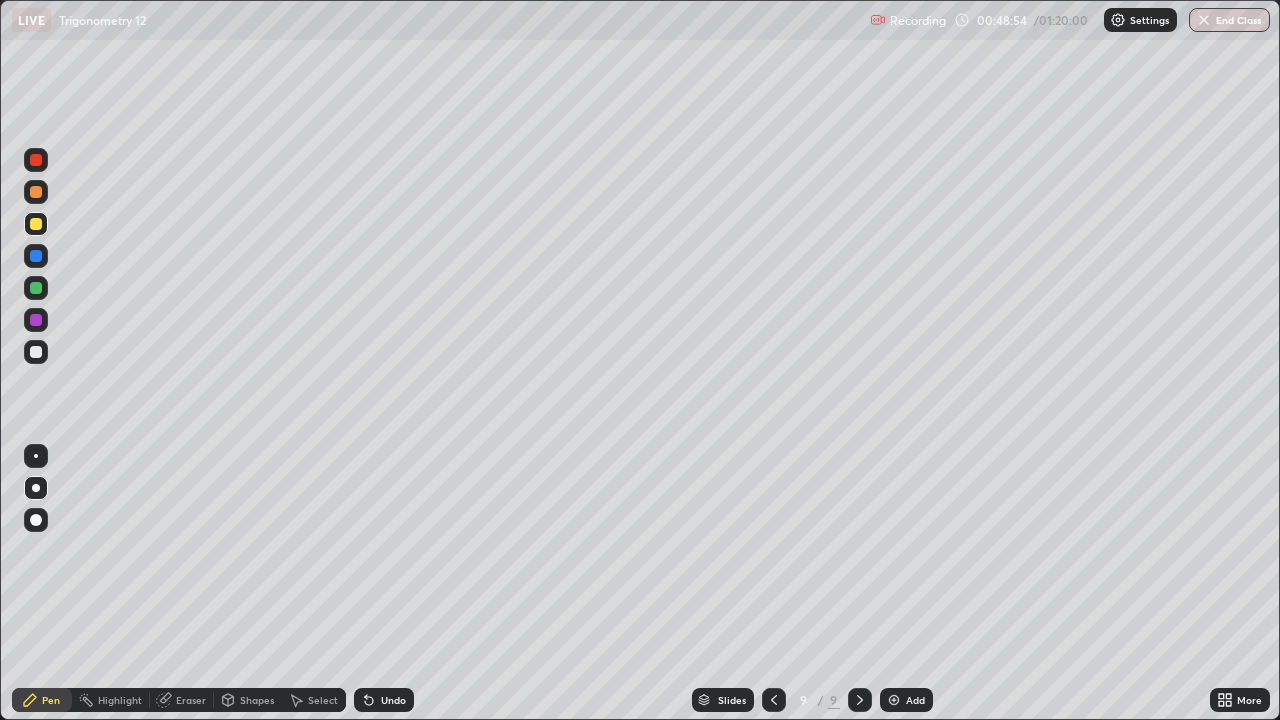 click 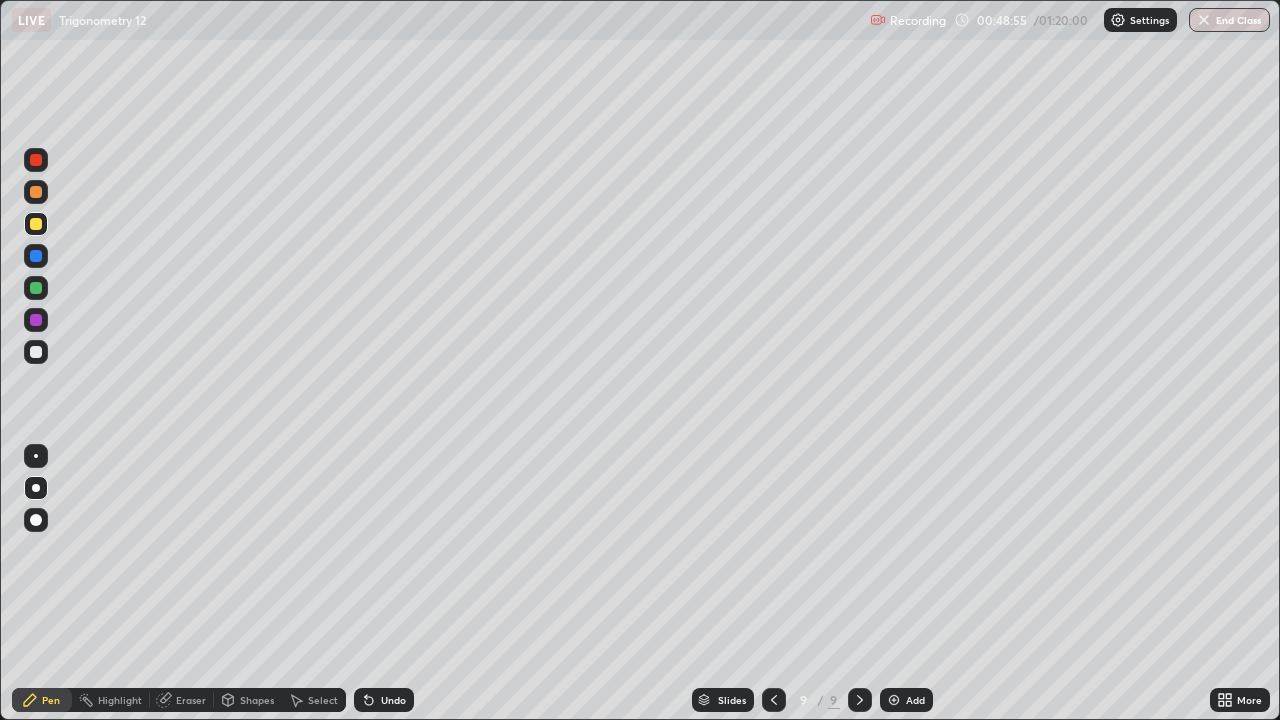 click on "Add" at bounding box center [906, 700] 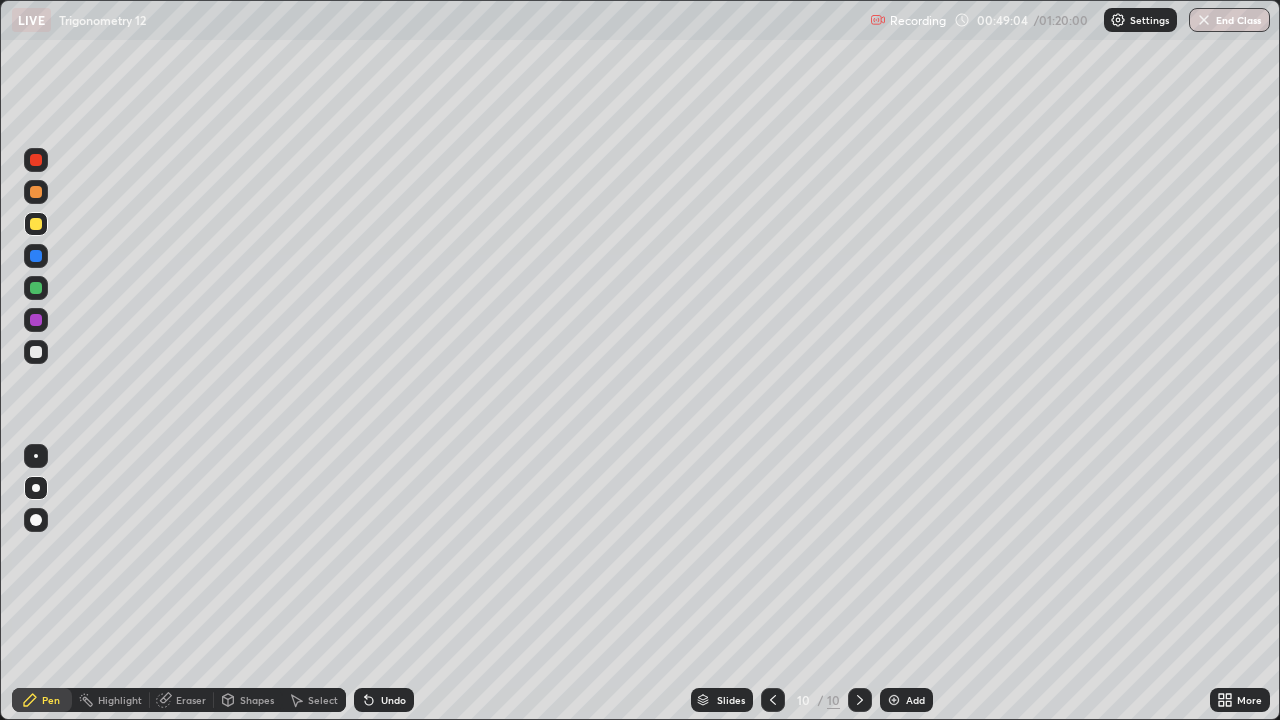 click on "Undo" at bounding box center [393, 700] 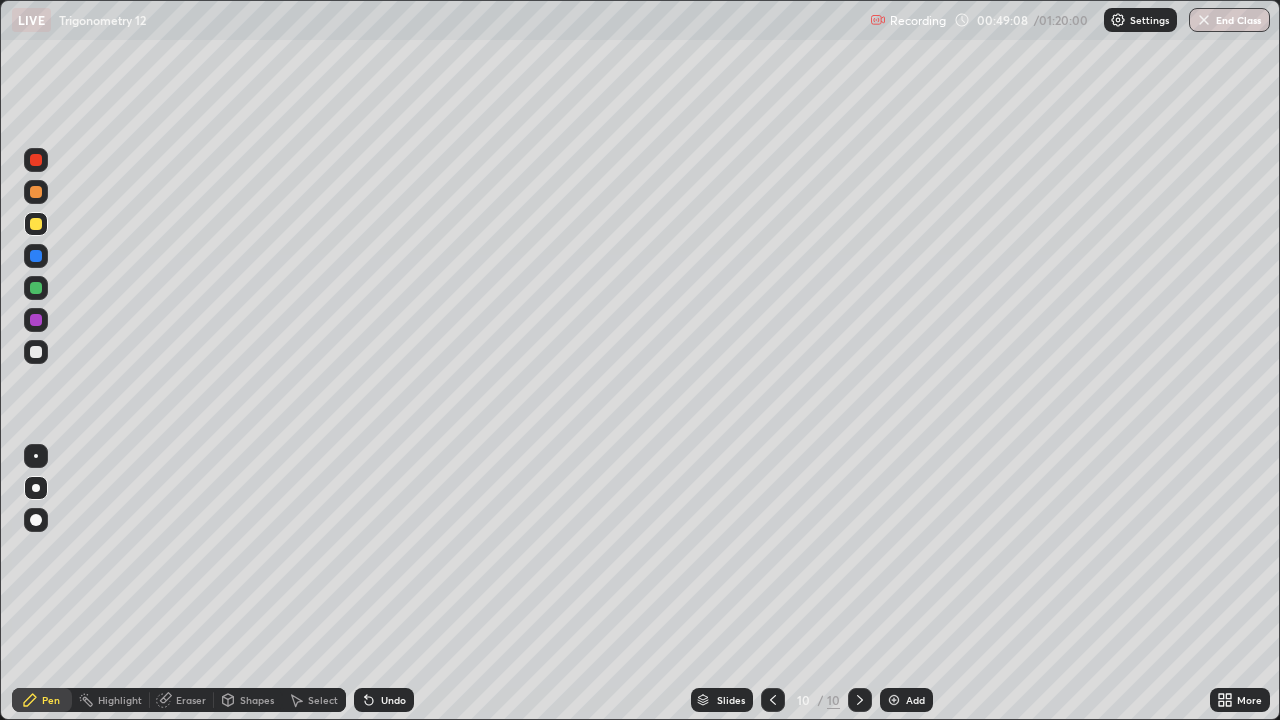 click at bounding box center (36, 352) 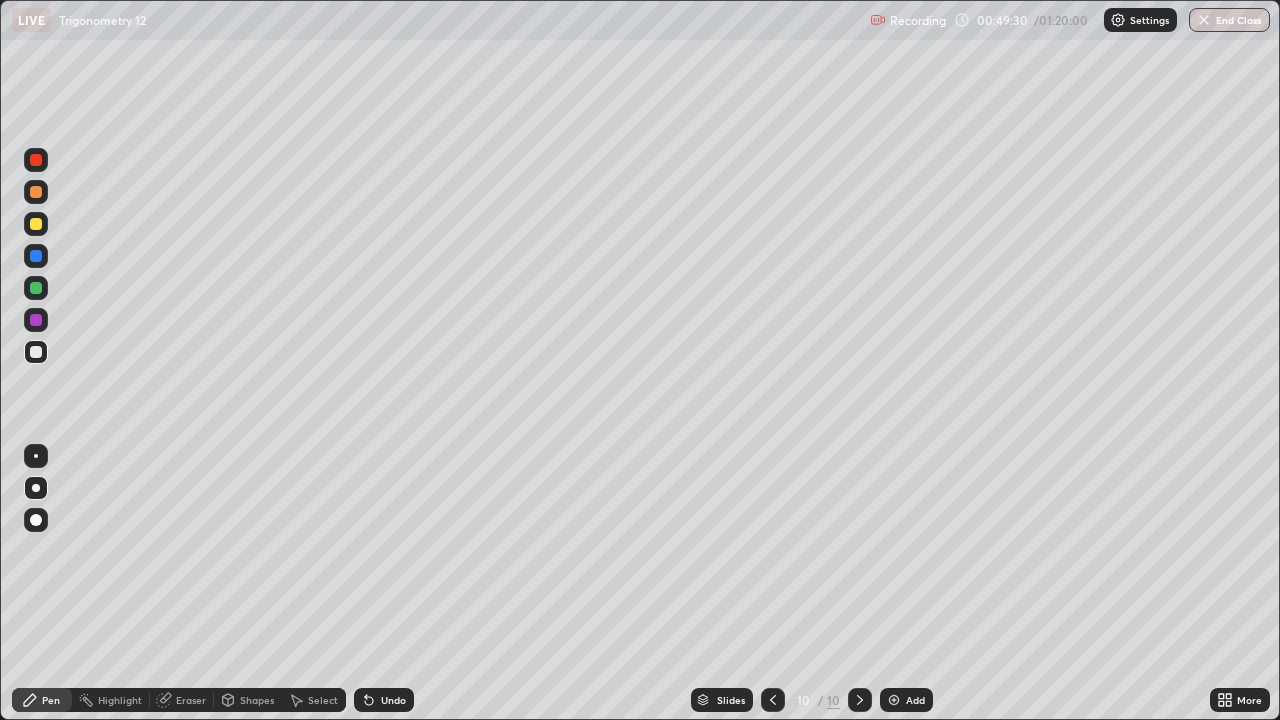 click on "Undo" at bounding box center [393, 700] 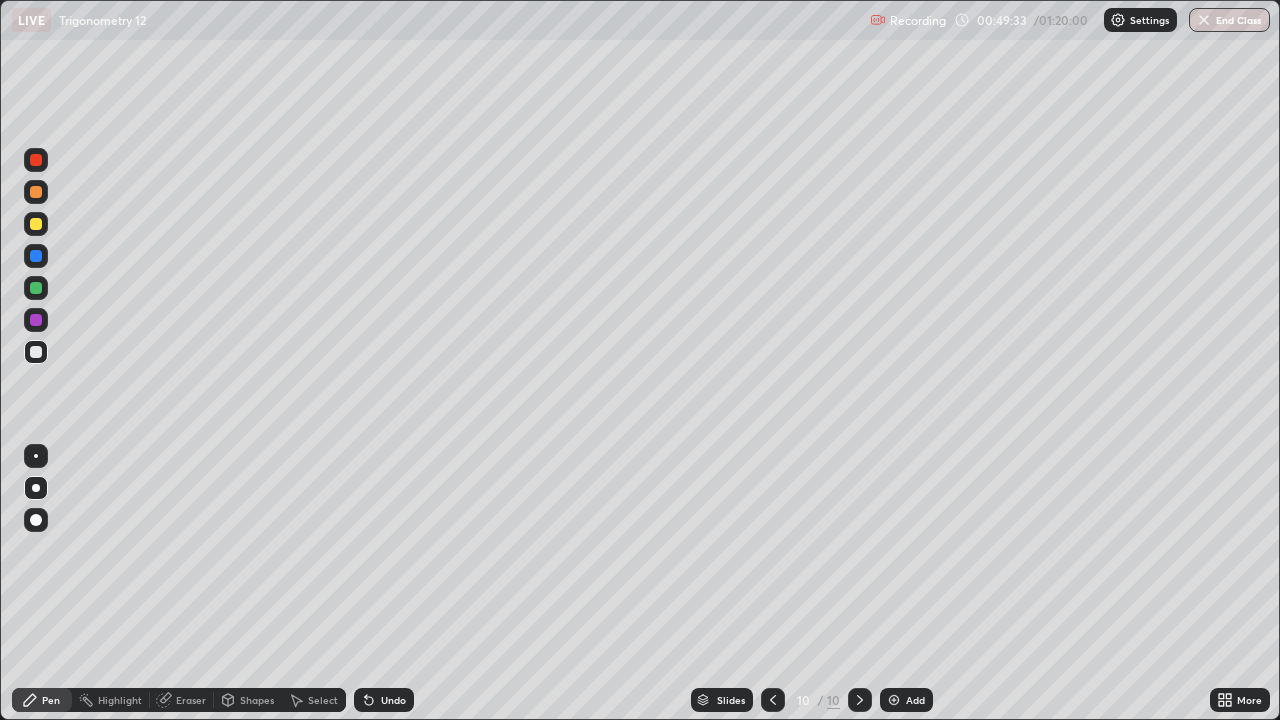 click on "Undo" at bounding box center [384, 700] 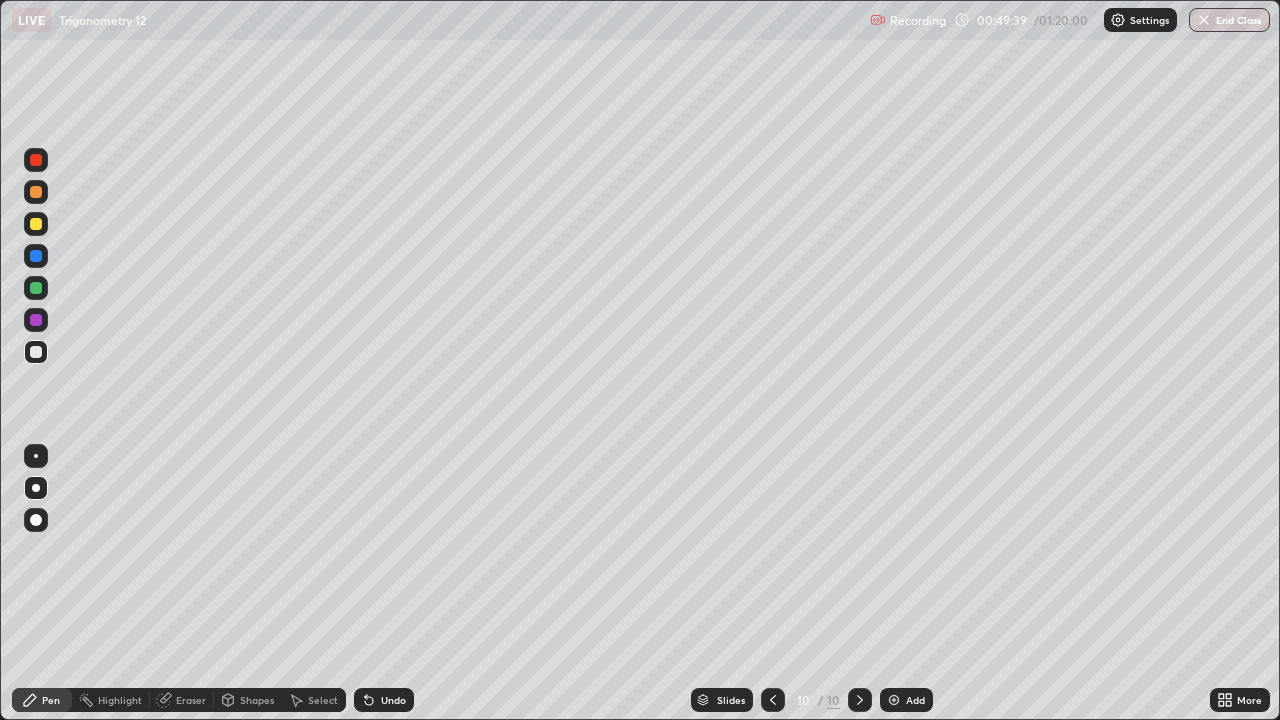click at bounding box center [36, 320] 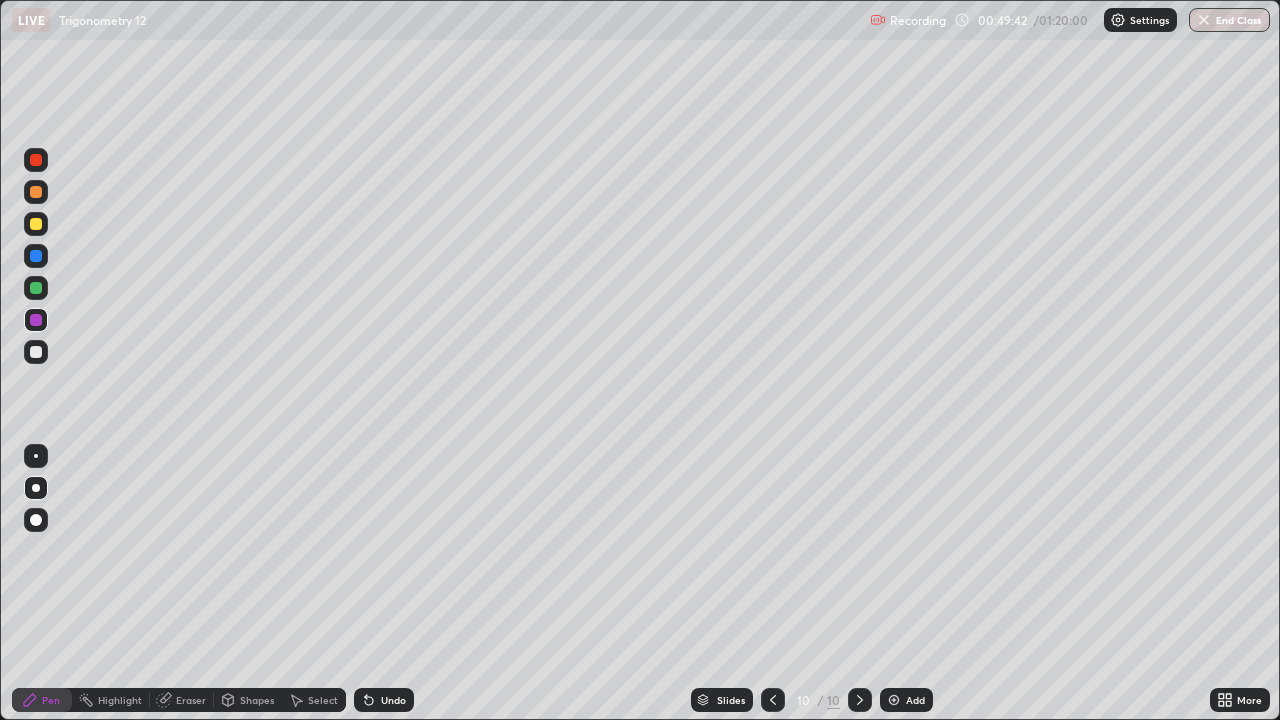 click at bounding box center (36, 352) 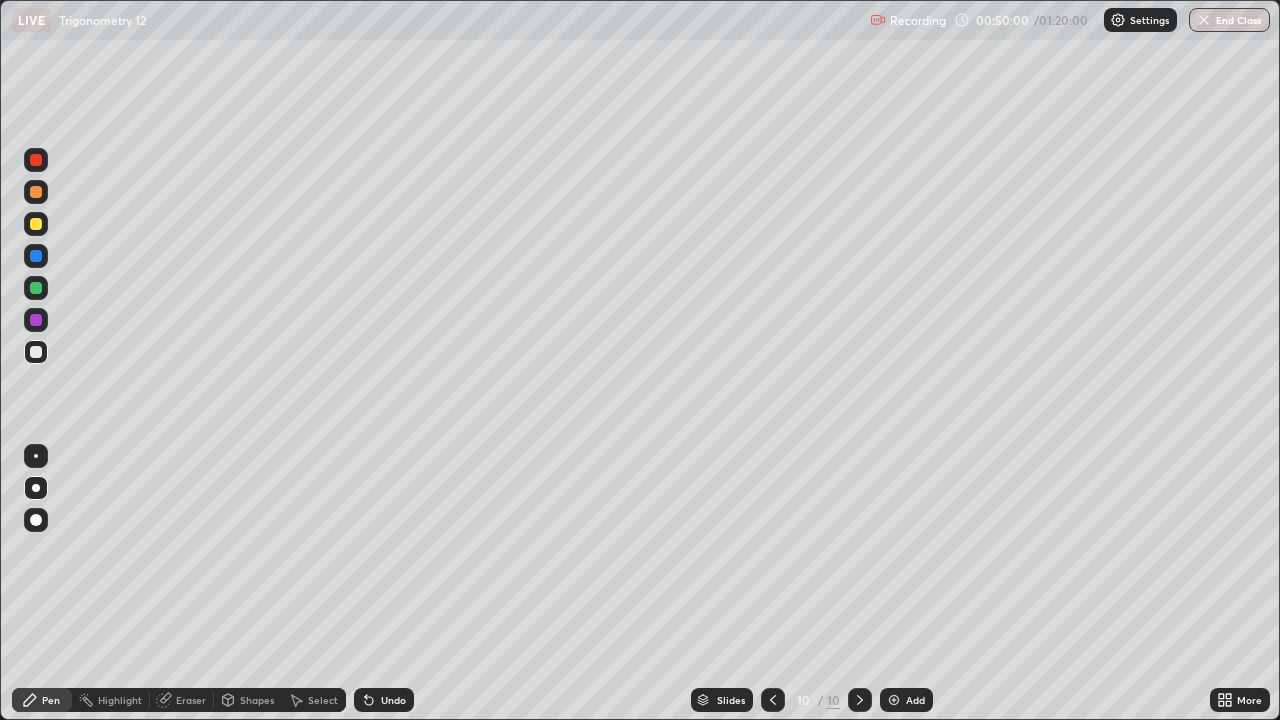 click at bounding box center [36, 320] 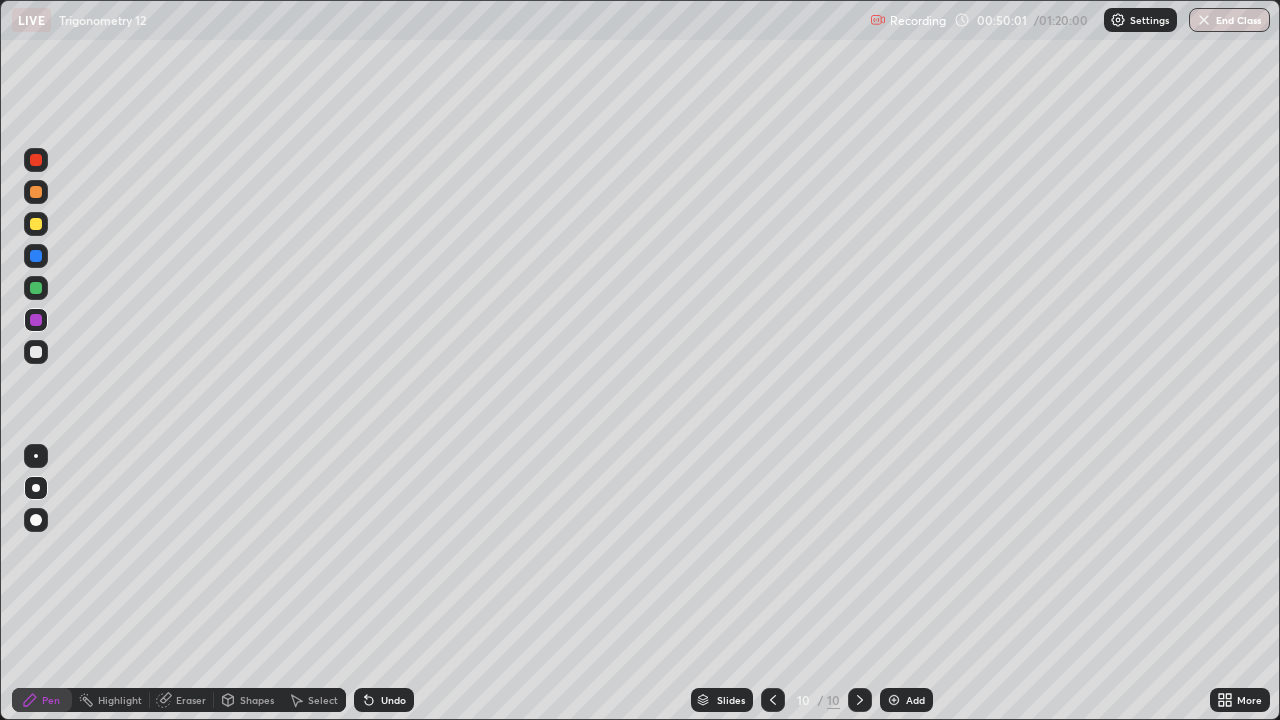 click at bounding box center (36, 520) 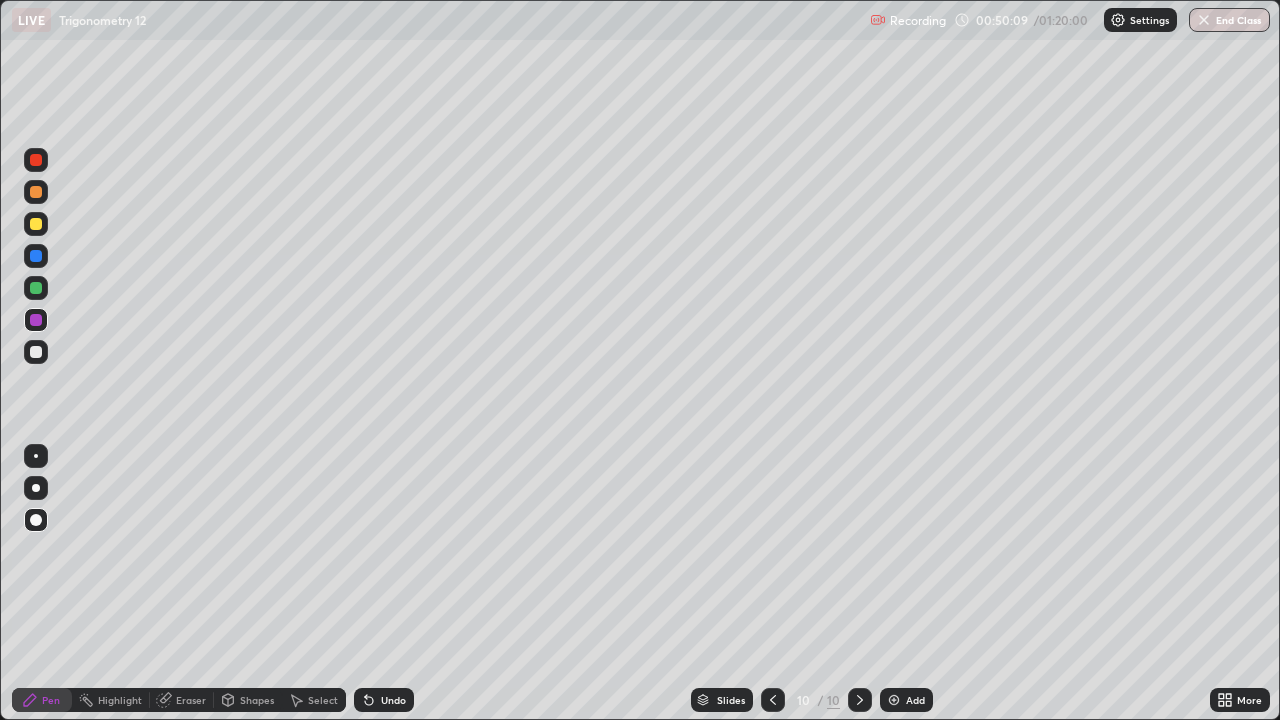 click at bounding box center [36, 352] 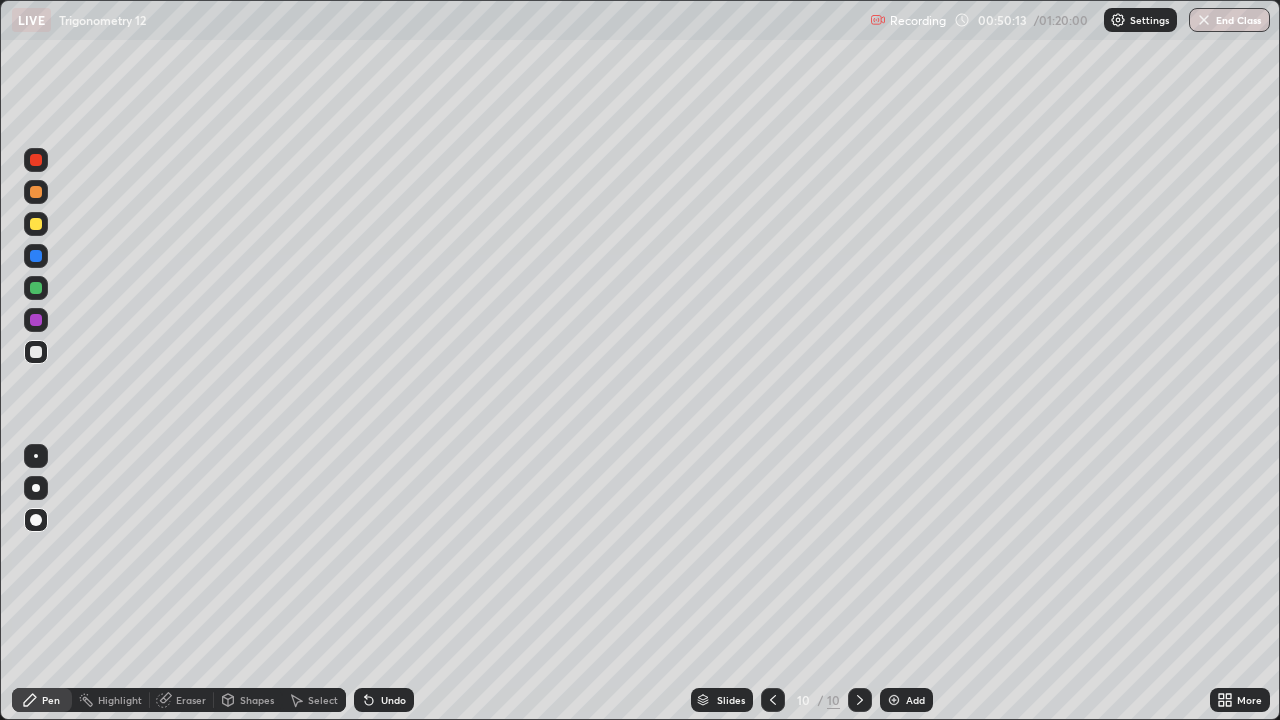 click at bounding box center [36, 320] 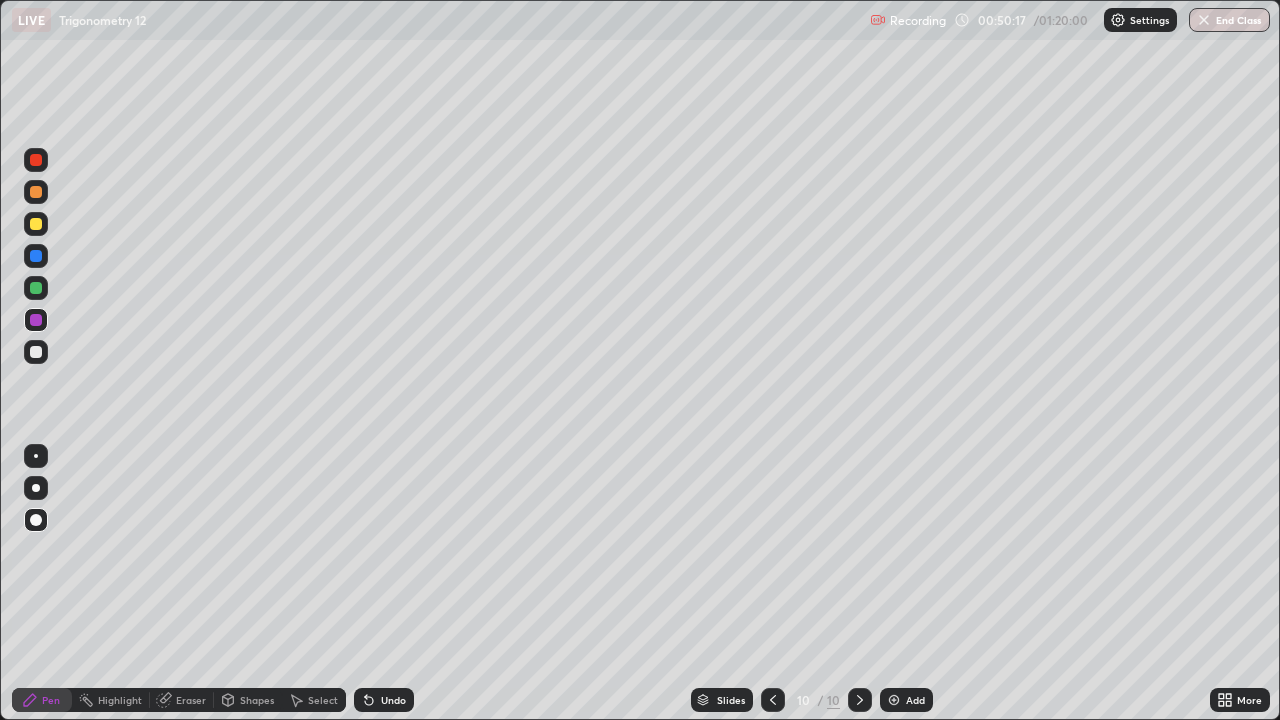 click on "Eraser" at bounding box center (191, 700) 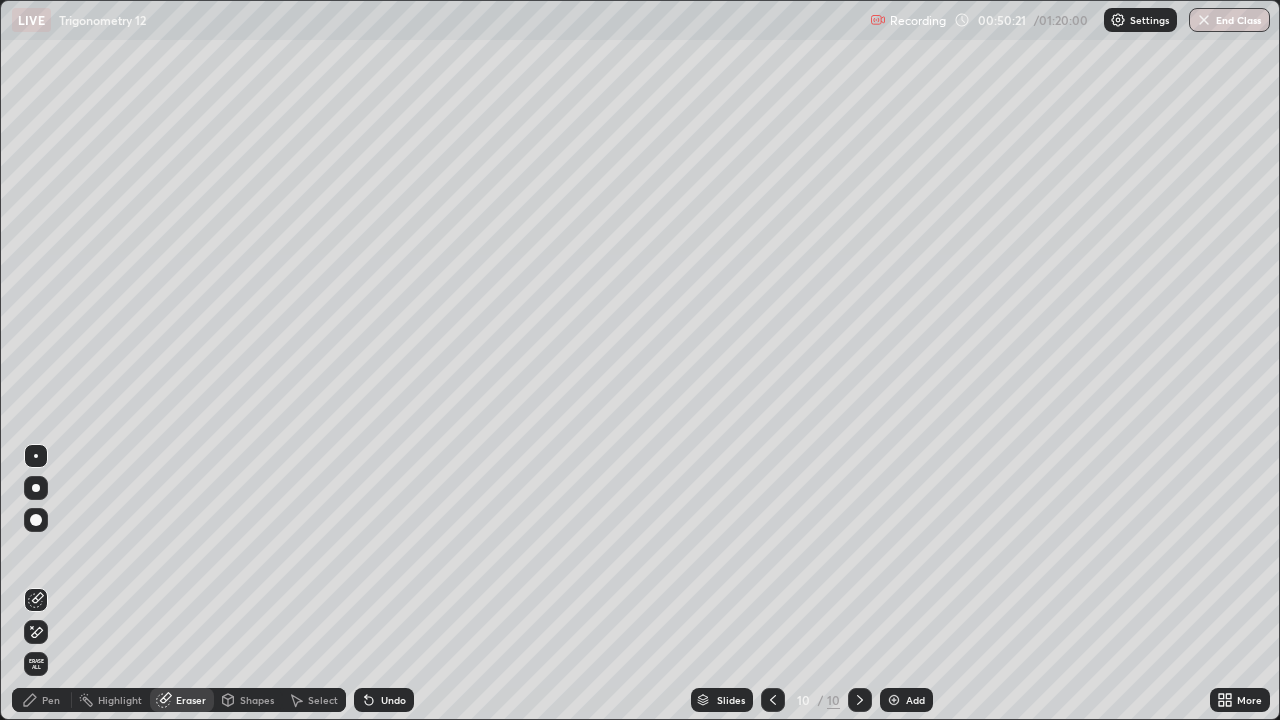 click on "Pen" at bounding box center (51, 700) 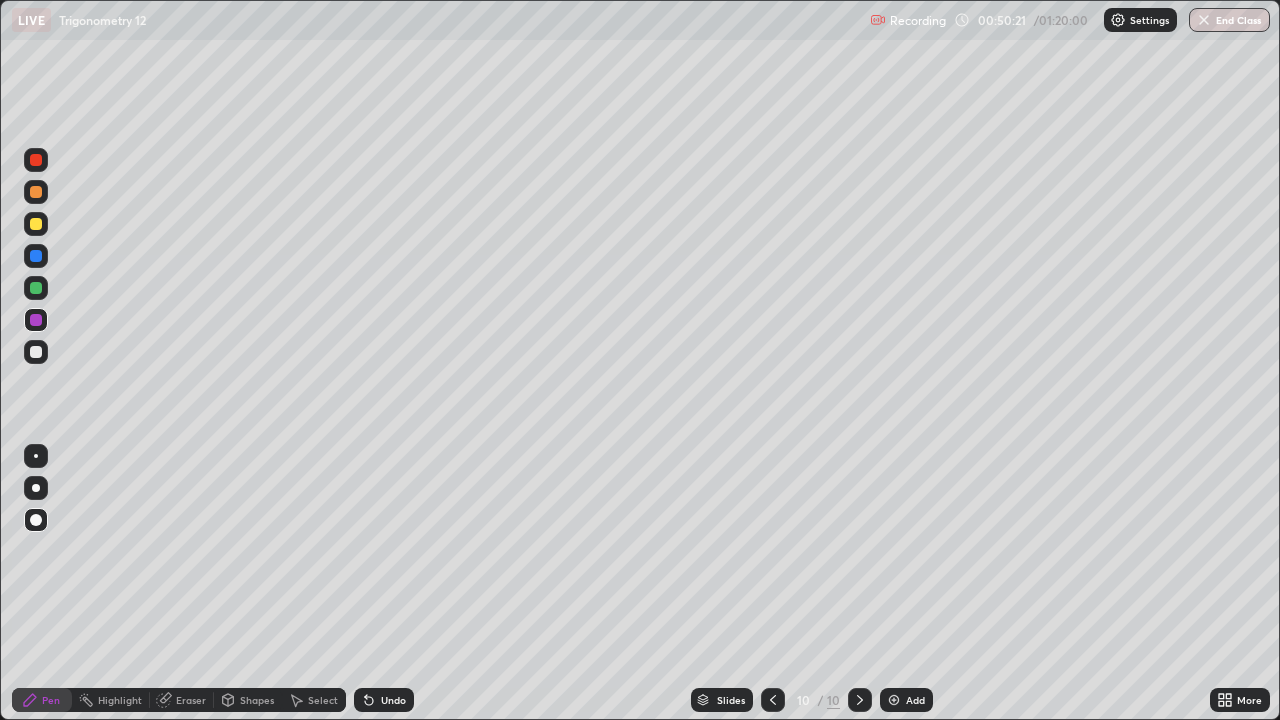 click at bounding box center (36, 488) 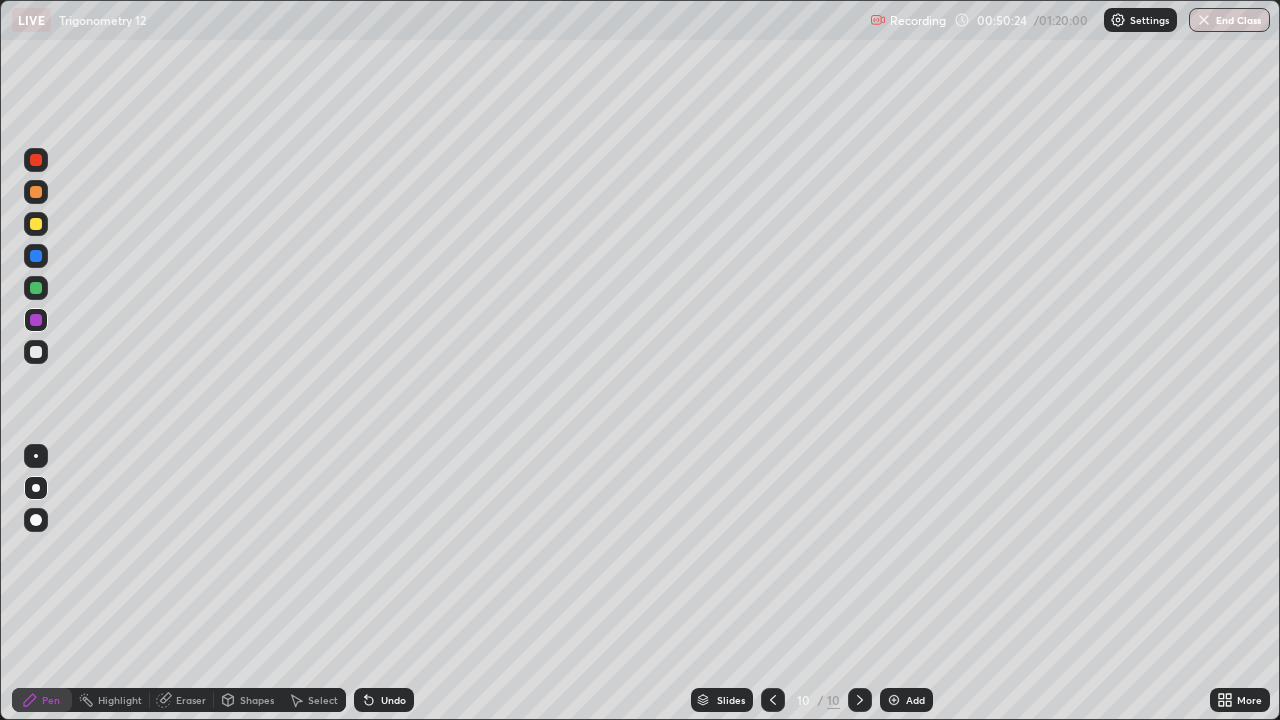 click at bounding box center [36, 352] 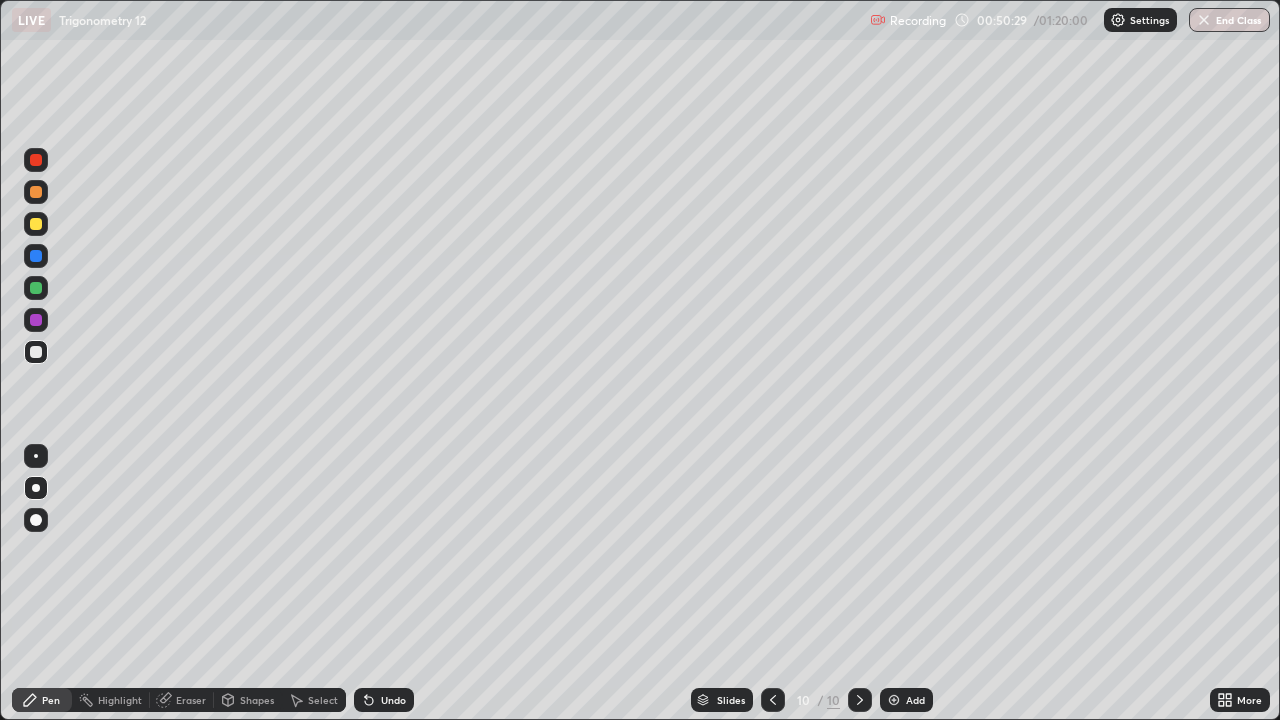 click at bounding box center [36, 320] 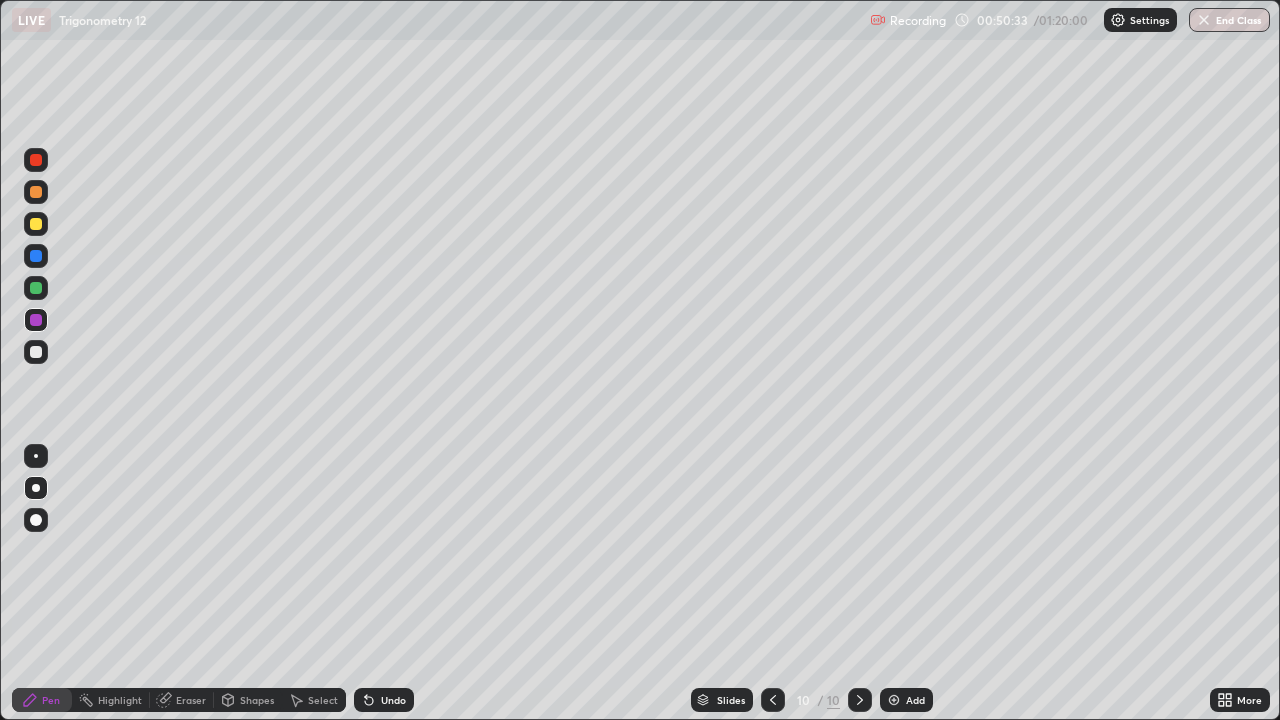click at bounding box center (36, 352) 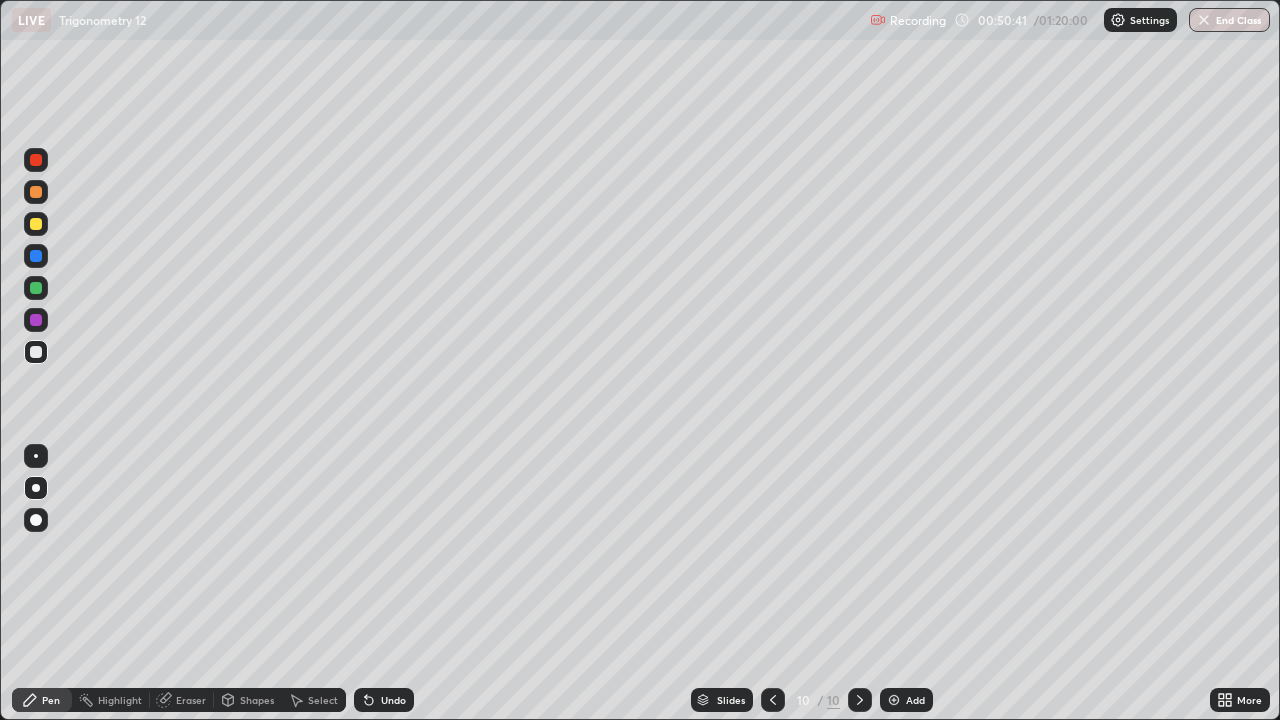 click at bounding box center [36, 320] 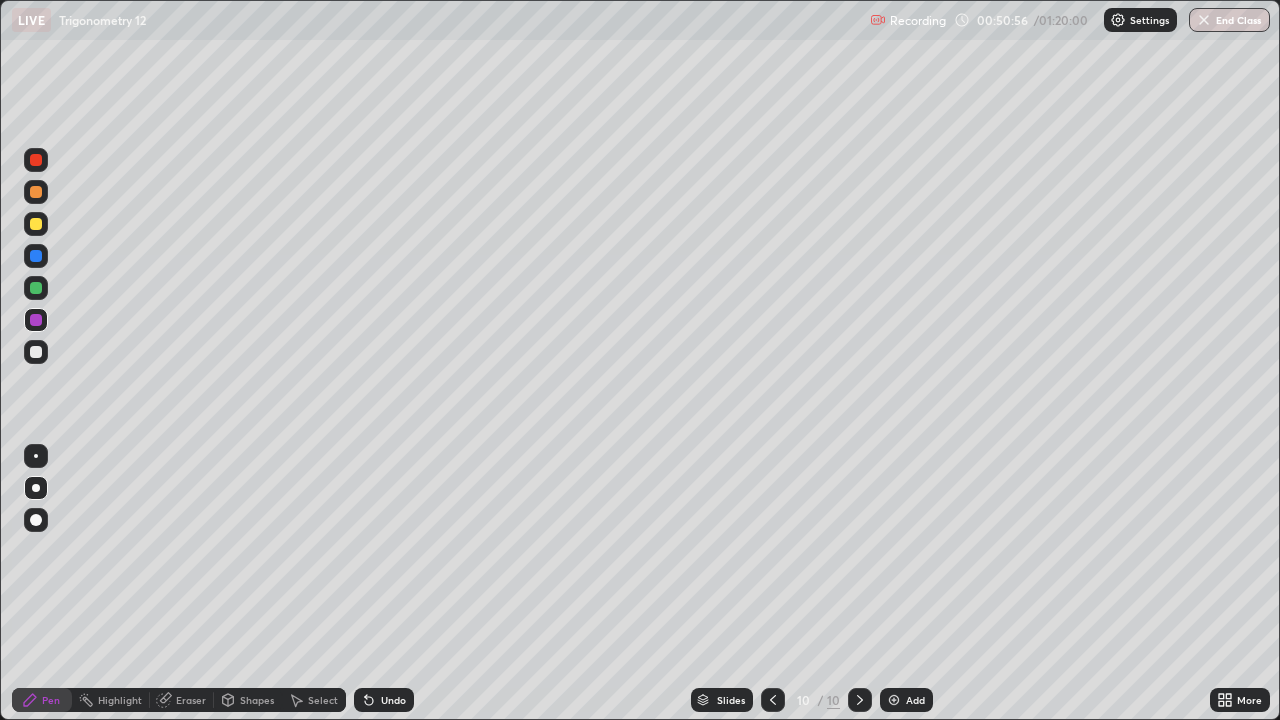 click at bounding box center (36, 352) 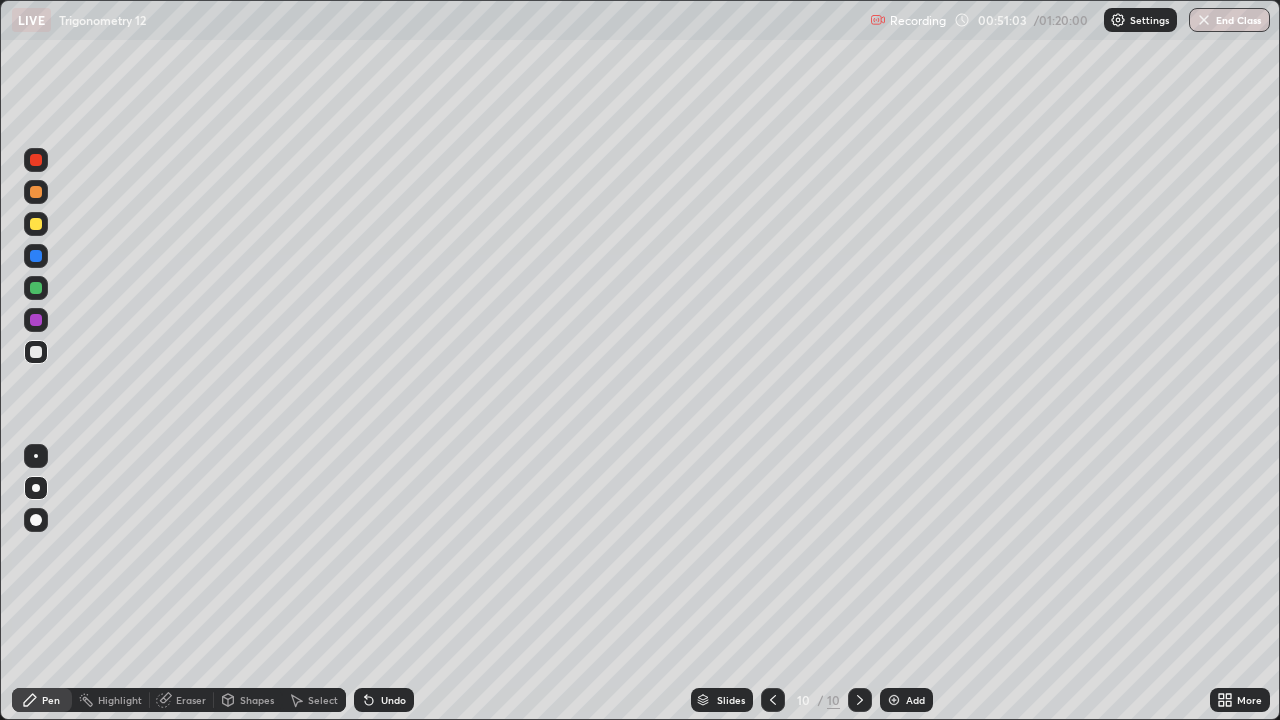 click on "Undo" at bounding box center [393, 700] 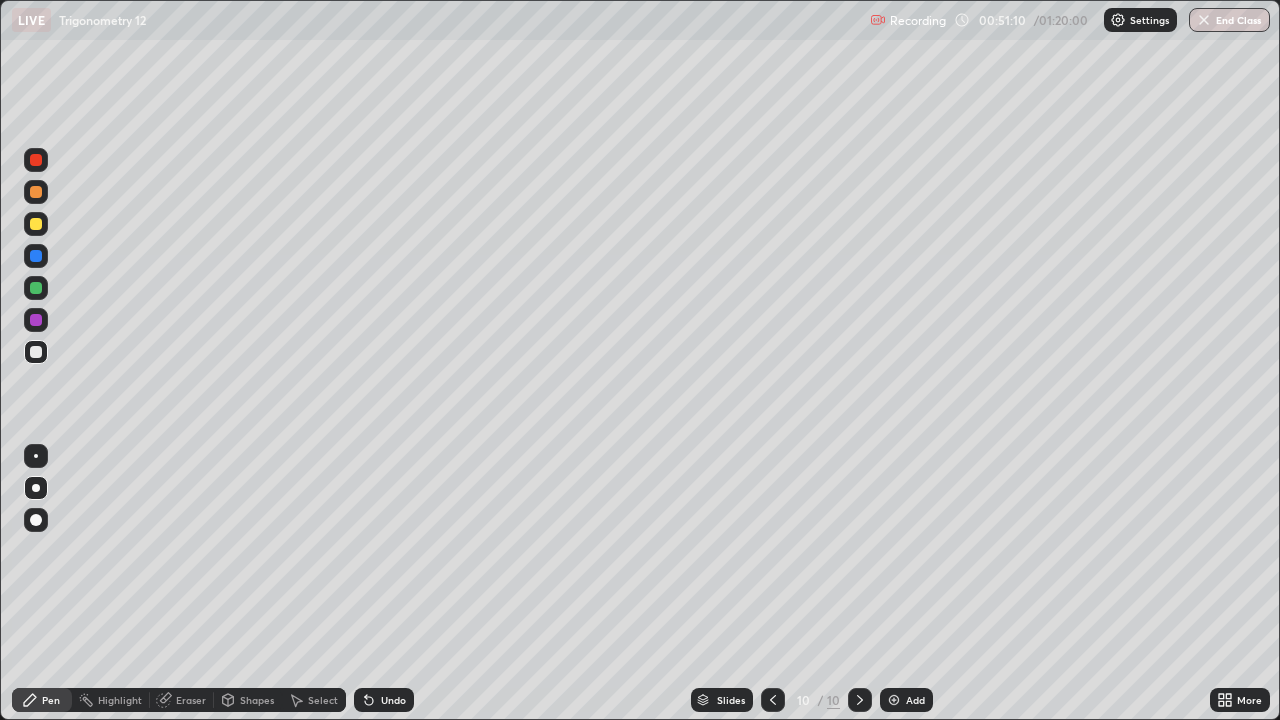 click on "Eraser" at bounding box center (191, 700) 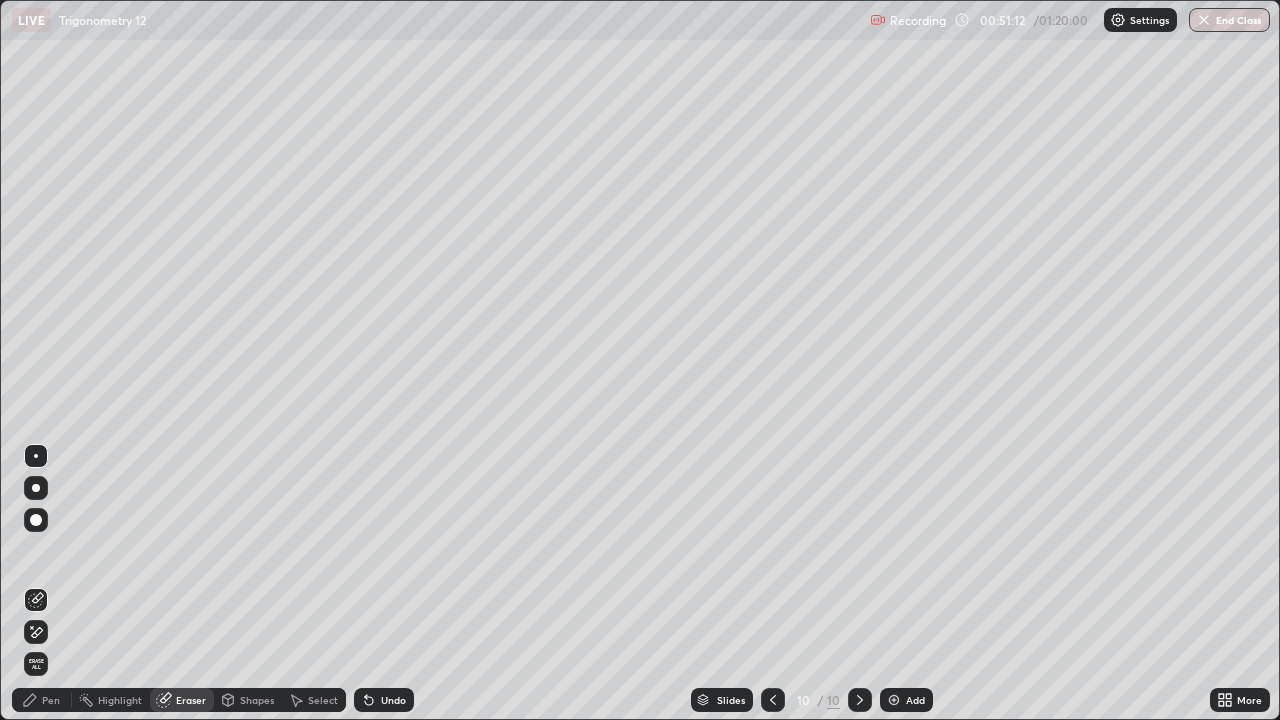 click 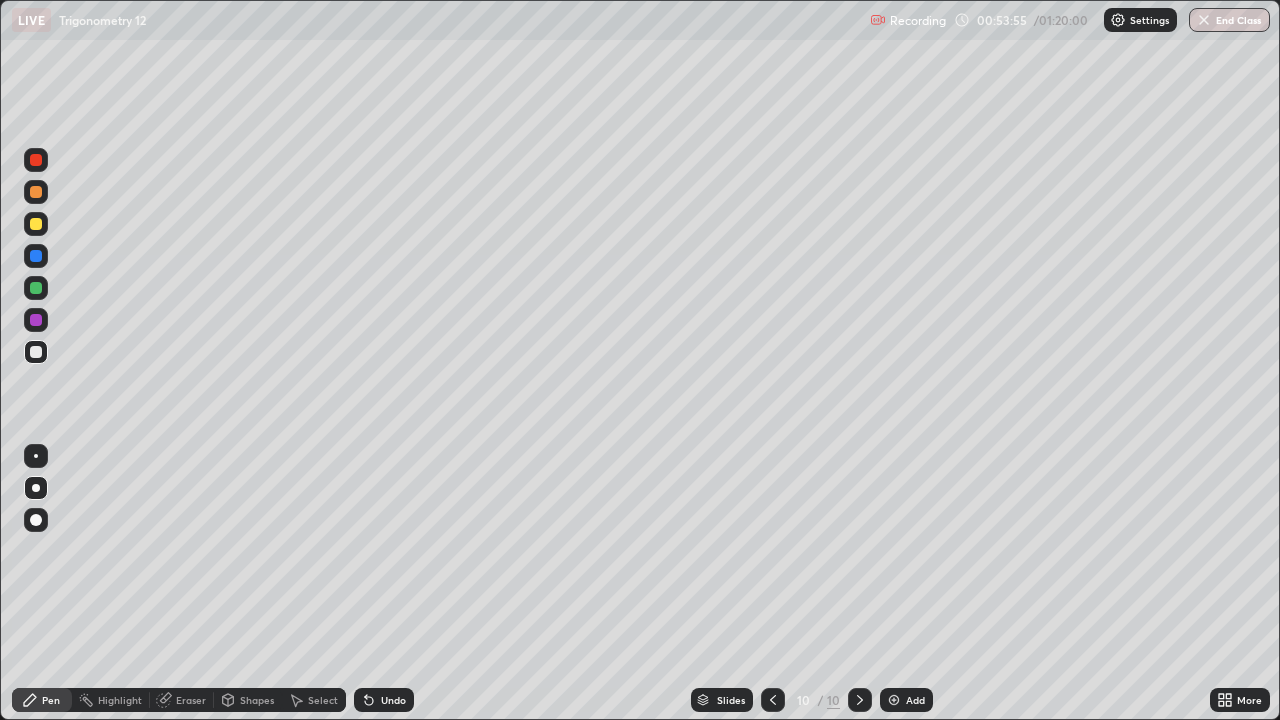 click at bounding box center (36, 224) 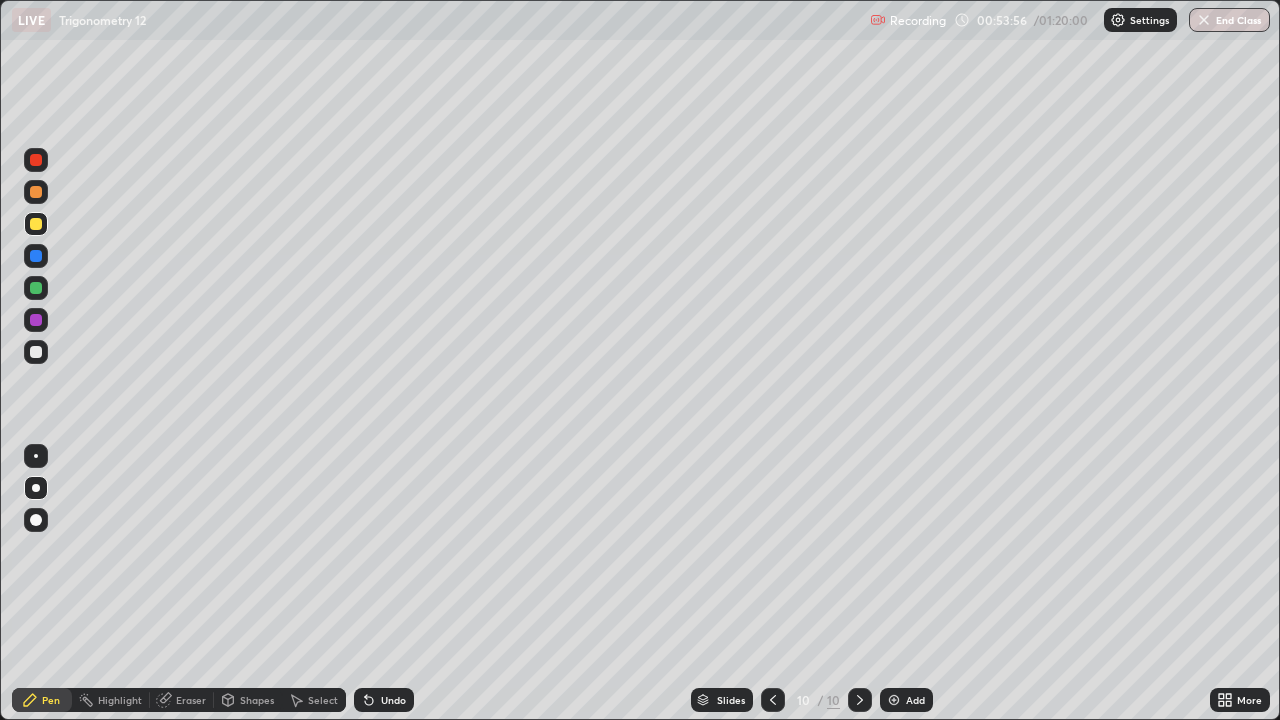 click at bounding box center (36, 488) 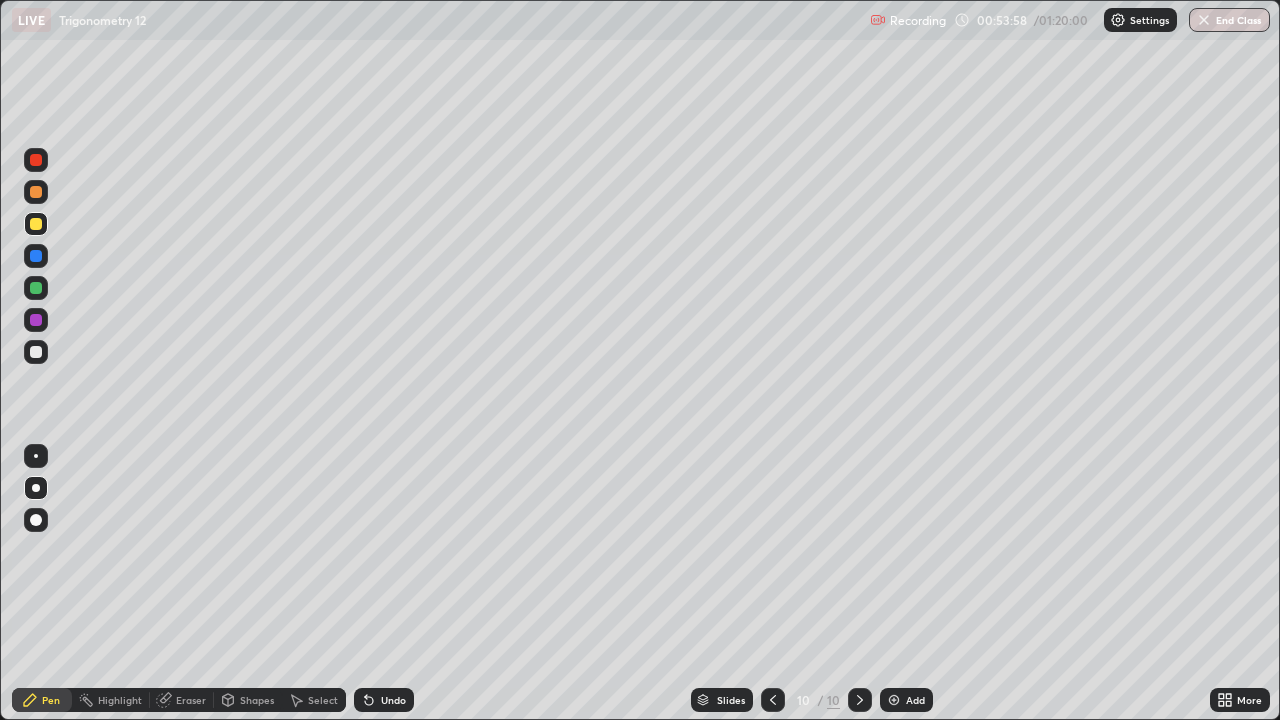 click 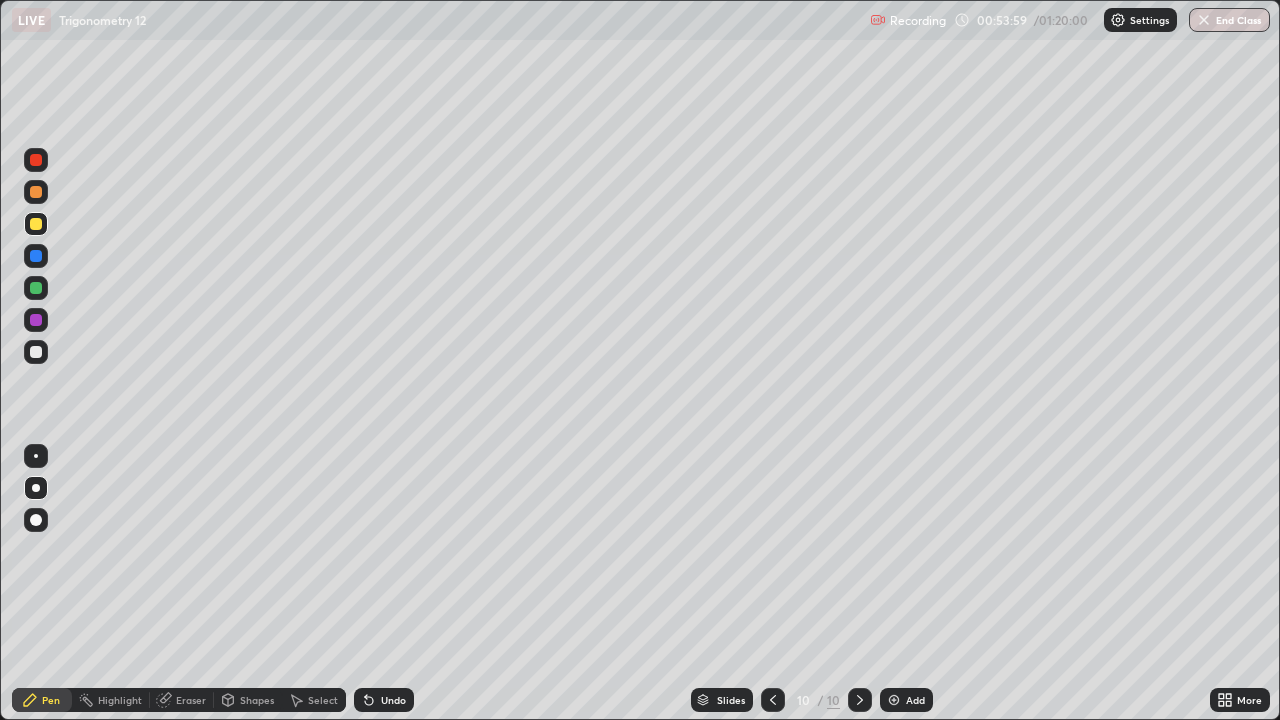 click 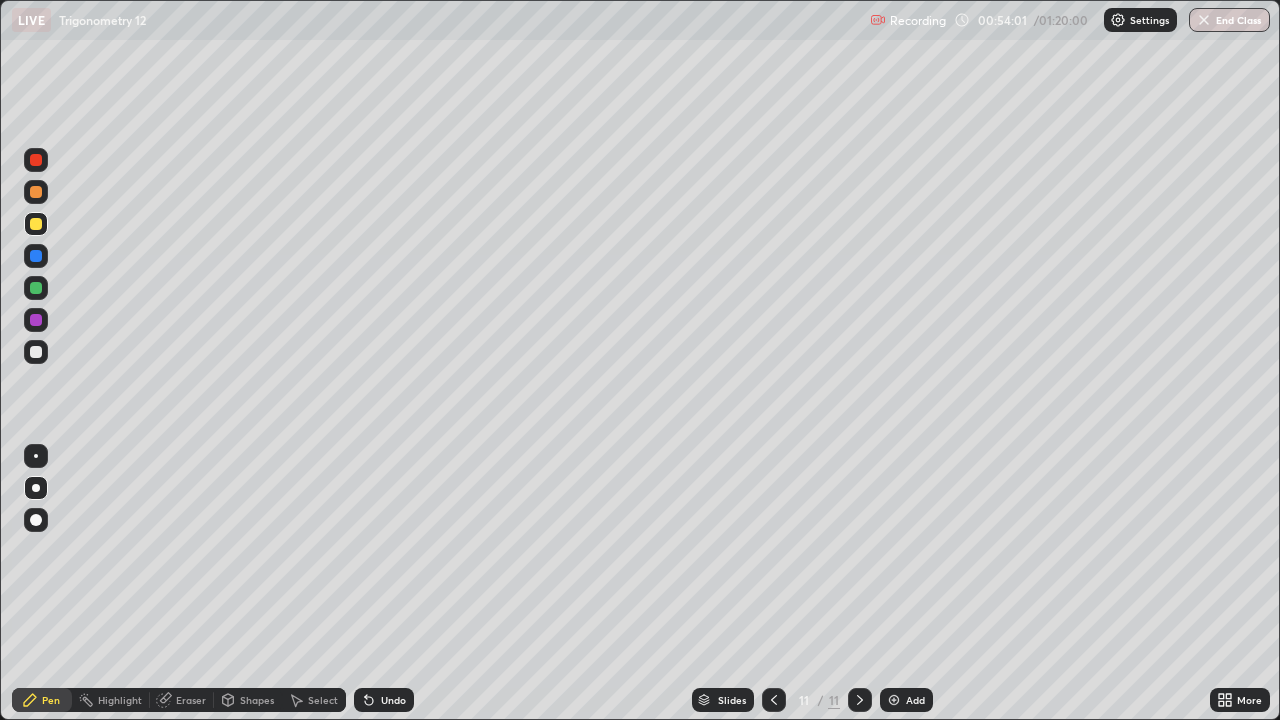 click at bounding box center [36, 224] 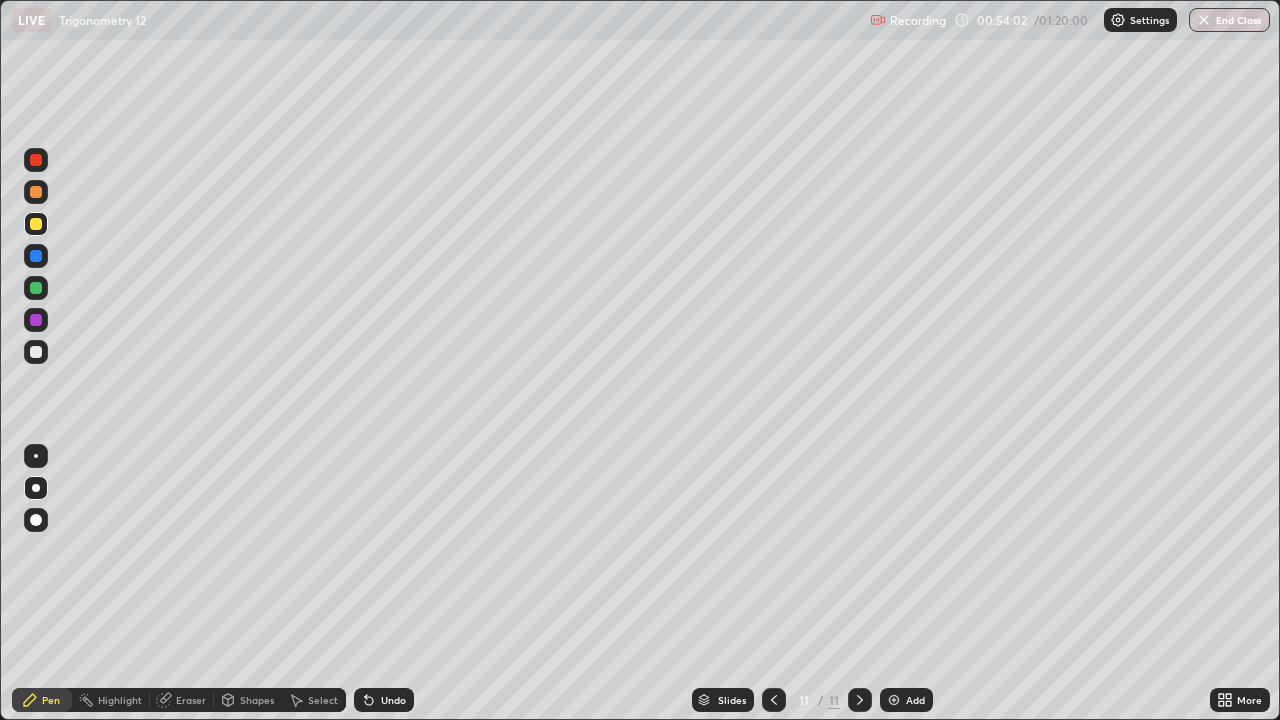 click at bounding box center (36, 488) 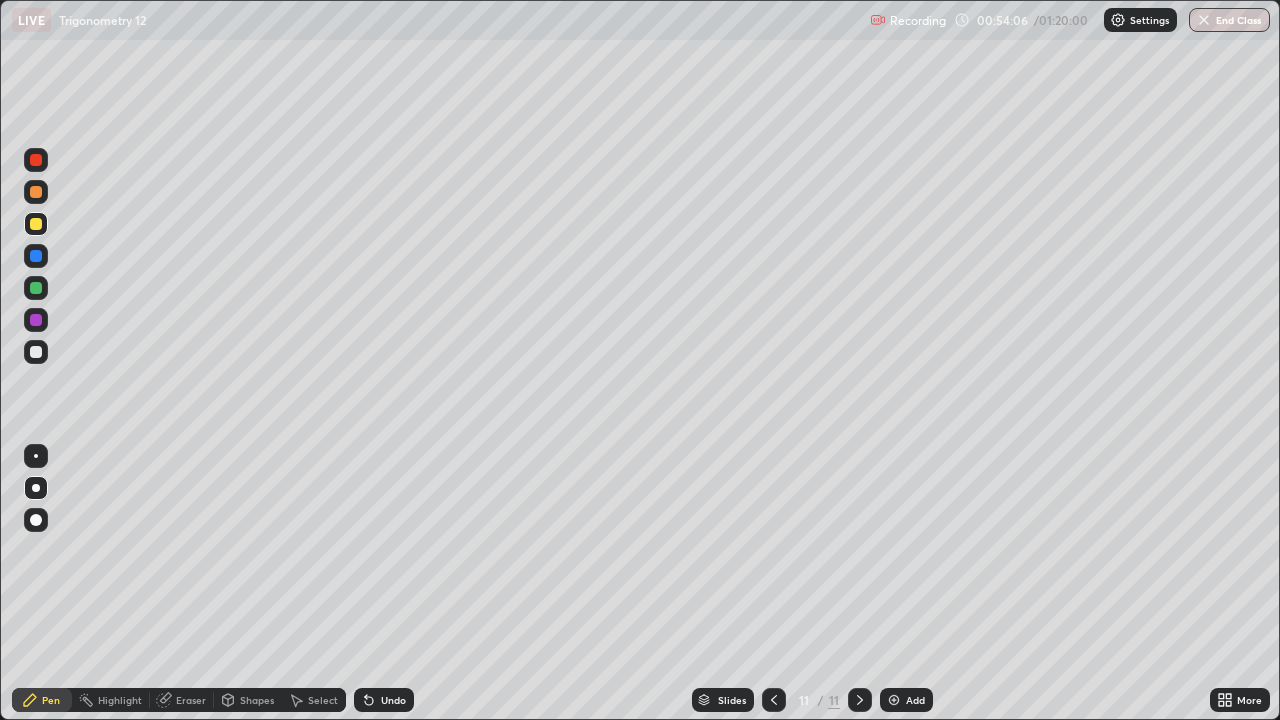 click at bounding box center [36, 224] 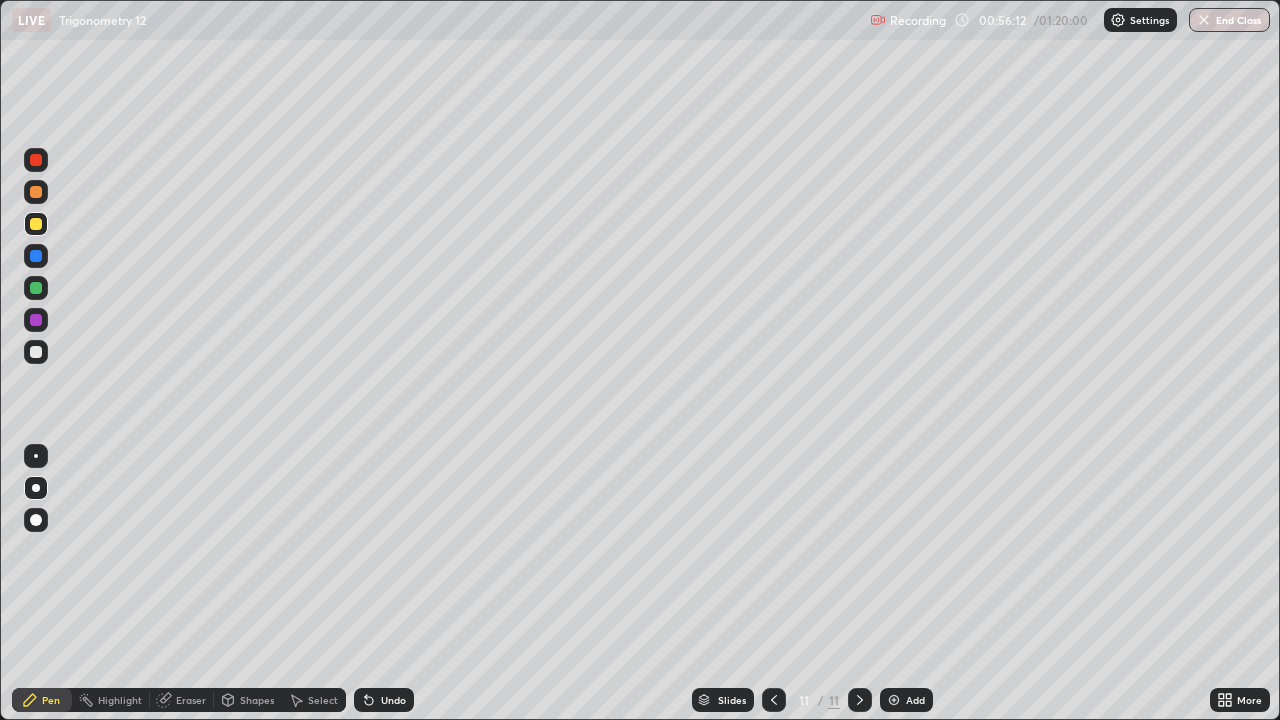 click at bounding box center (36, 352) 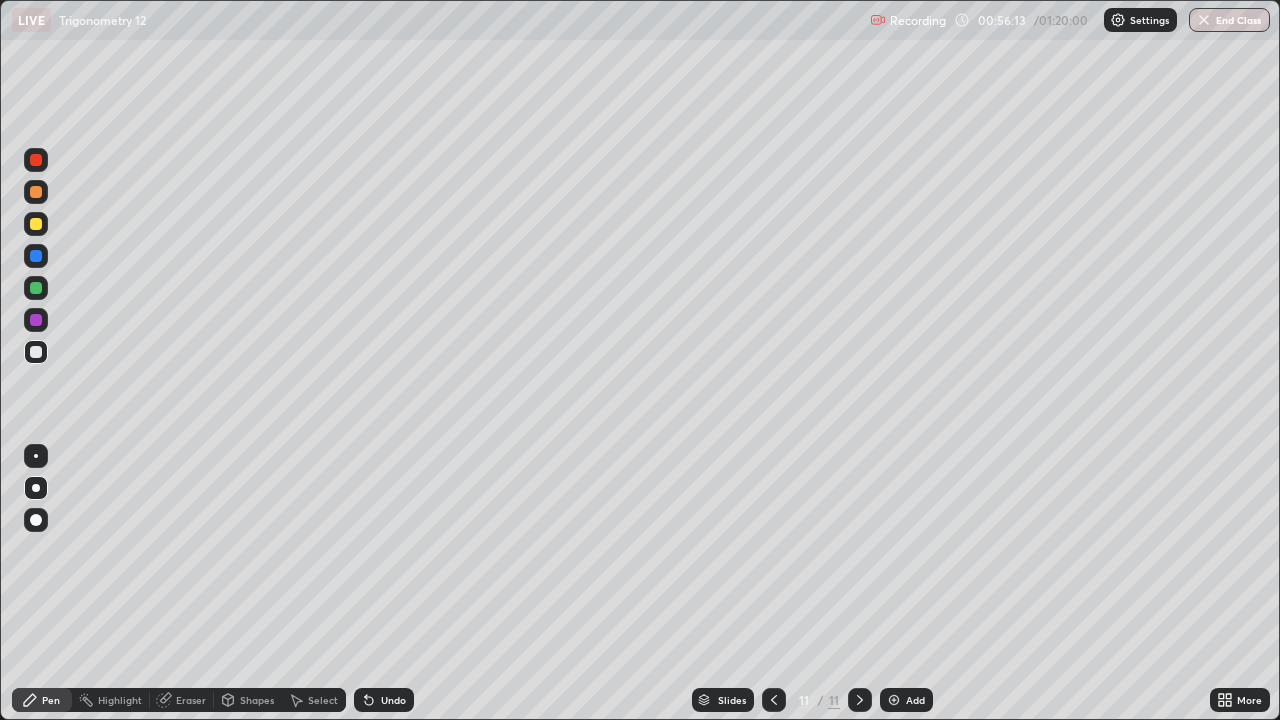 click at bounding box center [36, 488] 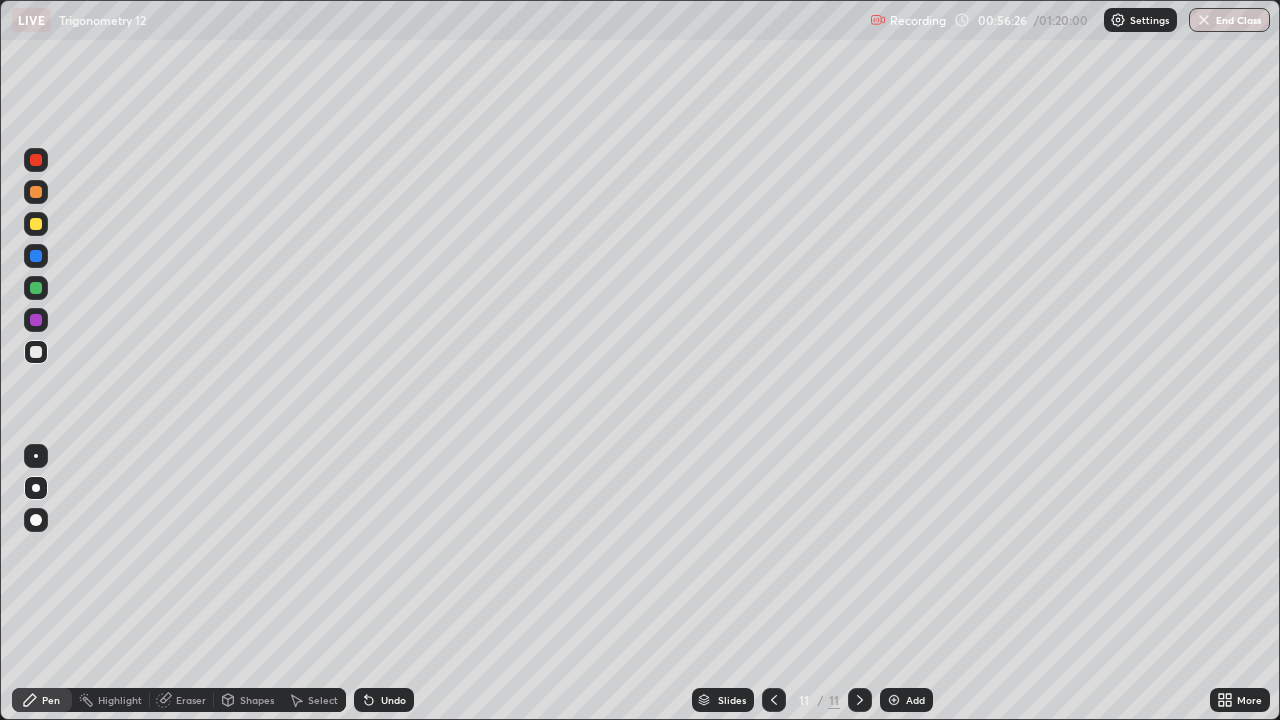 click at bounding box center (36, 488) 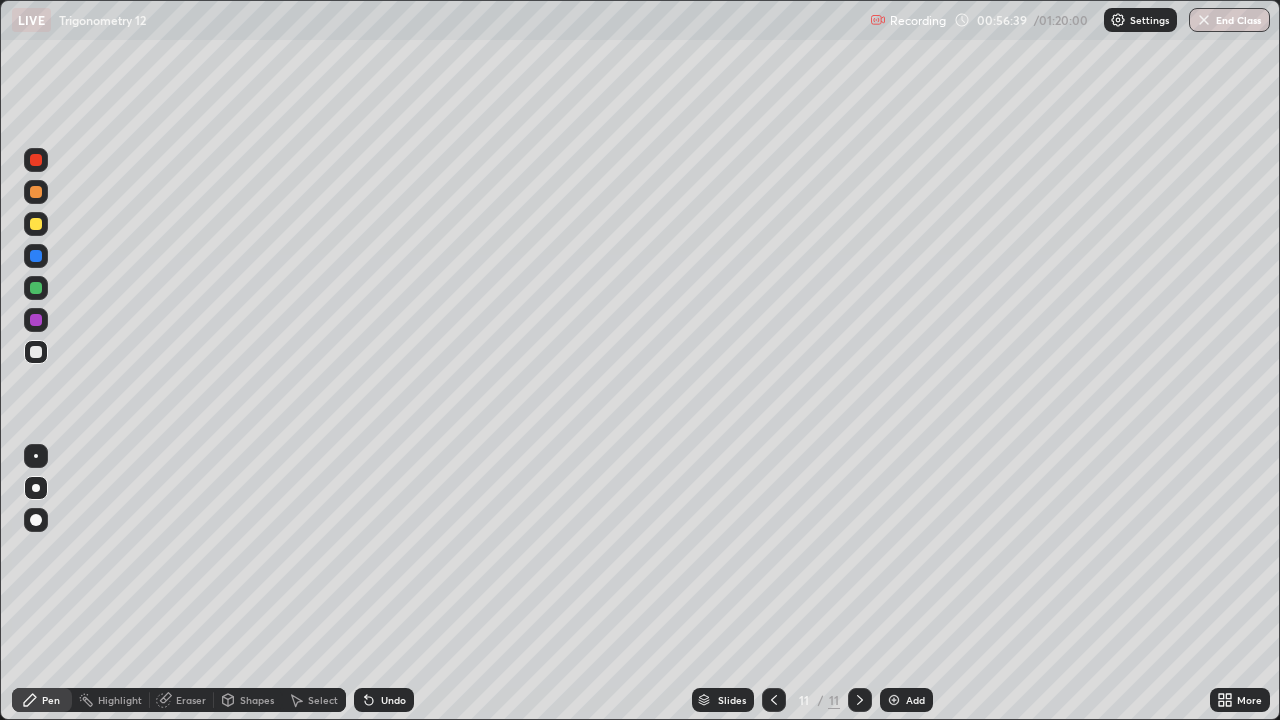 click on "Undo" at bounding box center (393, 700) 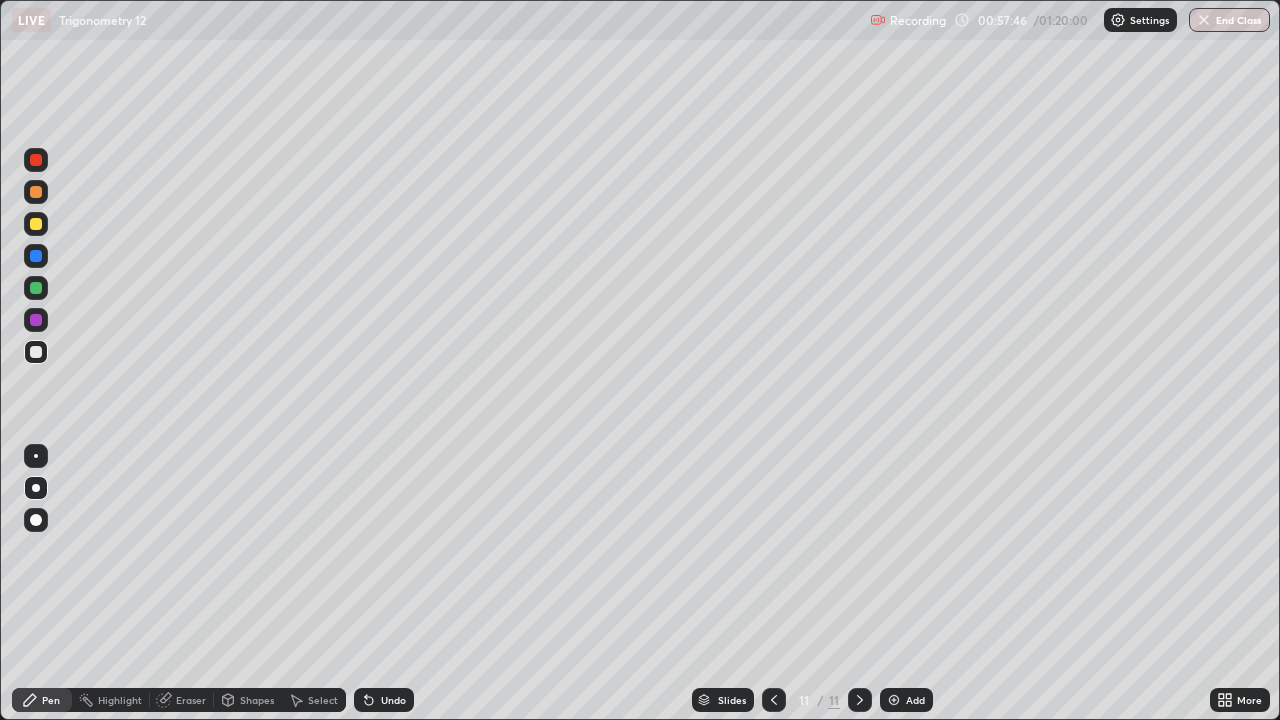 click at bounding box center (36, 320) 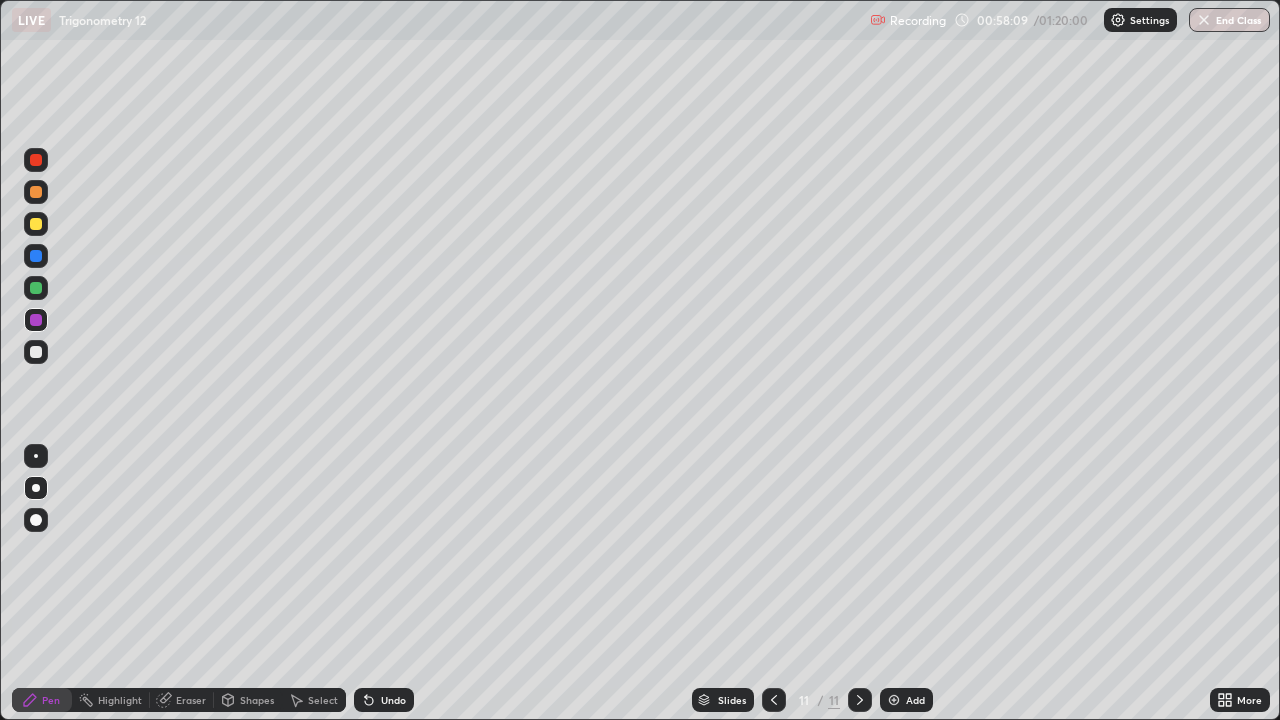 click on "Undo" at bounding box center [393, 700] 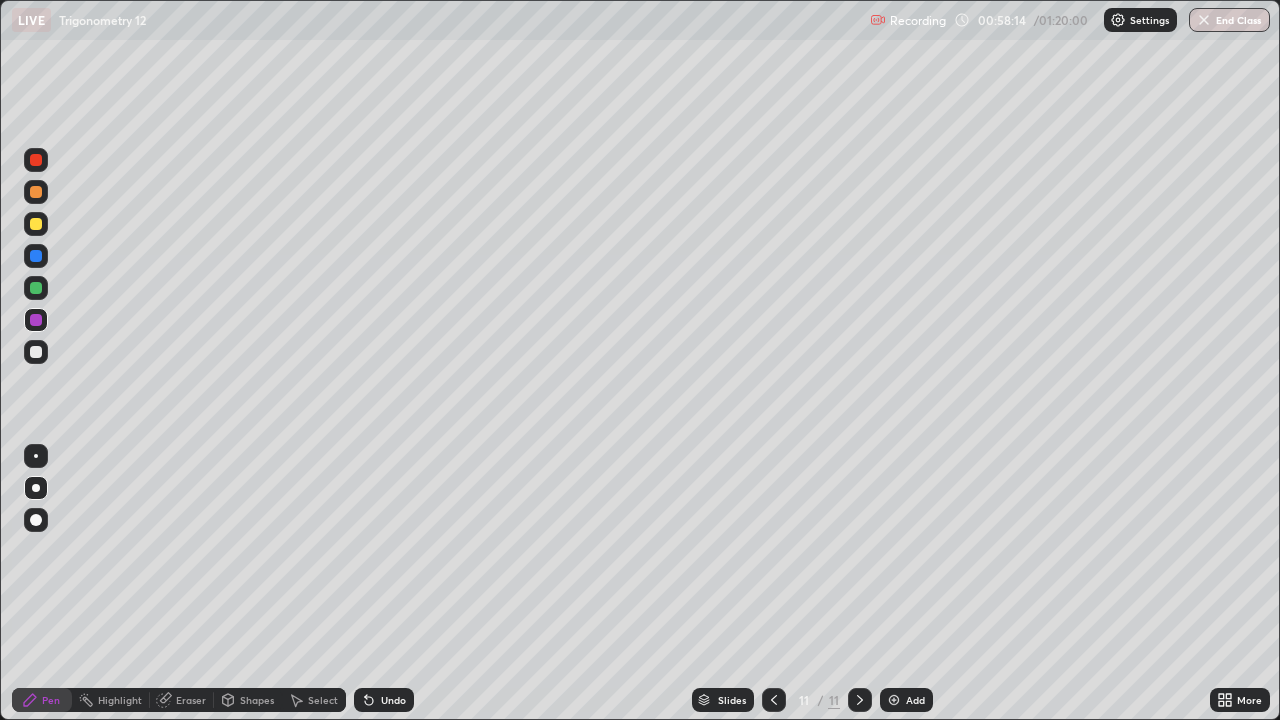 click on "Undo" at bounding box center [393, 700] 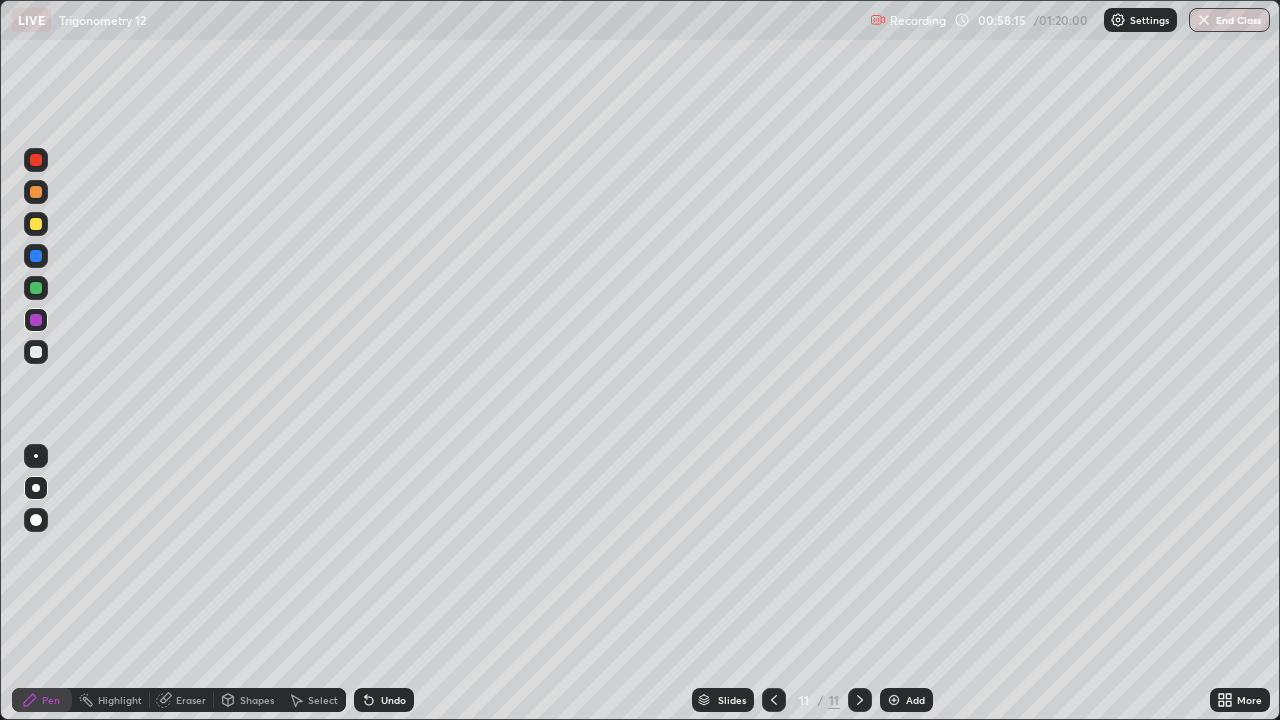 click on "Undo" at bounding box center [393, 700] 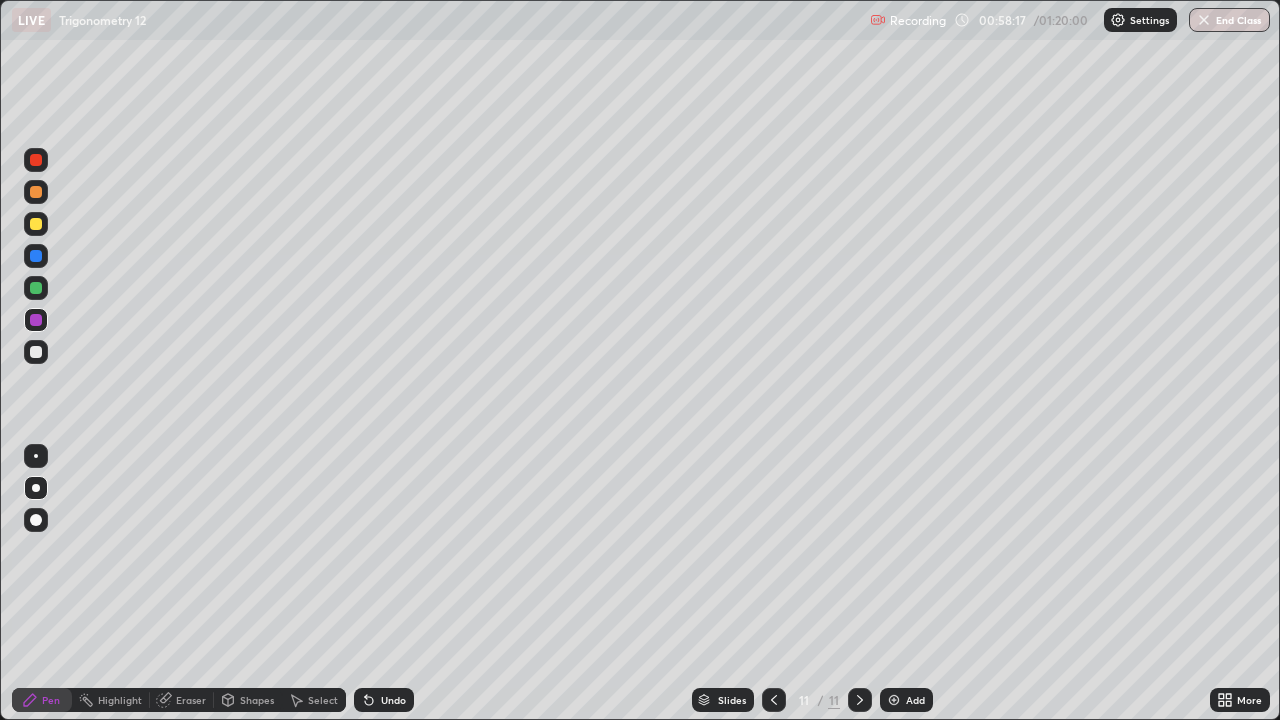 click at bounding box center [36, 320] 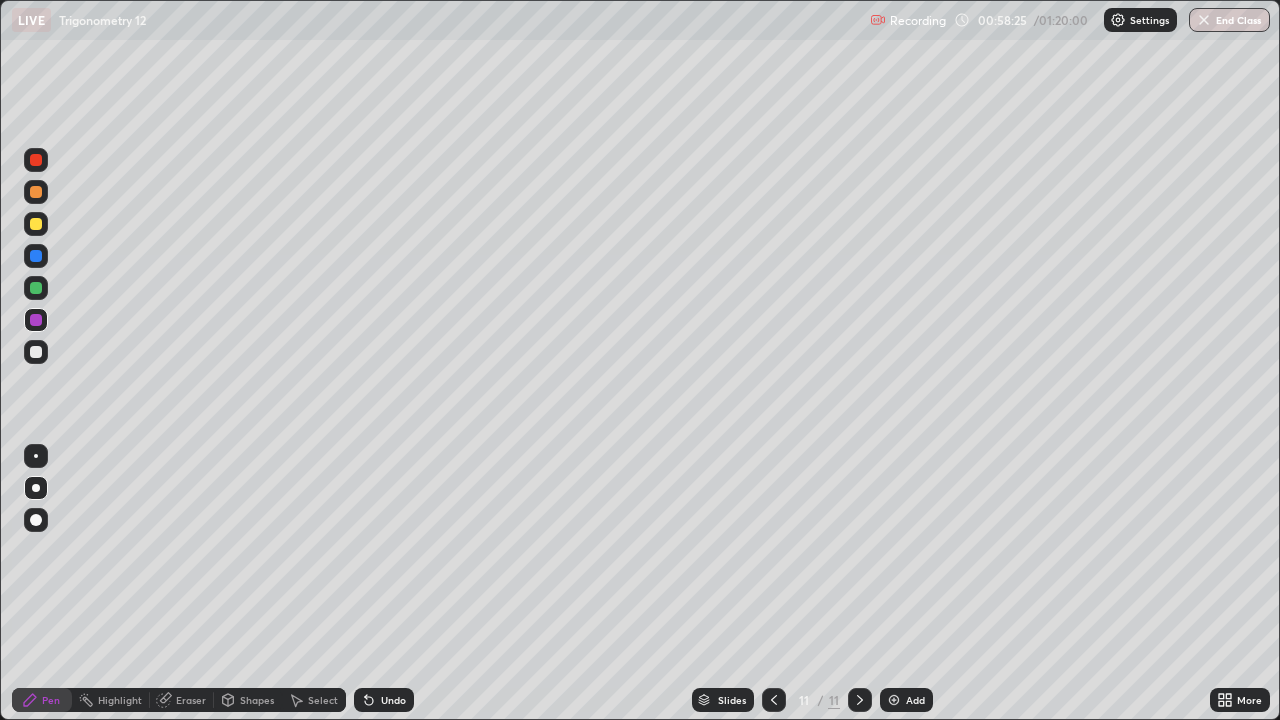 click at bounding box center [36, 352] 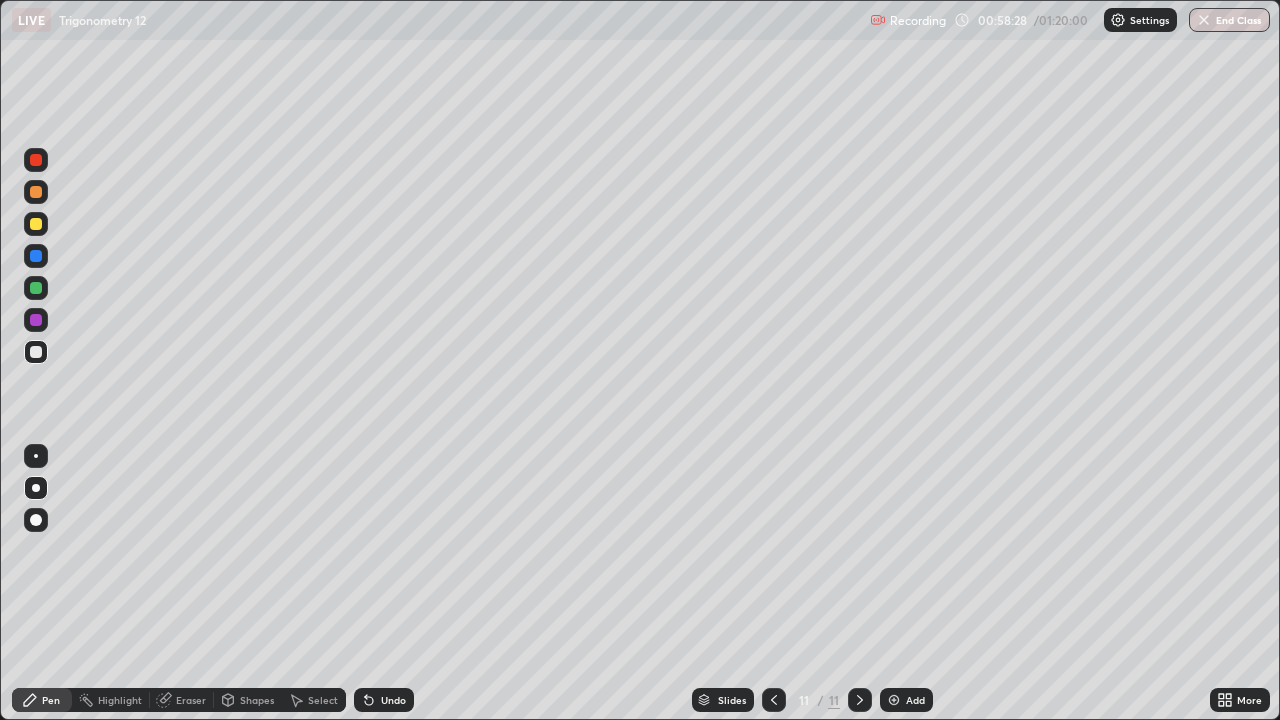 click at bounding box center (36, 320) 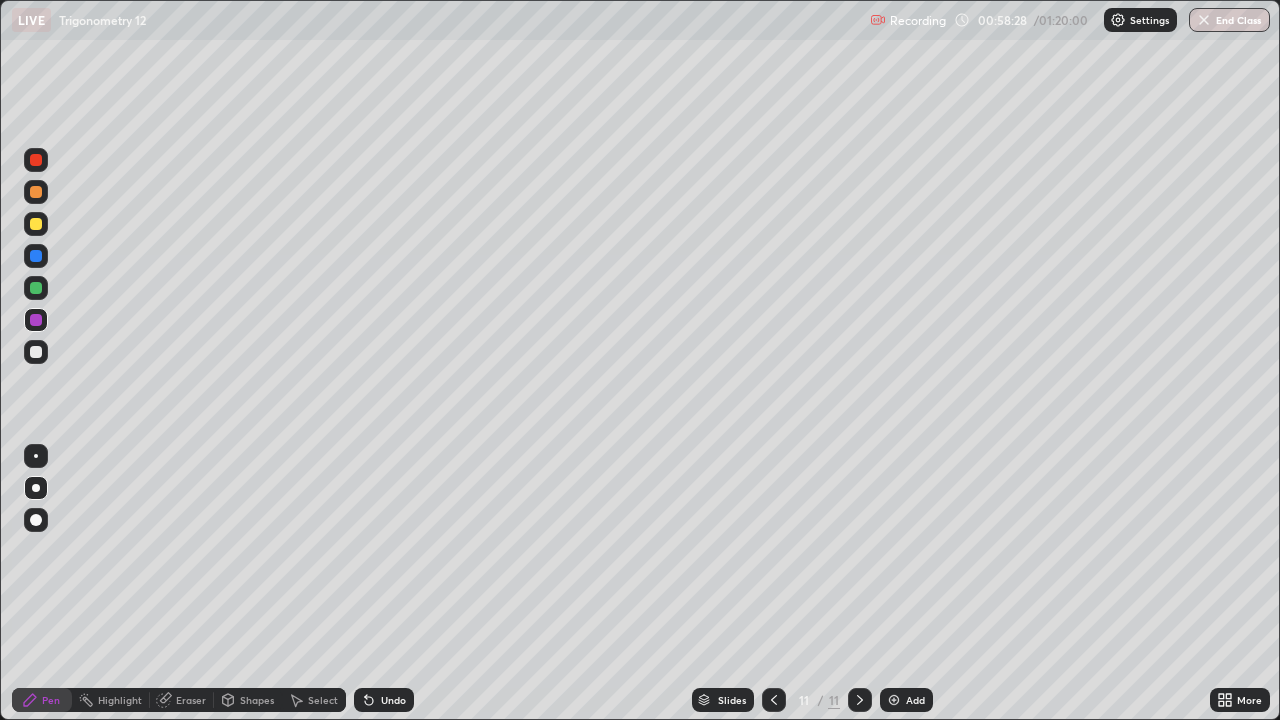 click at bounding box center [36, 352] 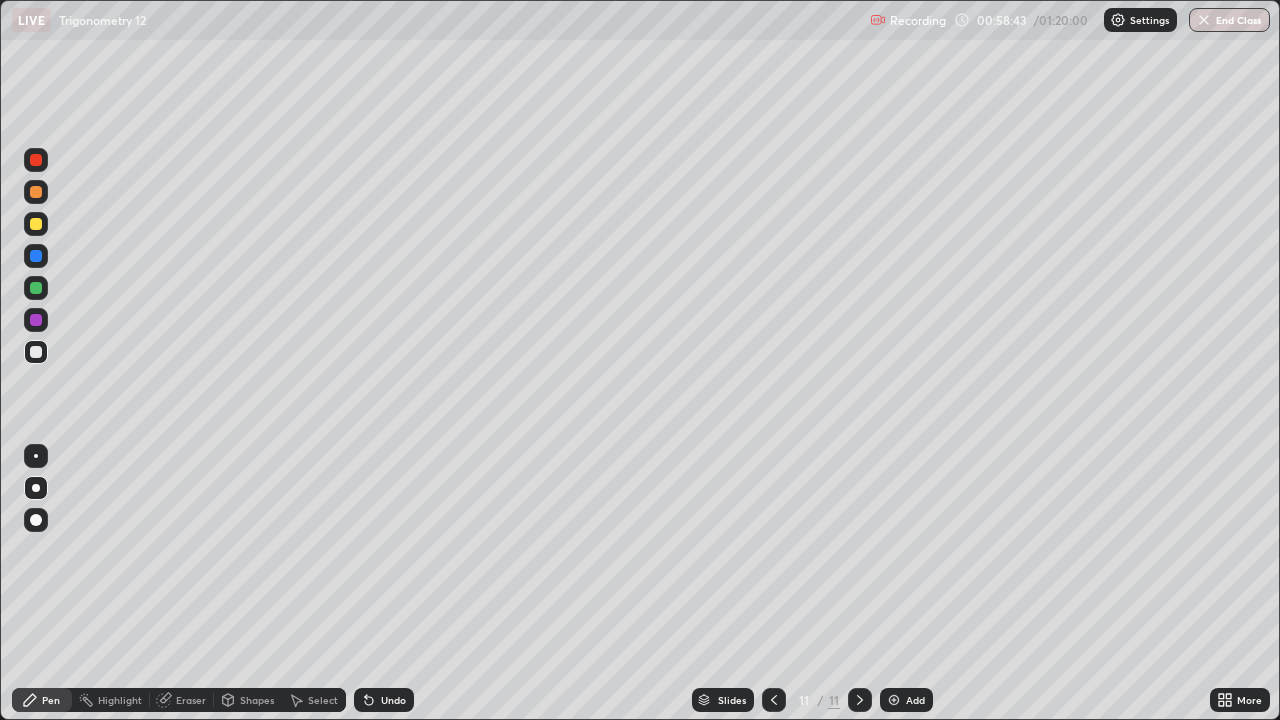click at bounding box center [36, 352] 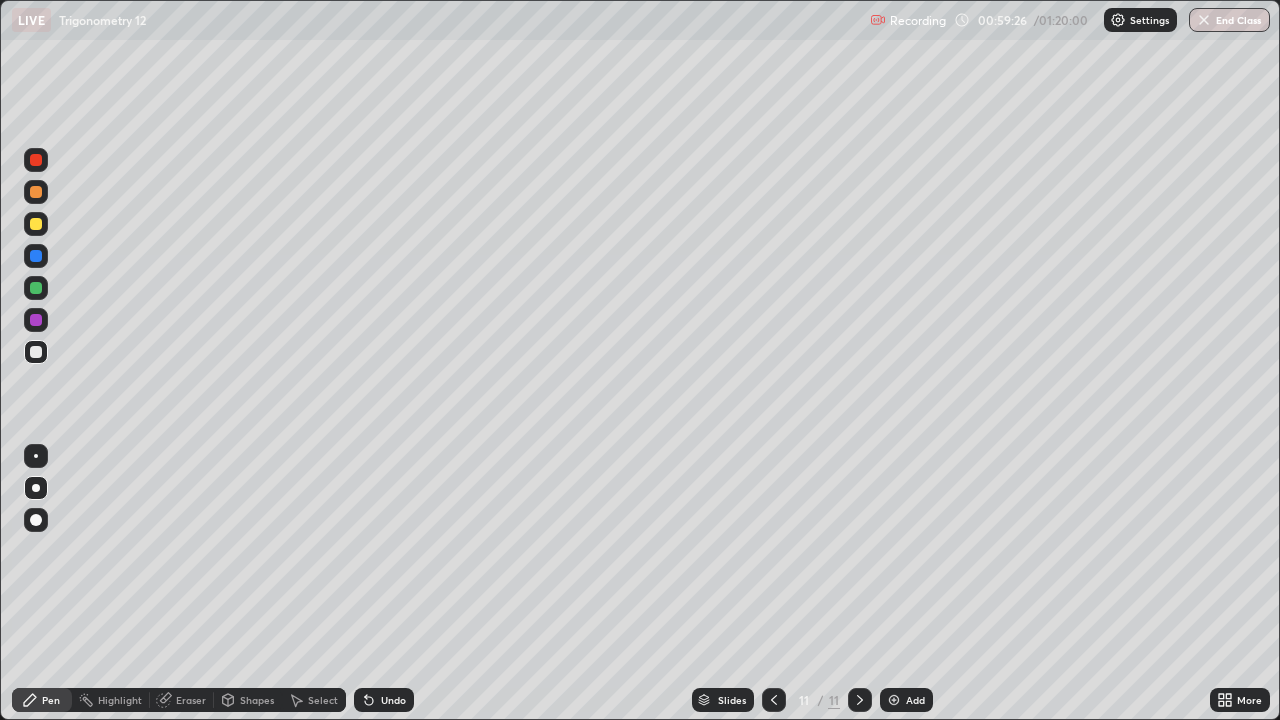 click at bounding box center (36, 288) 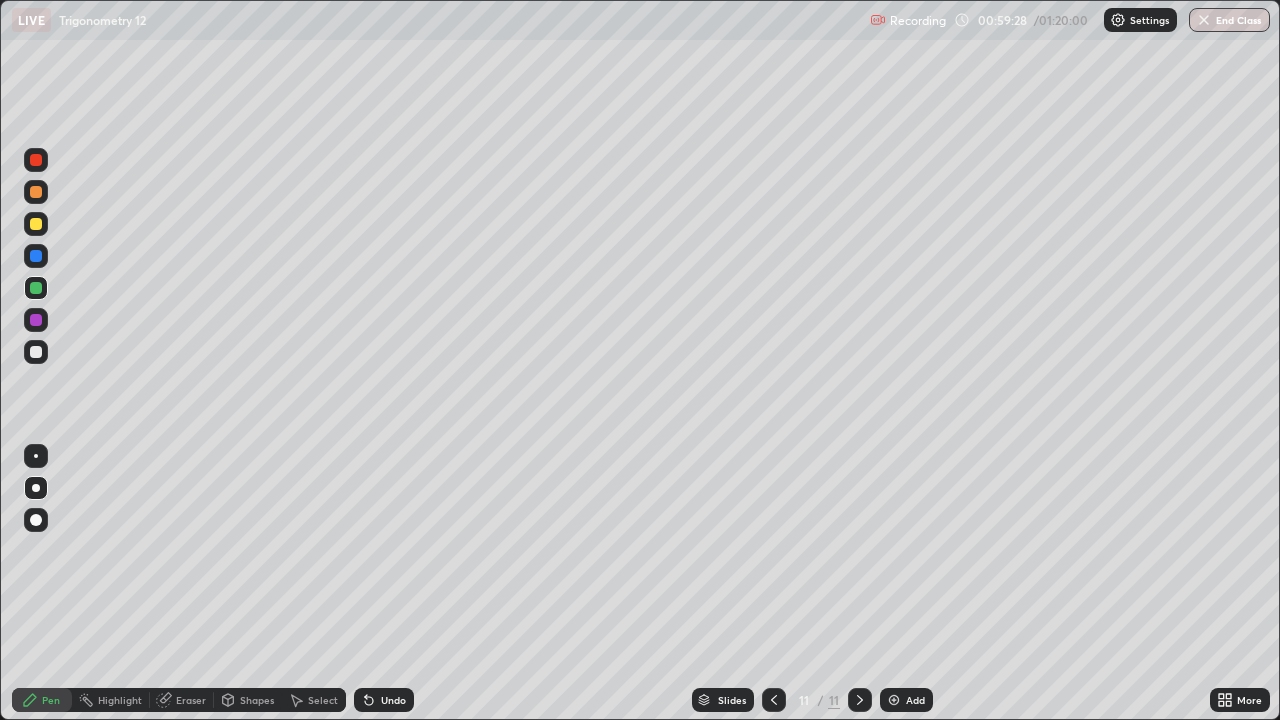 click at bounding box center (36, 160) 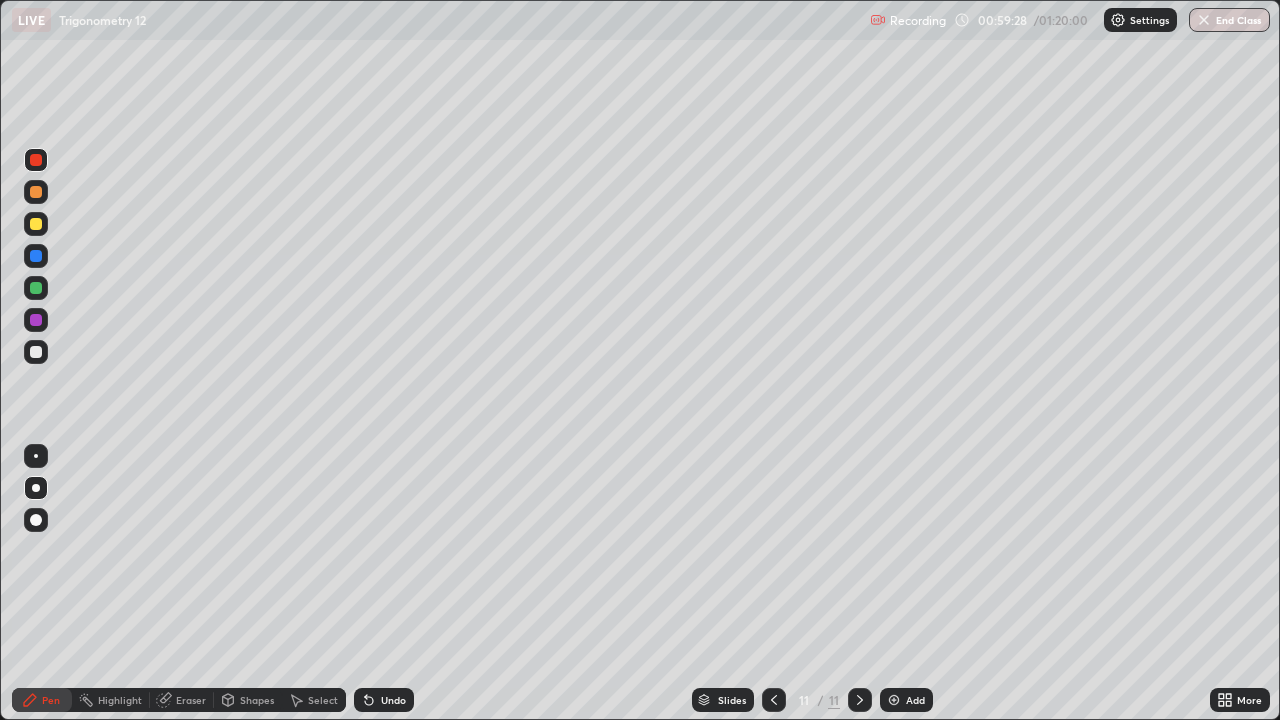 click at bounding box center (36, 520) 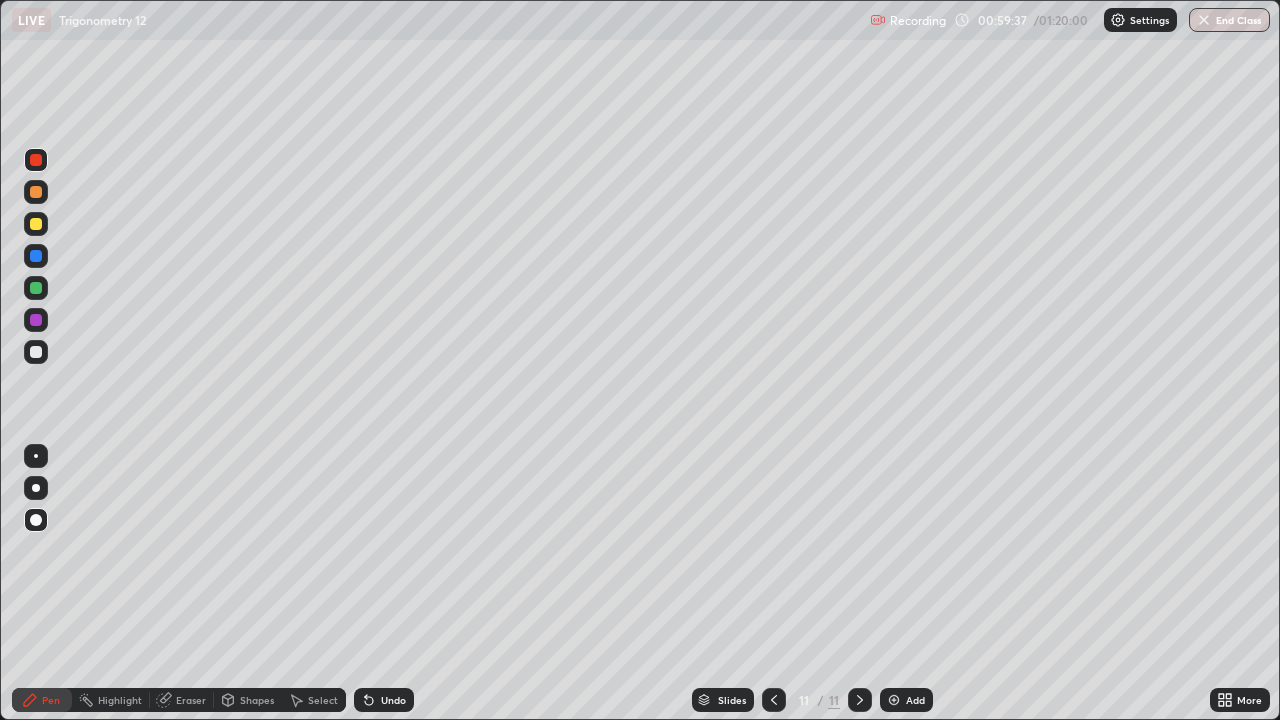 click at bounding box center [36, 456] 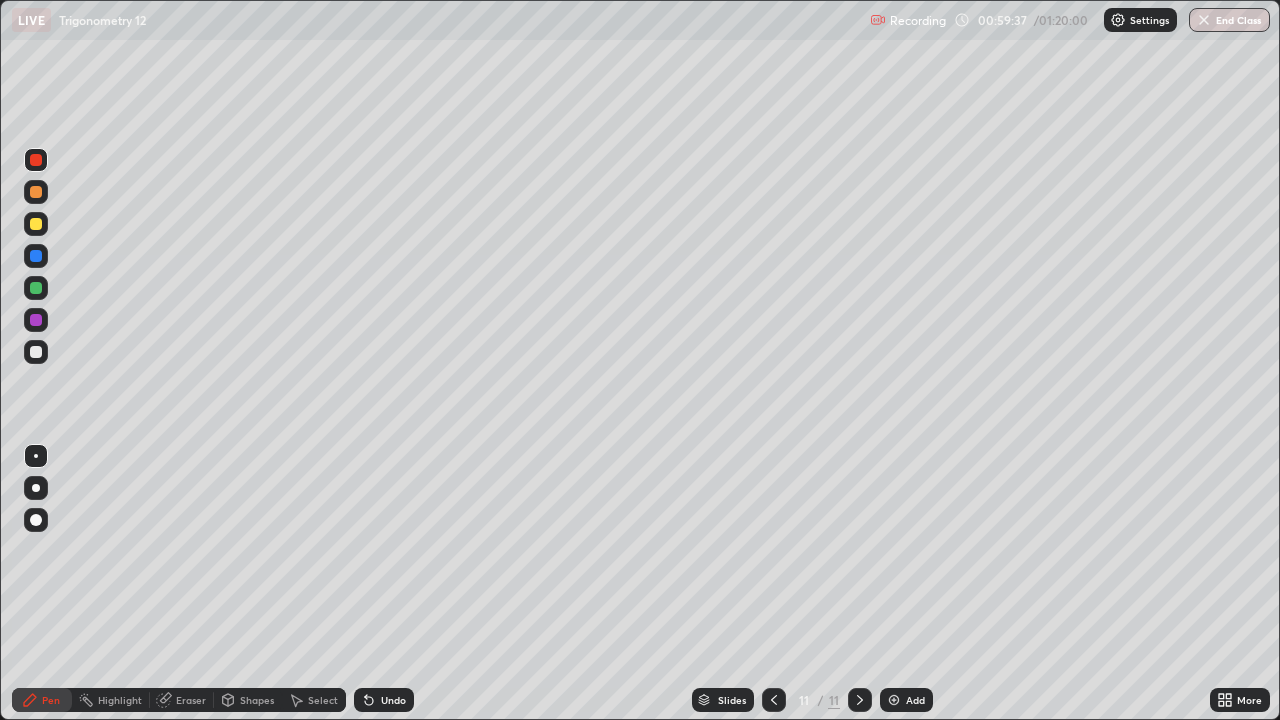 click at bounding box center [36, 352] 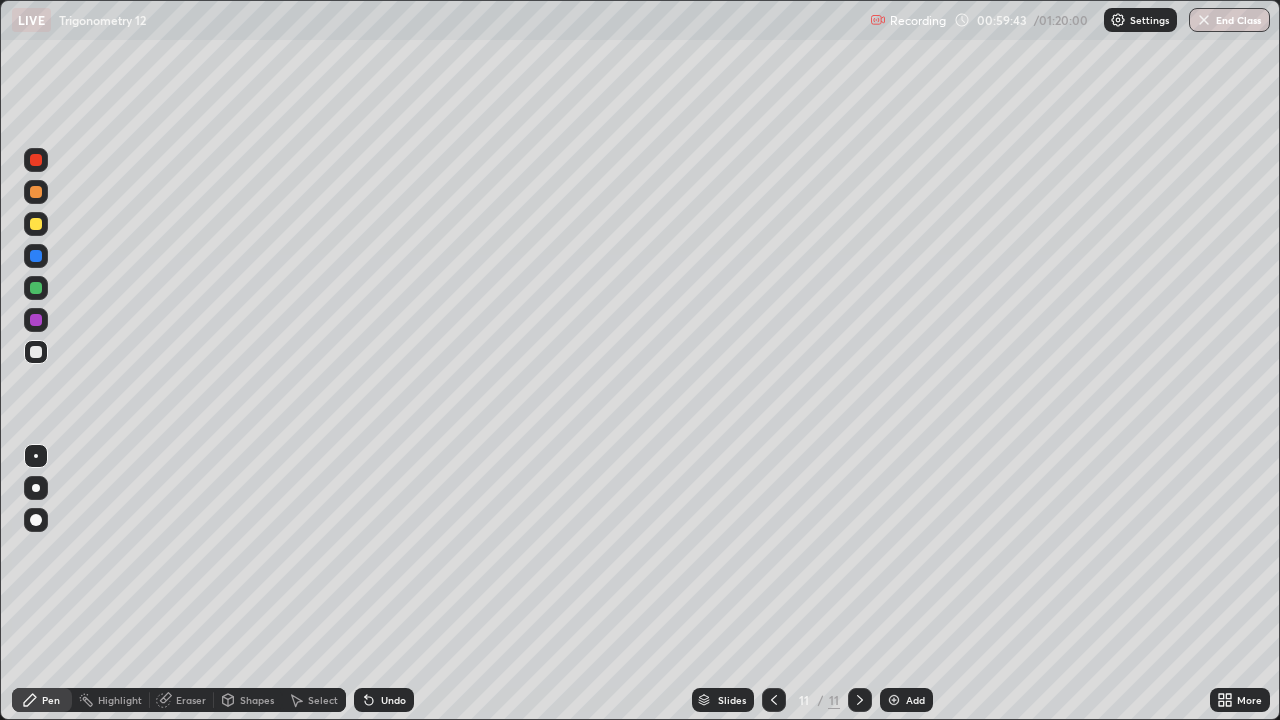 click at bounding box center [36, 160] 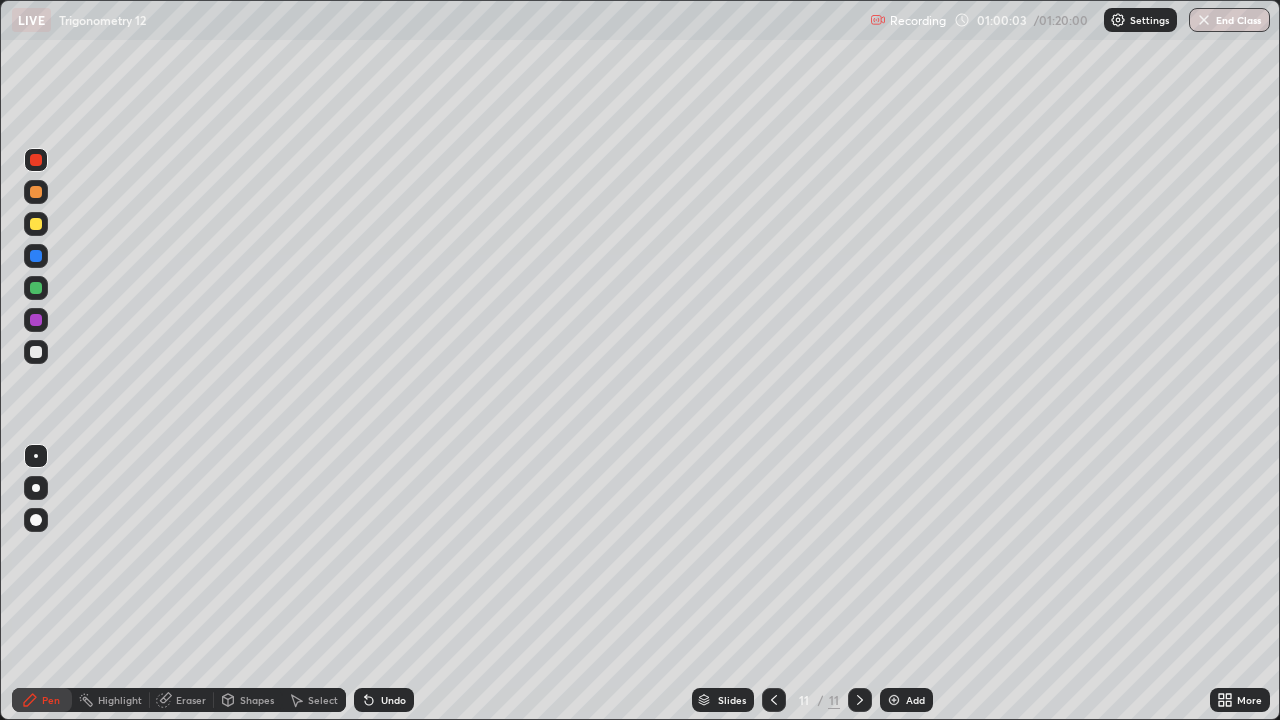 click on "Undo" at bounding box center (393, 700) 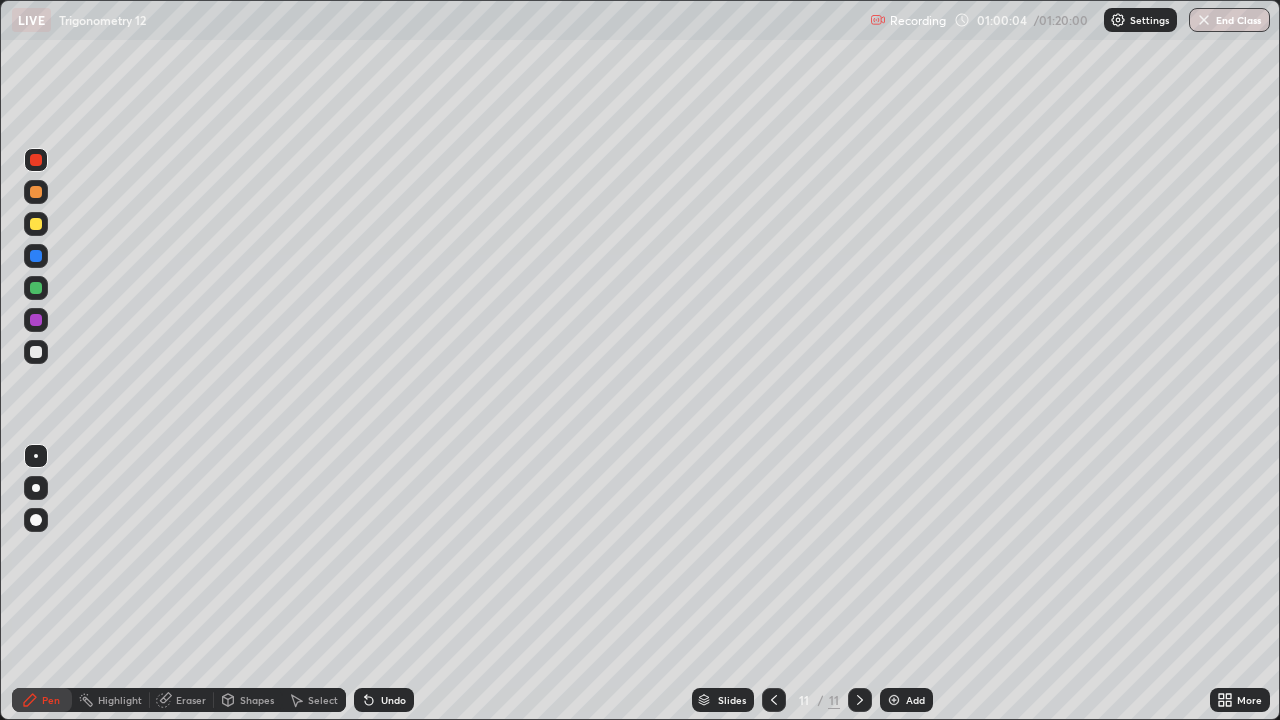 click on "Undo" at bounding box center (393, 700) 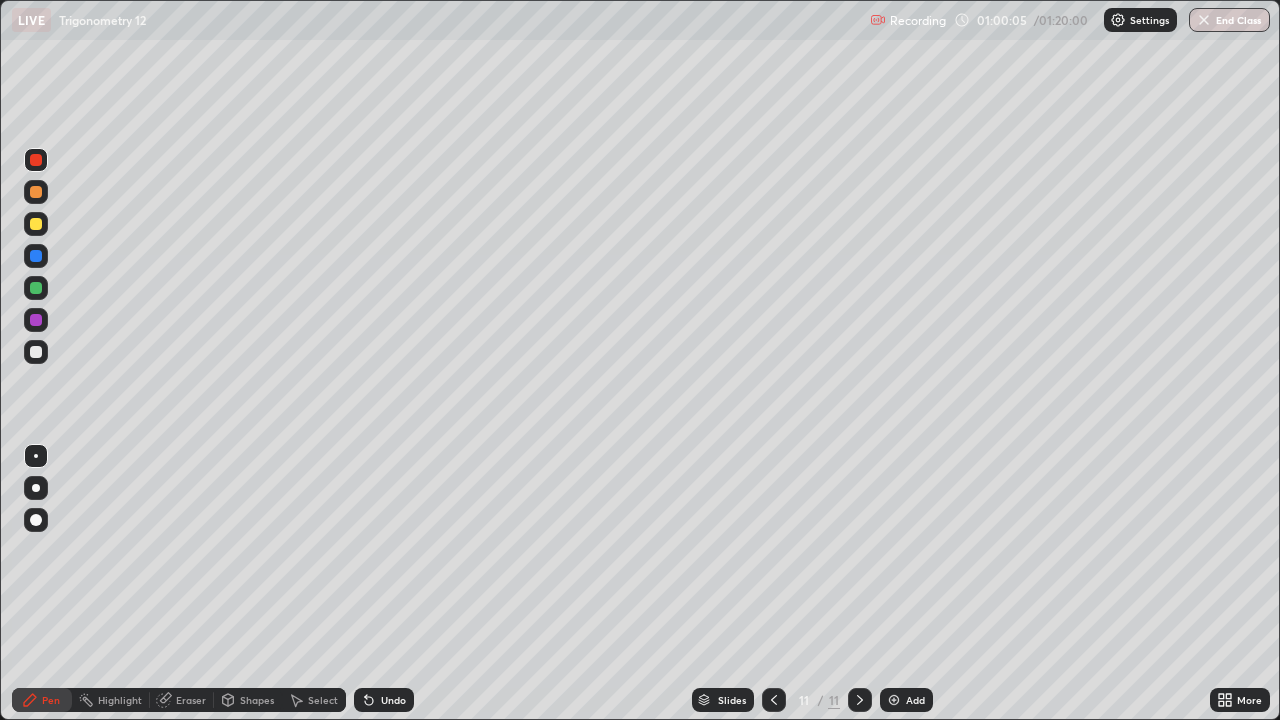 click on "Undo" at bounding box center [393, 700] 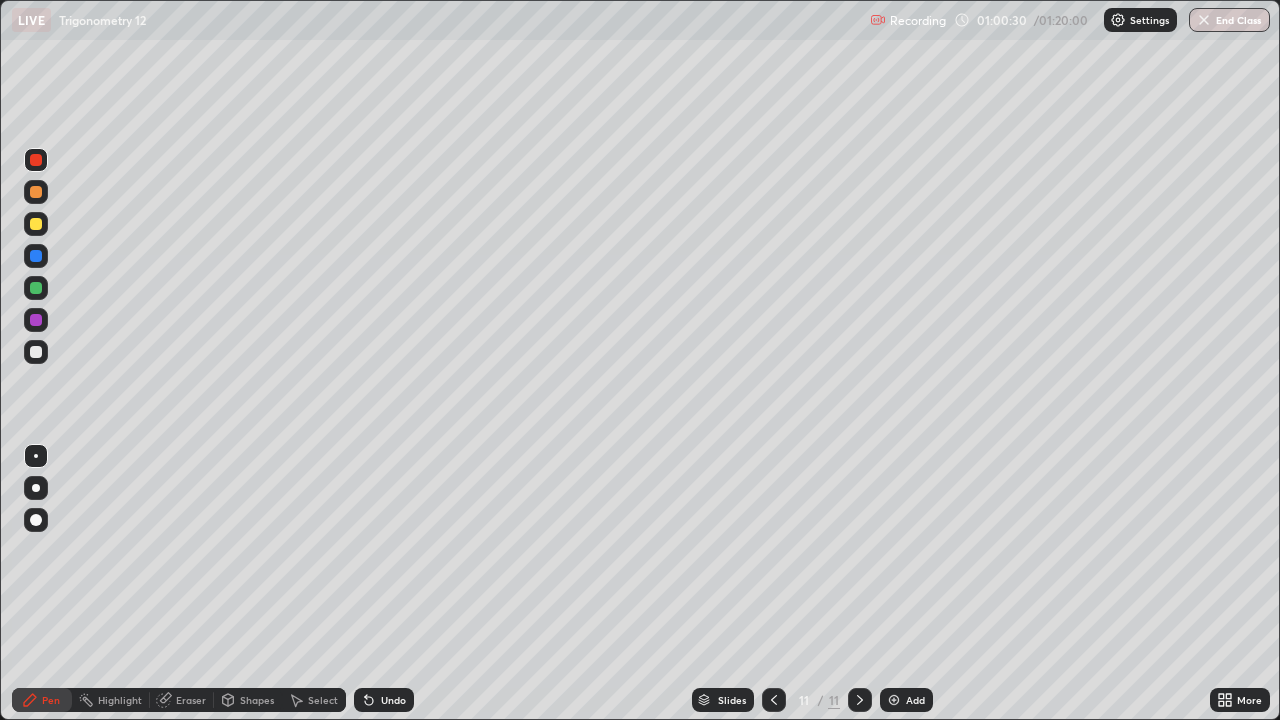 click at bounding box center [36, 352] 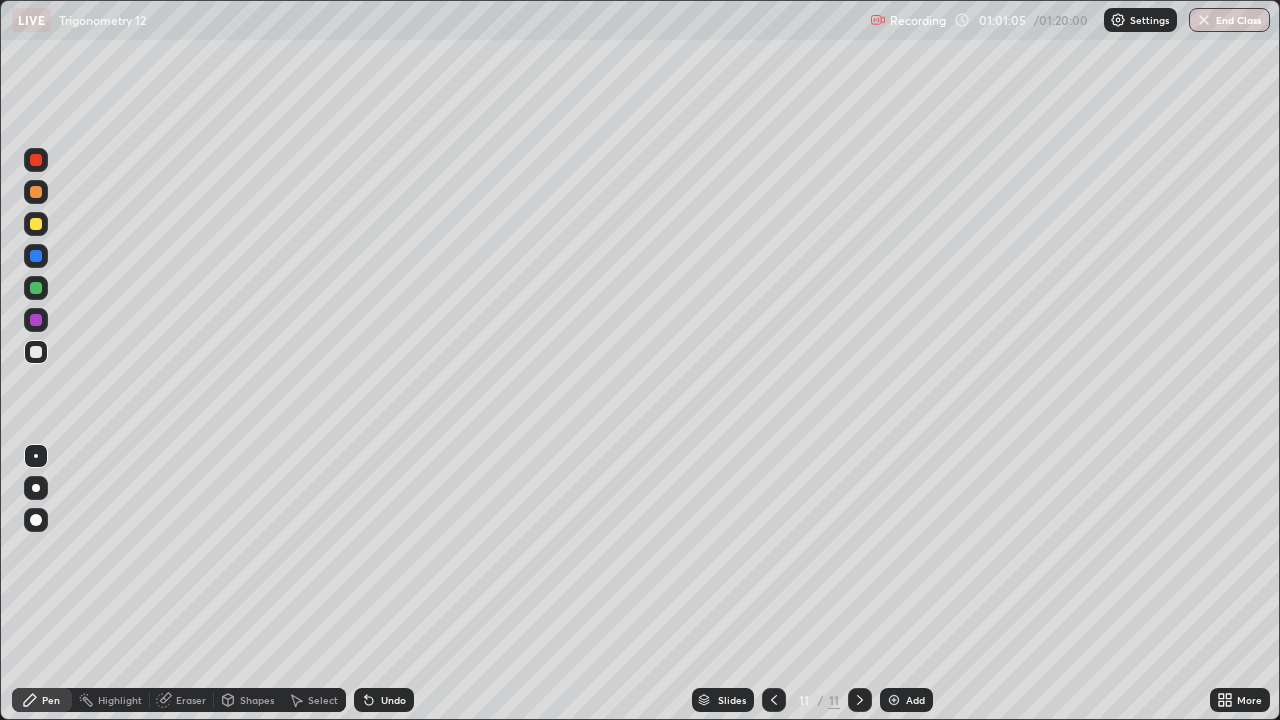click at bounding box center [36, 160] 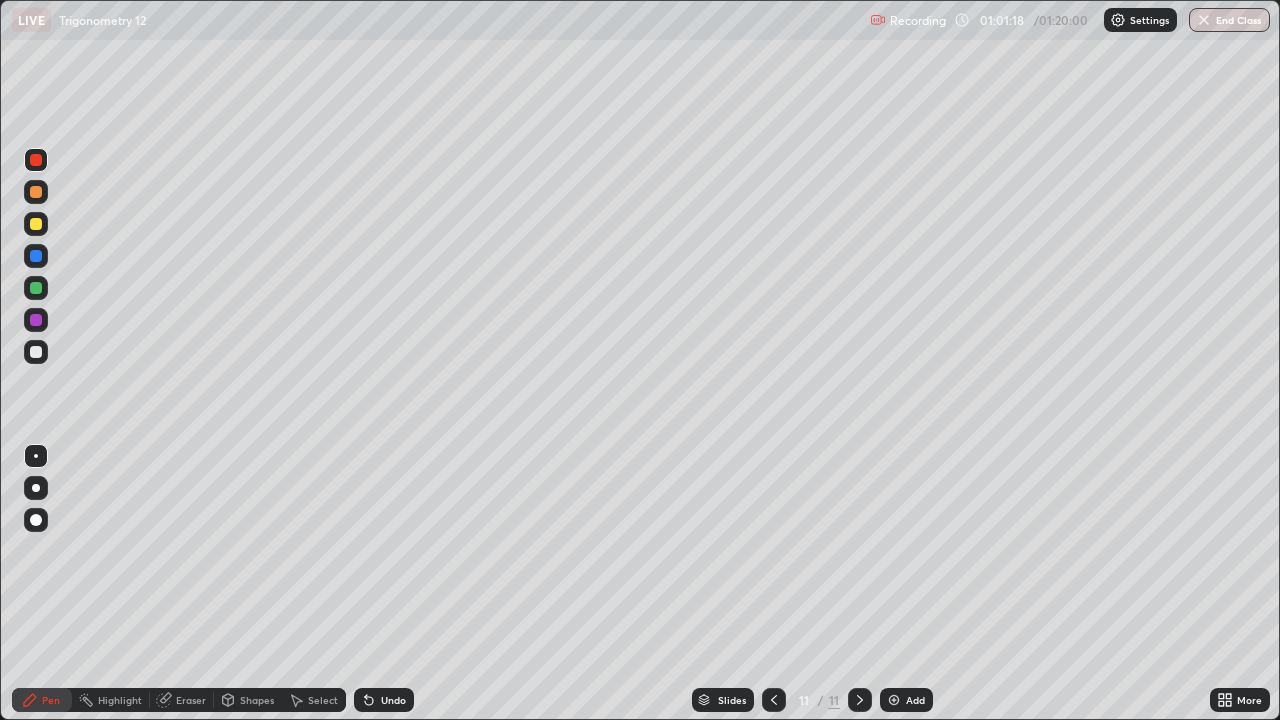click at bounding box center [36, 224] 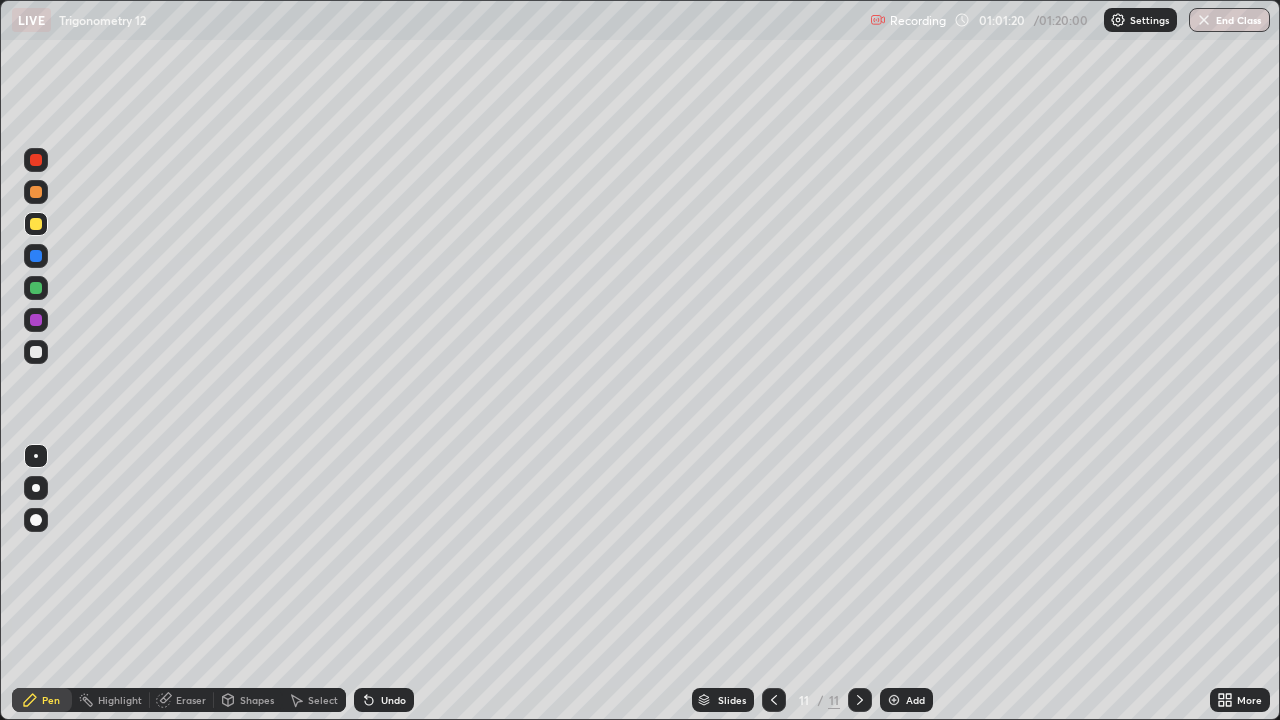 click at bounding box center (36, 320) 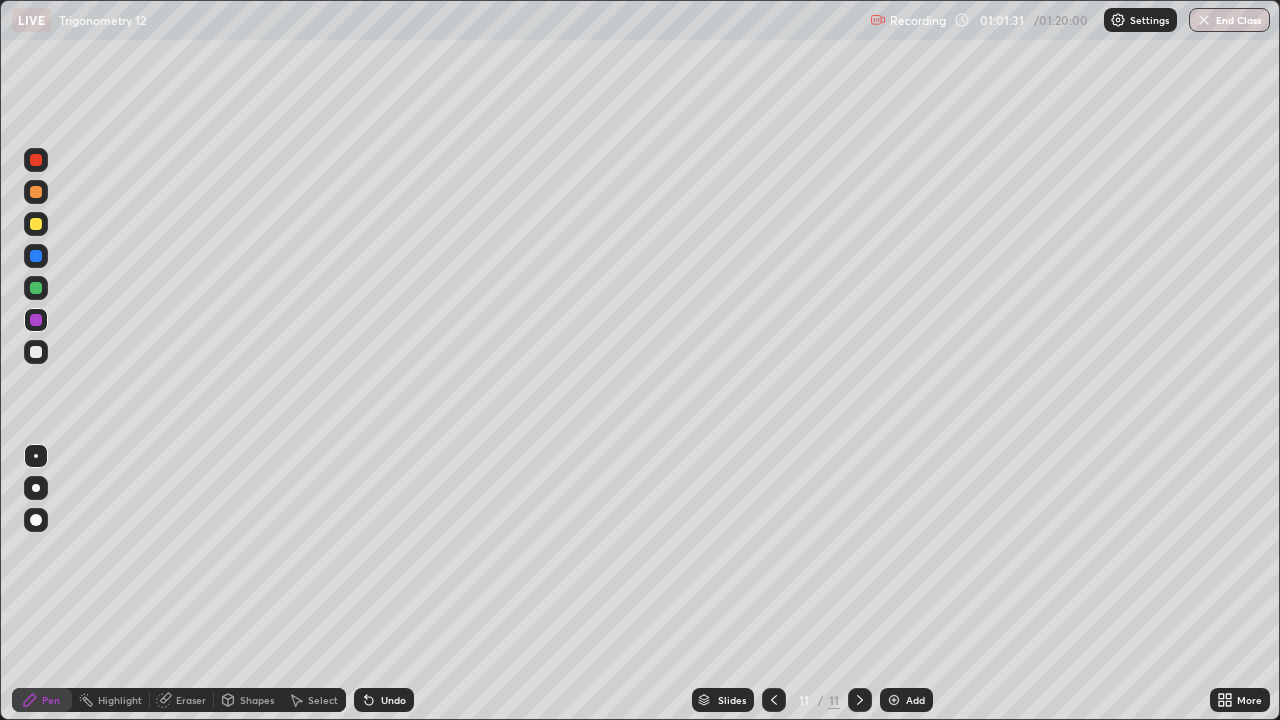 click on "Select" at bounding box center [323, 700] 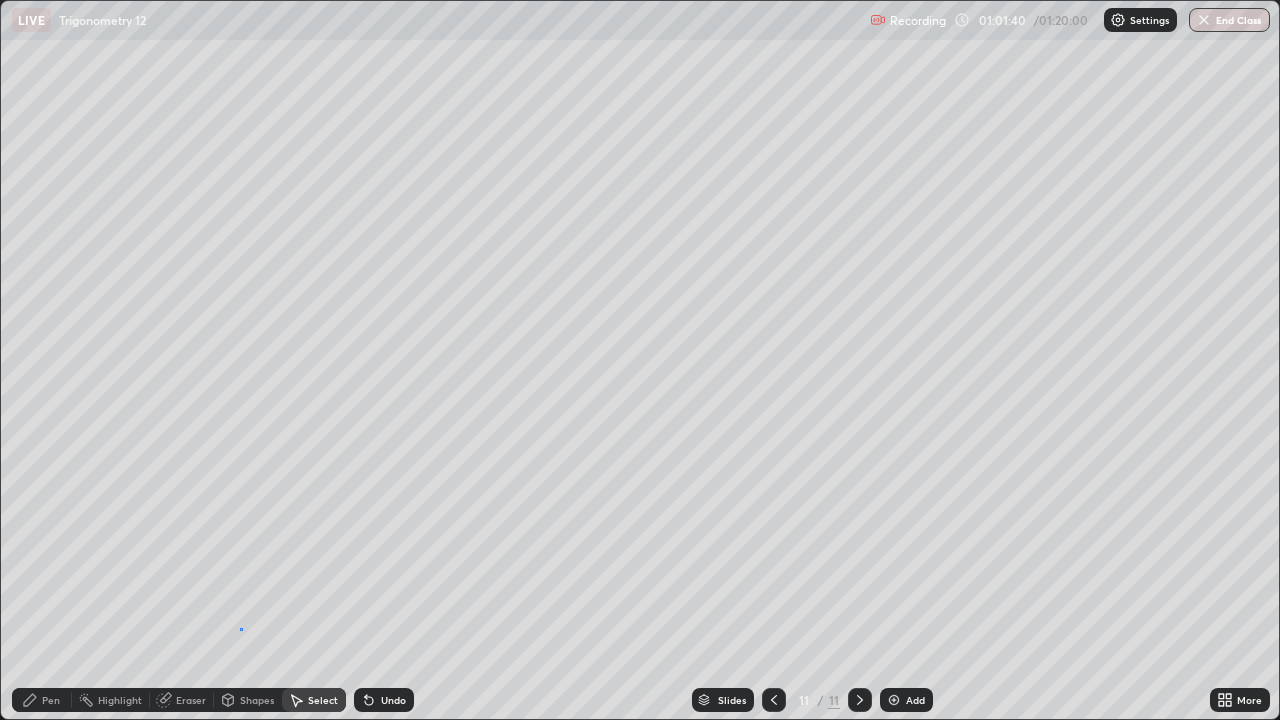 click on "0 ° Undo Copy Duplicate Duplicate to new slide Delete" at bounding box center (640, 360) 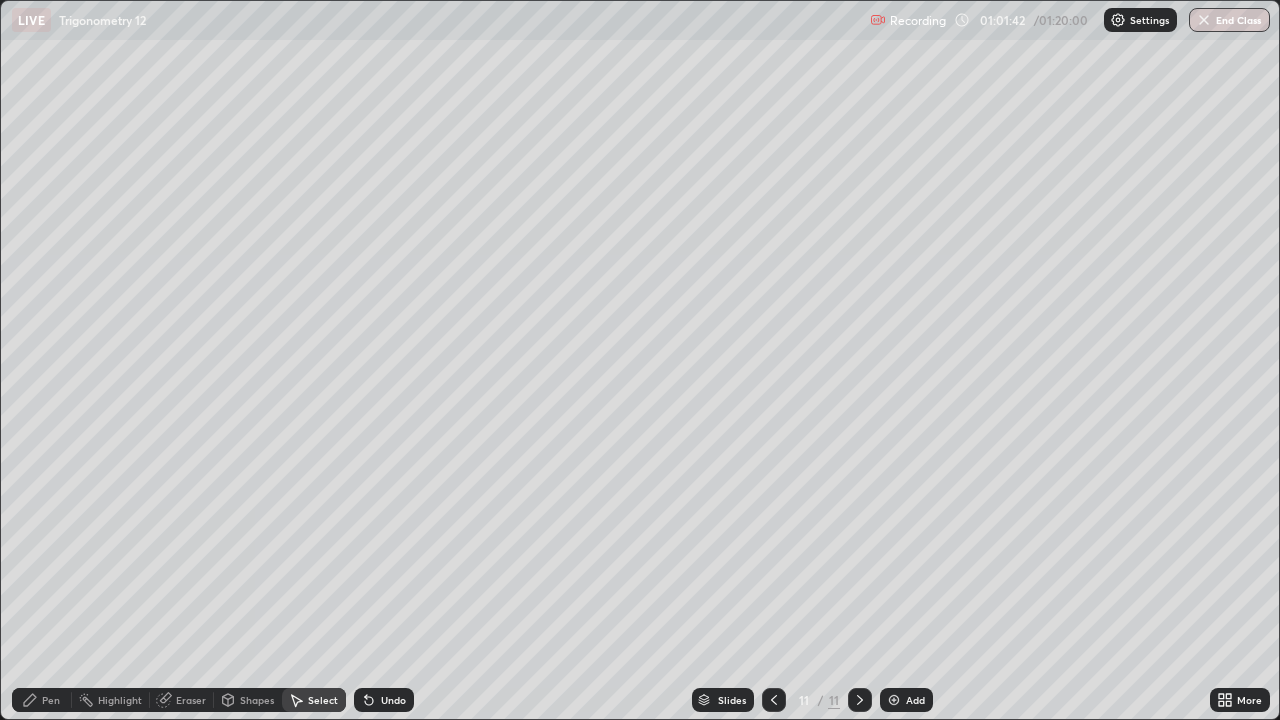 click on "Undo" at bounding box center (393, 700) 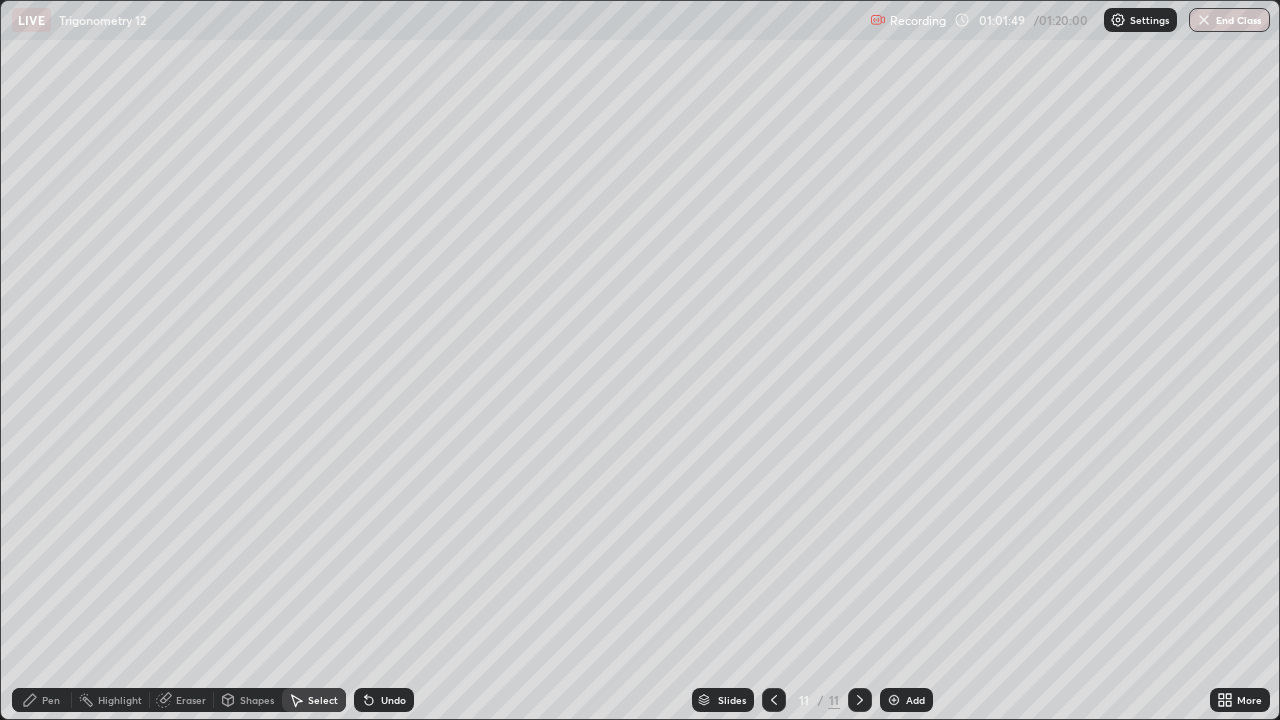 click on "Eraser" at bounding box center (191, 700) 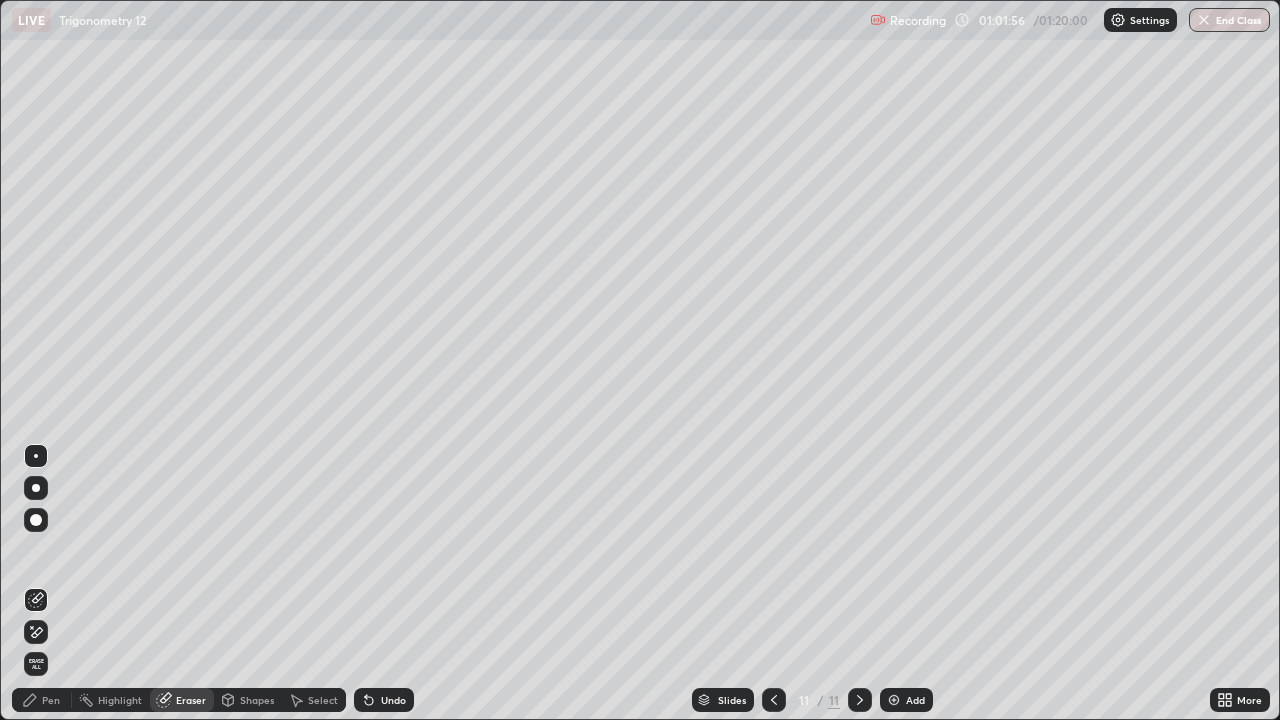 click on "Pen" at bounding box center [42, 700] 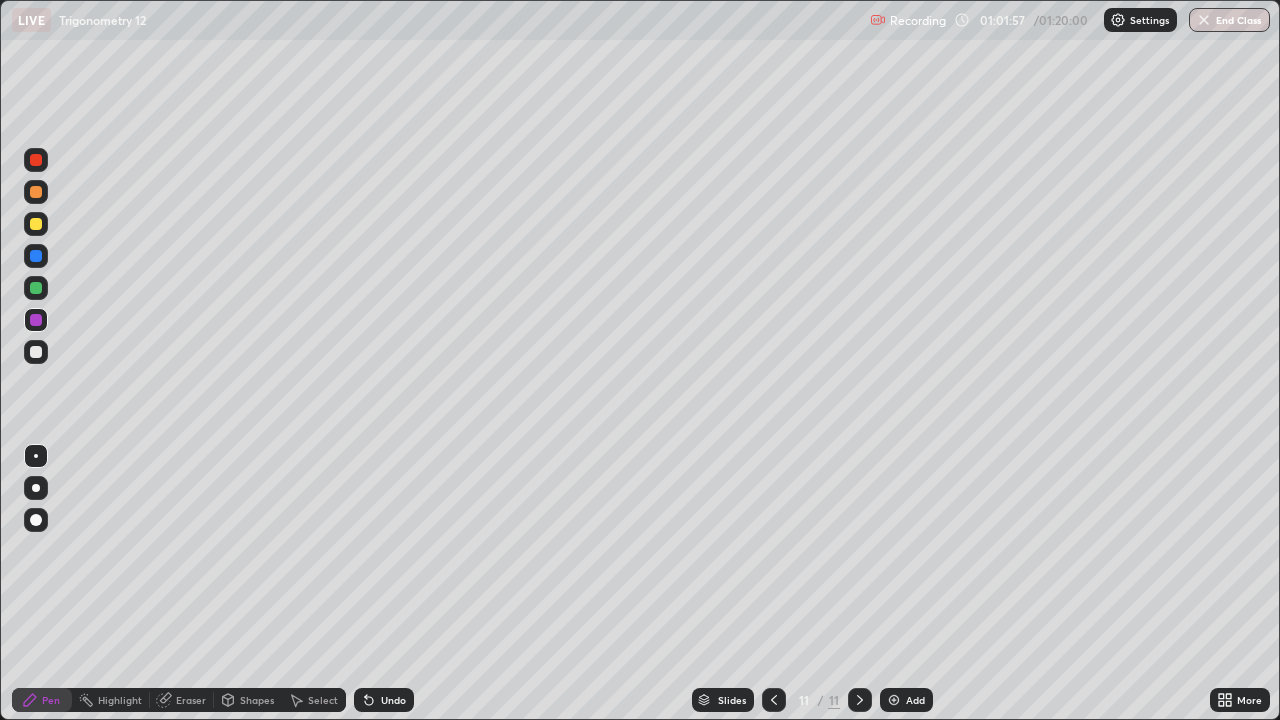 click at bounding box center [36, 352] 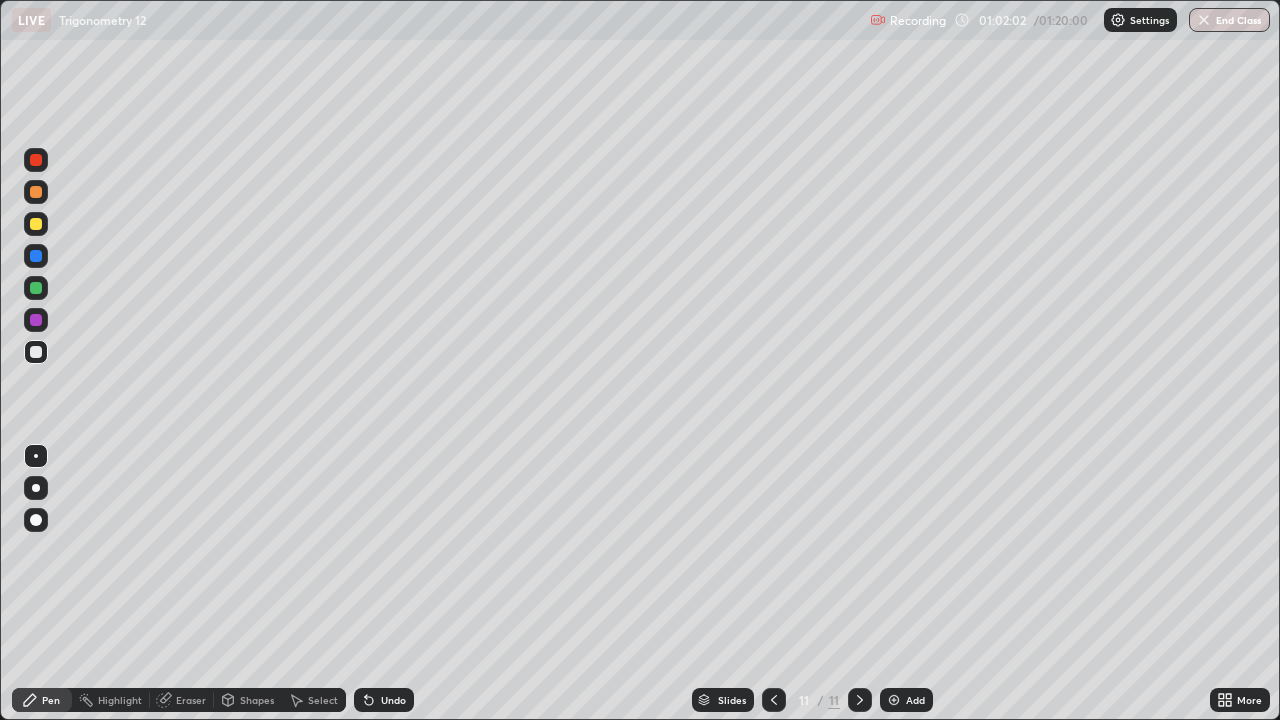 click on "Undo" at bounding box center (384, 700) 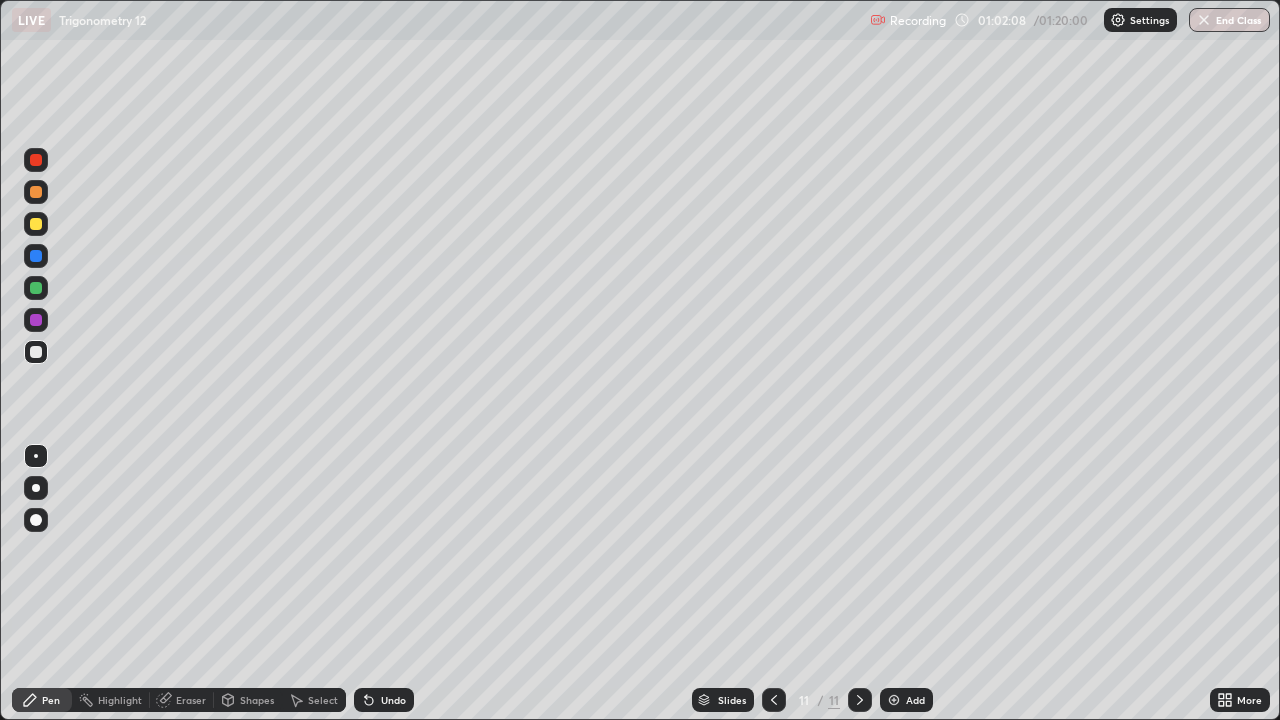 click at bounding box center (36, 320) 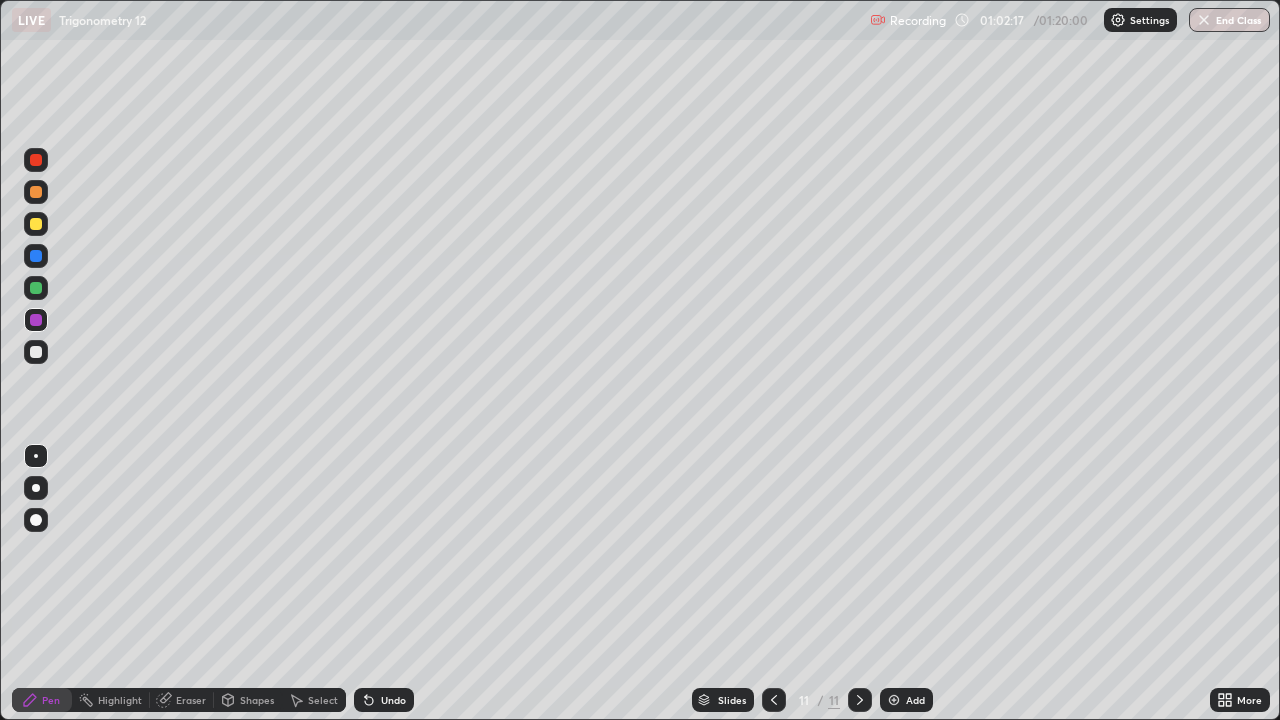 click at bounding box center [36, 160] 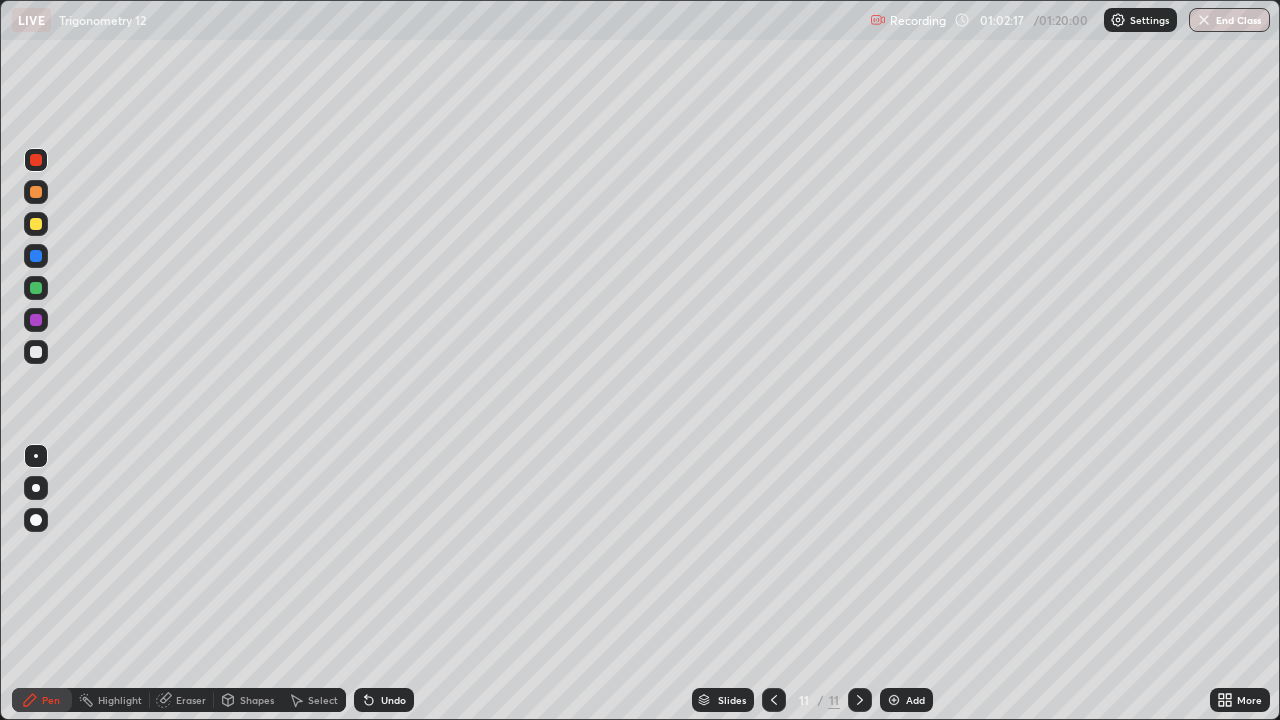 click at bounding box center [36, 520] 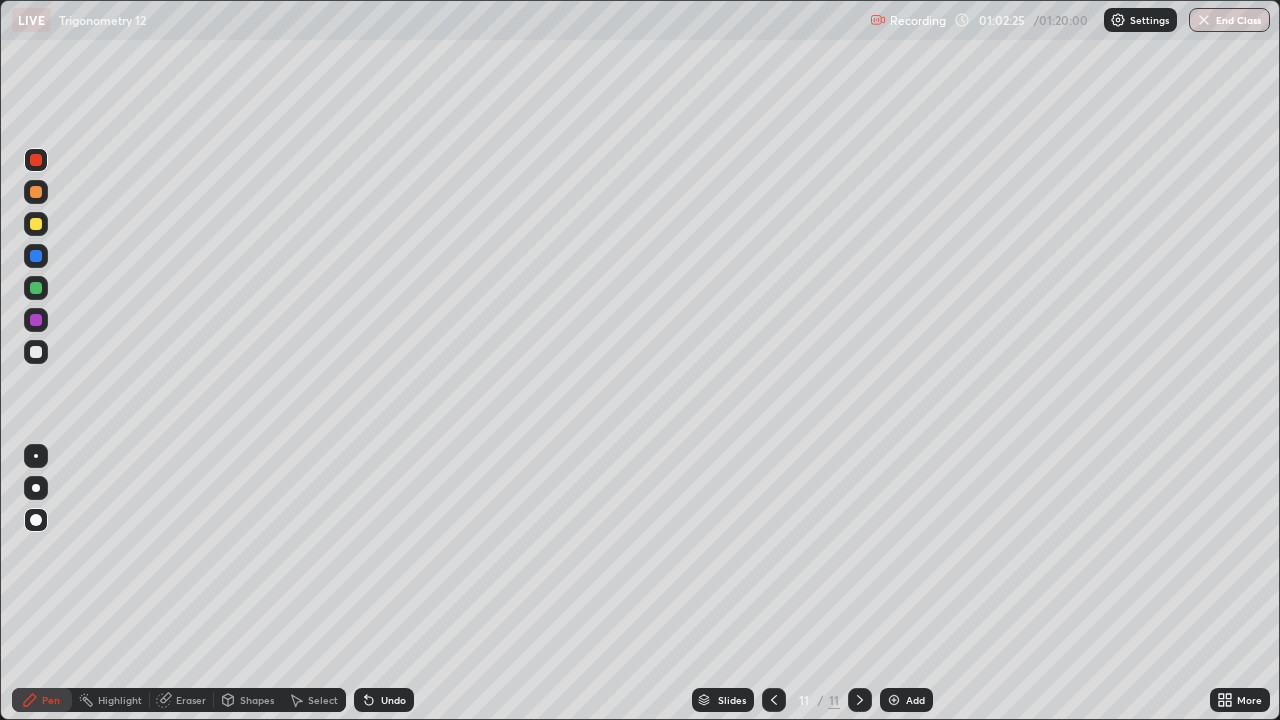 click at bounding box center [36, 352] 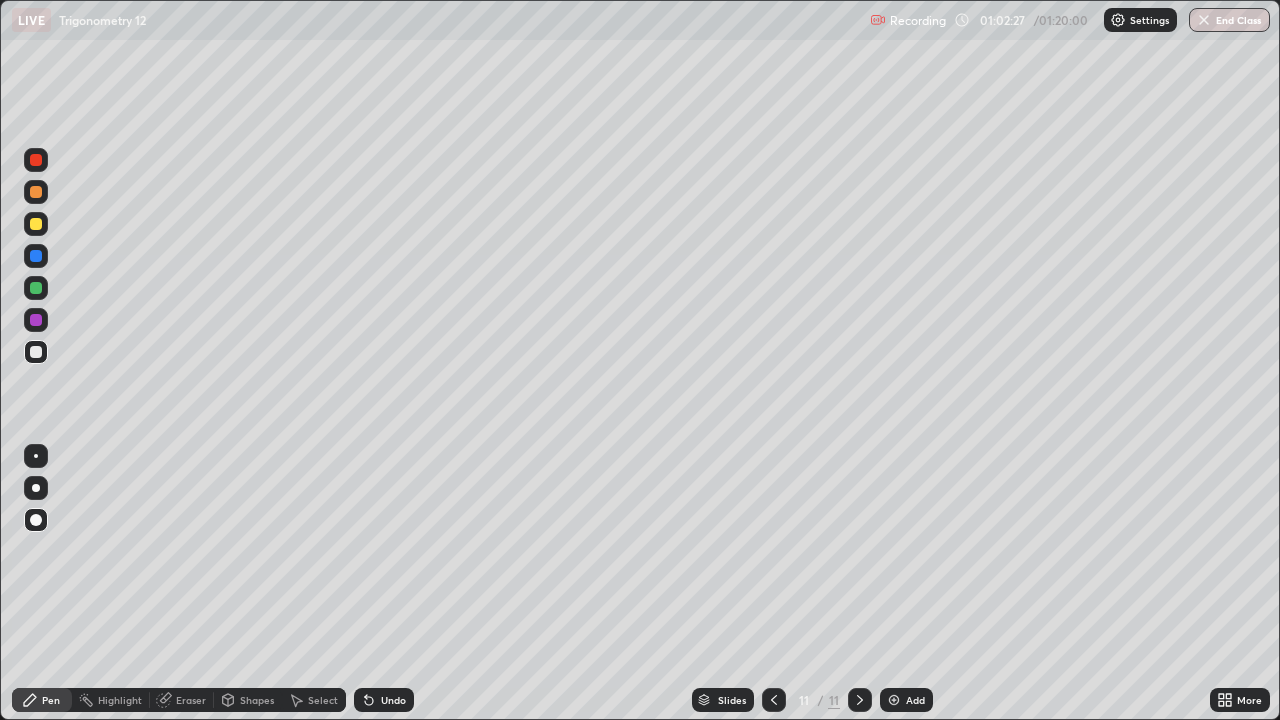 click on "Undo" at bounding box center (393, 700) 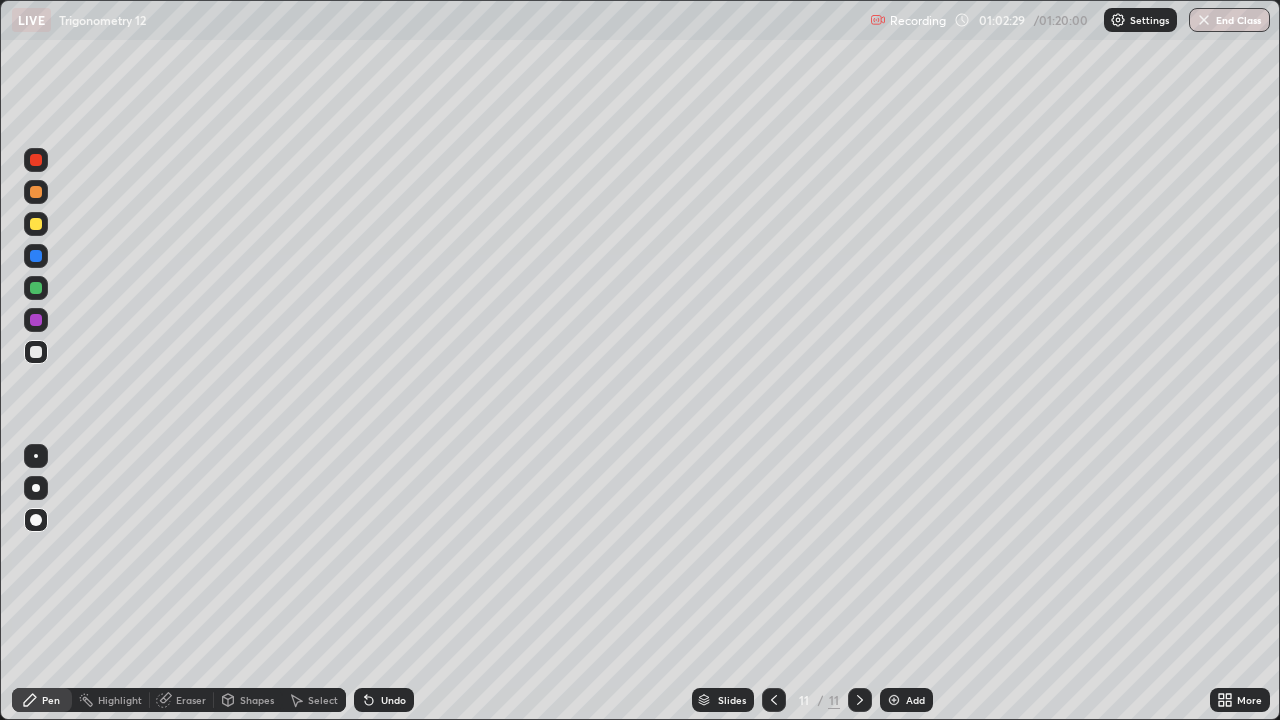 click at bounding box center (36, 320) 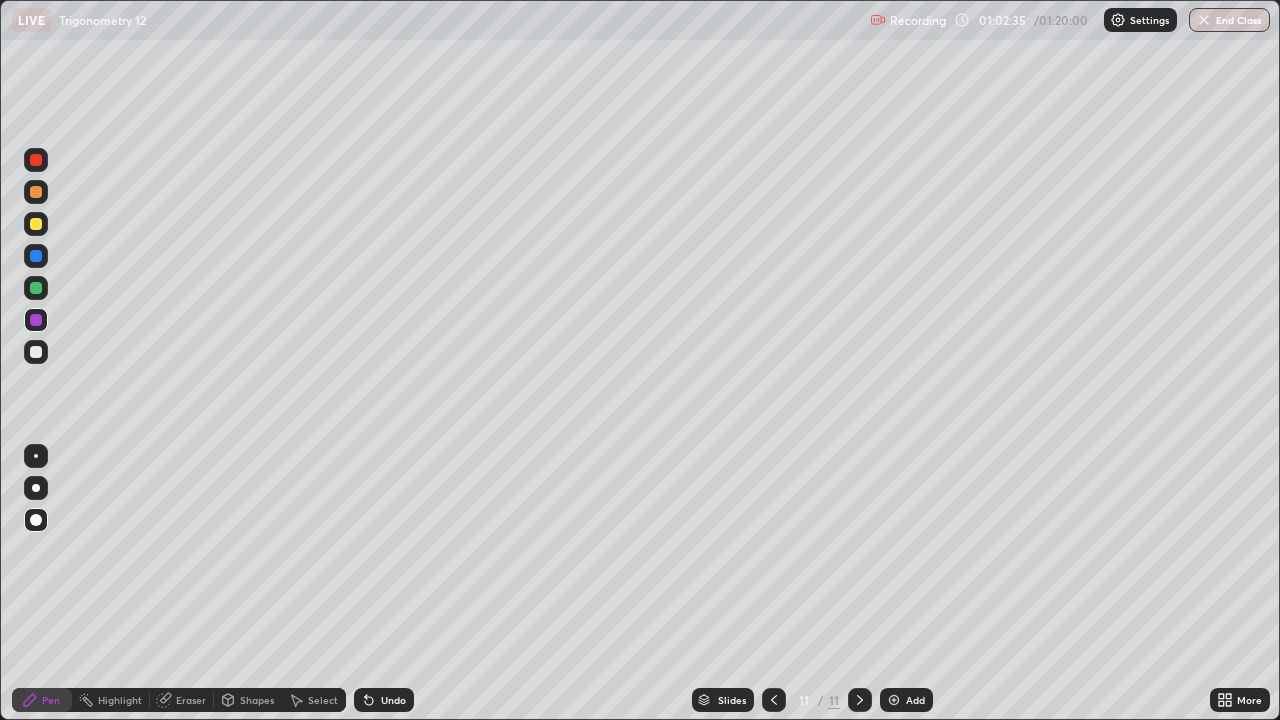 click at bounding box center [36, 160] 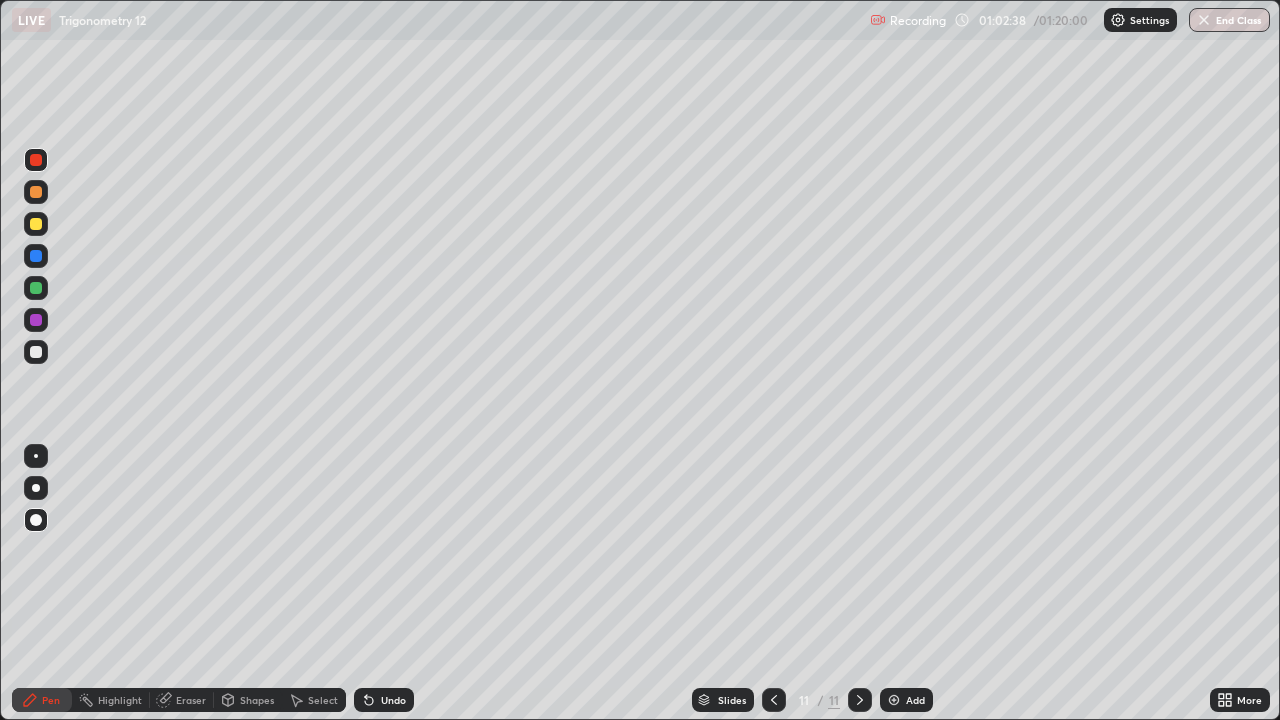 click at bounding box center [36, 320] 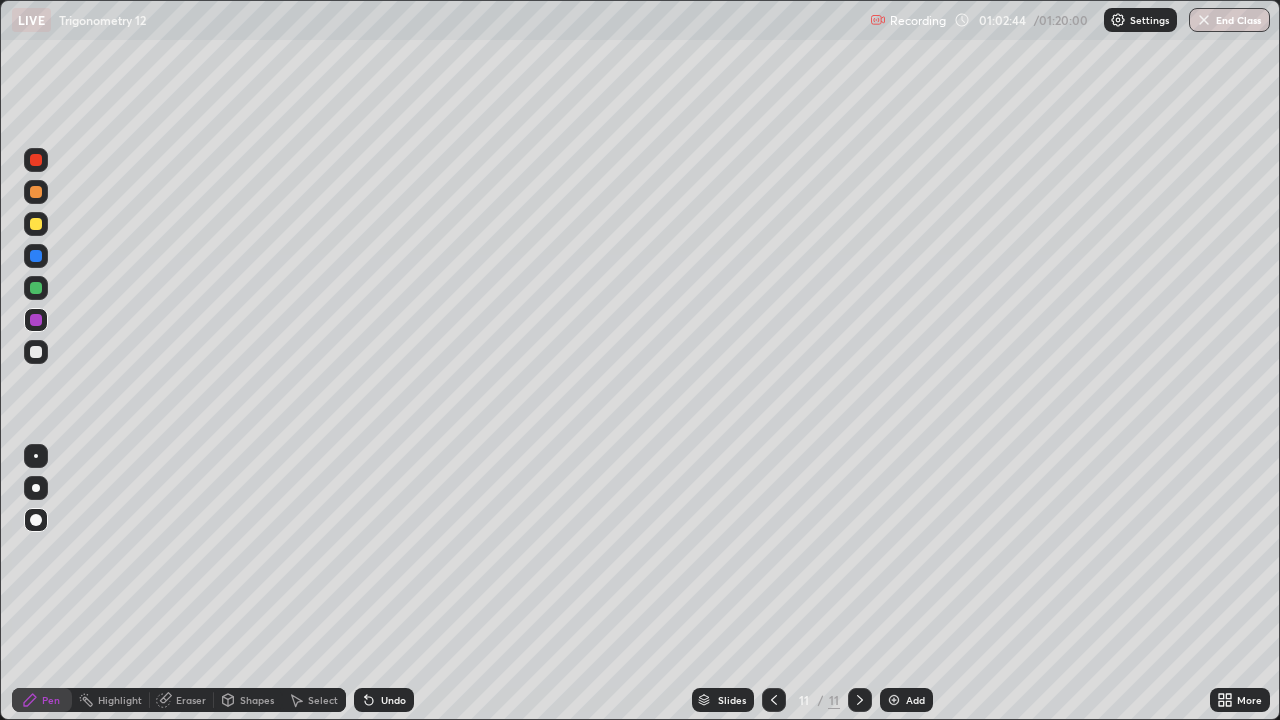 click at bounding box center [36, 320] 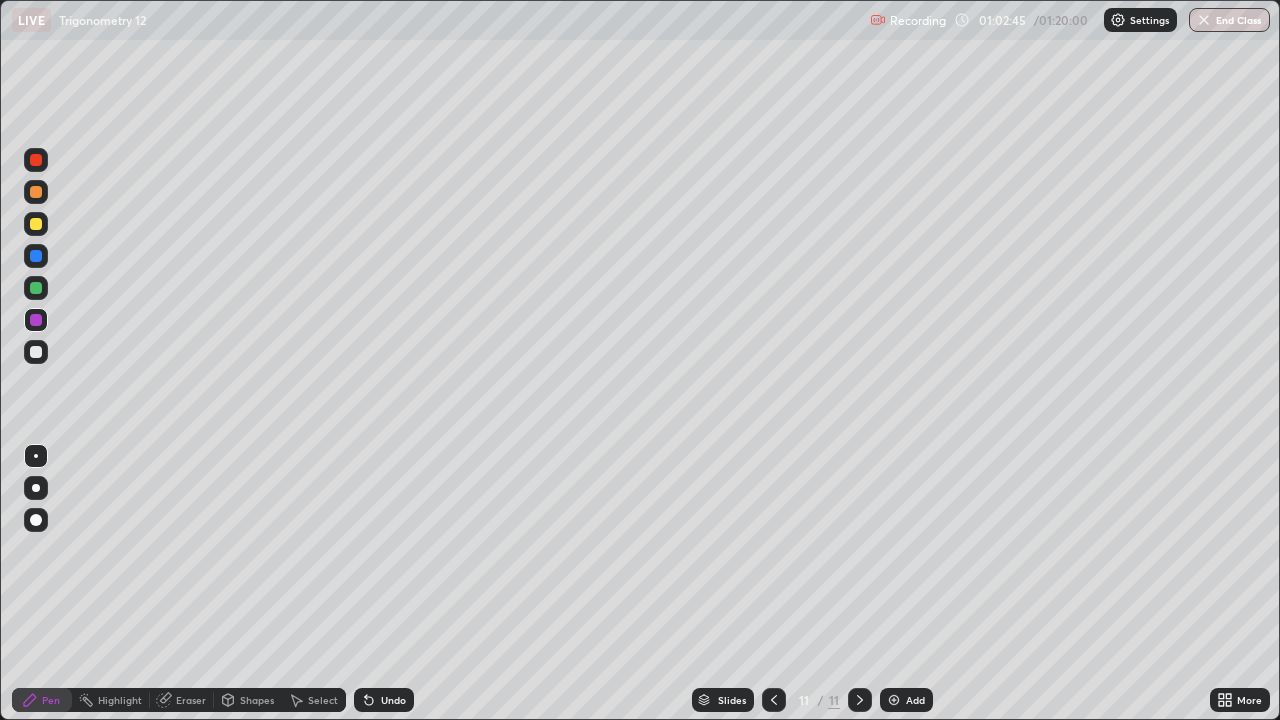 click at bounding box center [36, 488] 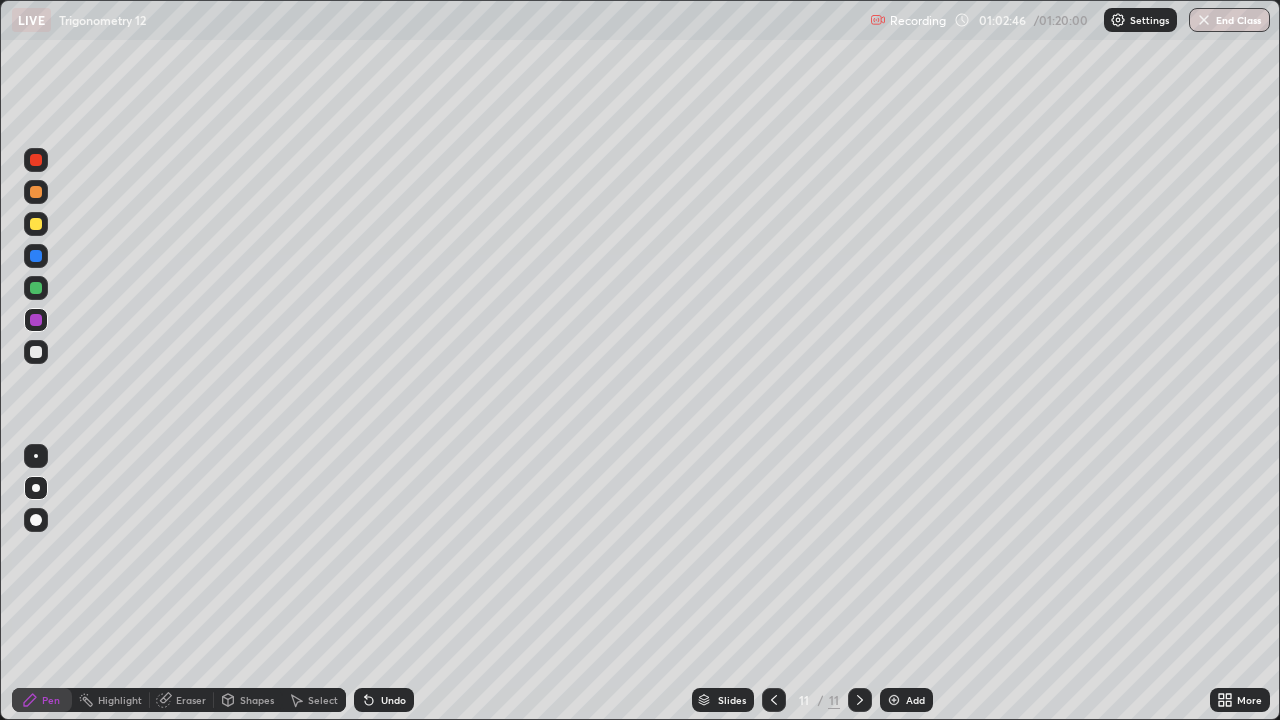 click at bounding box center (36, 320) 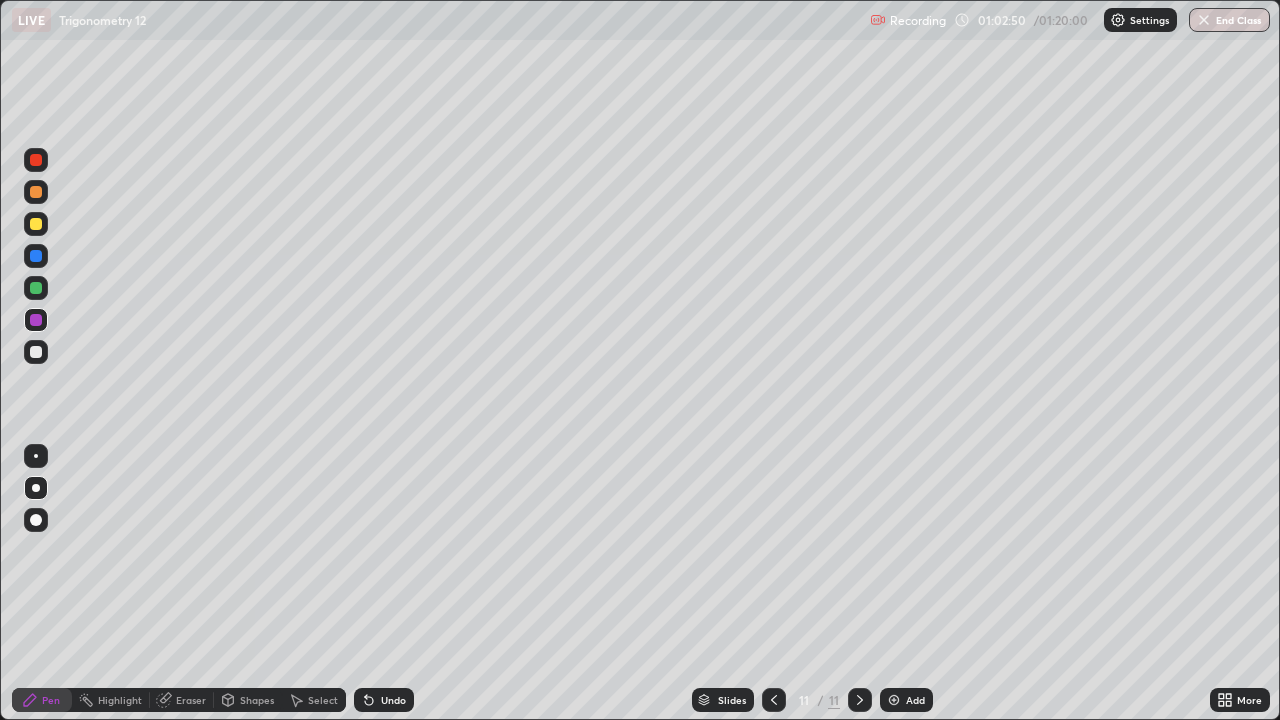 click at bounding box center (36, 352) 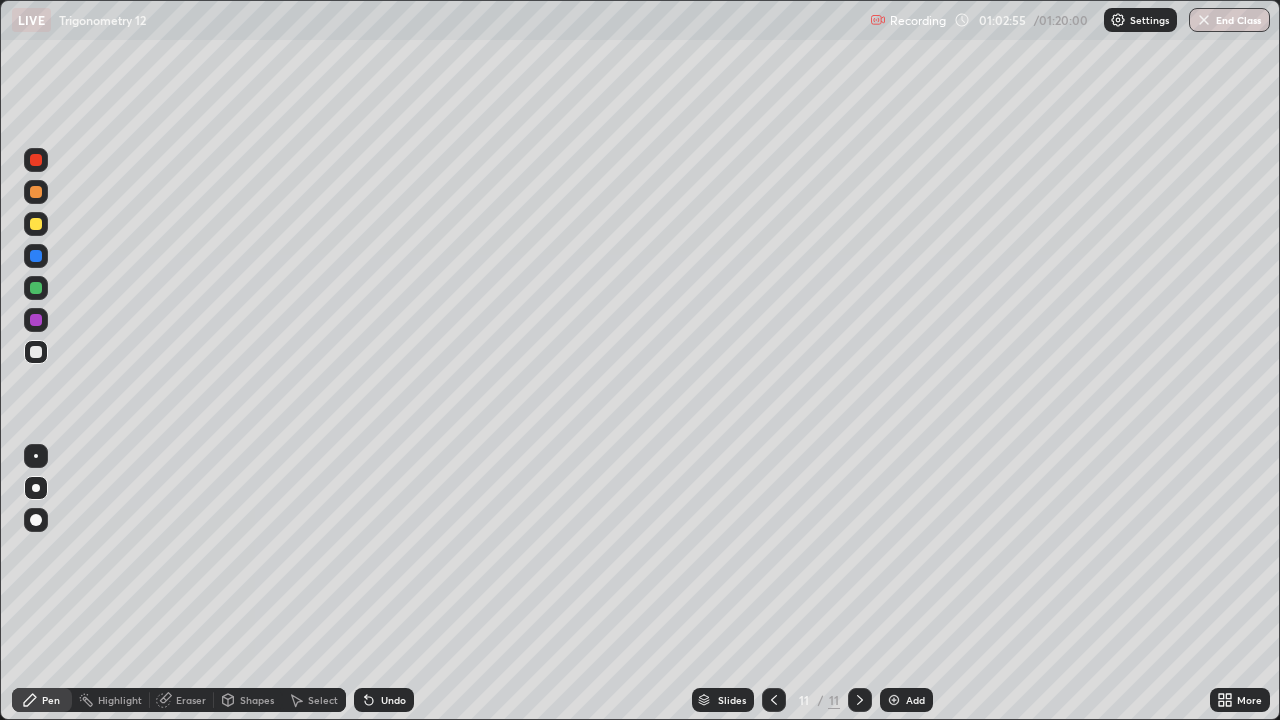 click at bounding box center [36, 352] 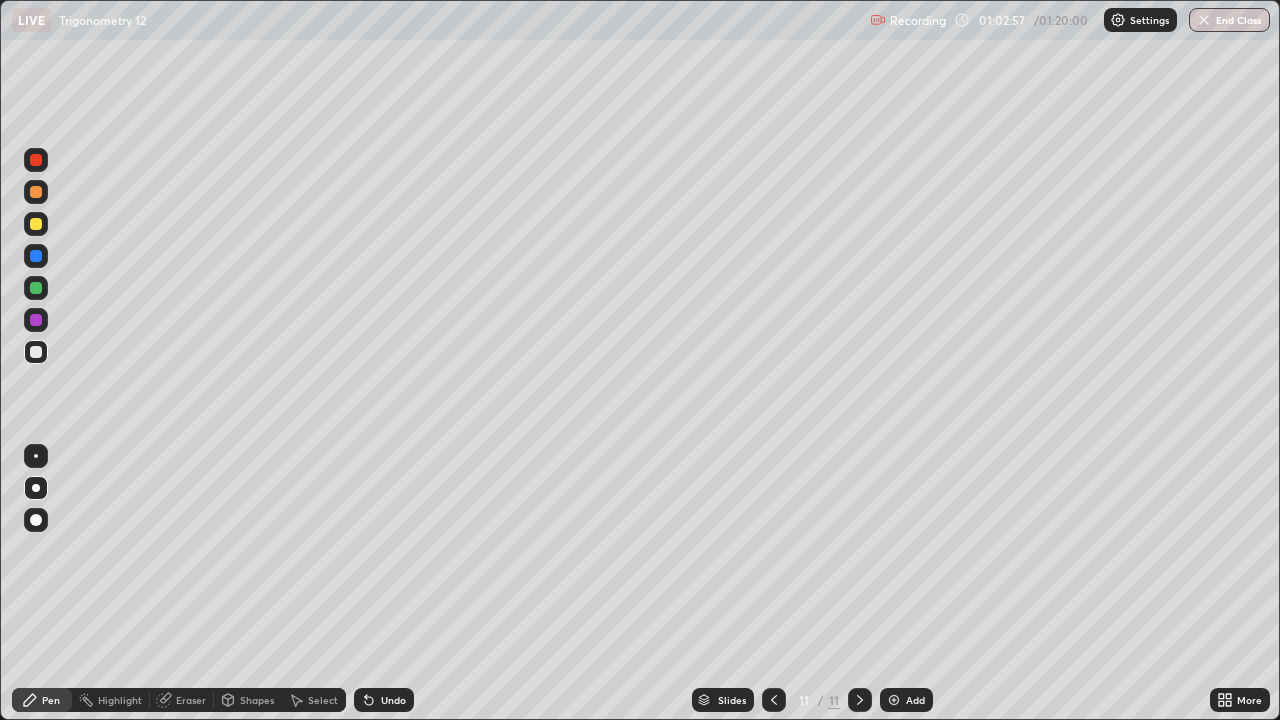 click 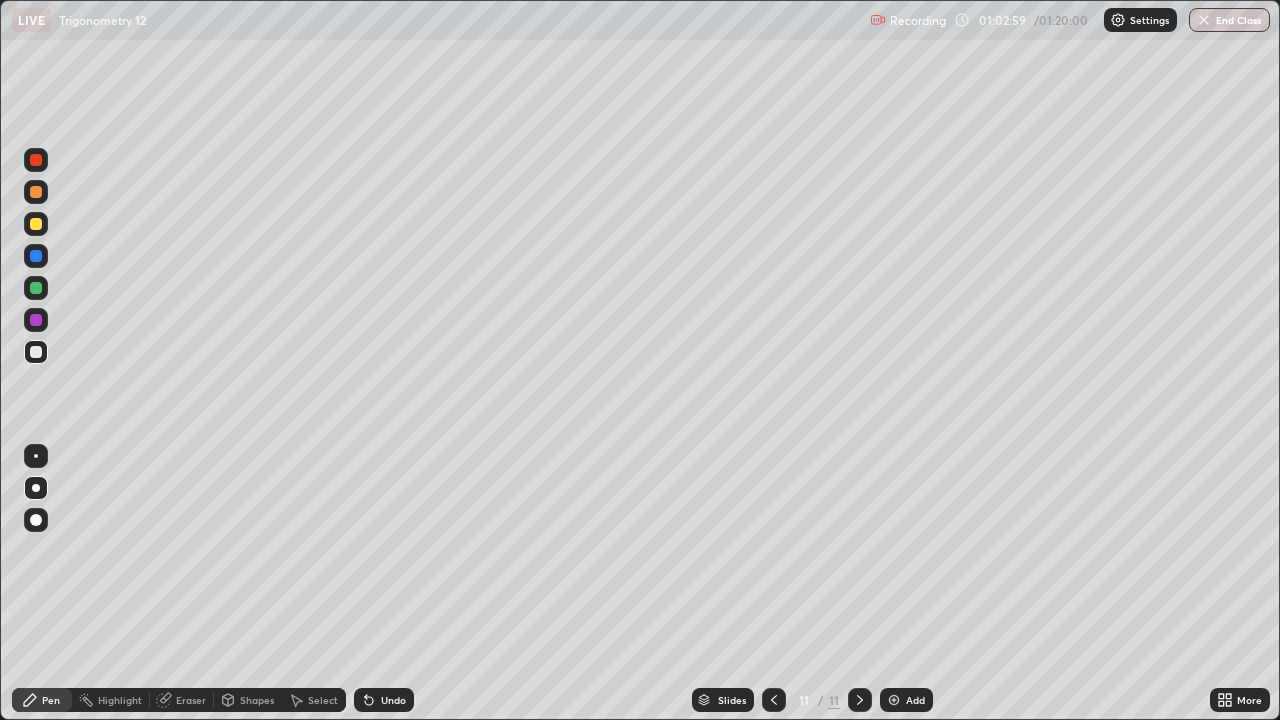 click at bounding box center (36, 160) 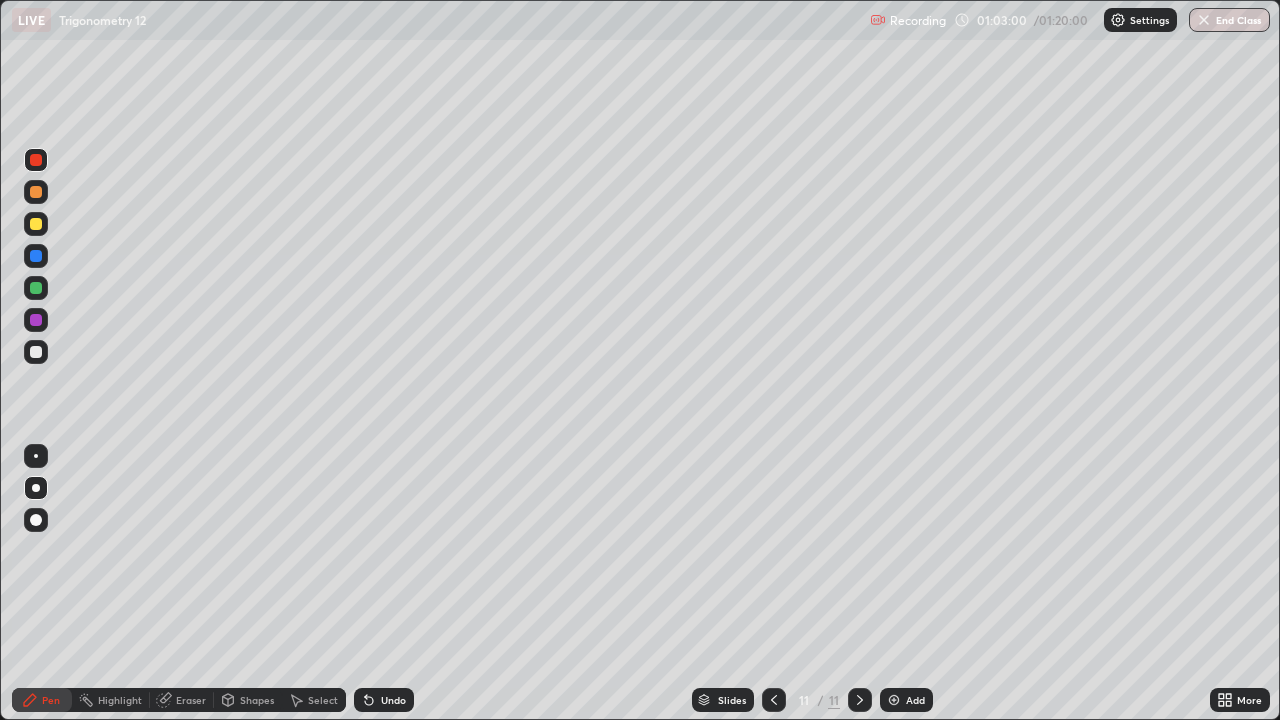 click at bounding box center (36, 520) 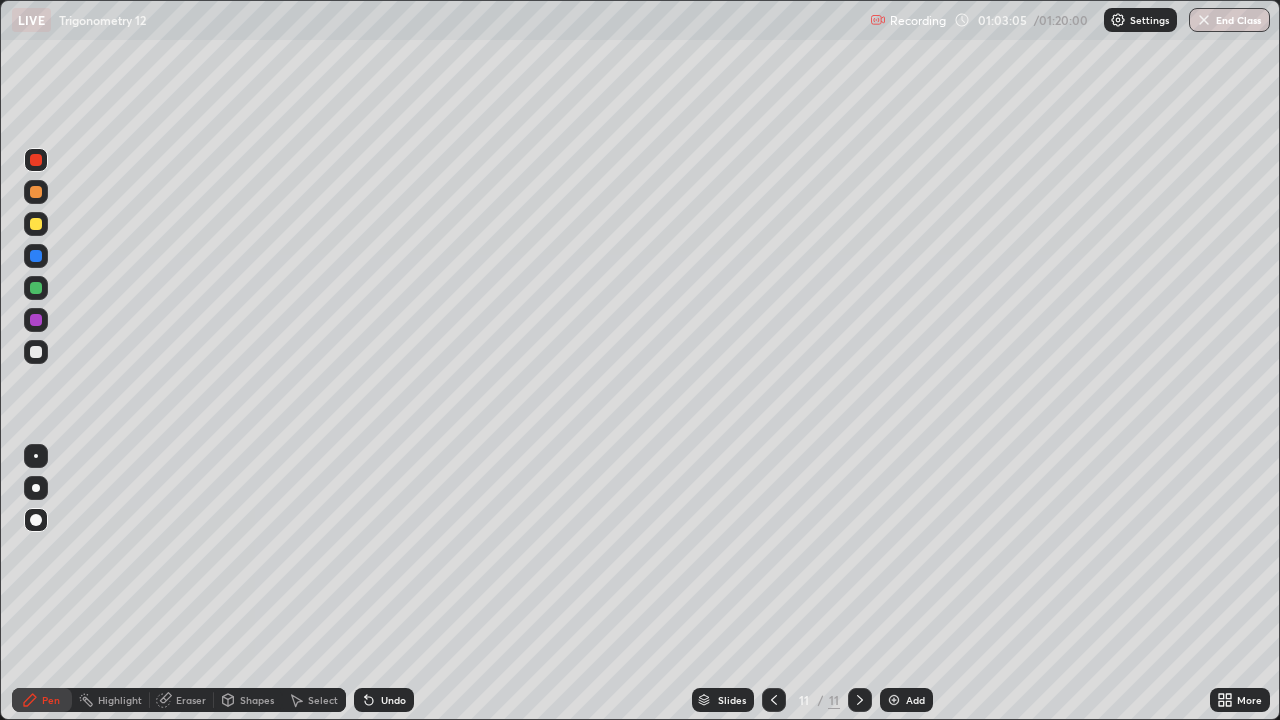 click at bounding box center [36, 352] 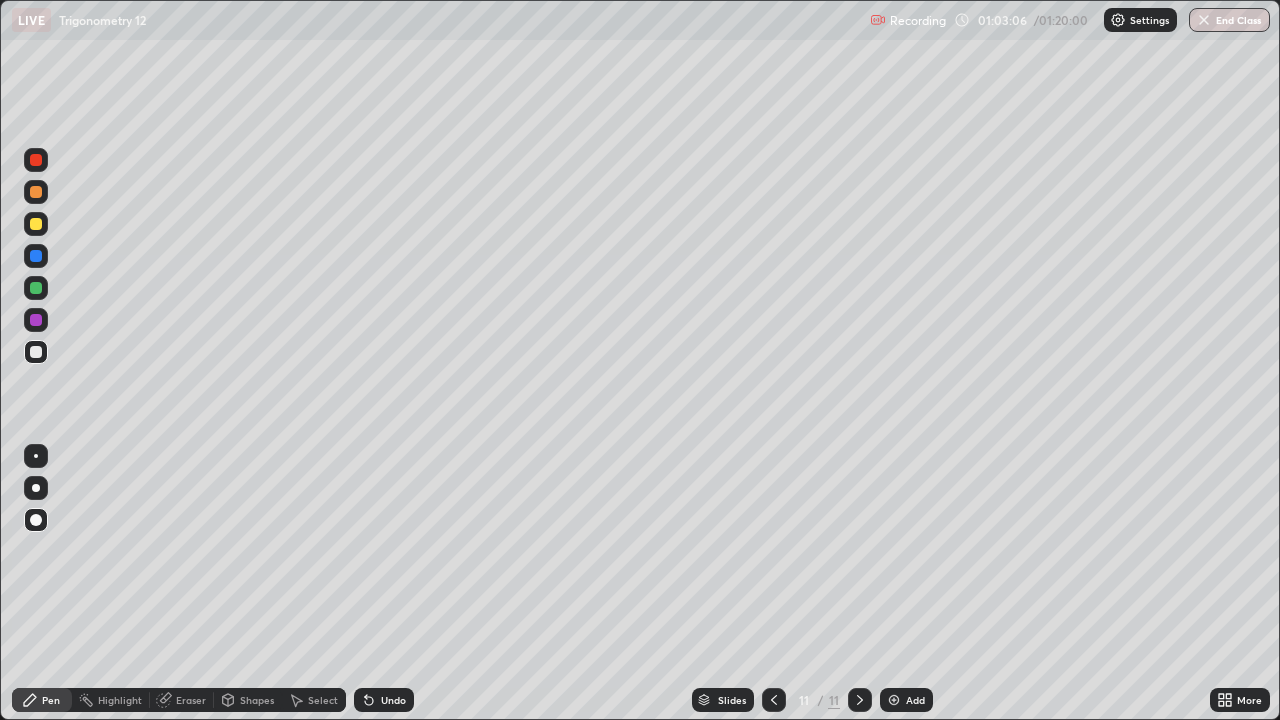 click at bounding box center (36, 456) 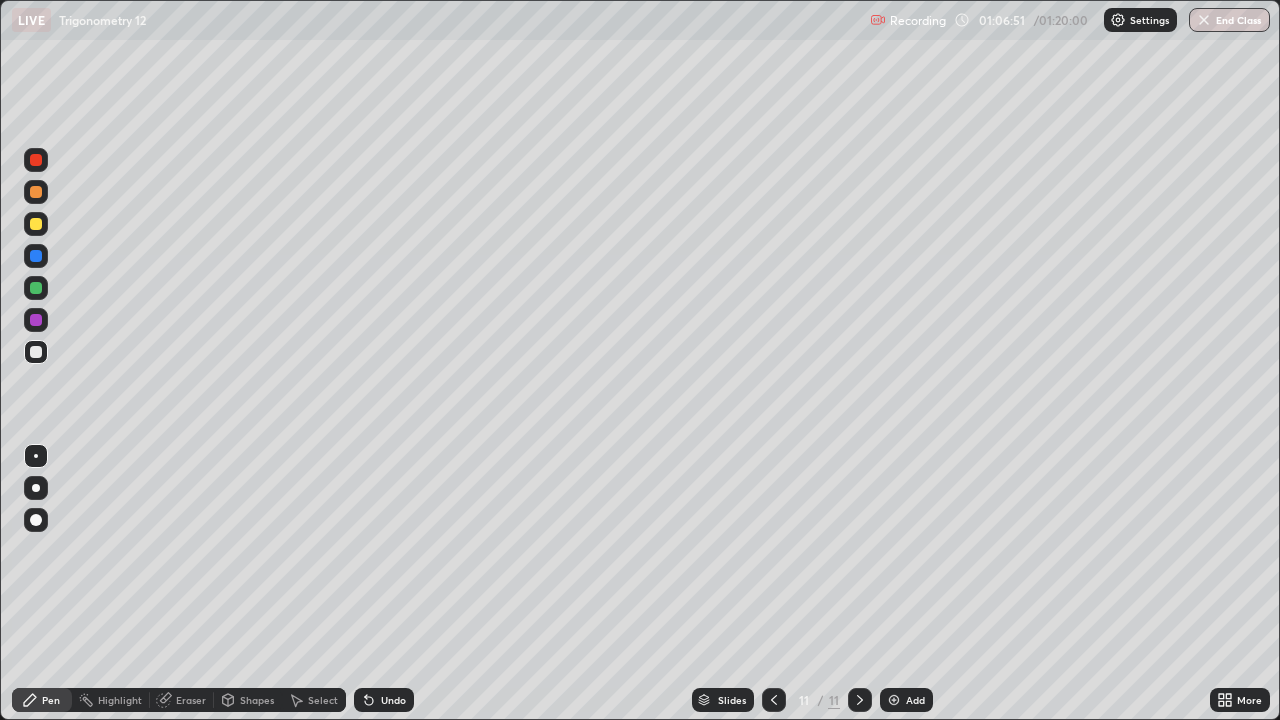 click 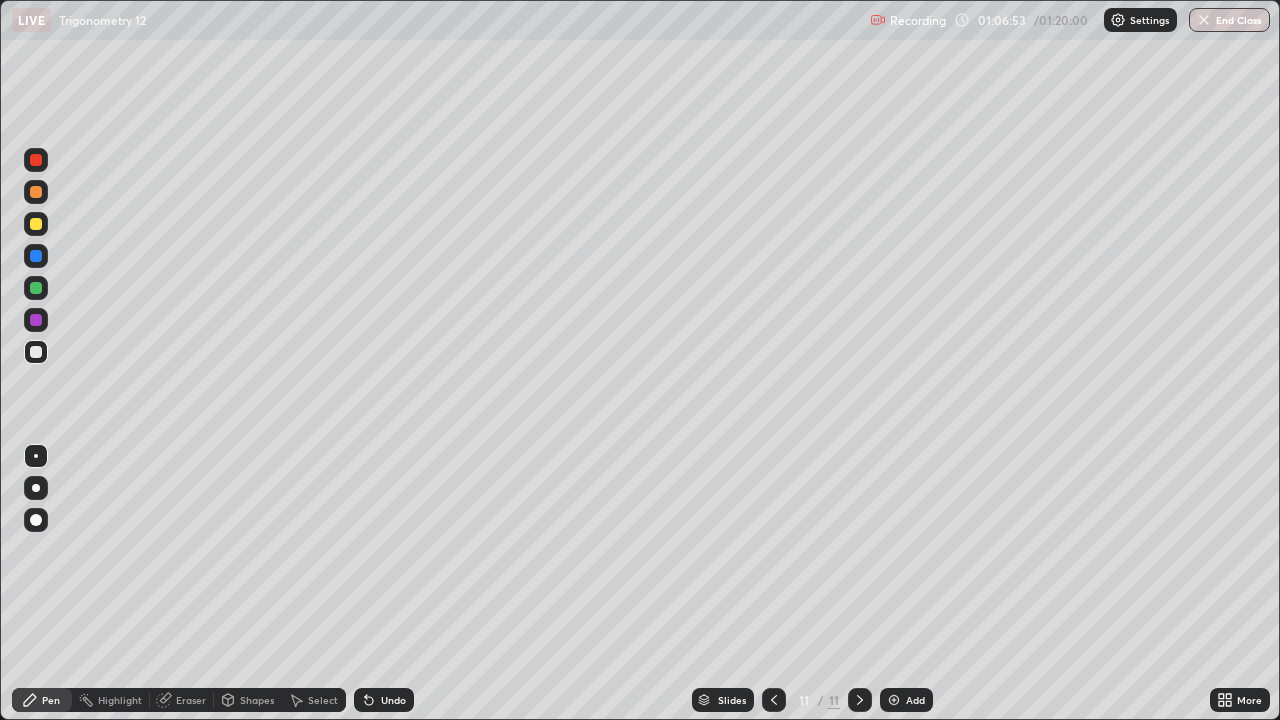 click at bounding box center [894, 700] 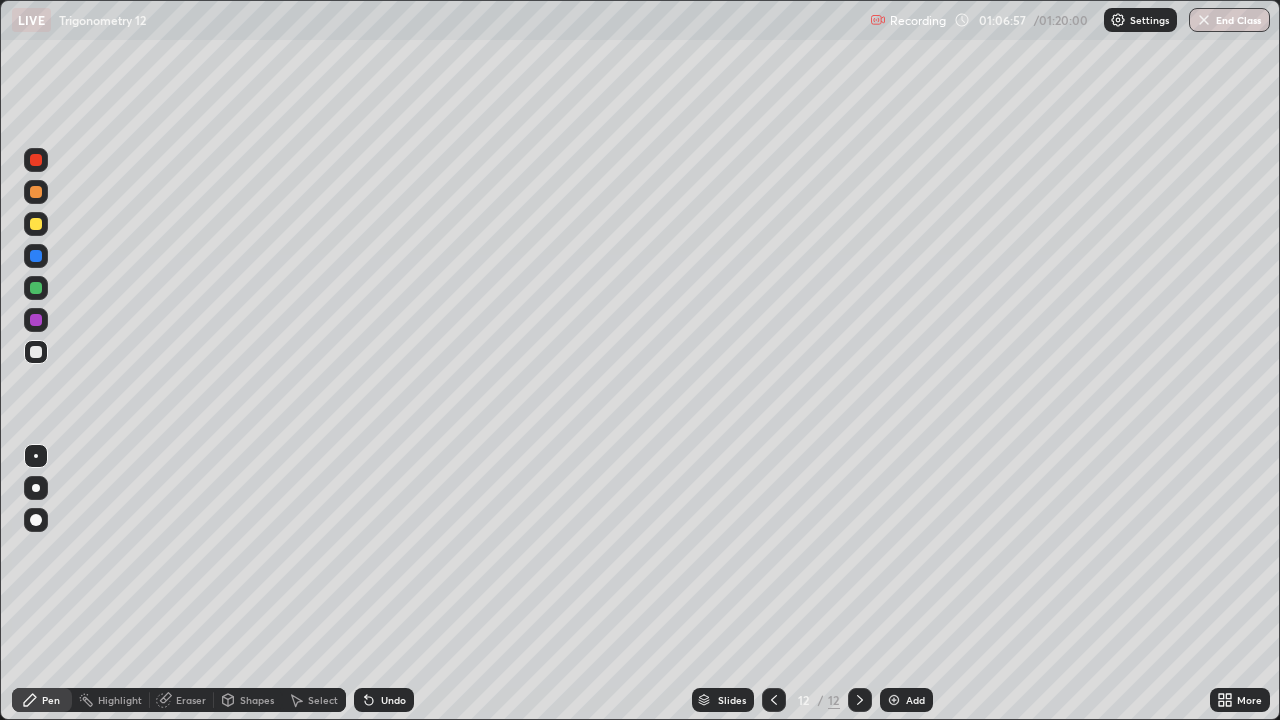 click at bounding box center (36, 320) 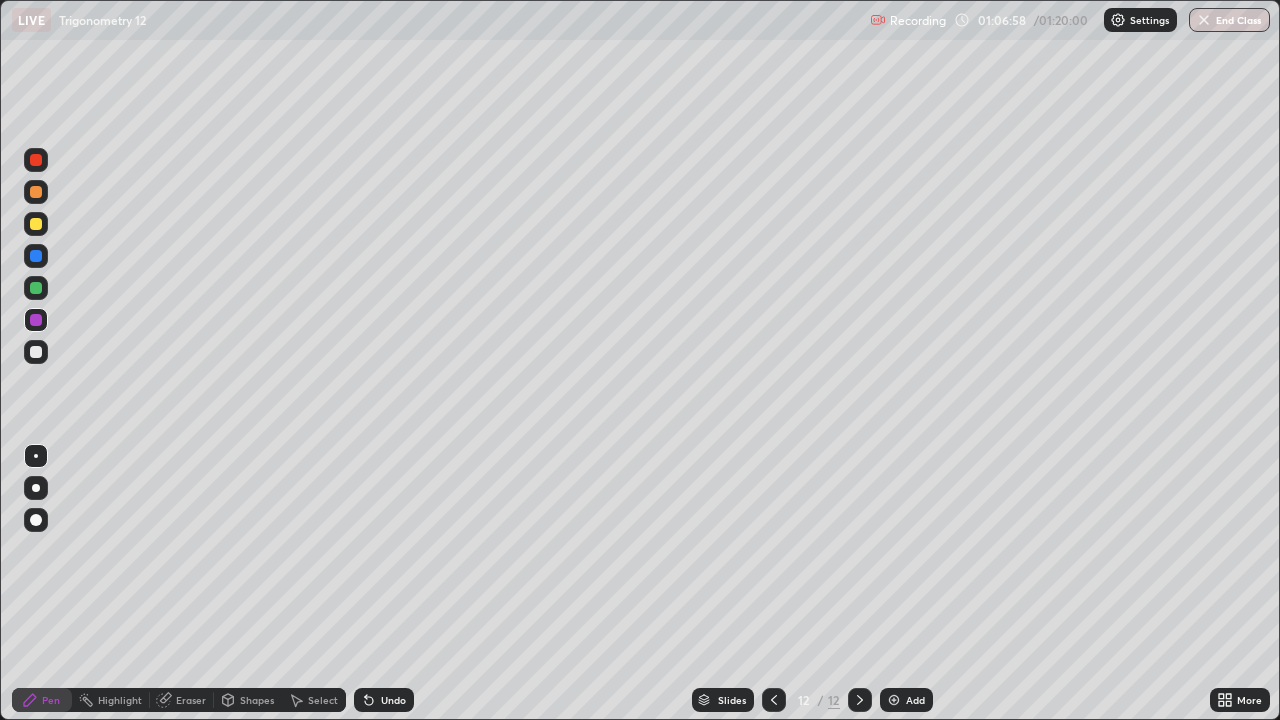 click at bounding box center (36, 488) 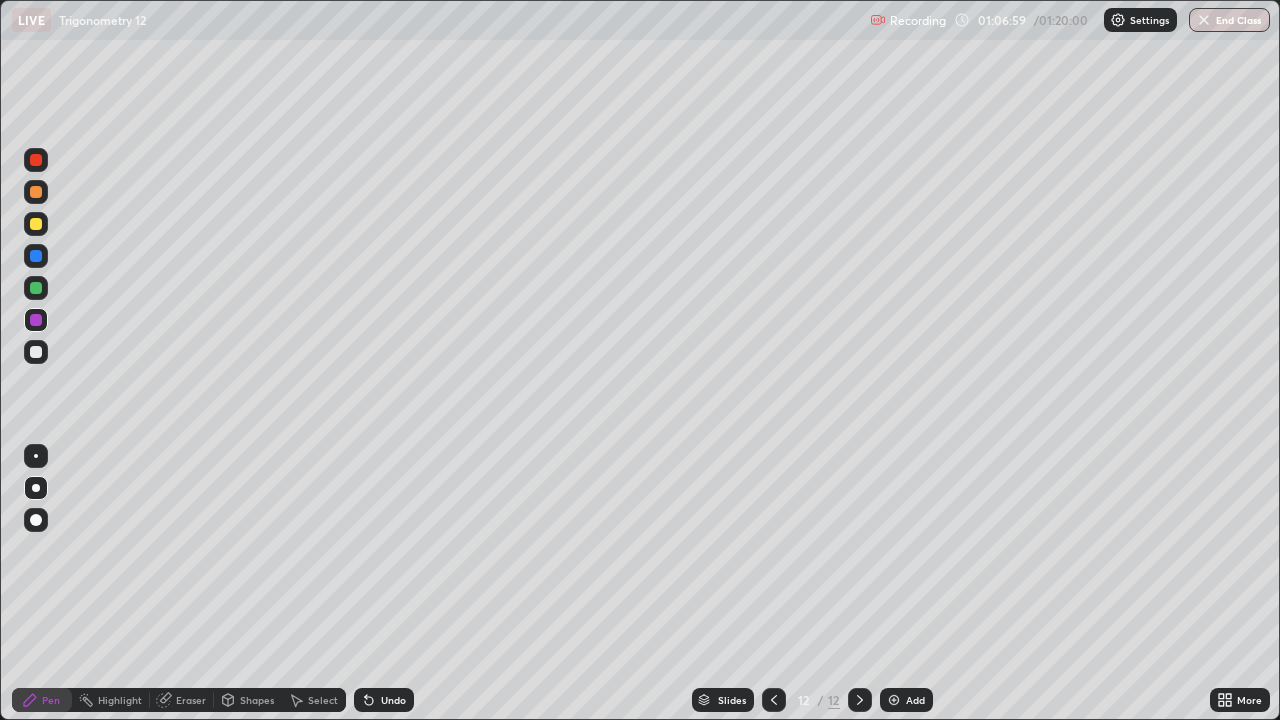 click at bounding box center [36, 224] 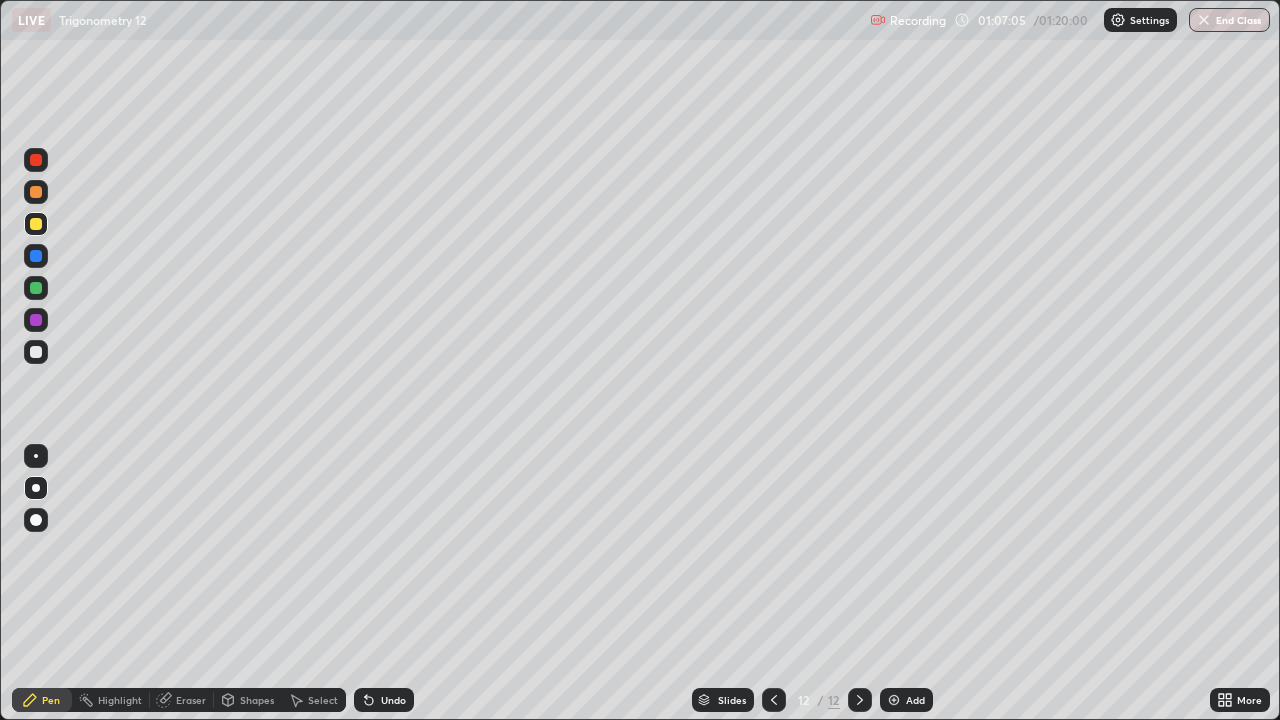 click on "Undo" at bounding box center (393, 700) 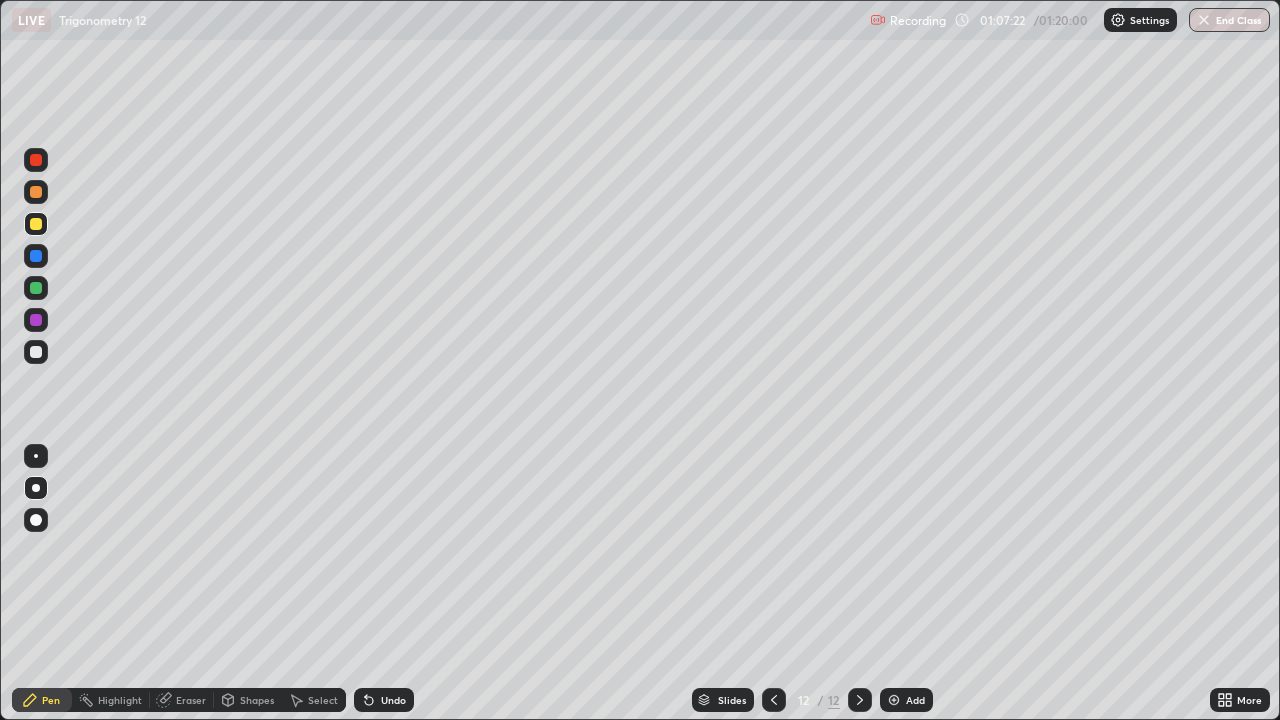 click at bounding box center [36, 352] 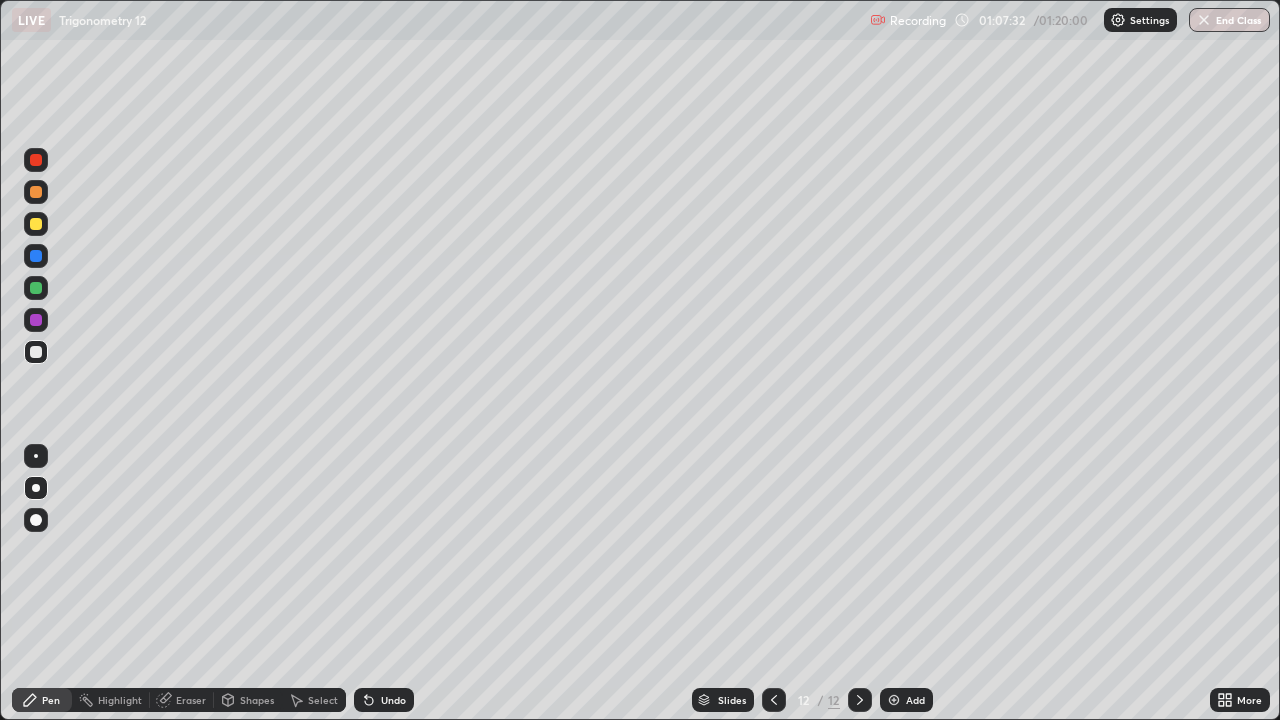 click on "Undo" at bounding box center (393, 700) 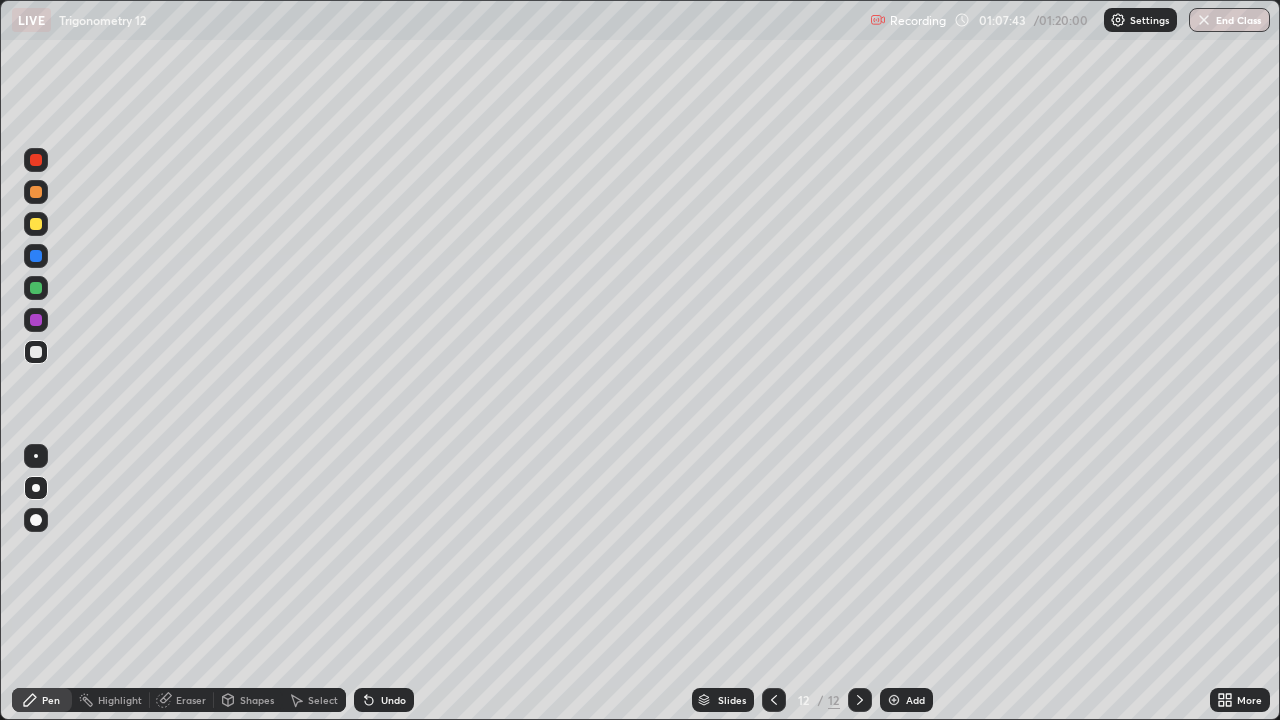 click at bounding box center (36, 320) 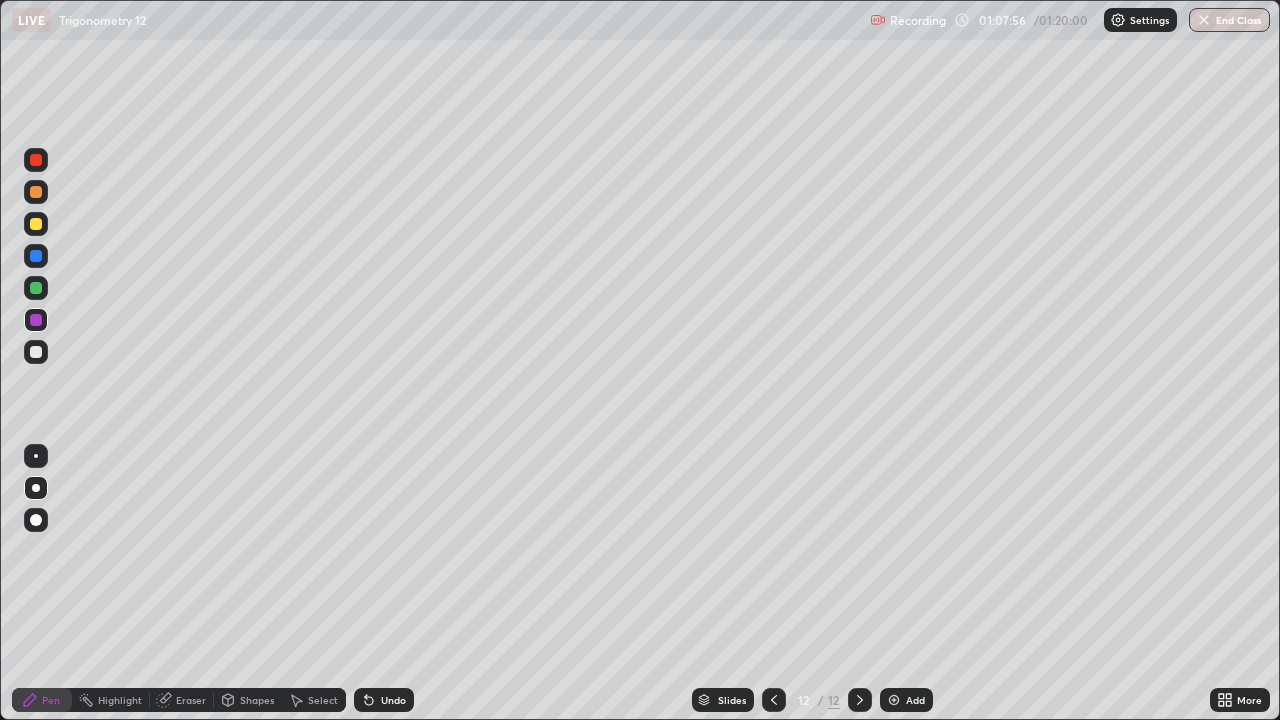 click at bounding box center (36, 352) 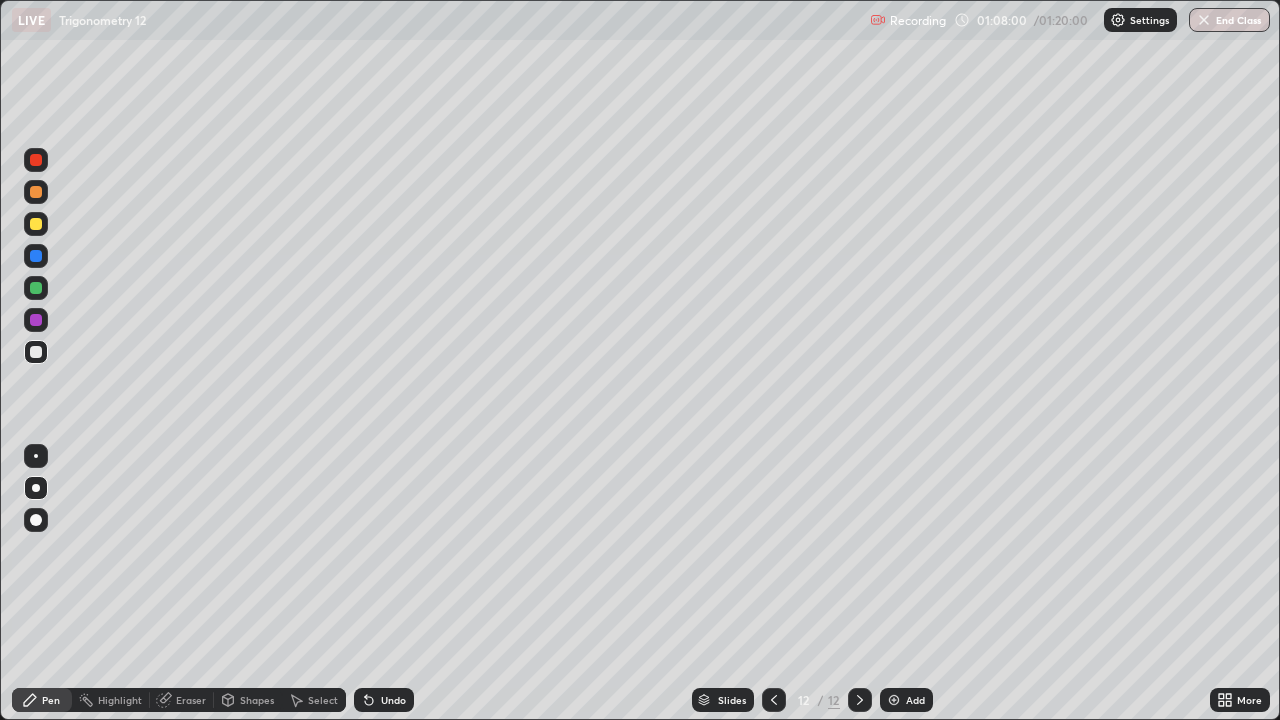 click on "Undo" at bounding box center [393, 700] 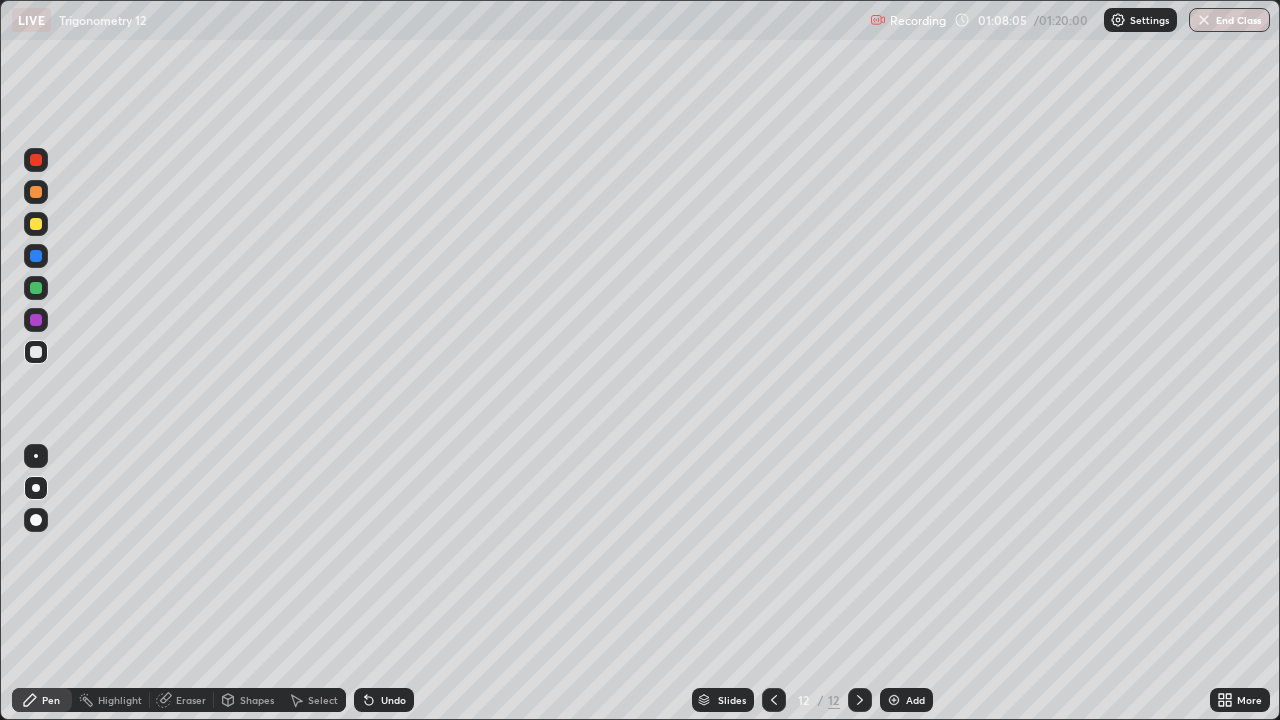 click on "Eraser" at bounding box center [191, 700] 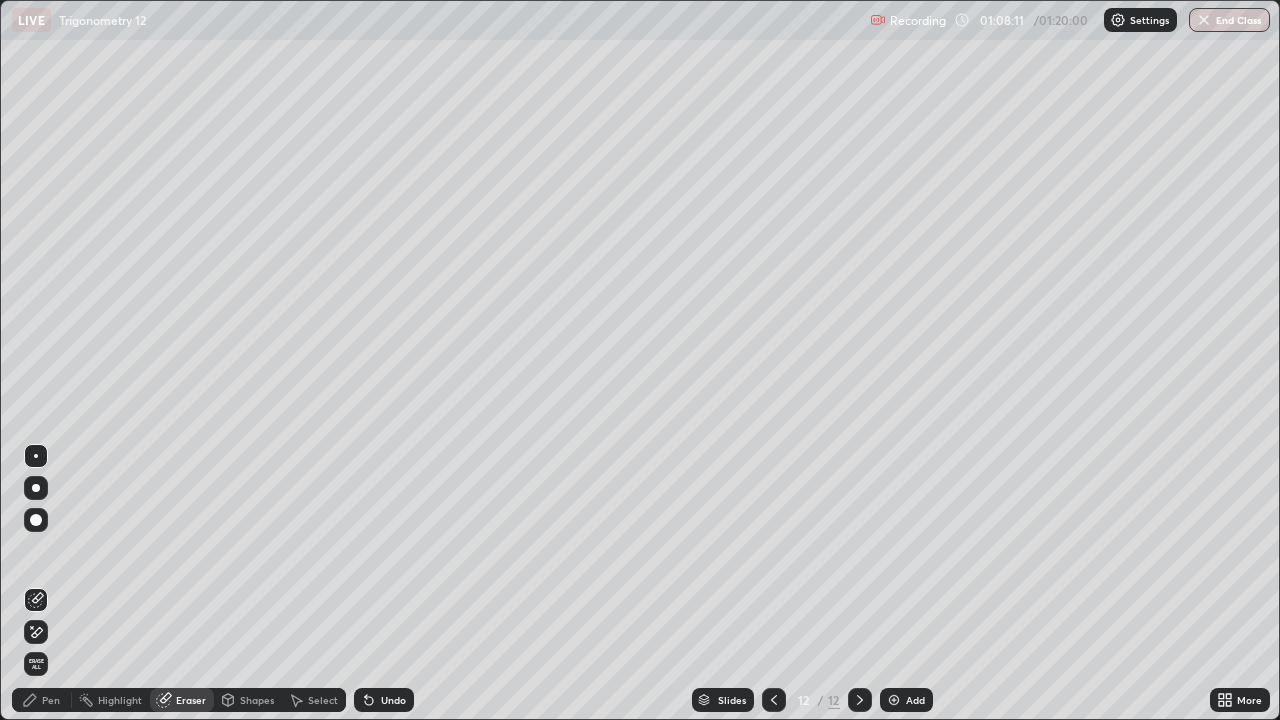 click on "Undo" at bounding box center [393, 700] 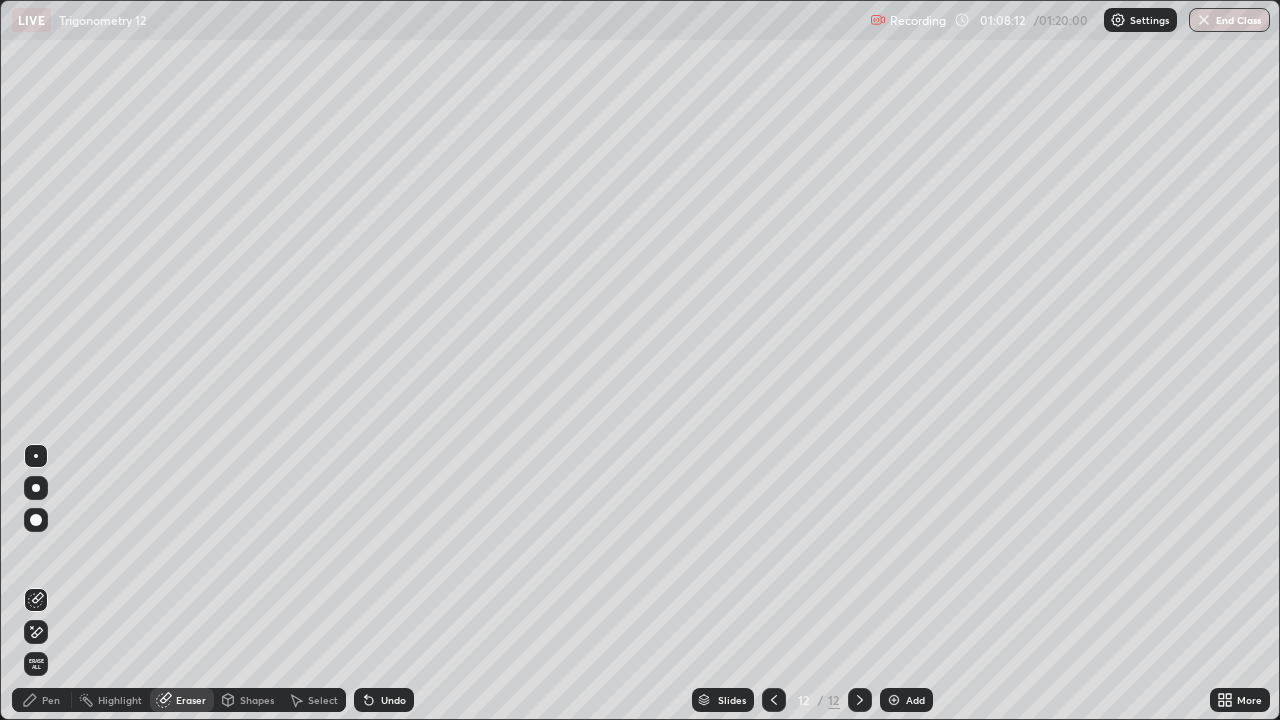 click on "Pen" at bounding box center (51, 700) 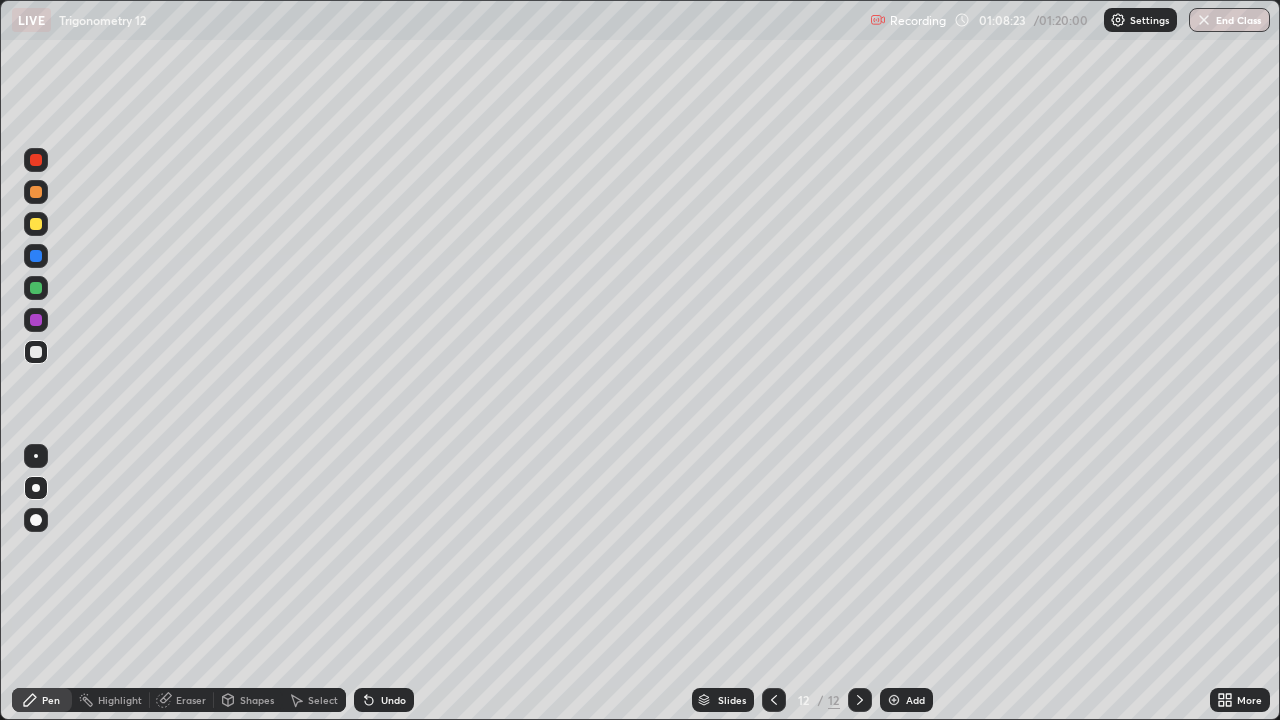 click at bounding box center (36, 320) 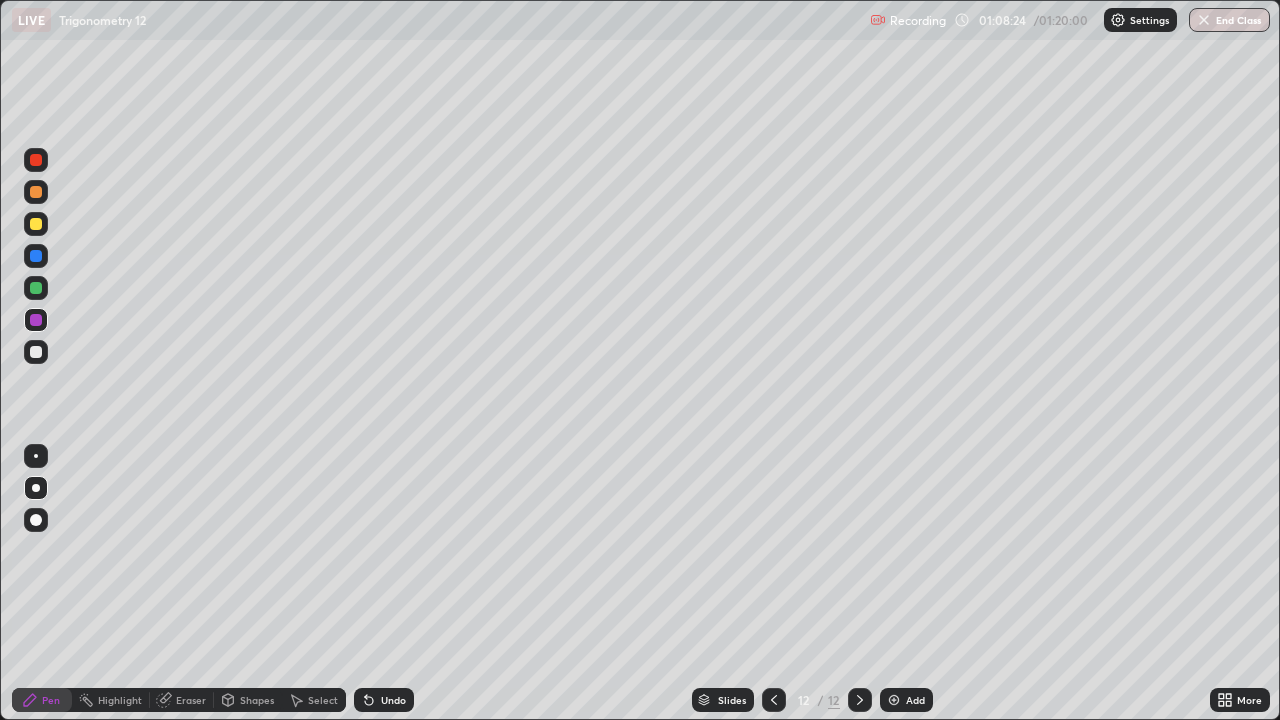 click at bounding box center (36, 160) 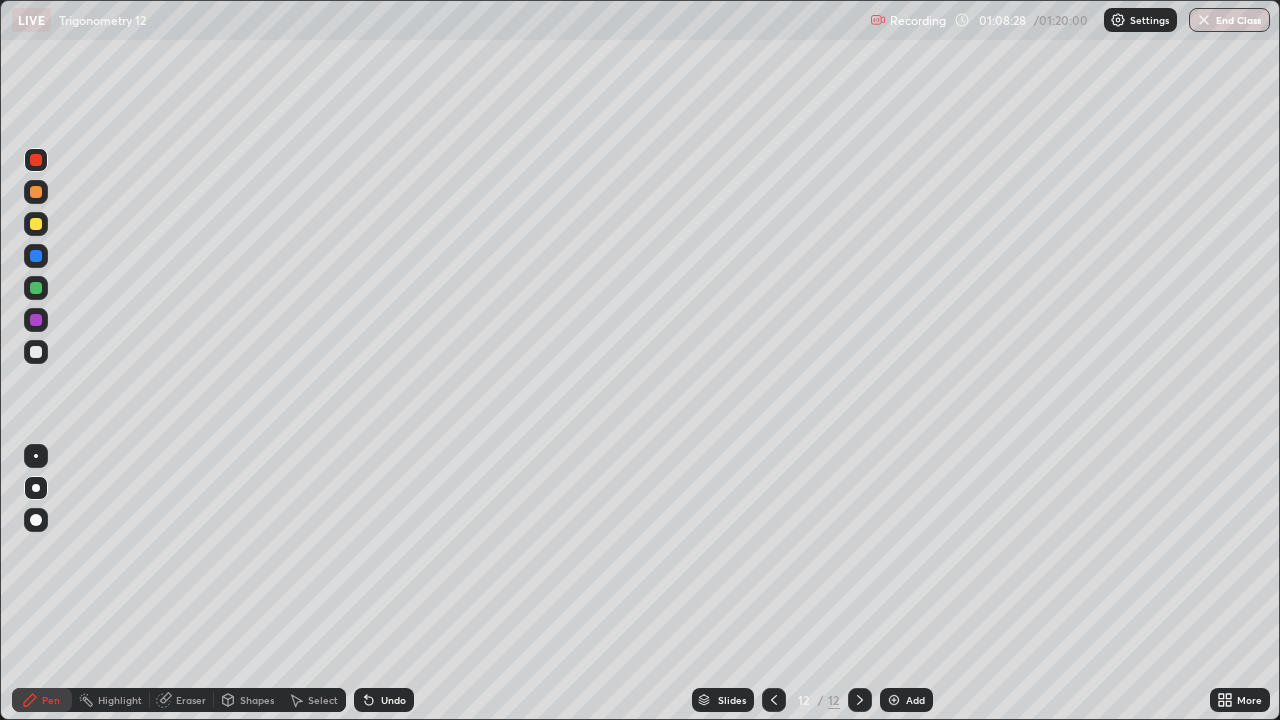 click at bounding box center (36, 352) 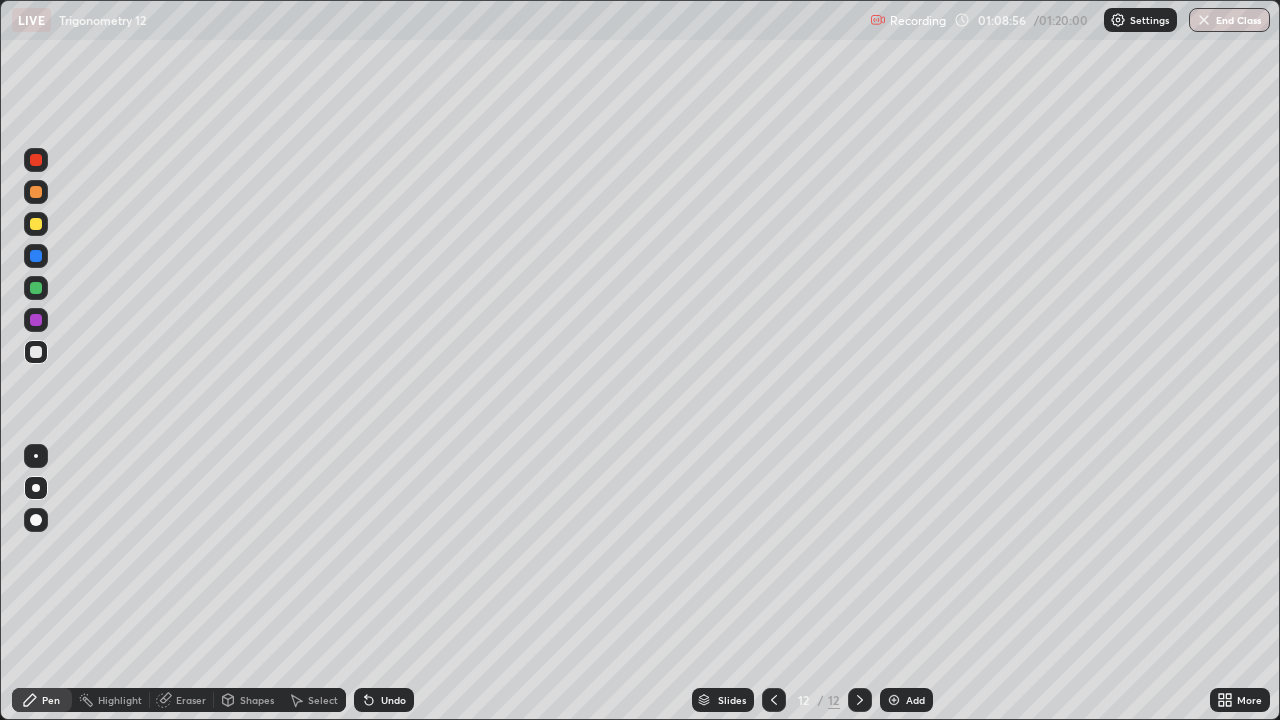 click at bounding box center [36, 160] 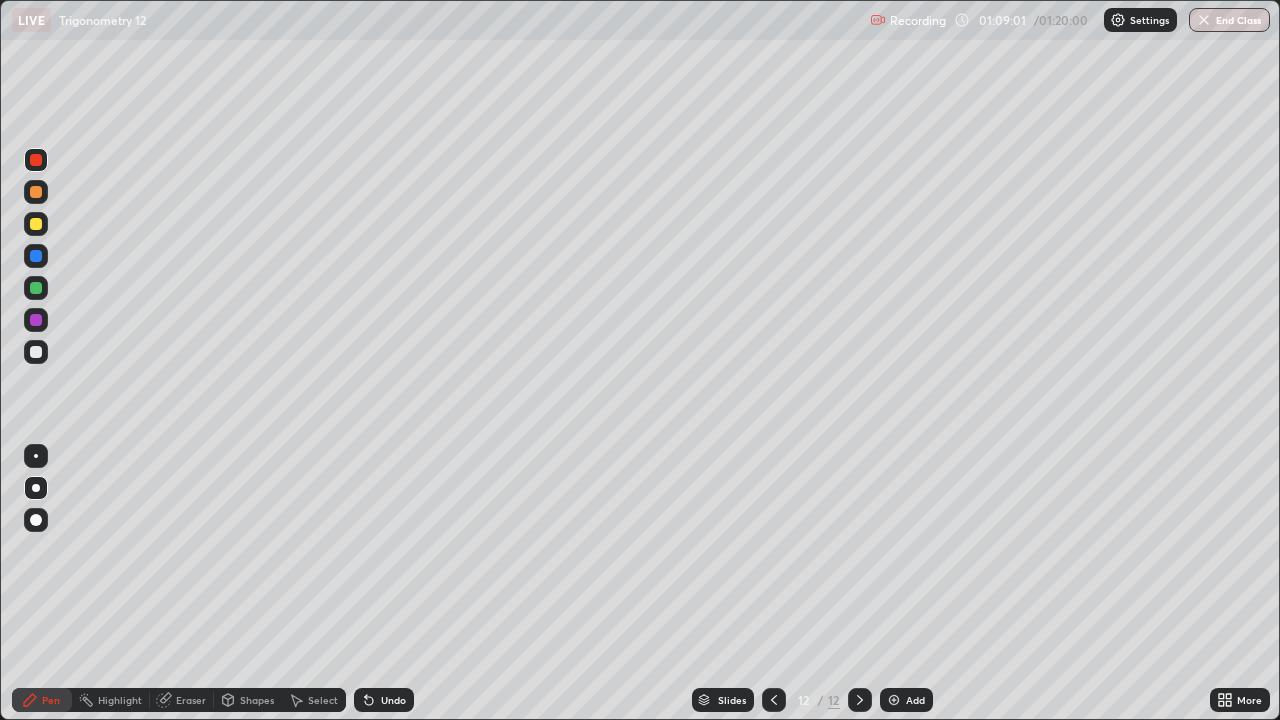 click at bounding box center [36, 352] 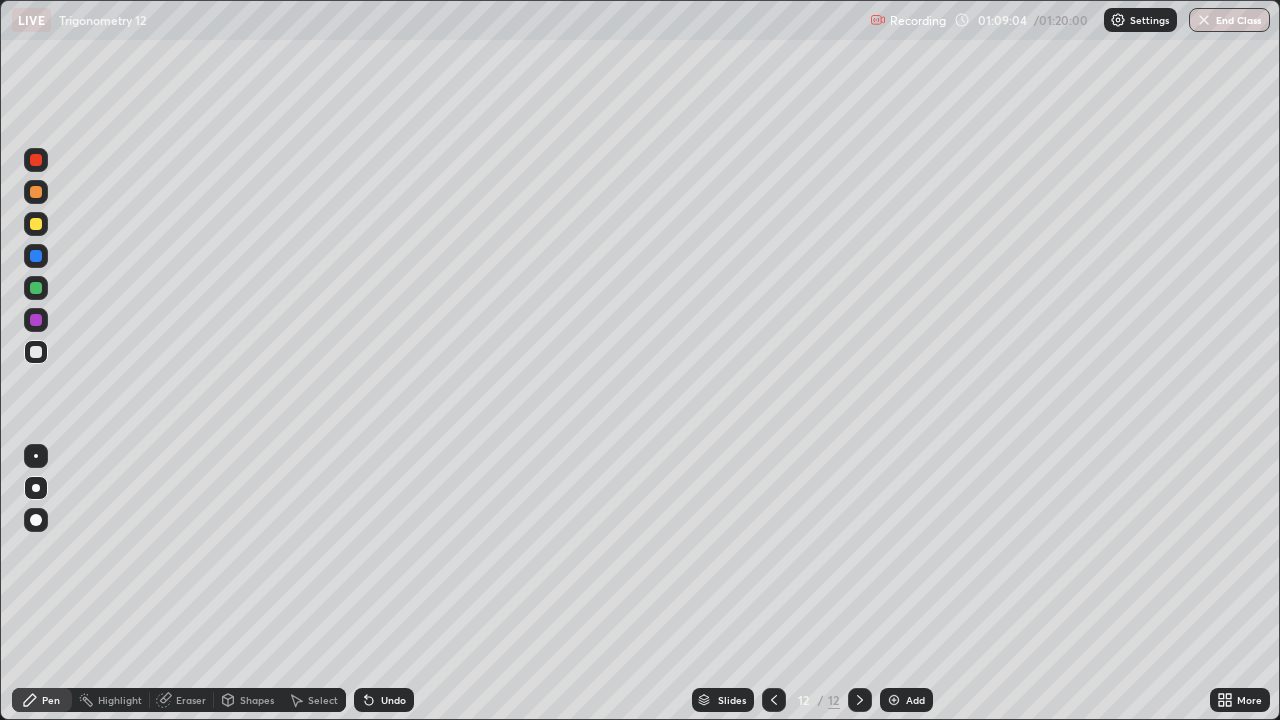 click at bounding box center (36, 160) 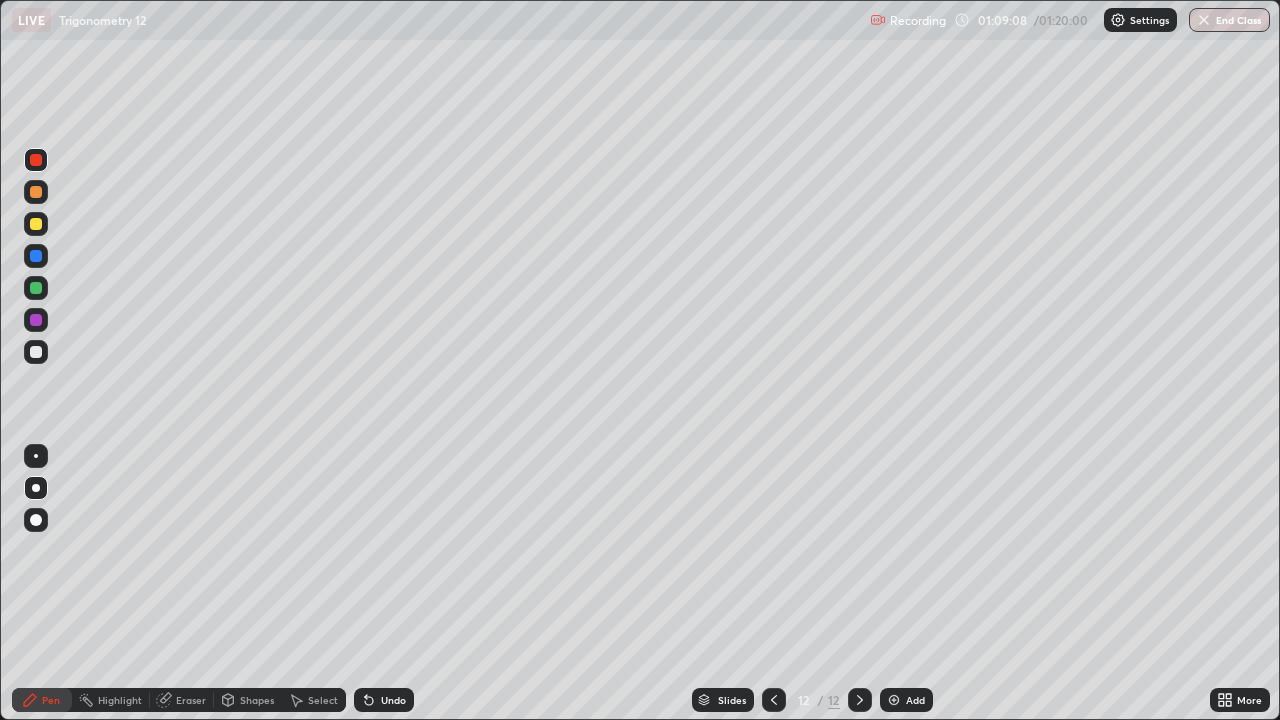 click on "Undo" at bounding box center [393, 700] 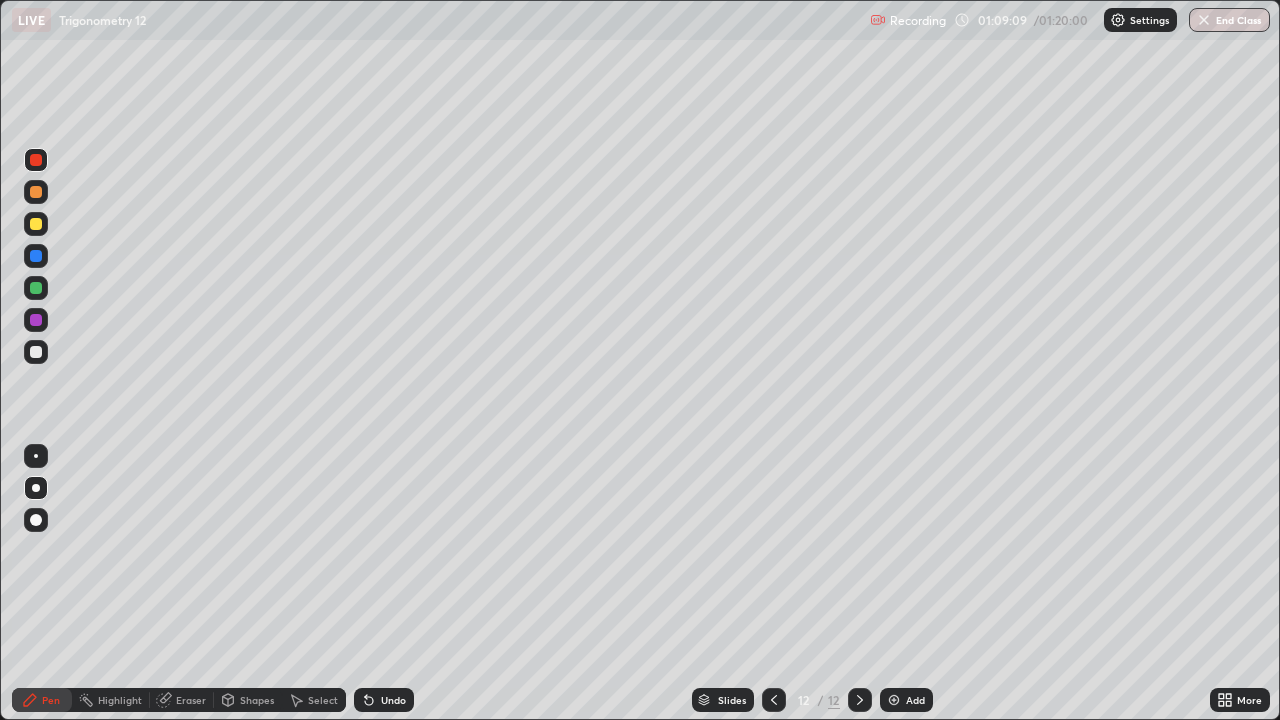 click on "Undo" at bounding box center [384, 700] 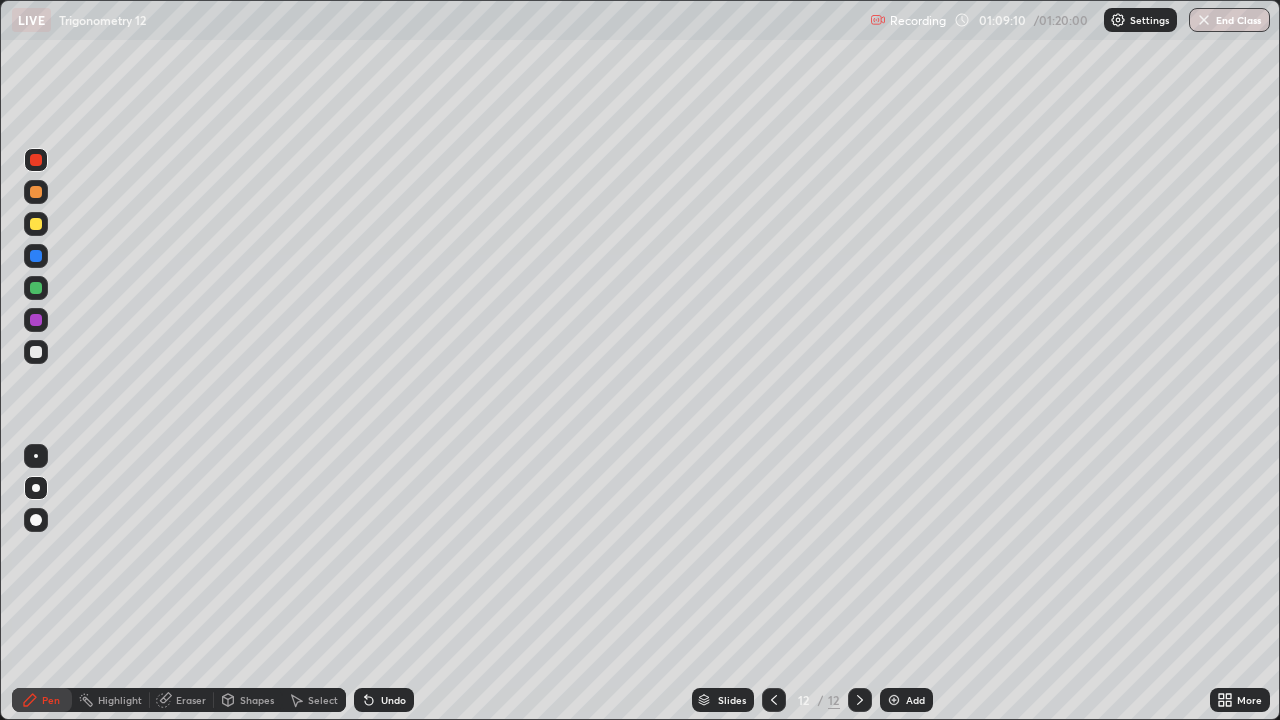 click on "Undo" at bounding box center (384, 700) 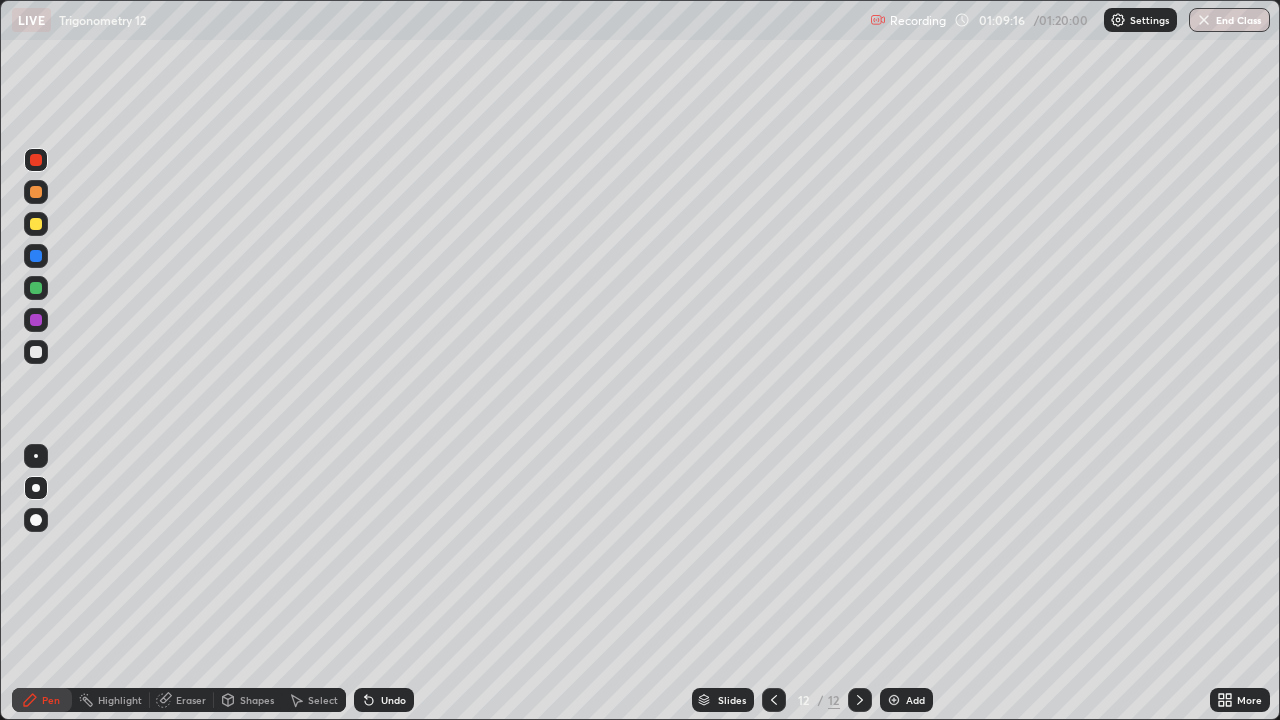 click on "Highlight" at bounding box center [120, 700] 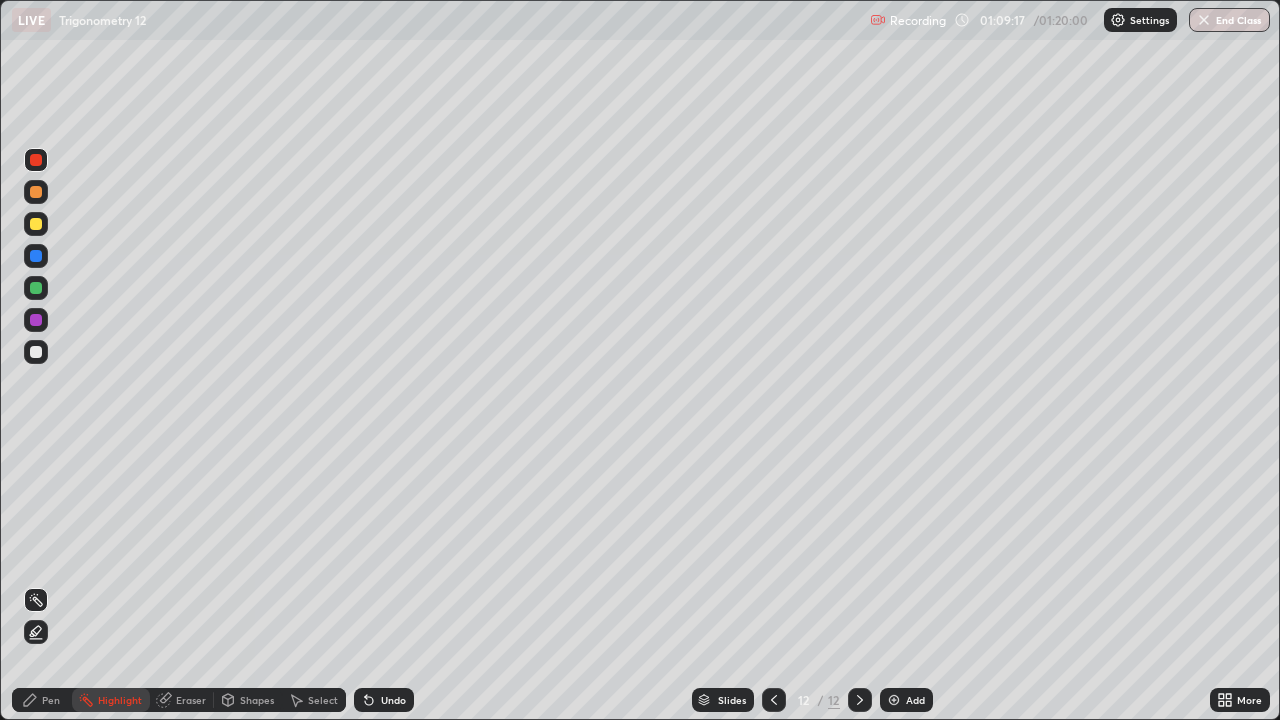 click on "Pen" at bounding box center [51, 700] 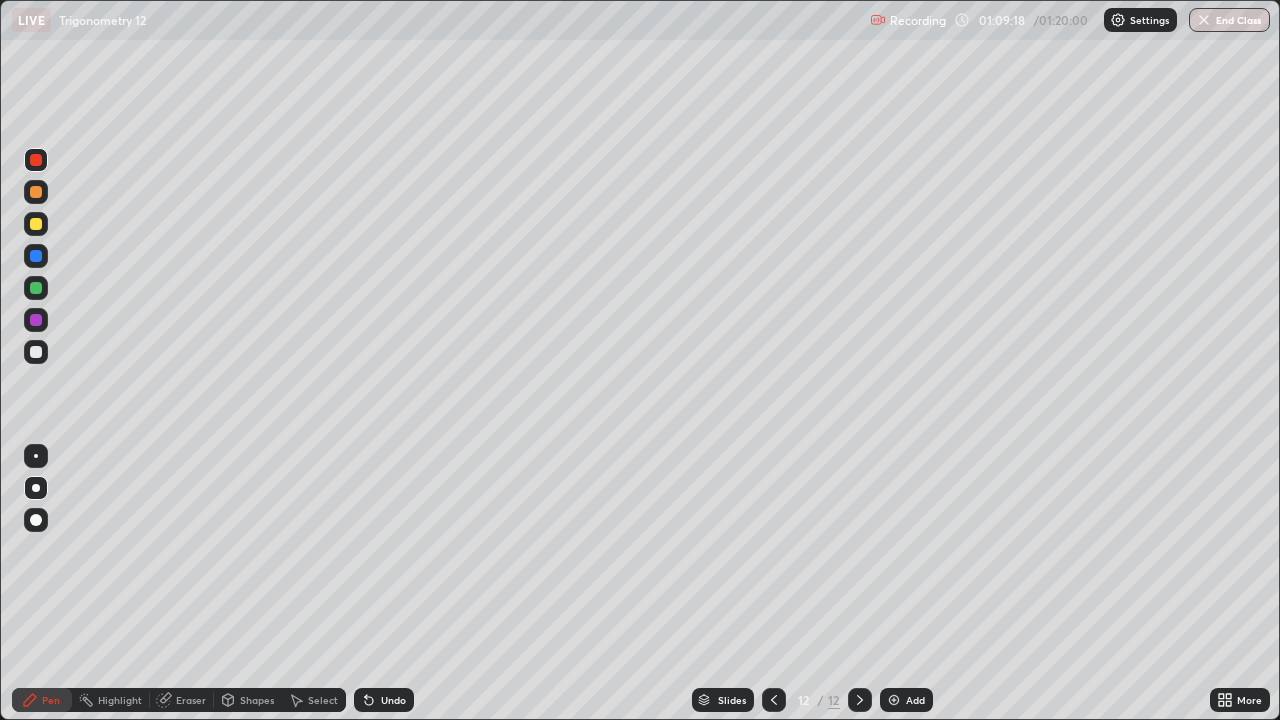 click at bounding box center (36, 352) 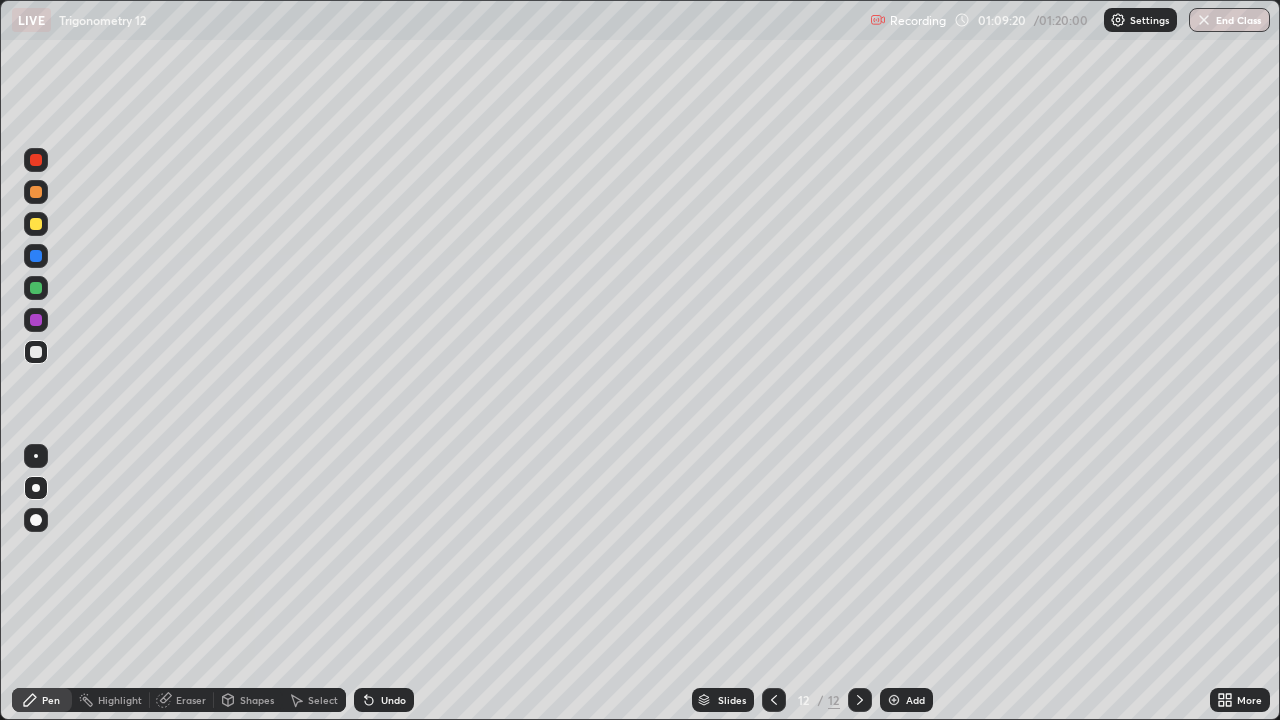 click at bounding box center [36, 488] 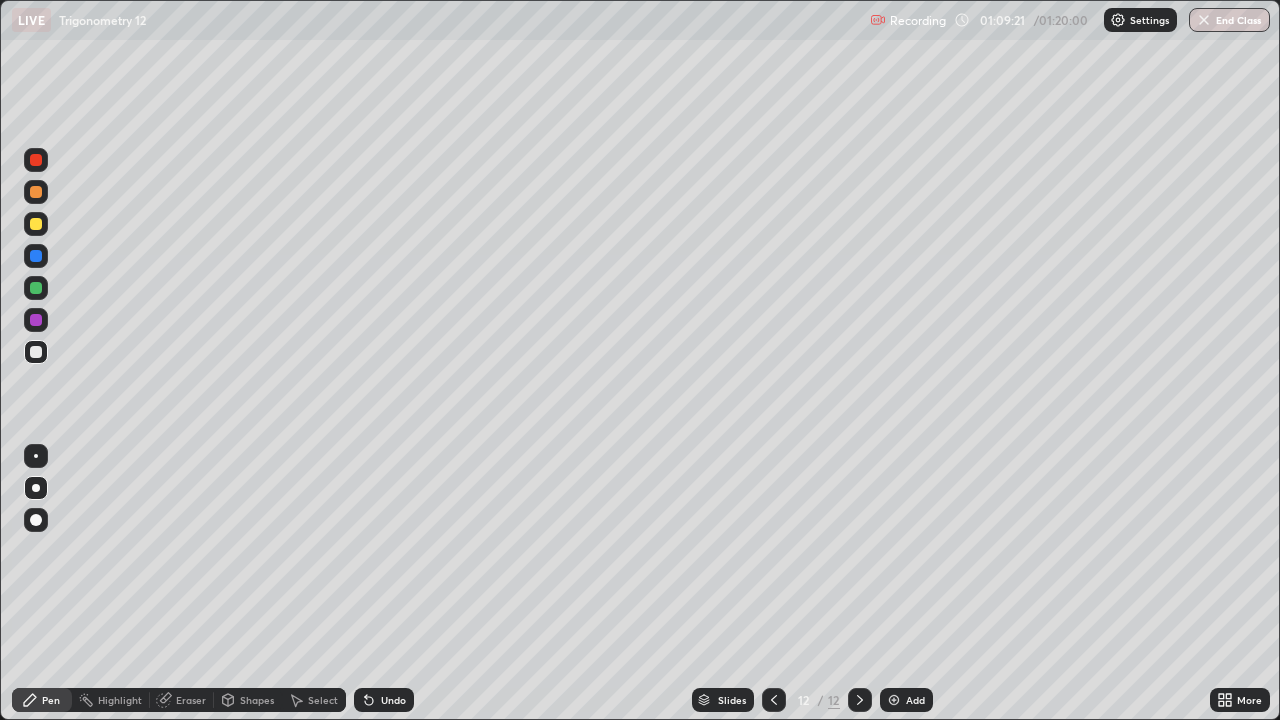 click at bounding box center [36, 456] 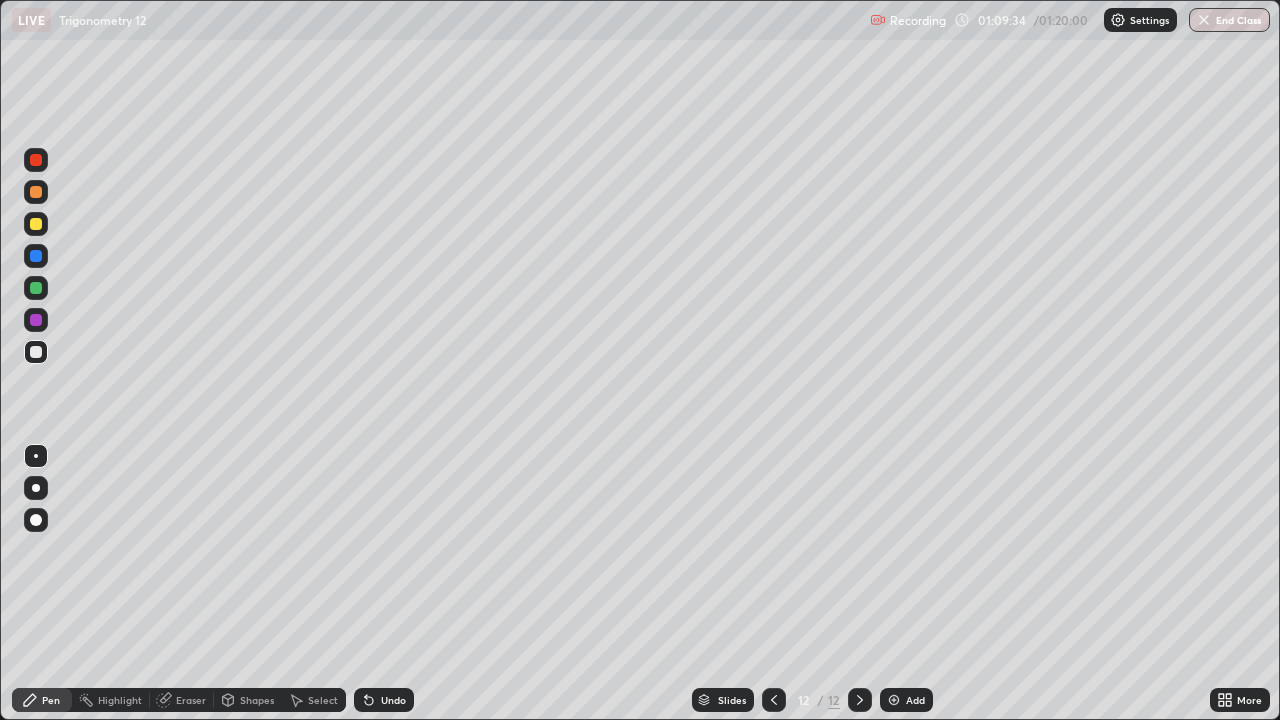 click on "Undo" at bounding box center (393, 700) 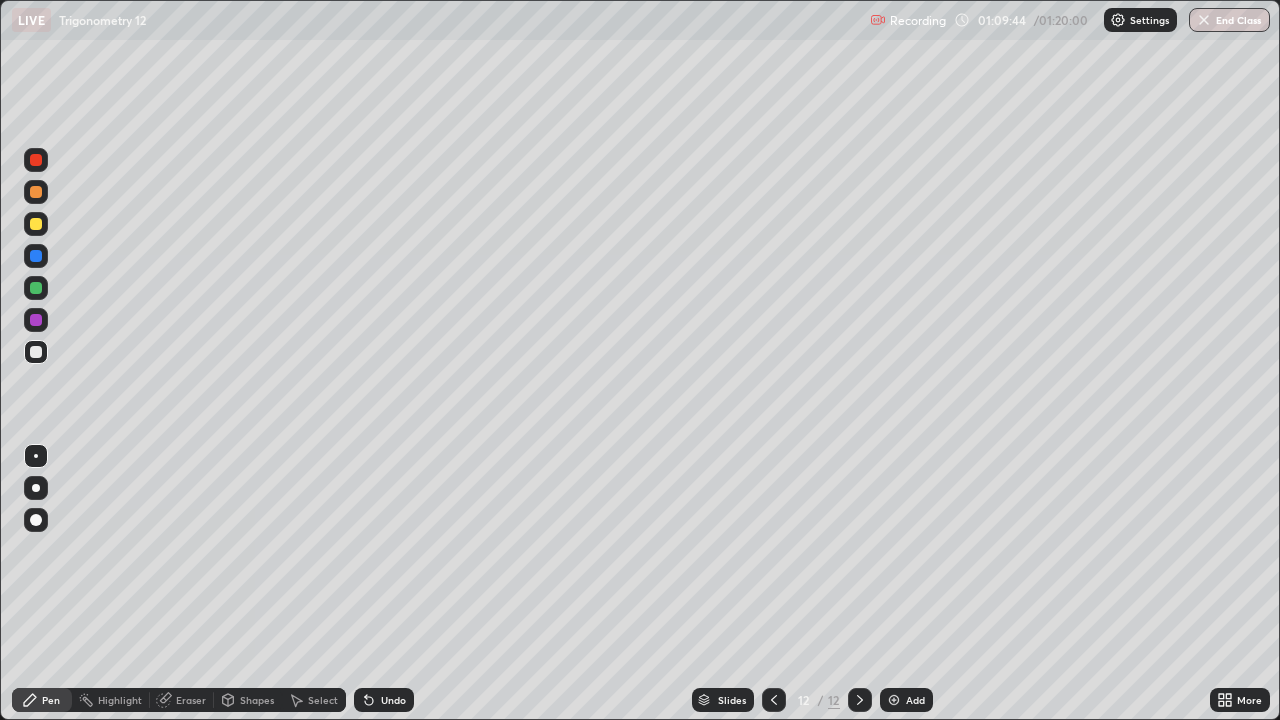 click at bounding box center [36, 320] 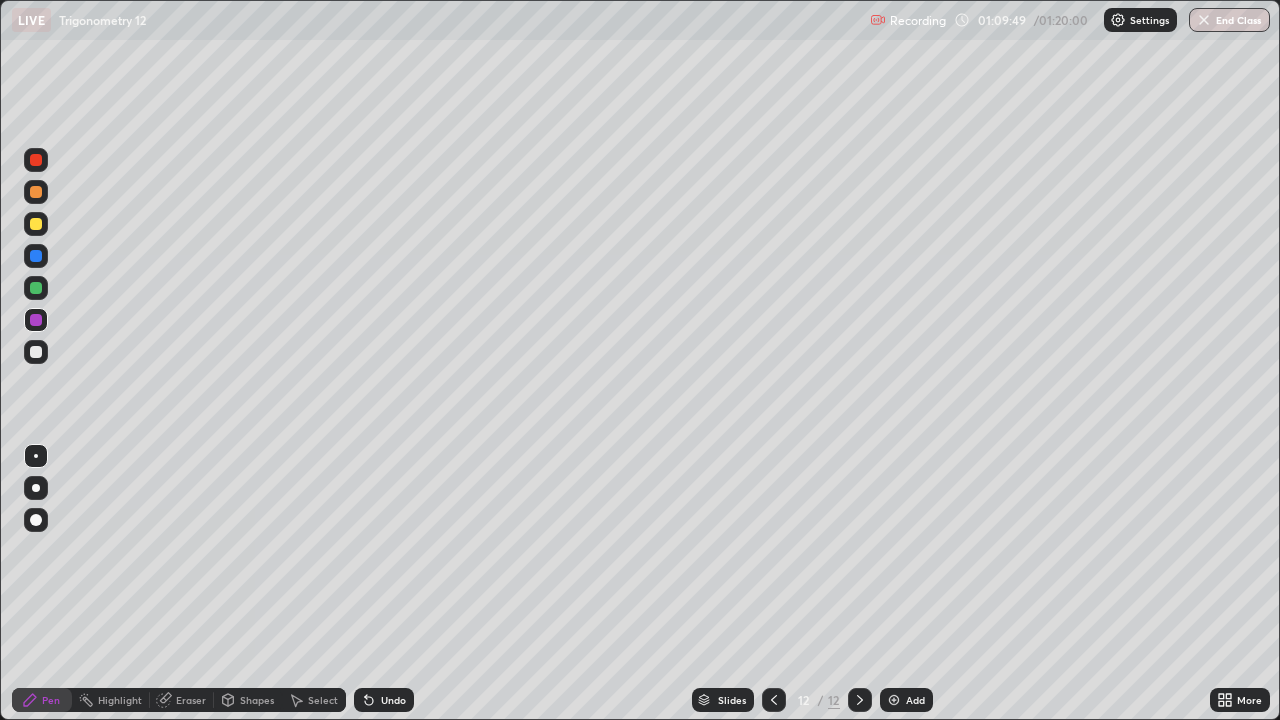 click at bounding box center [36, 352] 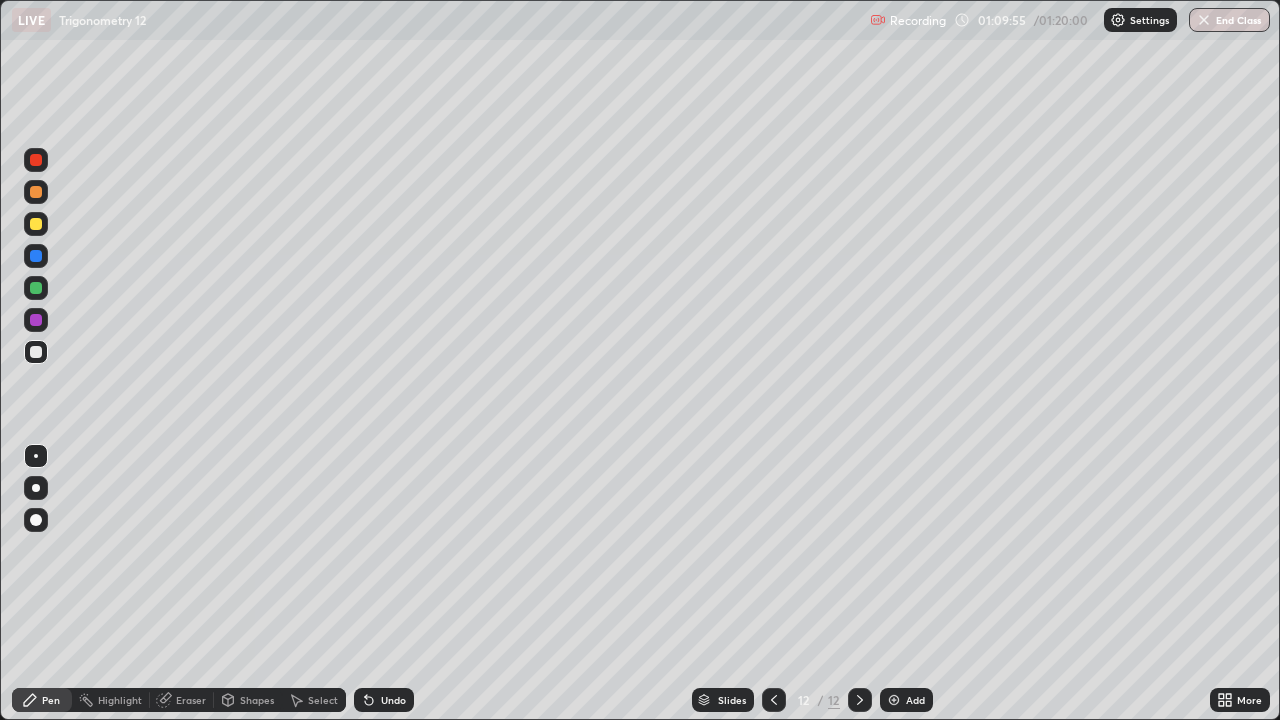 click at bounding box center (36, 160) 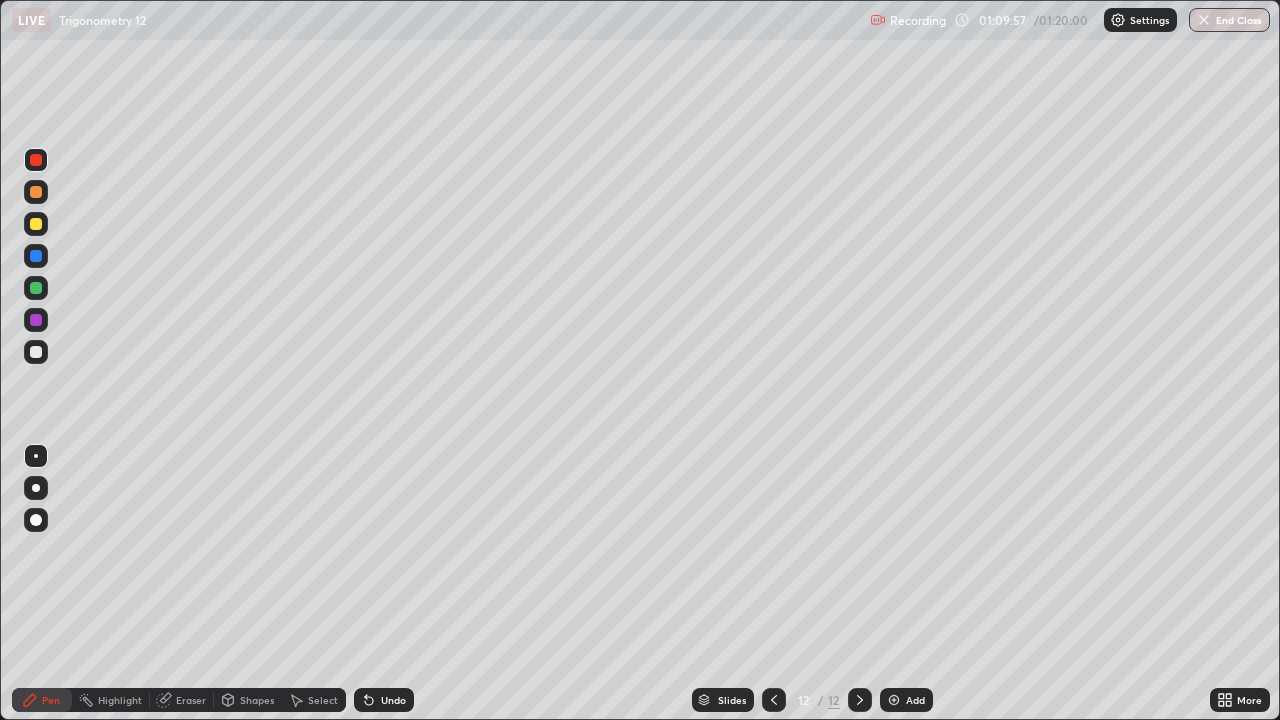 click at bounding box center (36, 320) 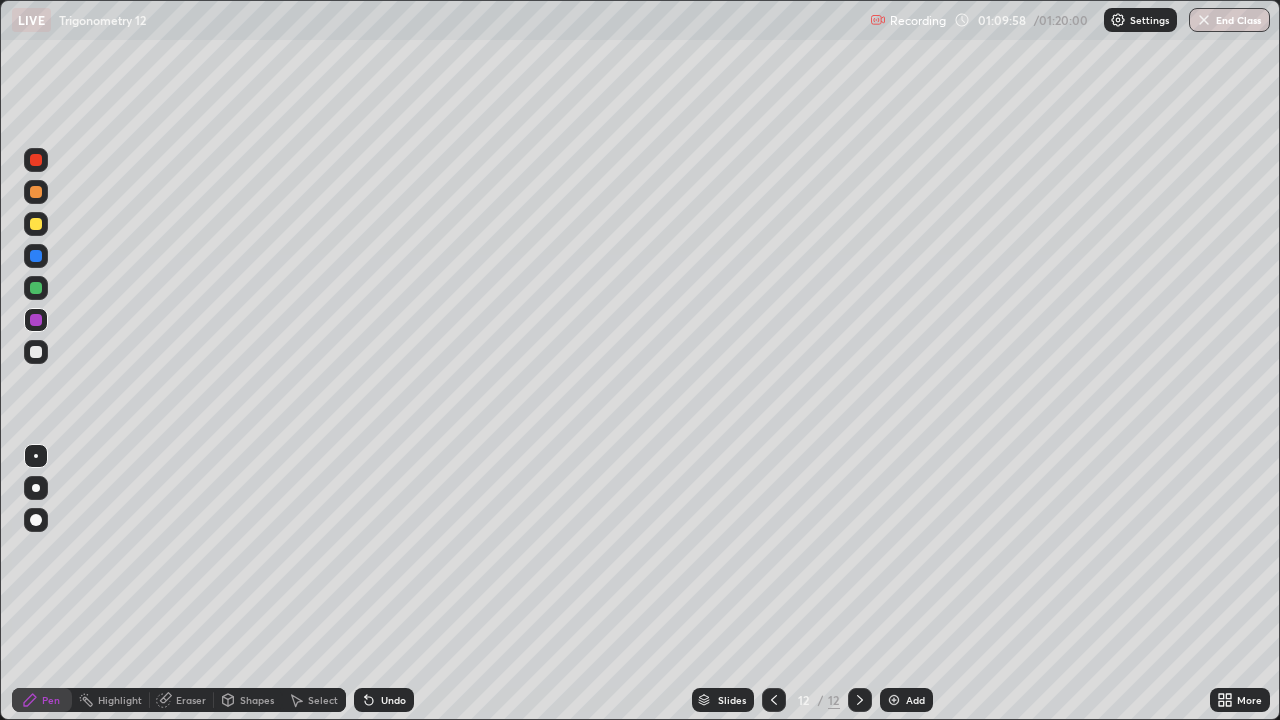click at bounding box center [36, 160] 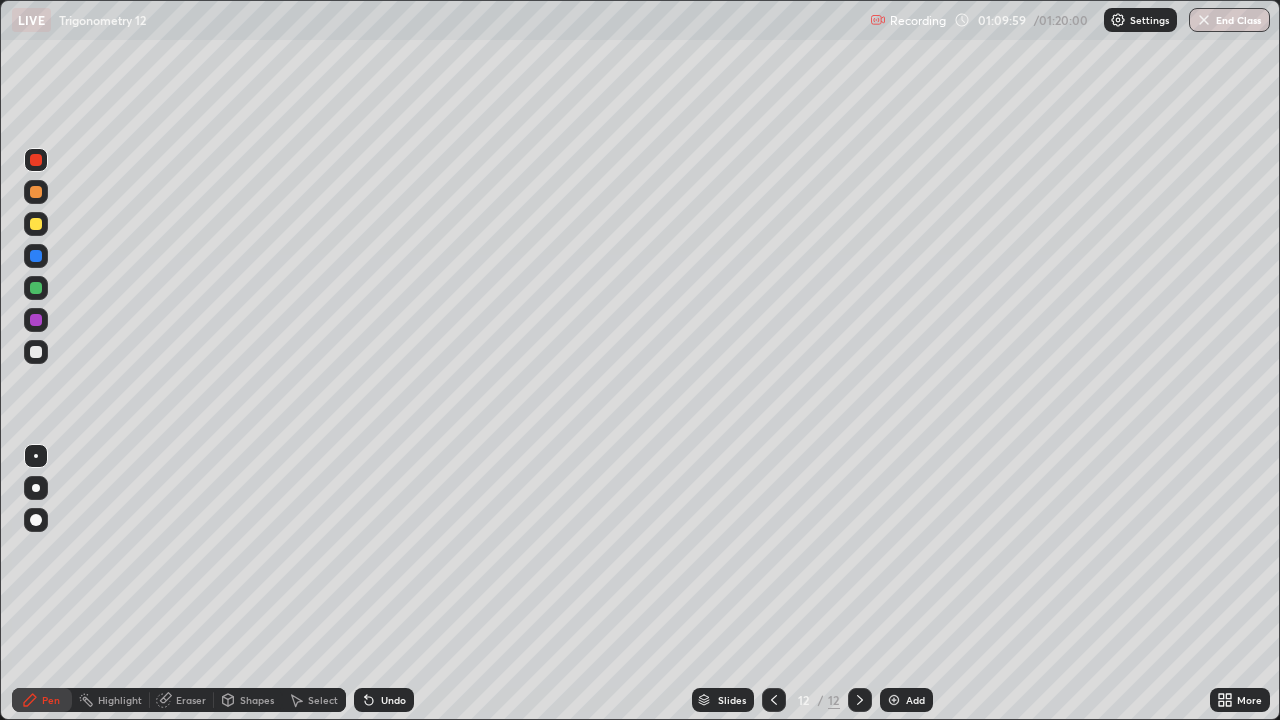click at bounding box center [36, 520] 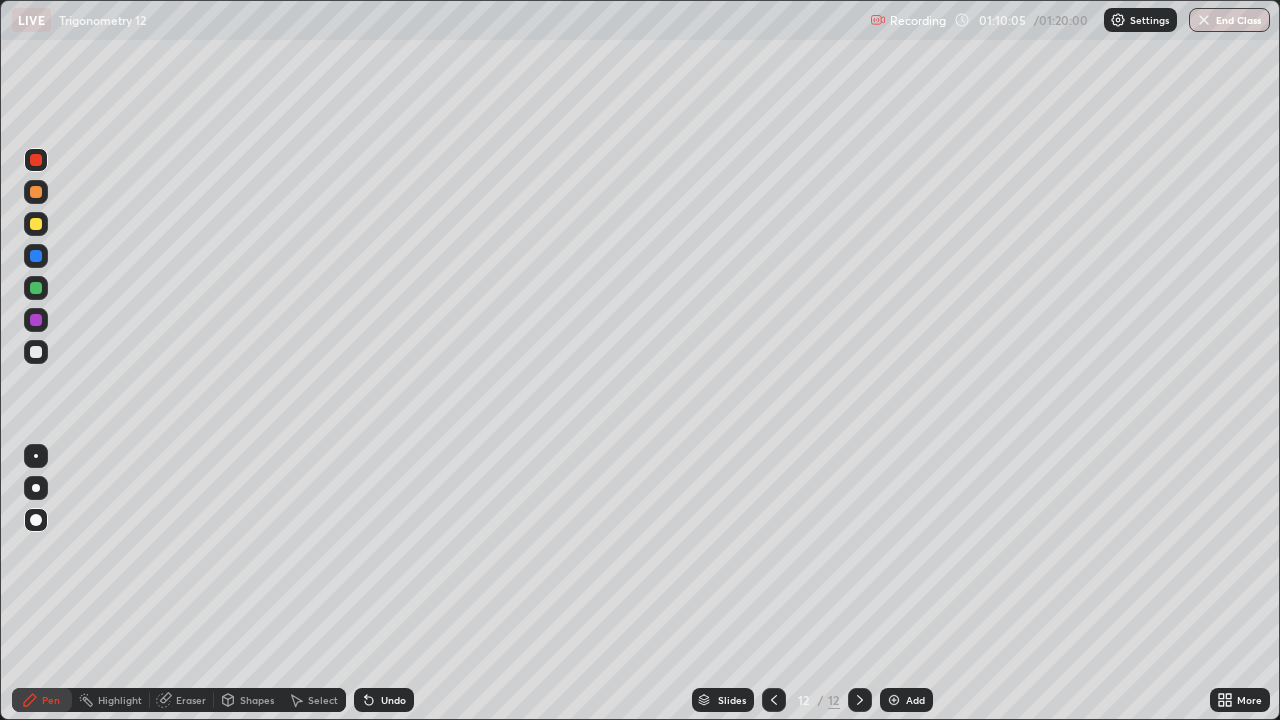click at bounding box center (36, 320) 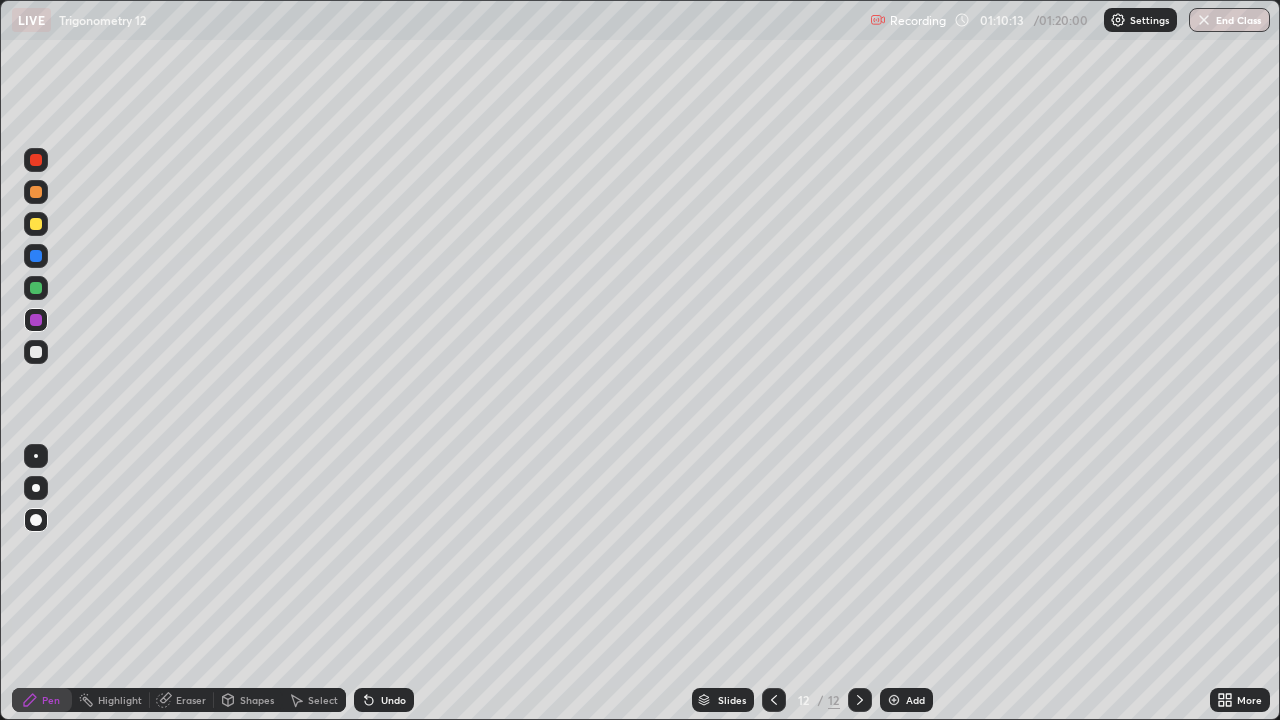 click at bounding box center (36, 488) 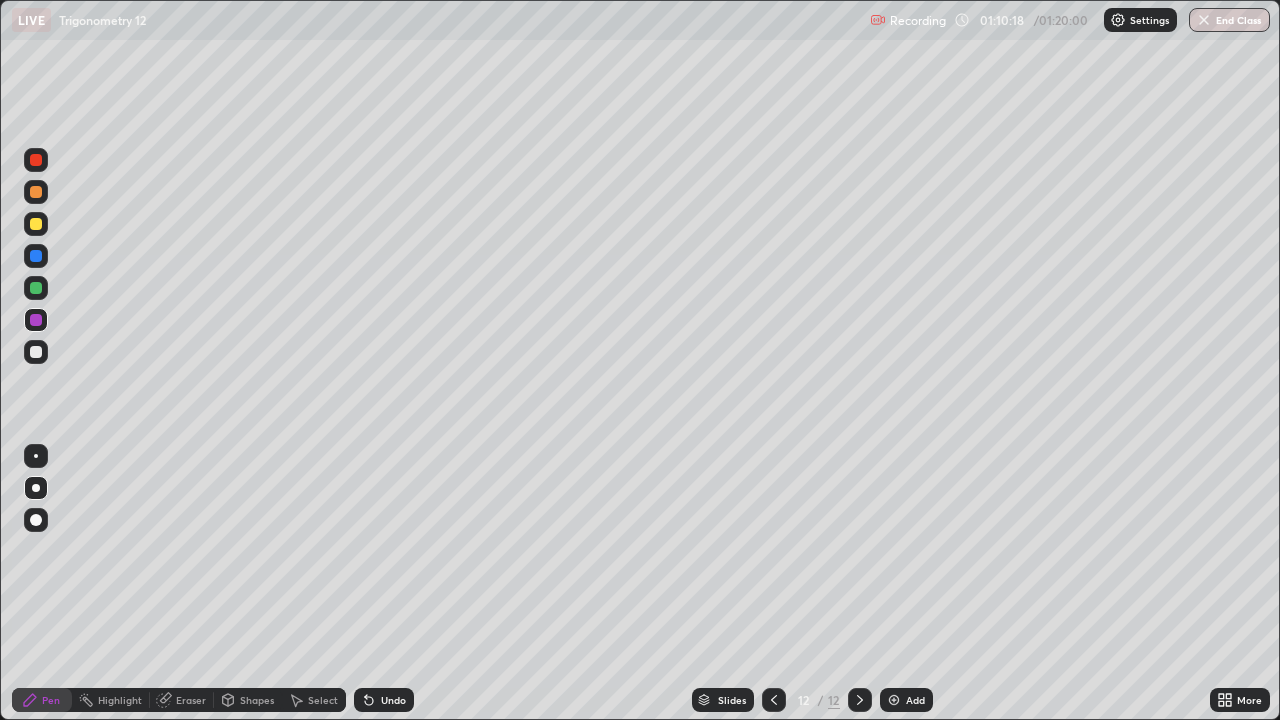 click at bounding box center [36, 352] 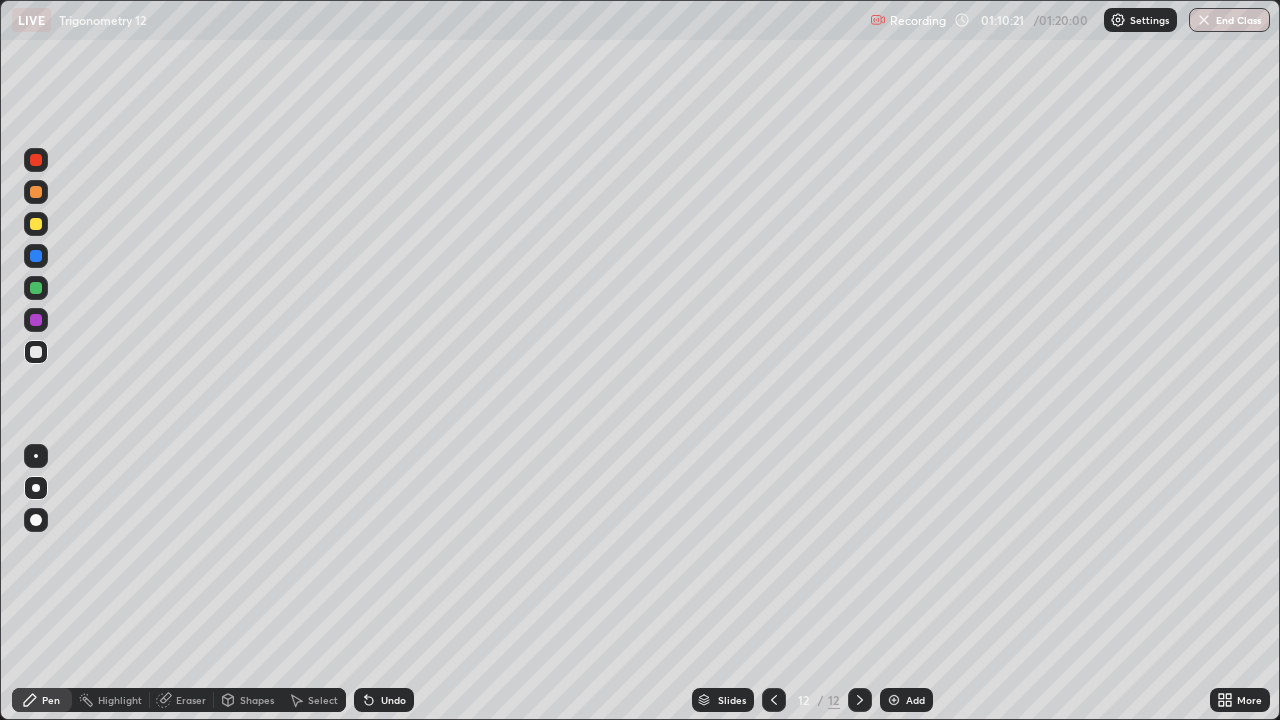 click at bounding box center [36, 352] 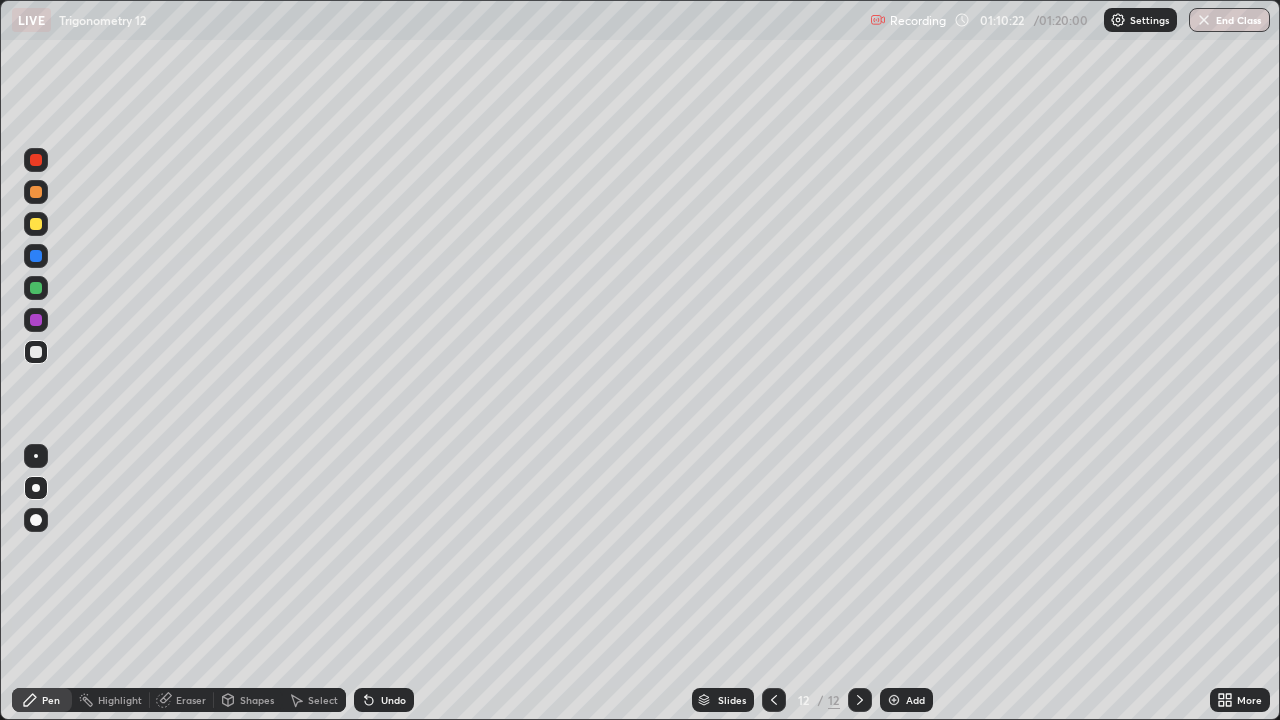 click at bounding box center (36, 288) 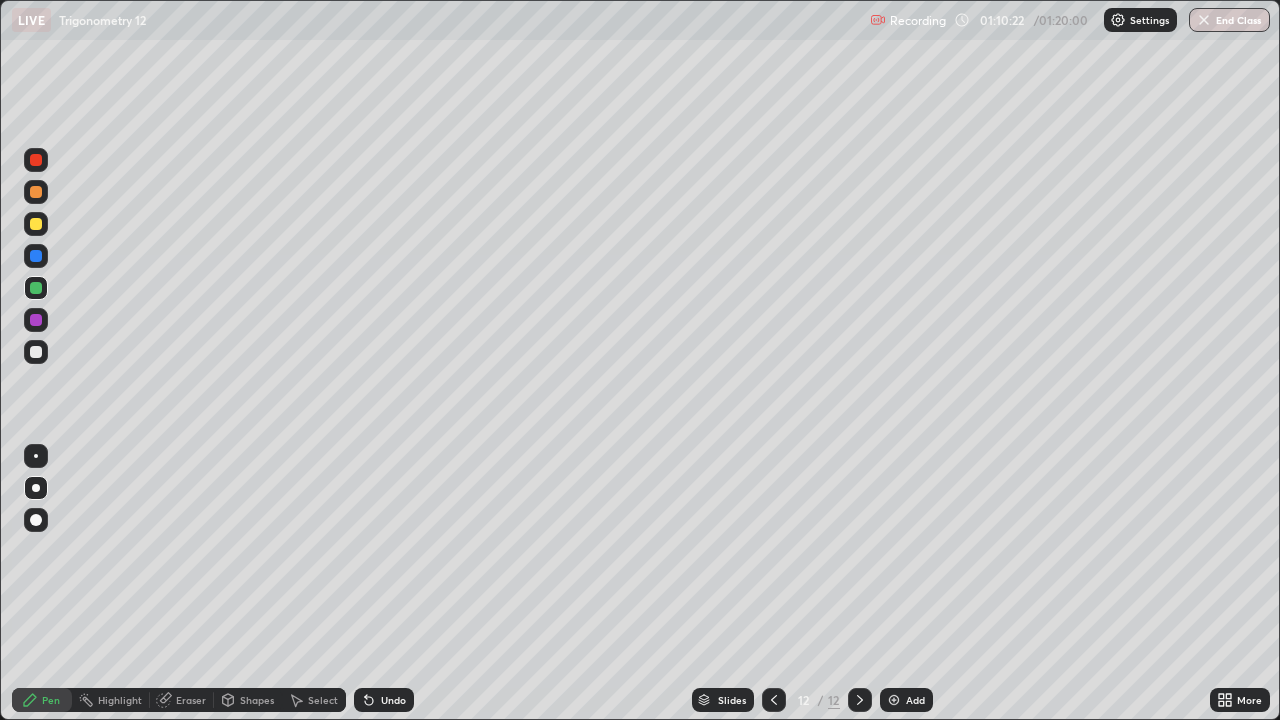 click at bounding box center [36, 160] 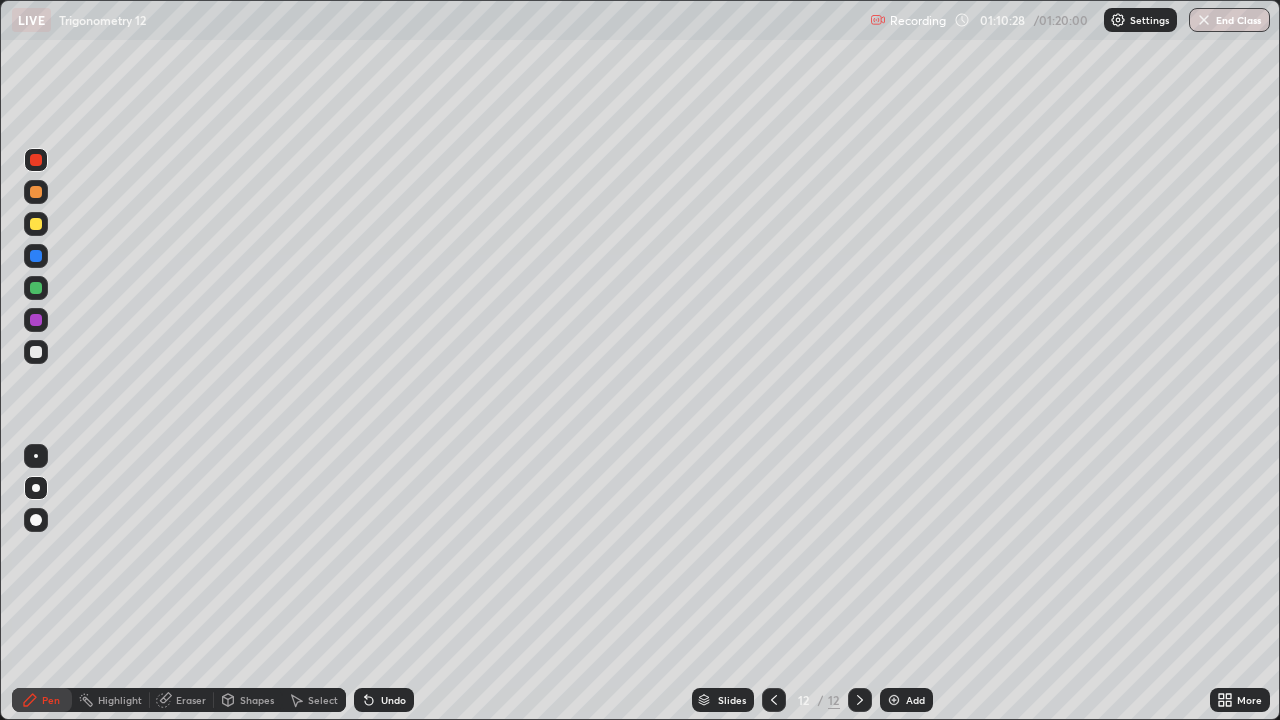 click on "Eraser" at bounding box center (191, 700) 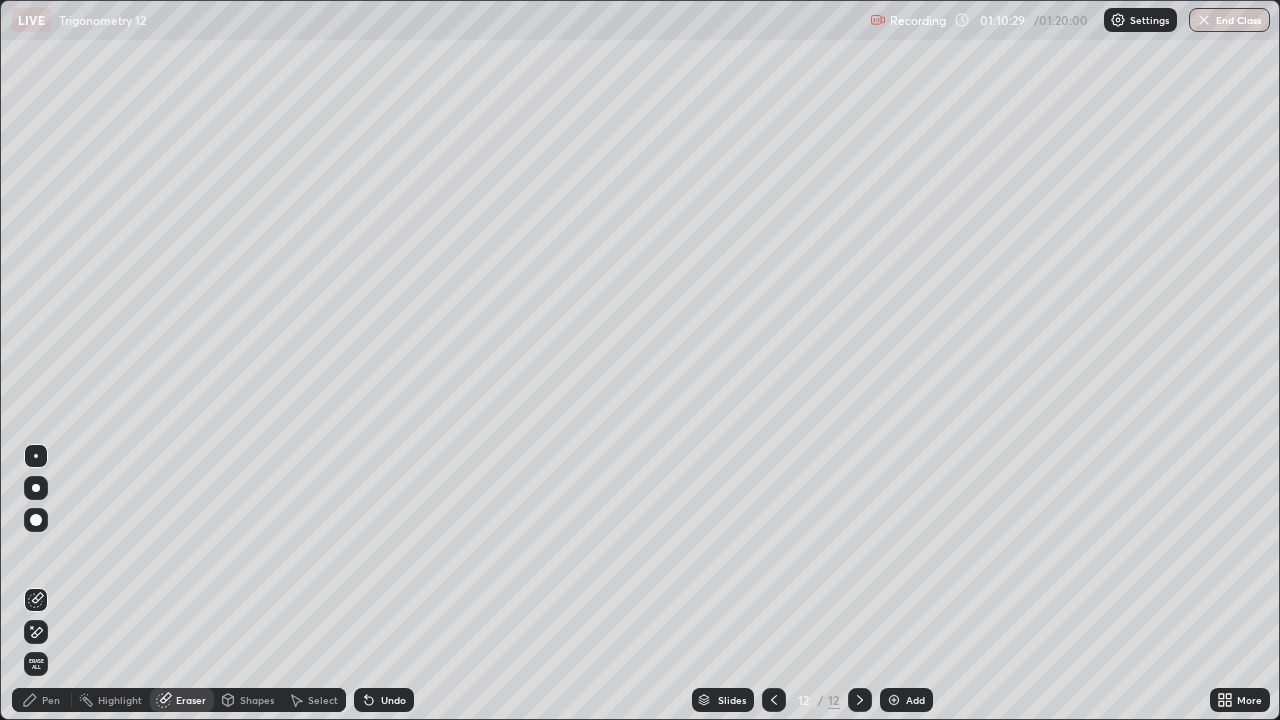 click on "Pen" at bounding box center (51, 700) 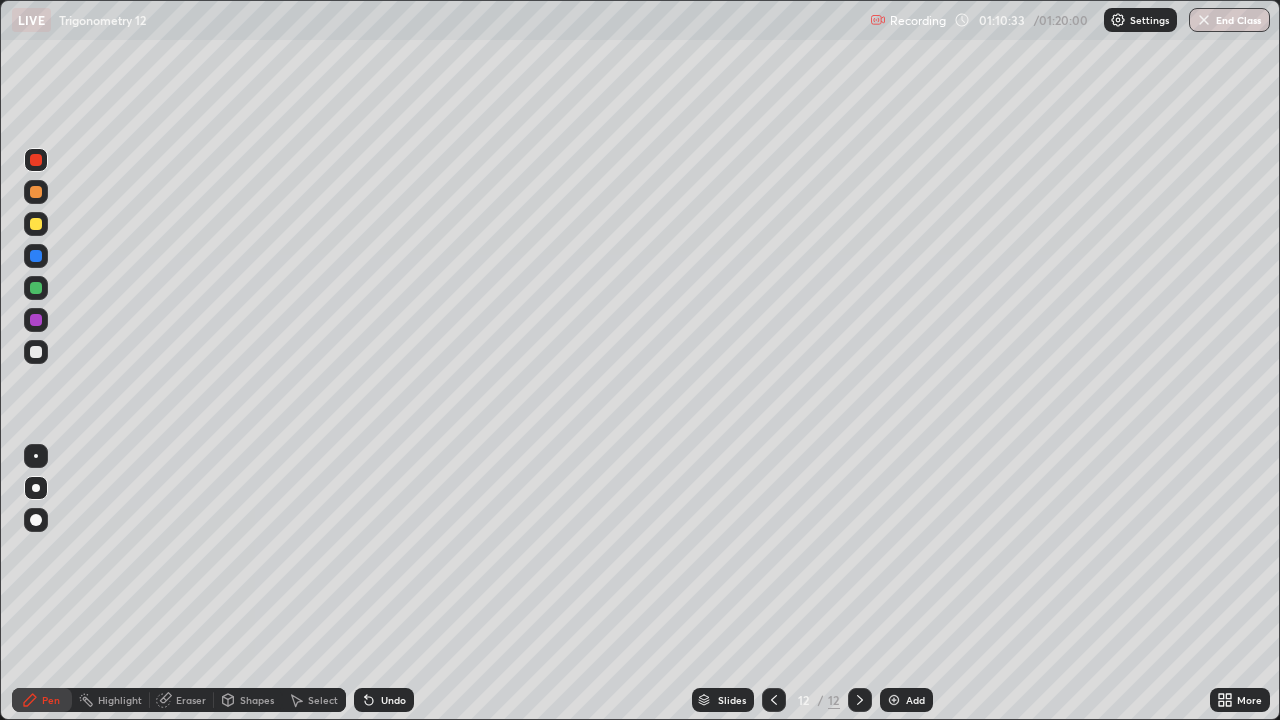 click on "Eraser" at bounding box center (191, 700) 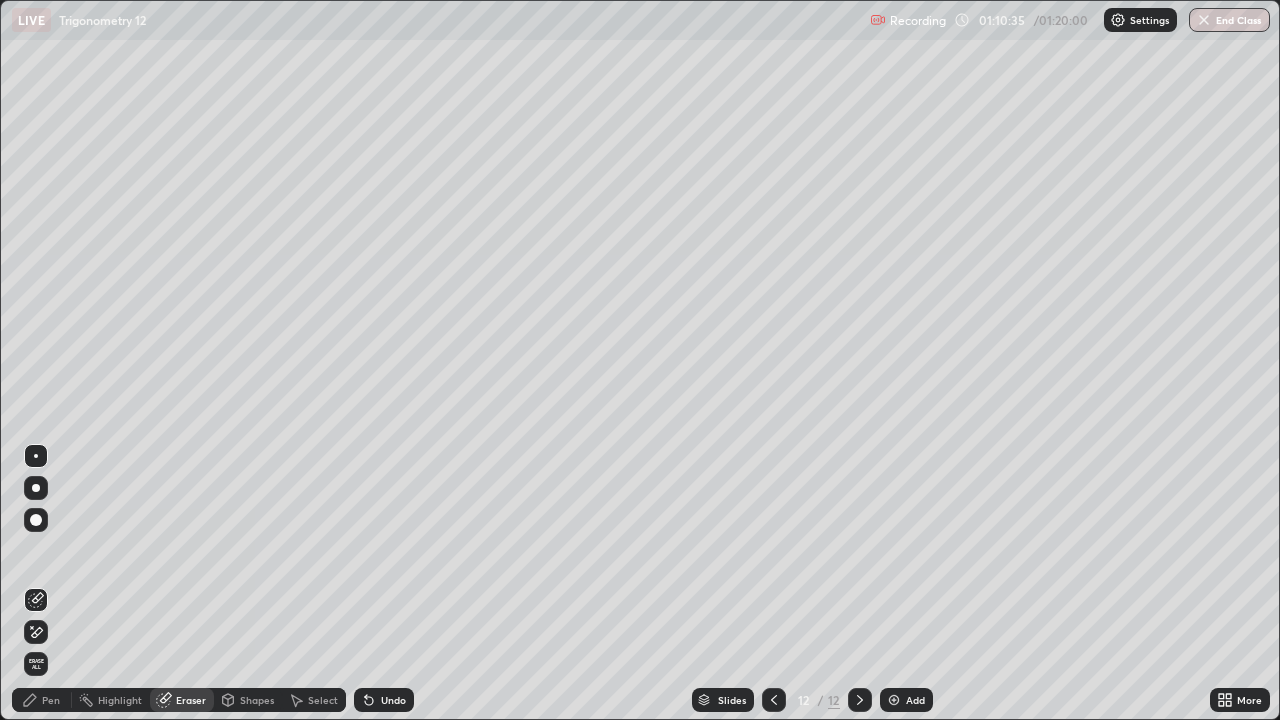 click on "Pen" at bounding box center [51, 700] 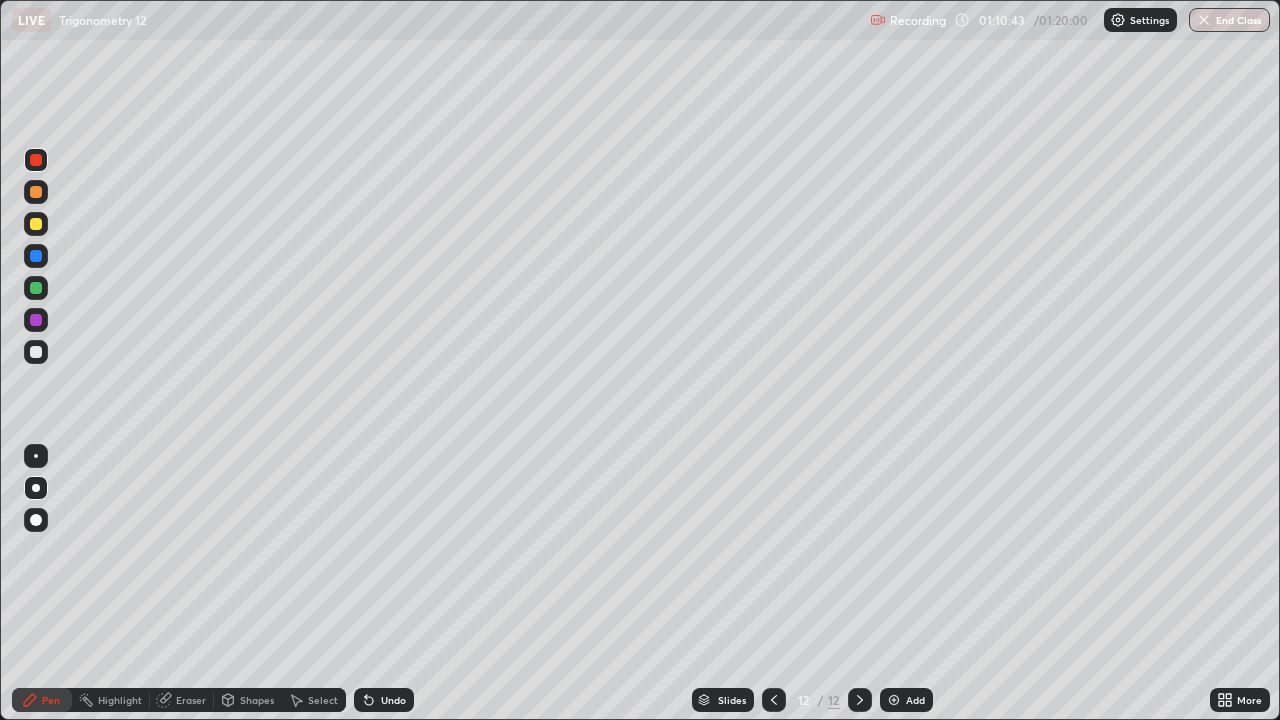 click at bounding box center [36, 352] 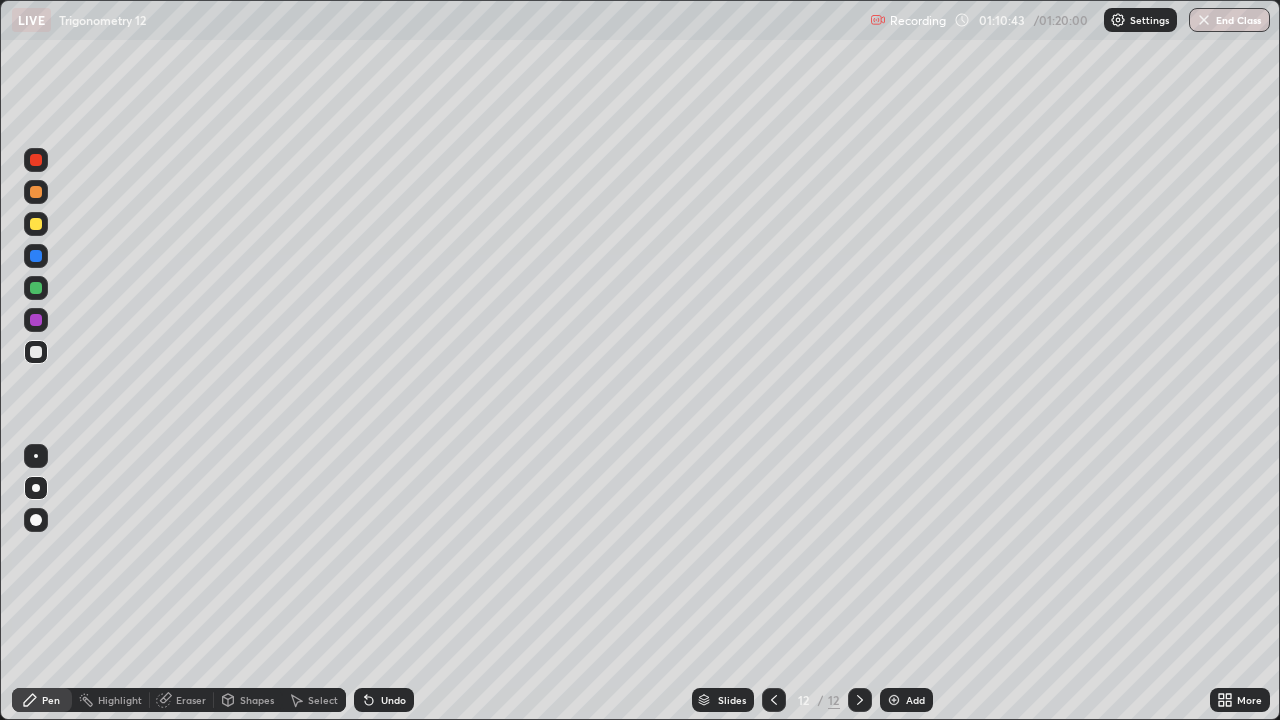 click at bounding box center (36, 456) 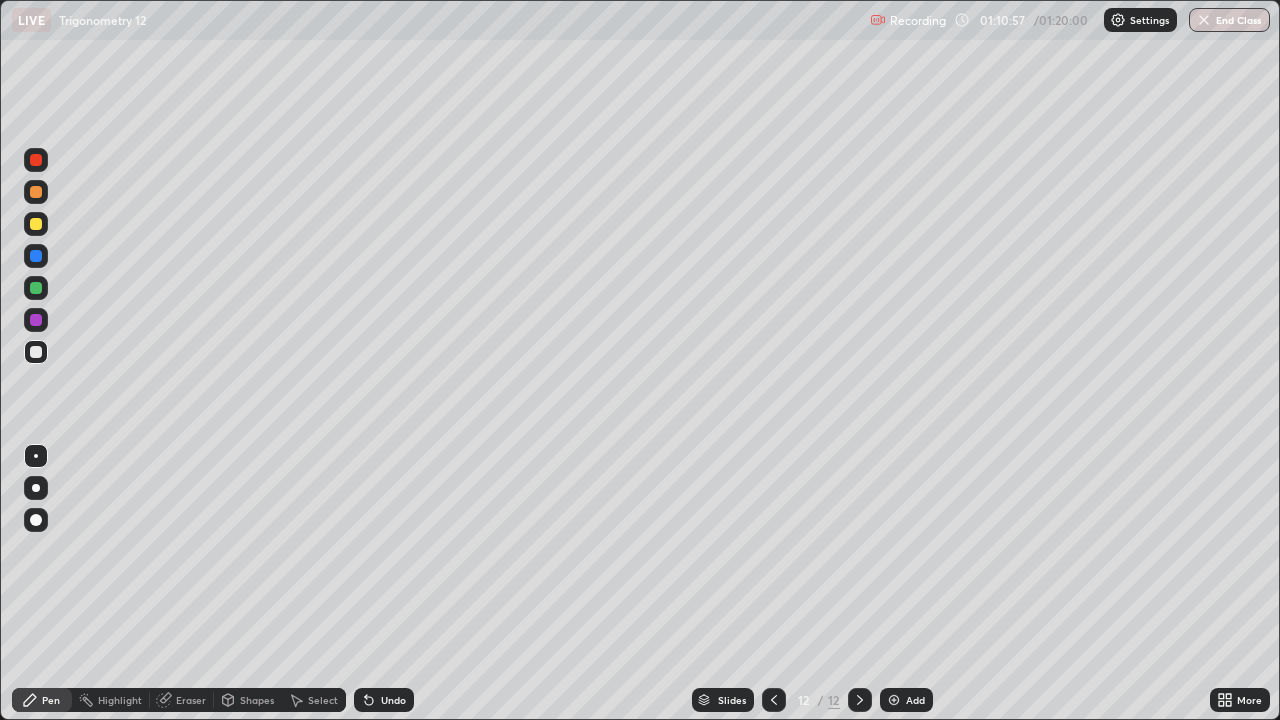 click at bounding box center (36, 320) 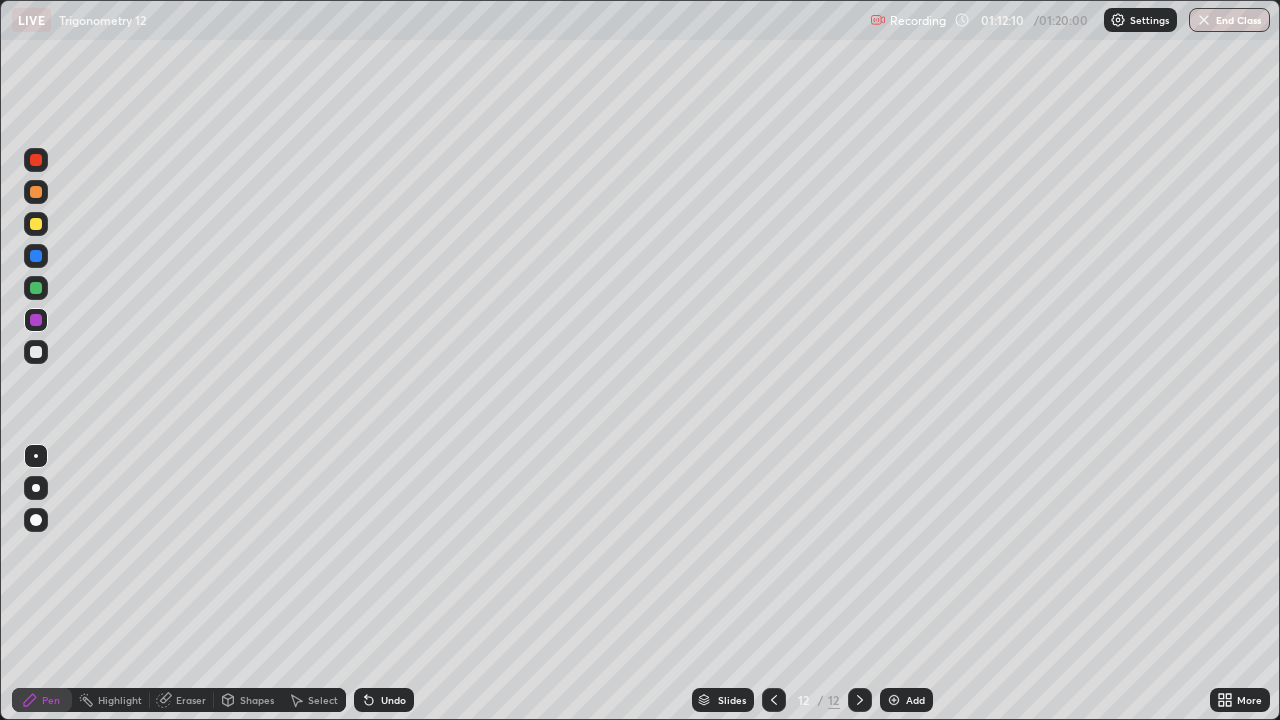 click at bounding box center (36, 352) 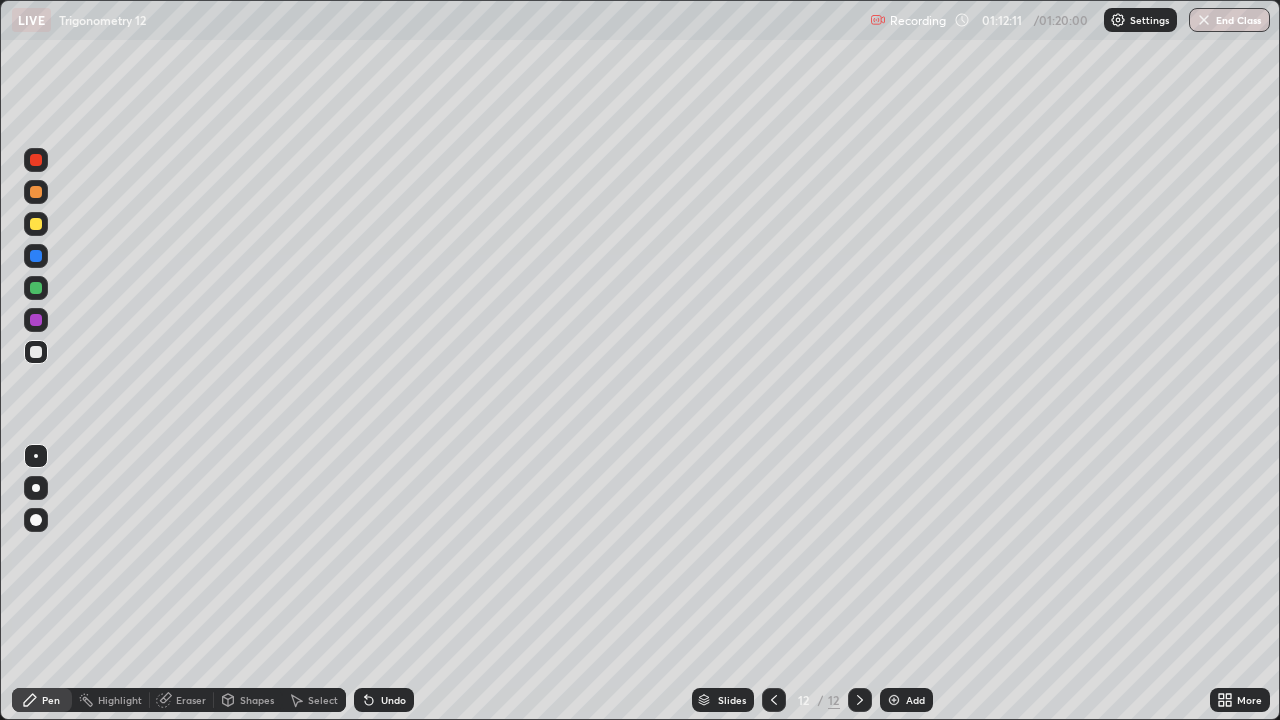 click at bounding box center [36, 224] 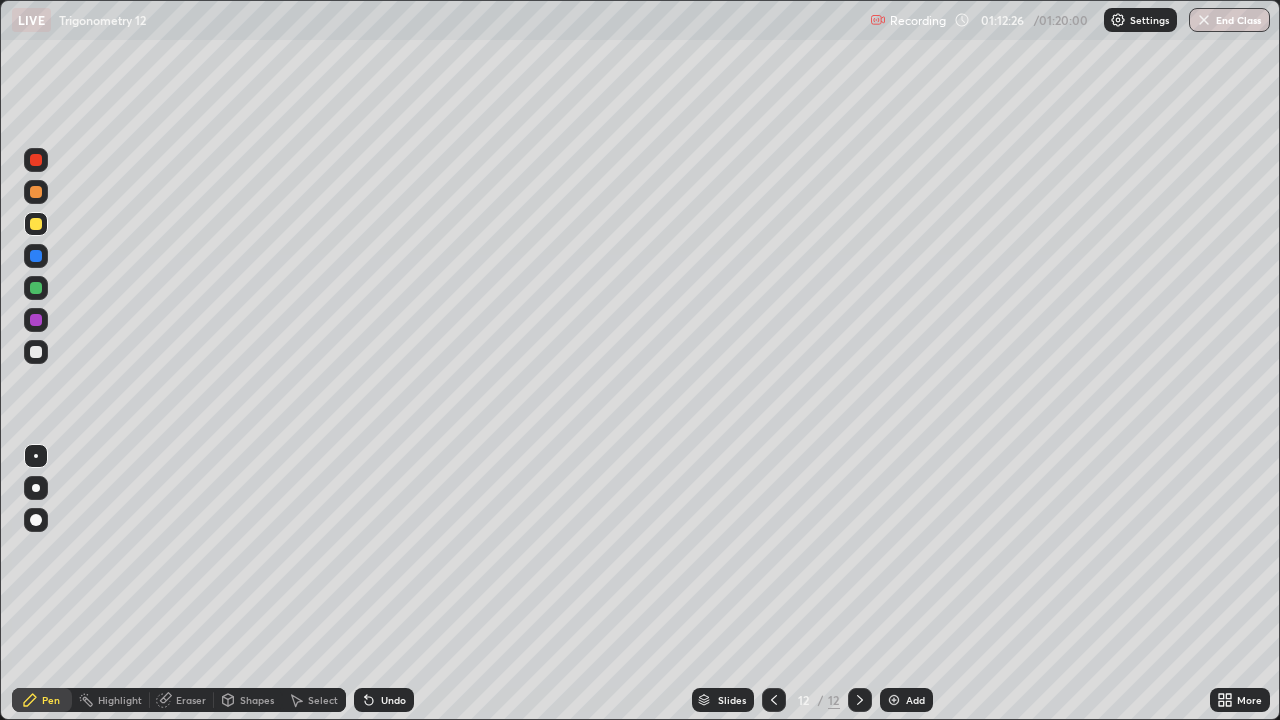 click 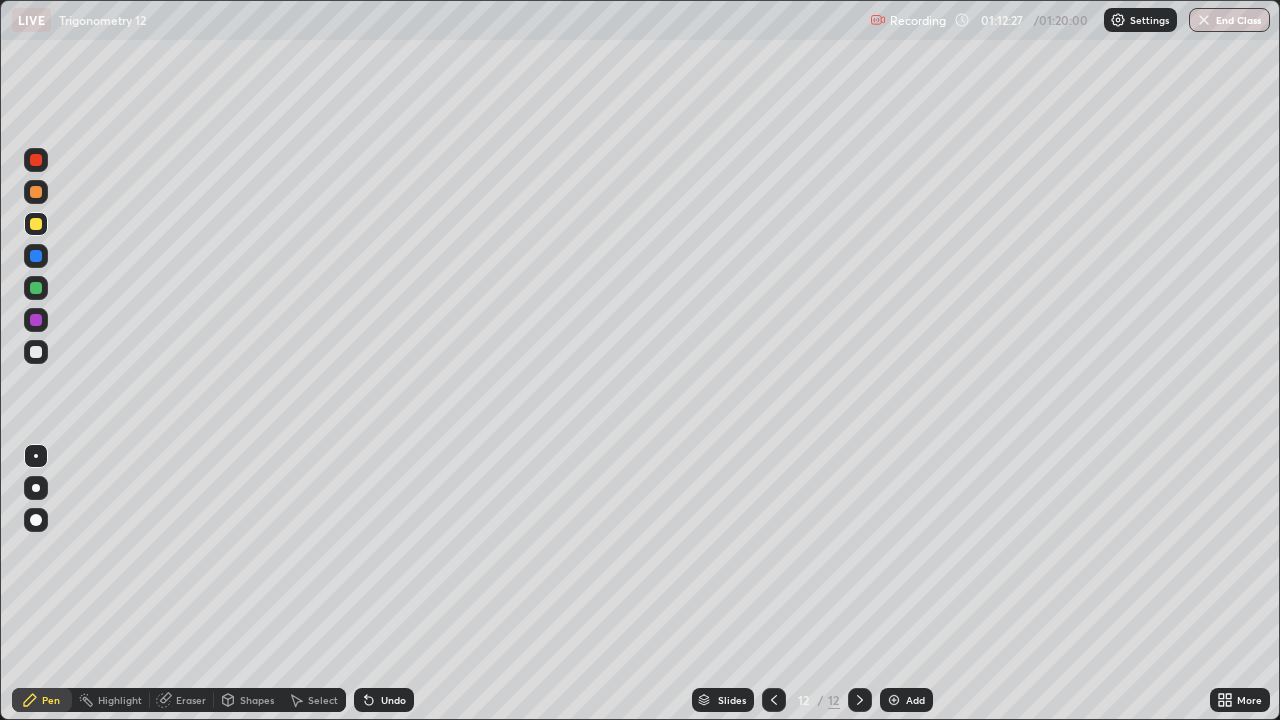 click at bounding box center (894, 700) 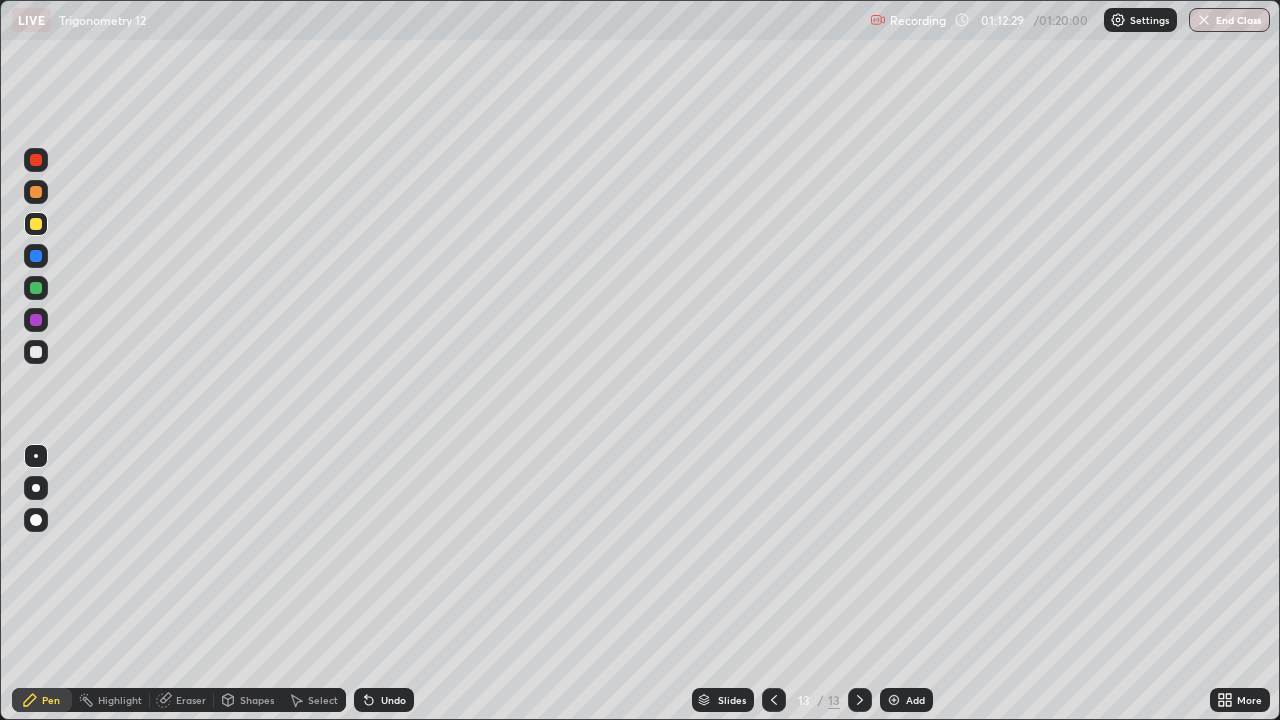 click at bounding box center (36, 520) 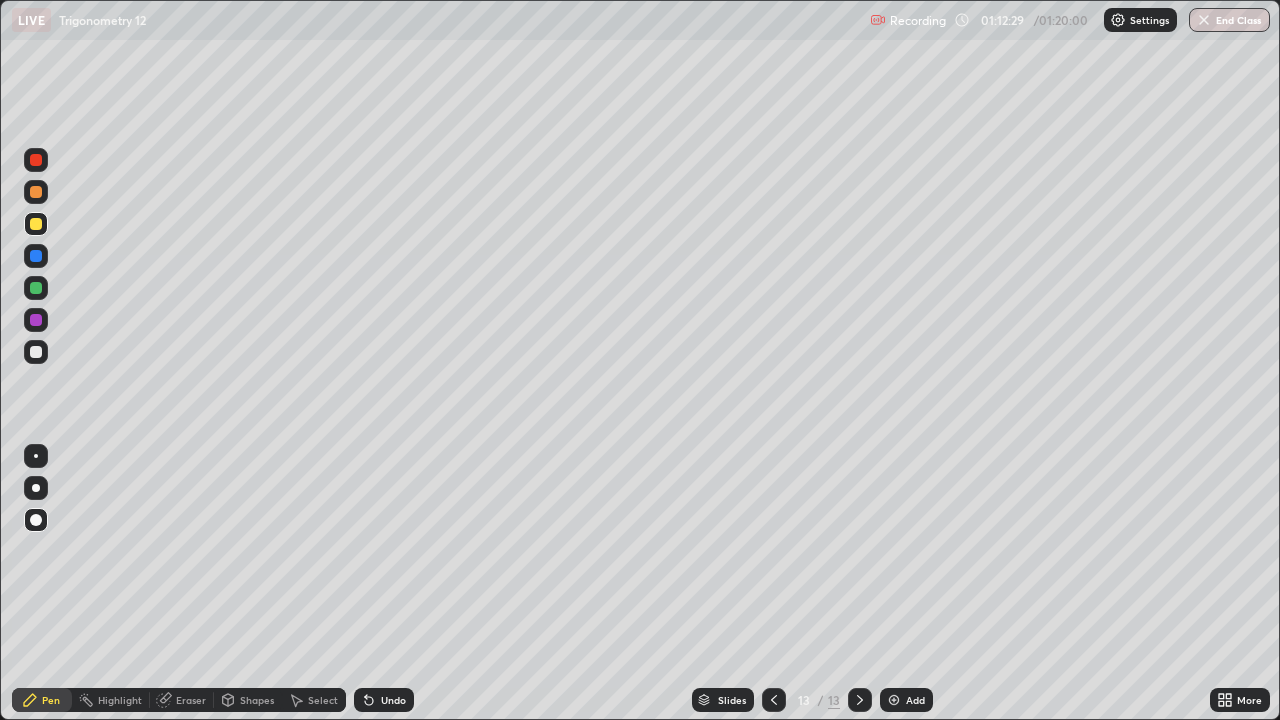 click at bounding box center (36, 488) 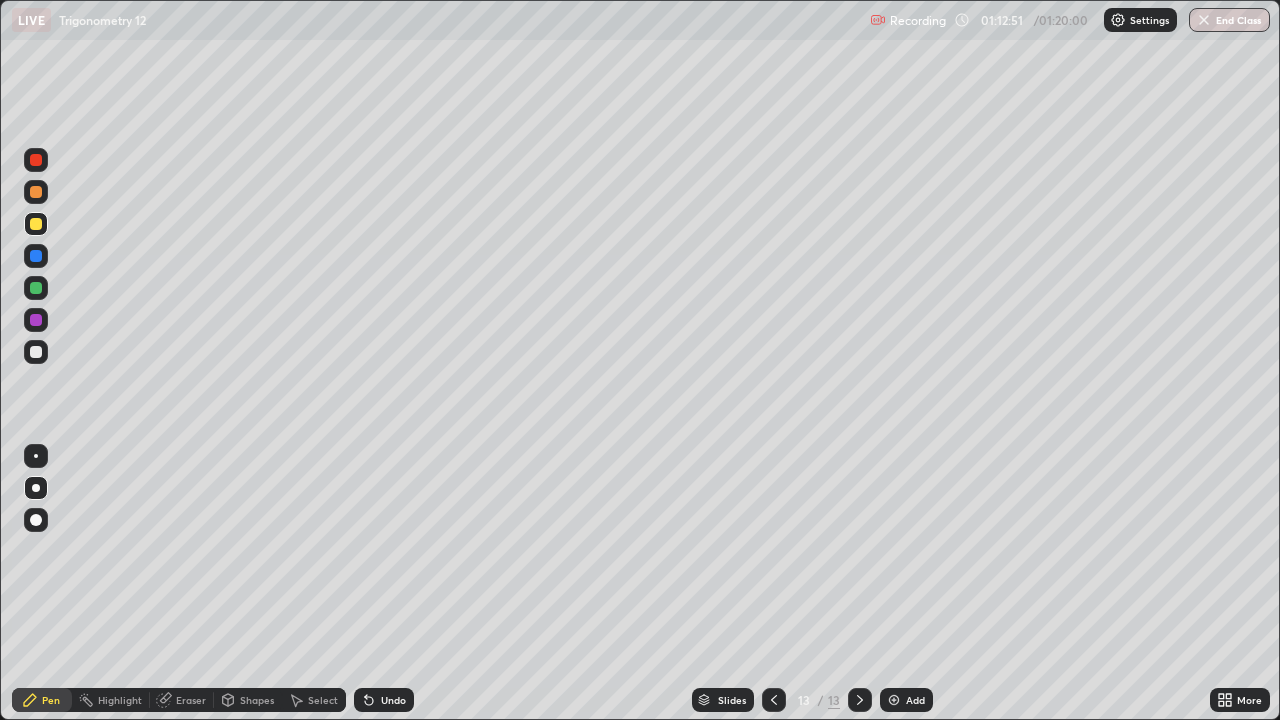 click at bounding box center [36, 352] 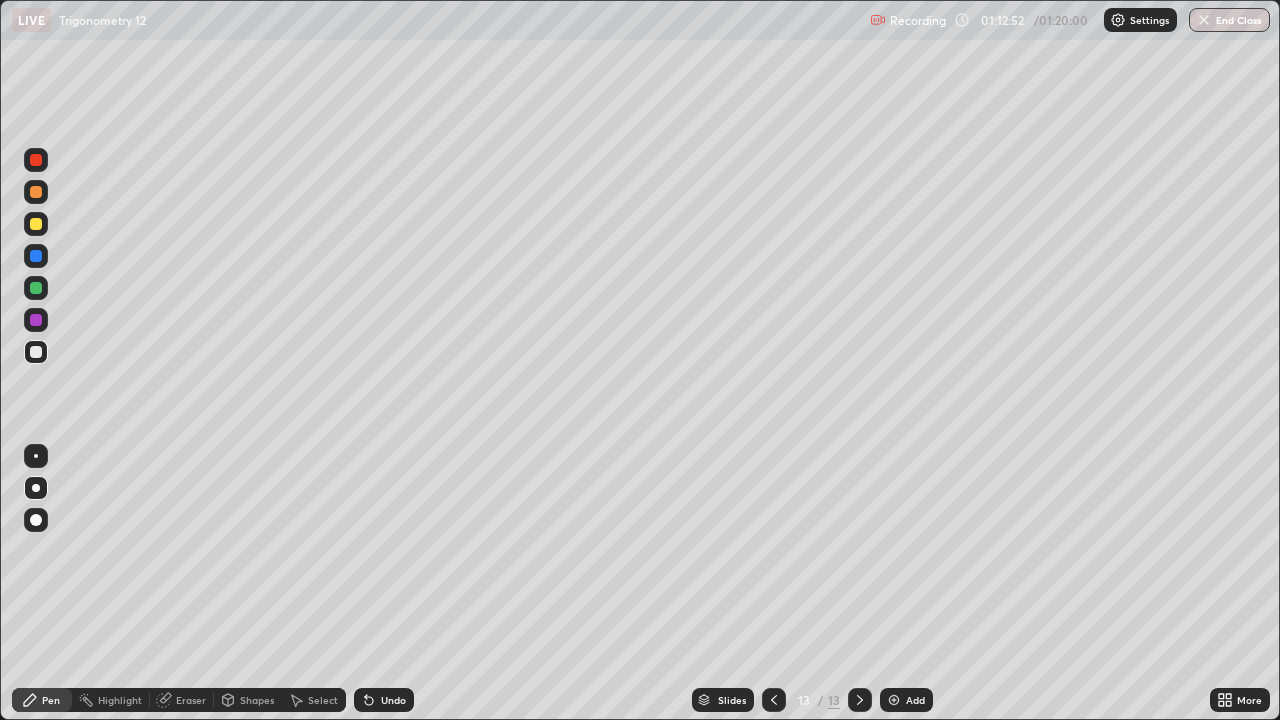 click at bounding box center [36, 488] 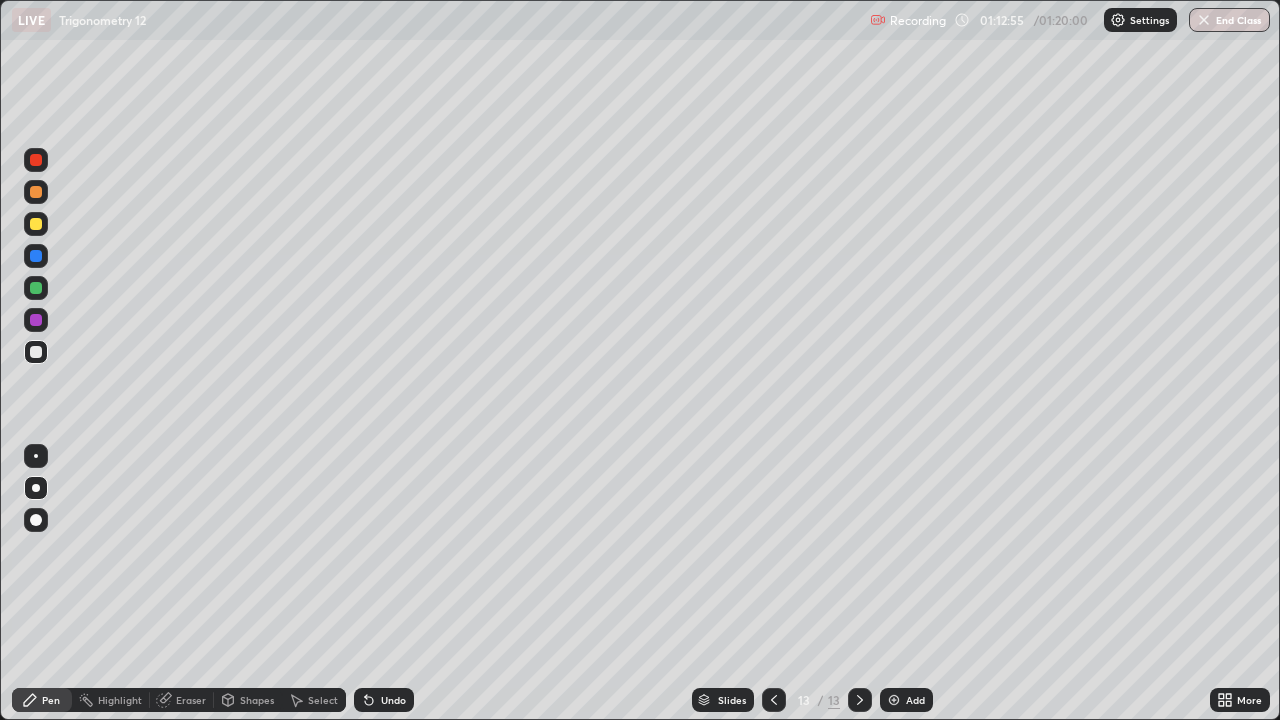 click at bounding box center (36, 352) 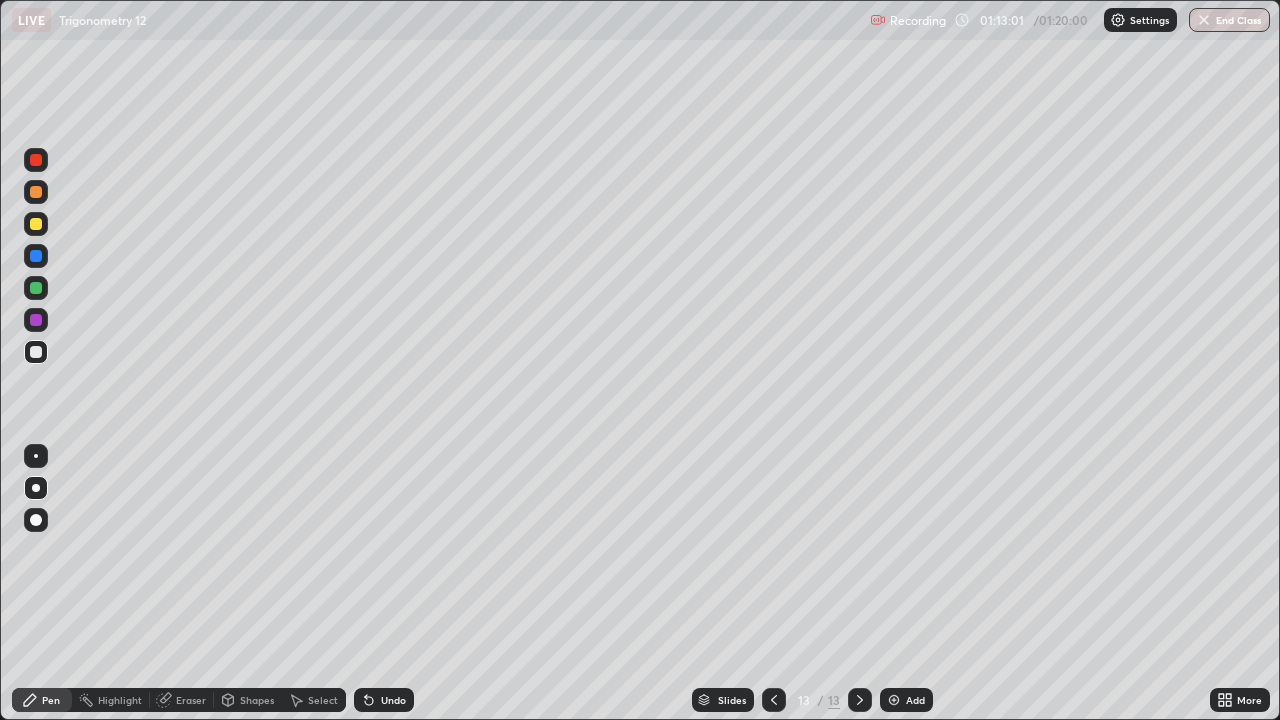 click at bounding box center (36, 352) 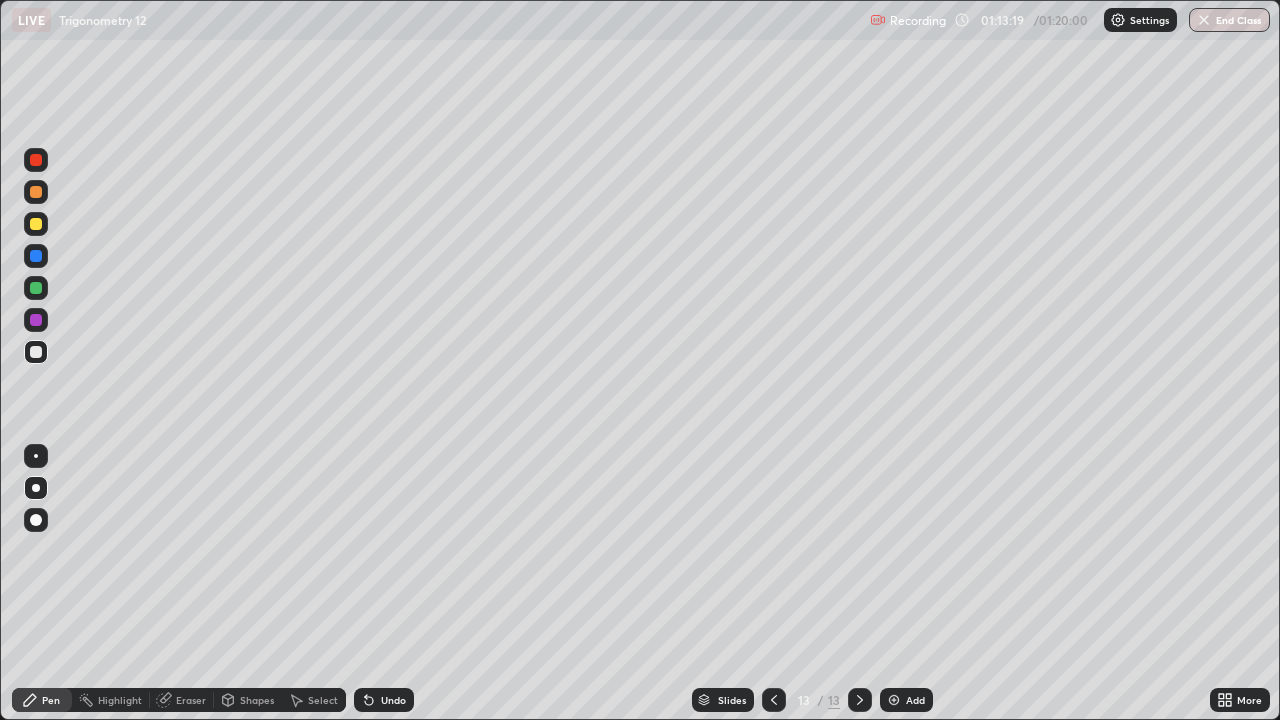click at bounding box center (36, 160) 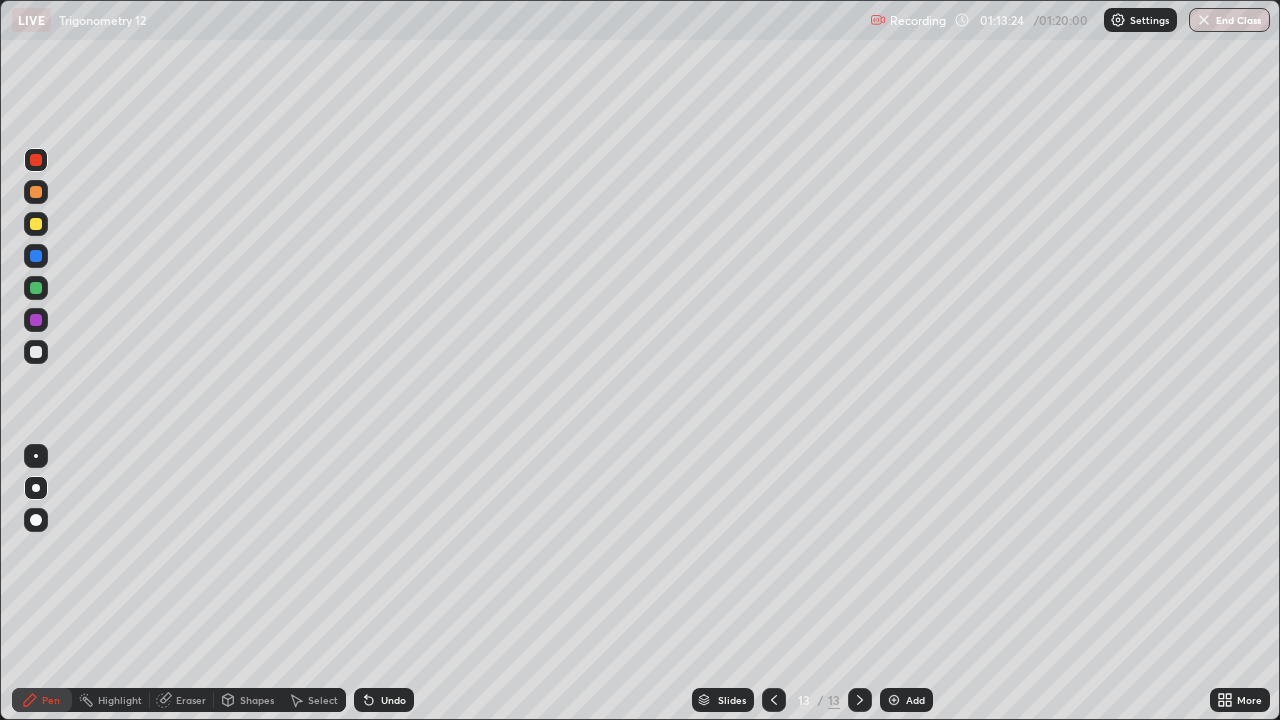 click at bounding box center (36, 352) 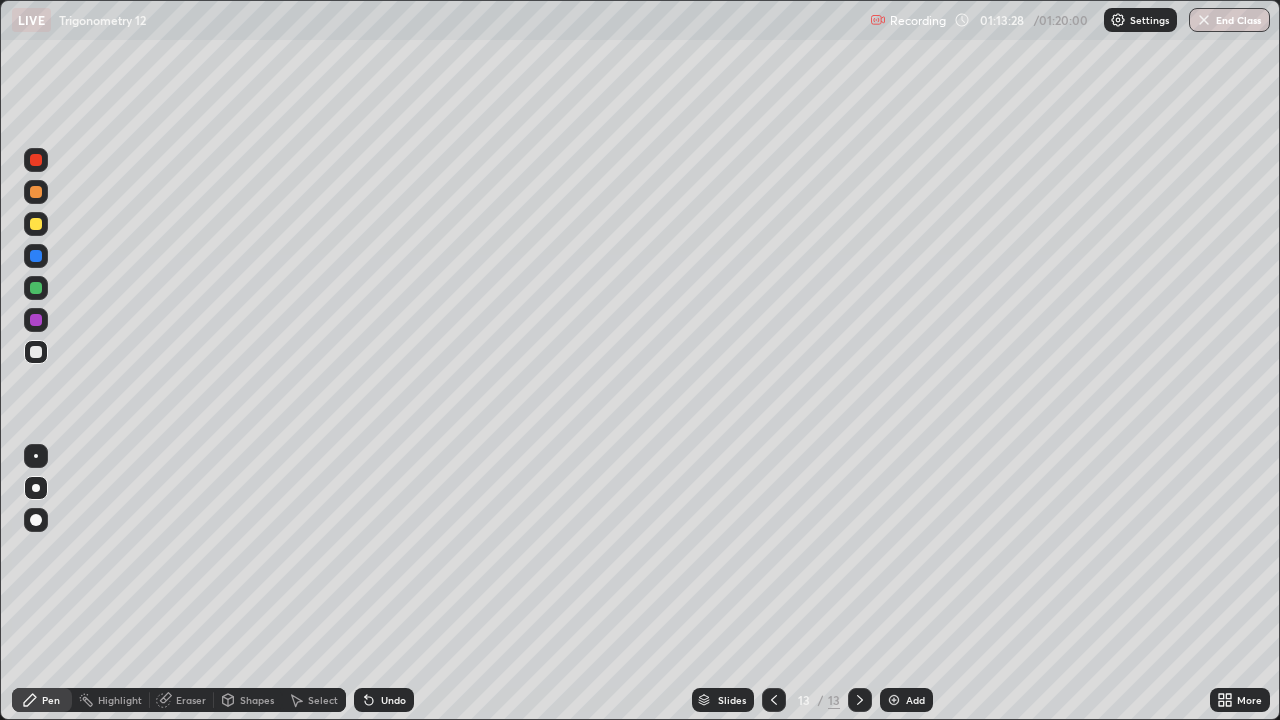 click on "Undo" at bounding box center [393, 700] 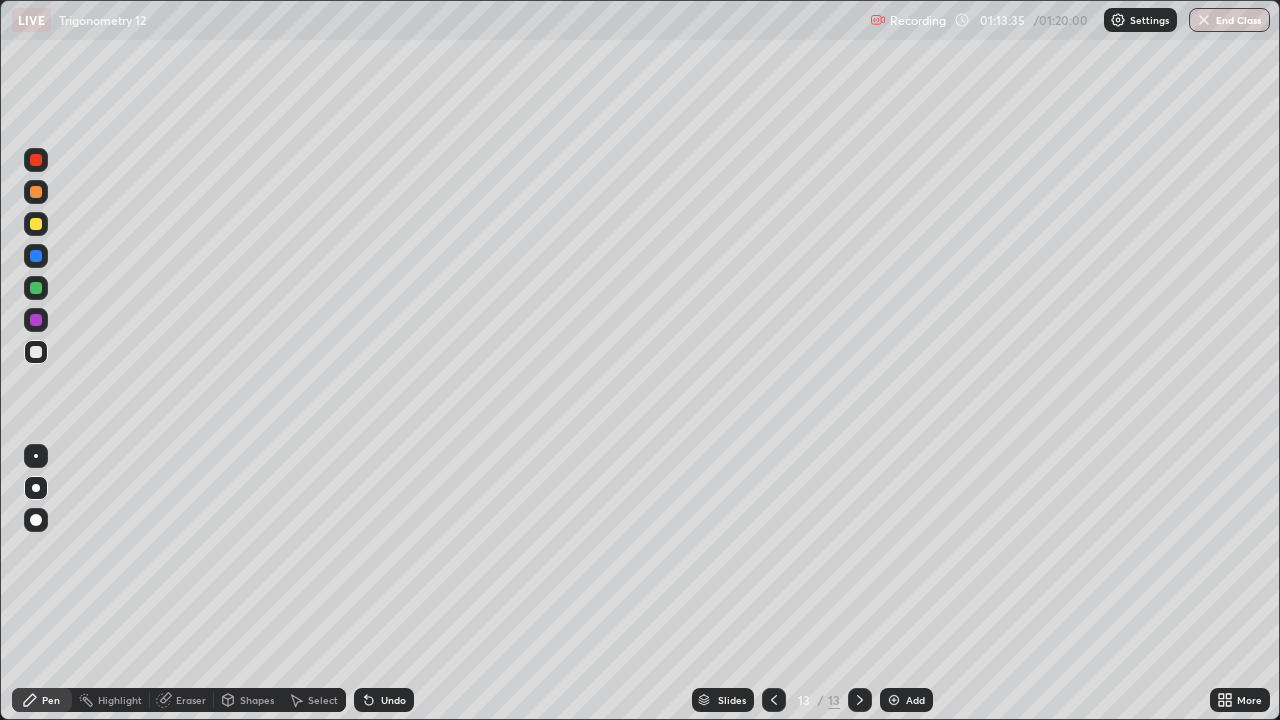 click on "Undo" at bounding box center (393, 700) 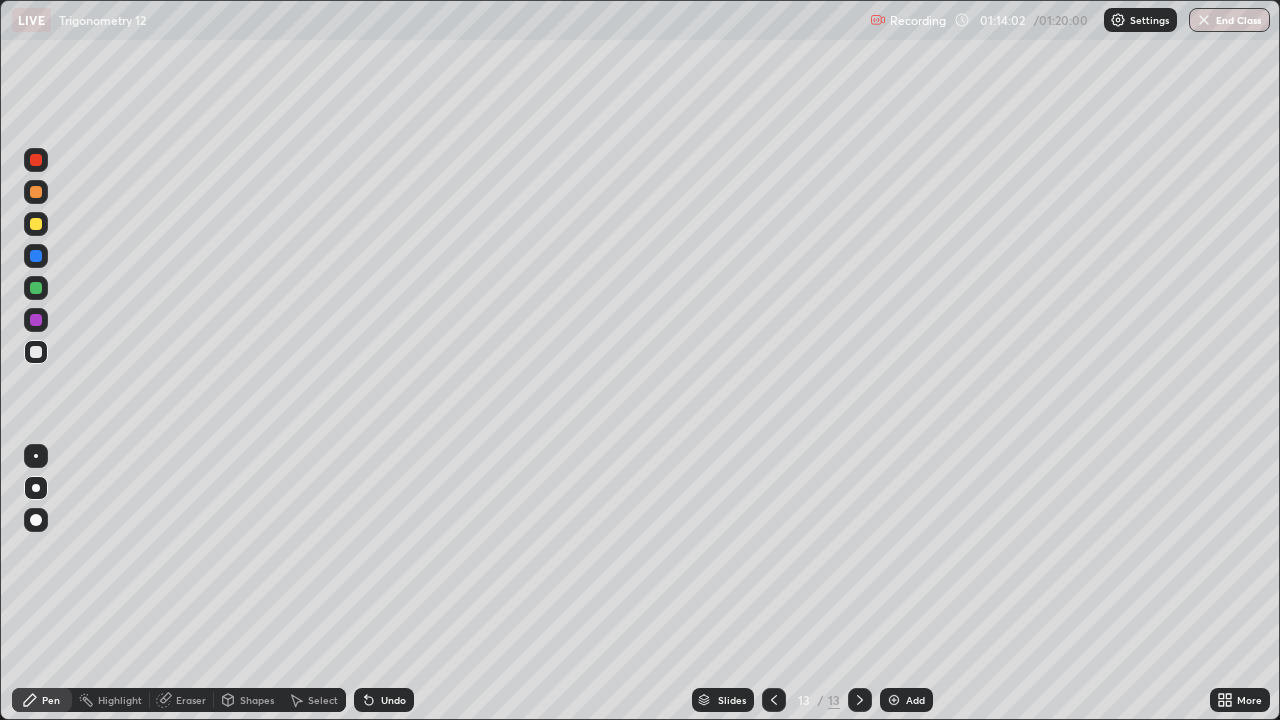 click at bounding box center (36, 160) 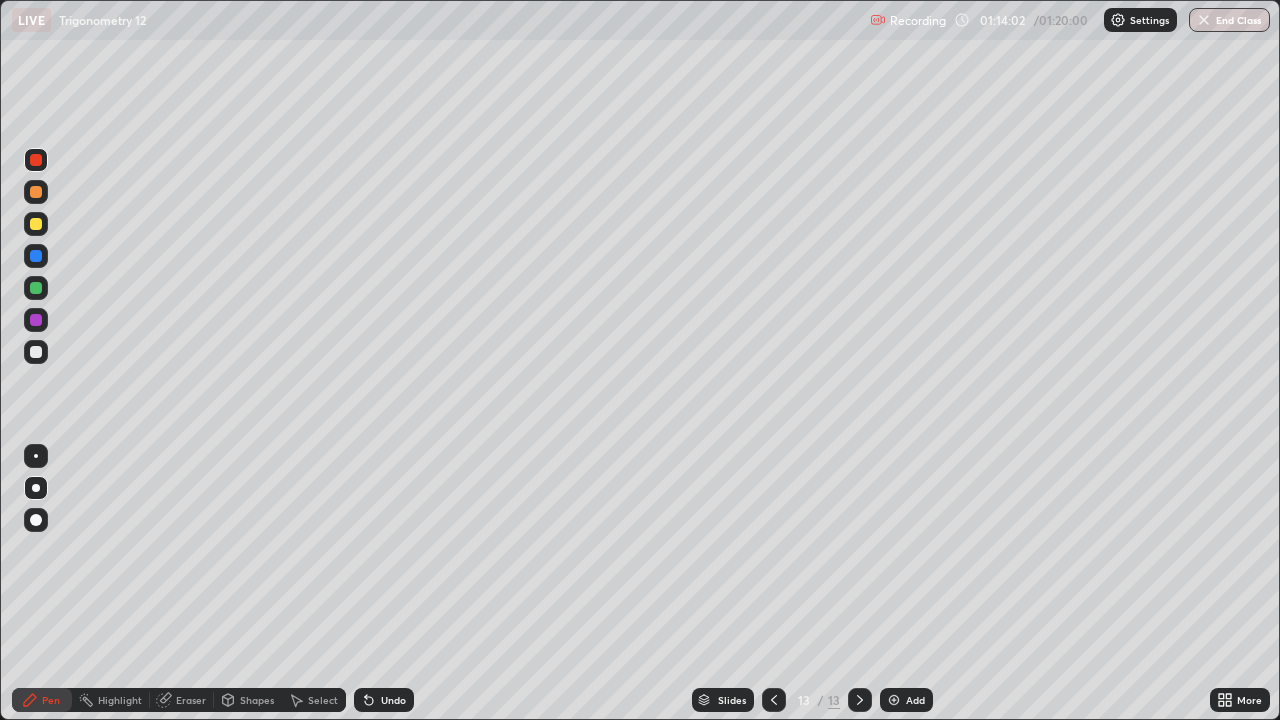 click at bounding box center [36, 352] 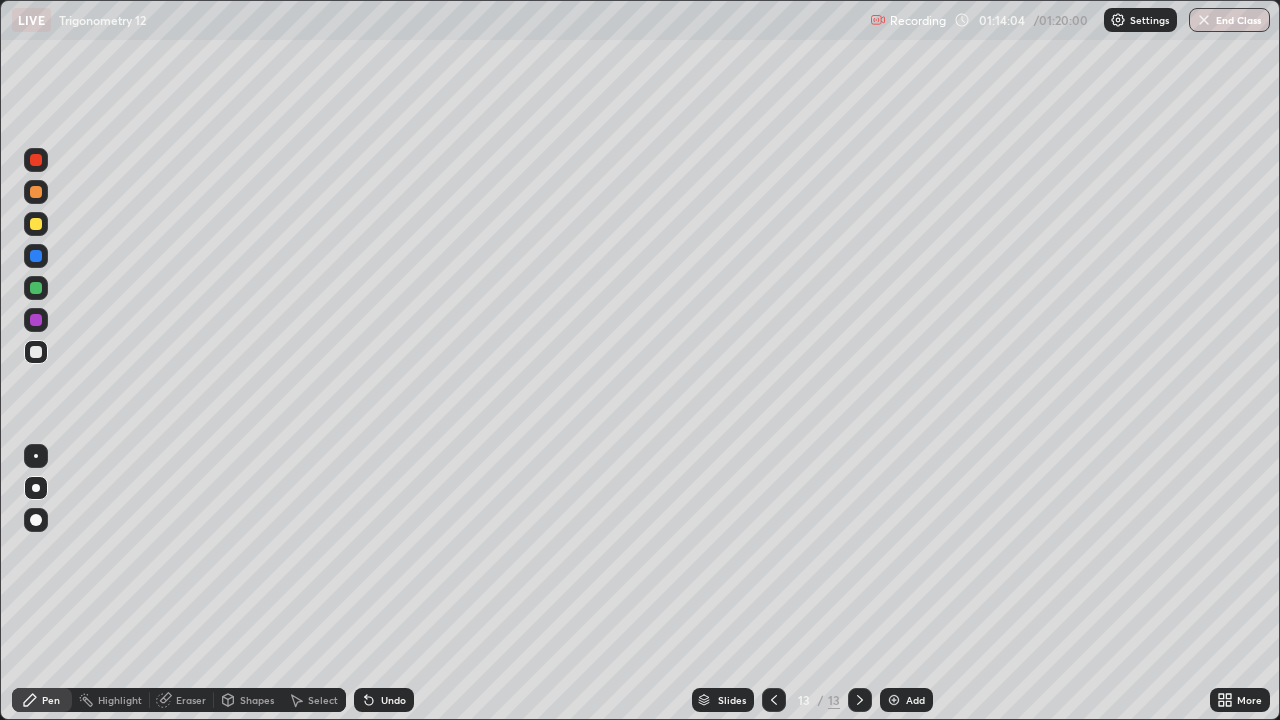 click at bounding box center (36, 288) 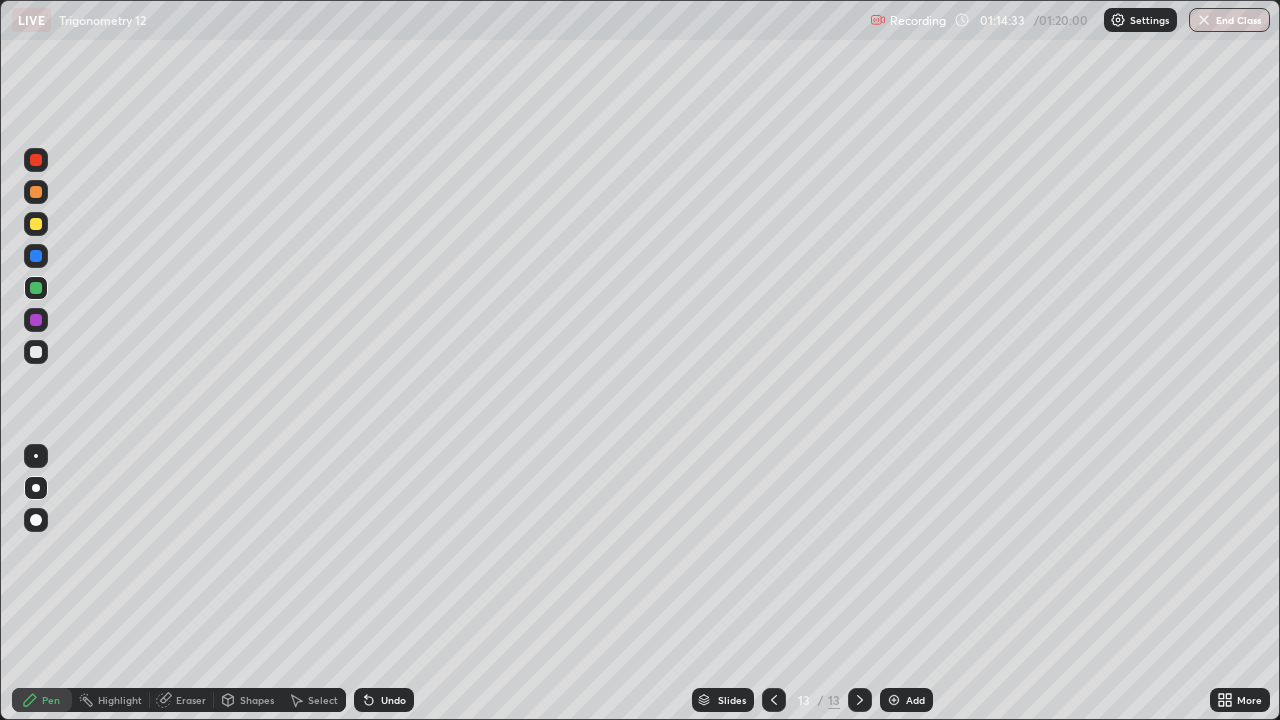 click on "Undo" at bounding box center [393, 700] 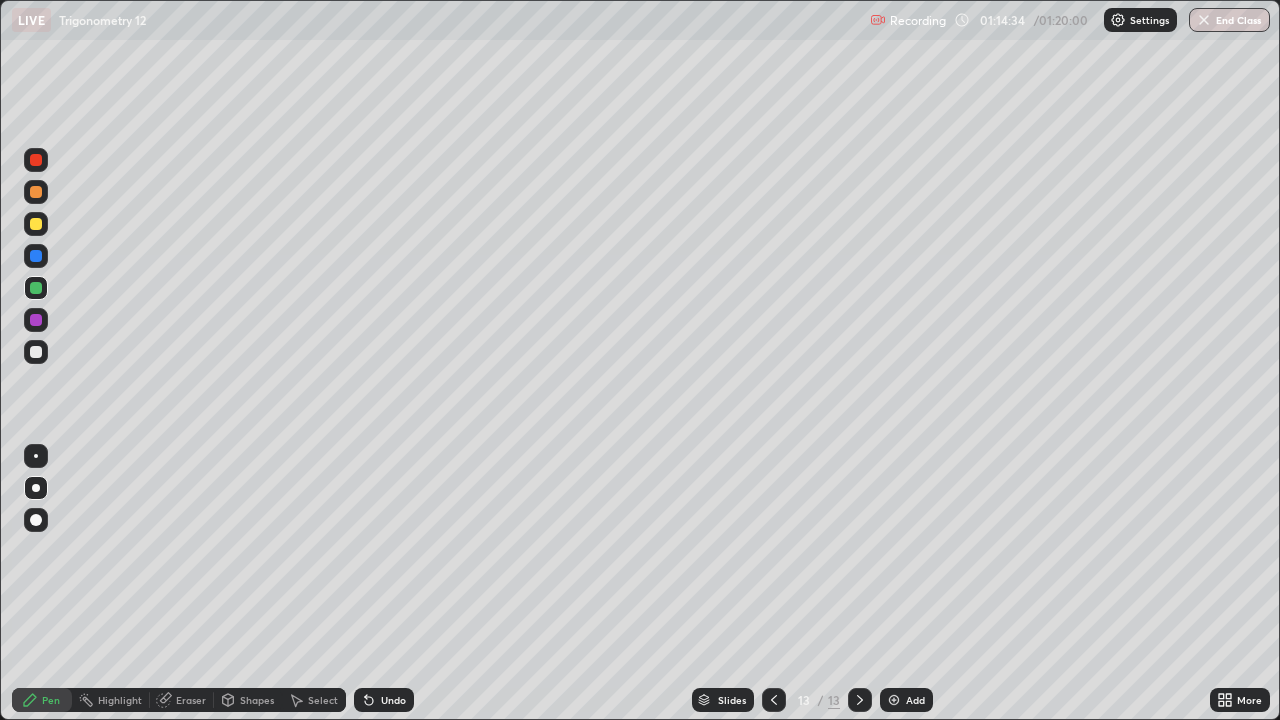 click on "Undo" at bounding box center (393, 700) 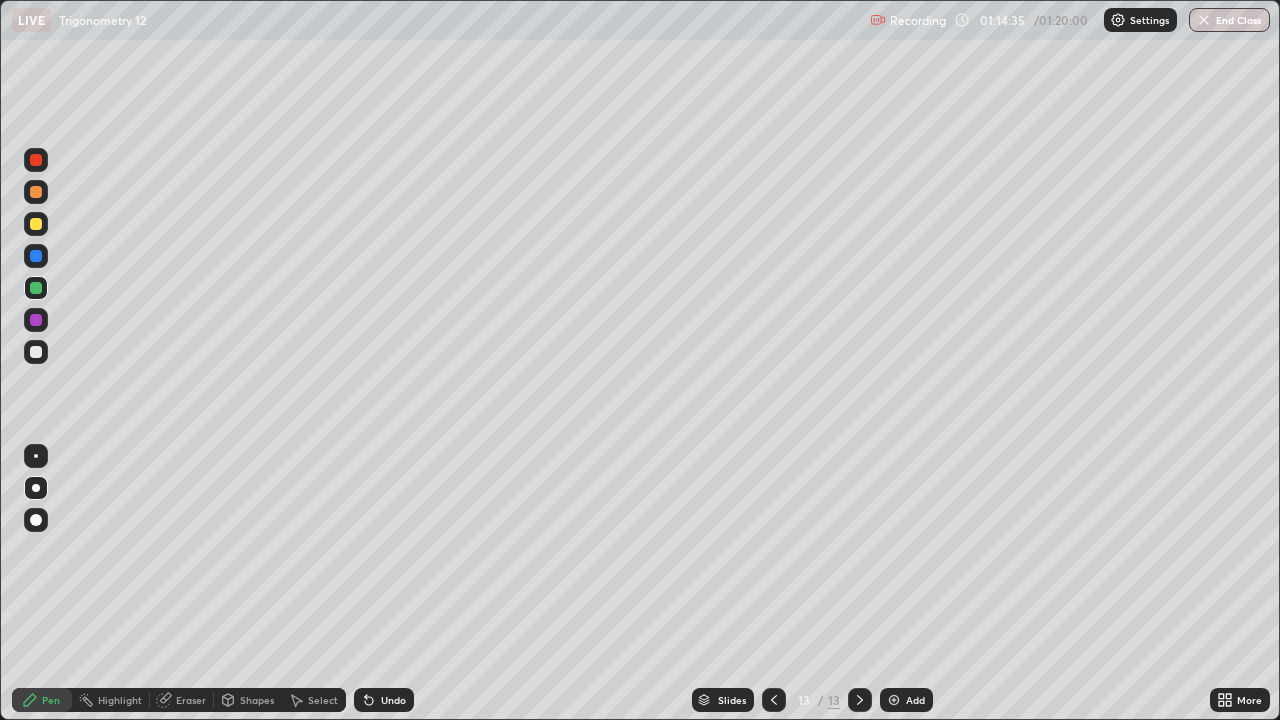 click on "Undo" at bounding box center [393, 700] 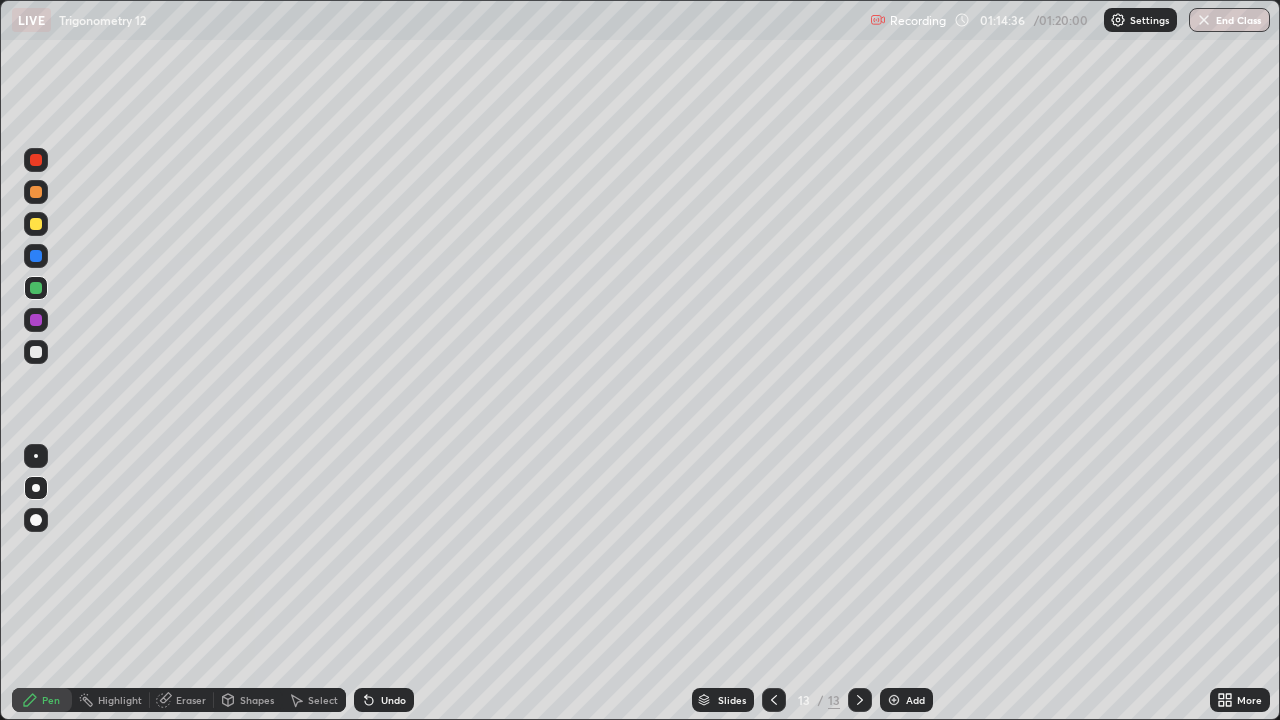 click on "Undo" at bounding box center (384, 700) 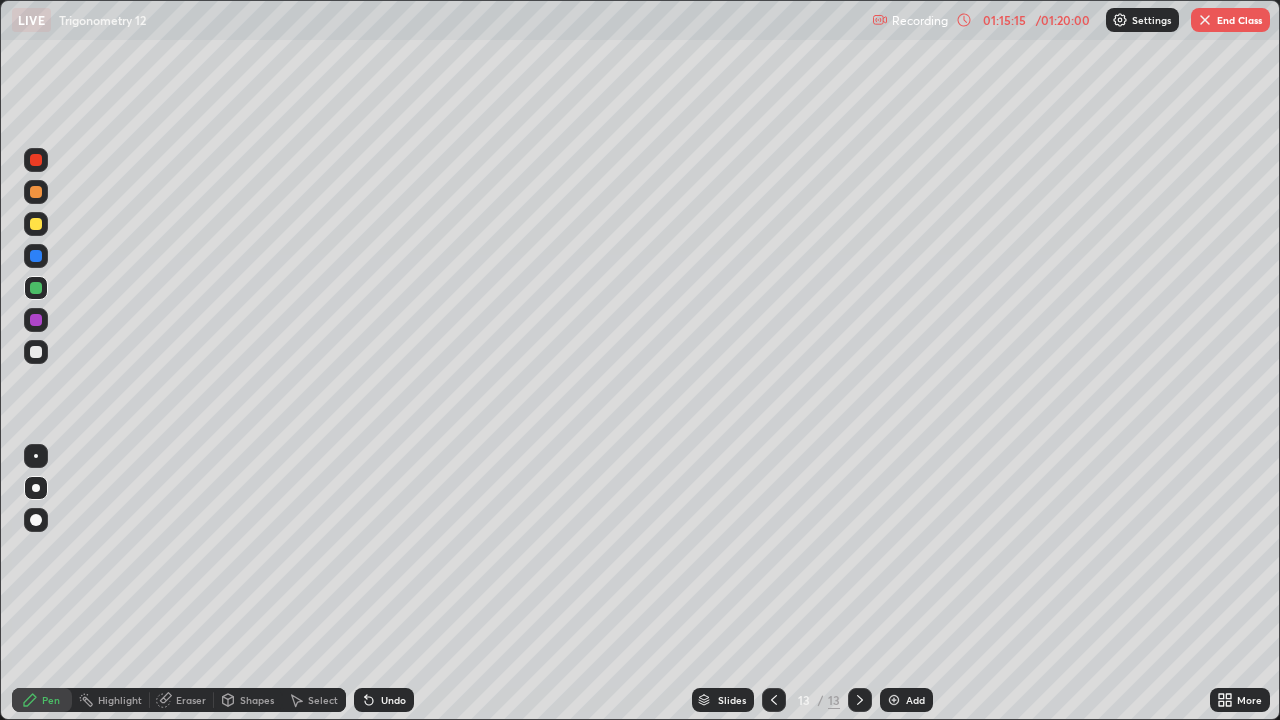 click at bounding box center (36, 352) 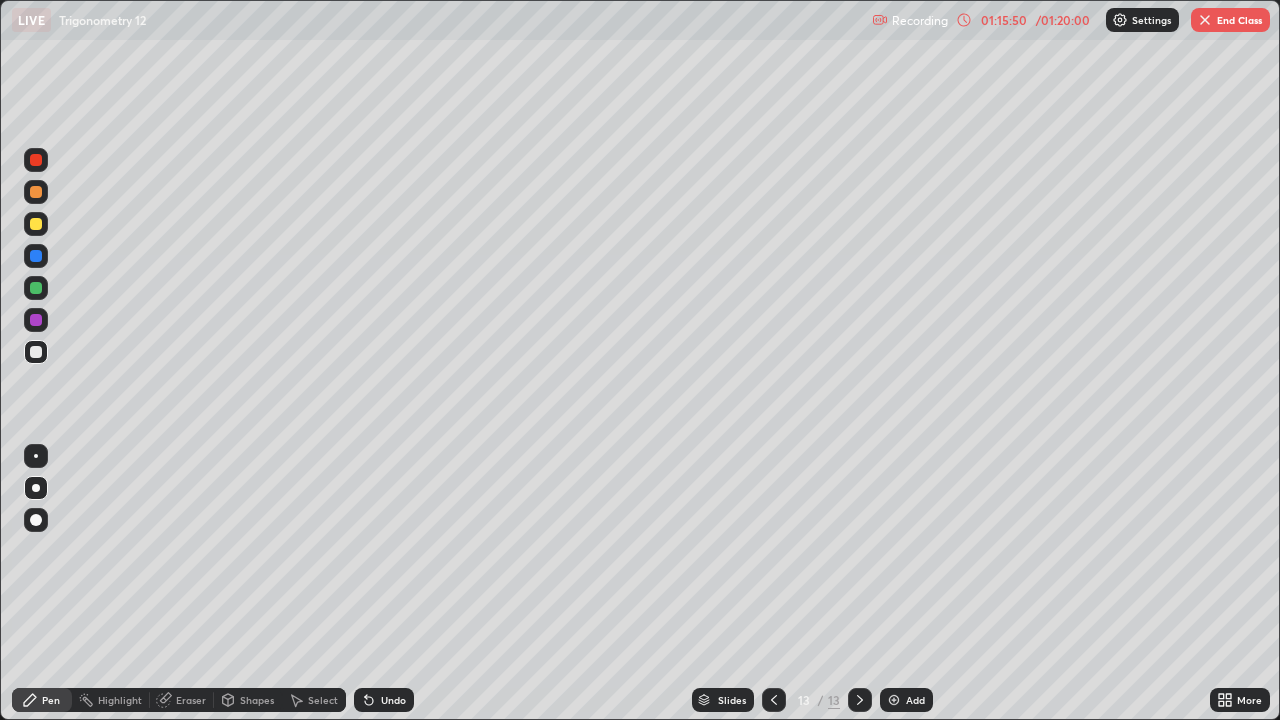 click on "Eraser" at bounding box center [191, 700] 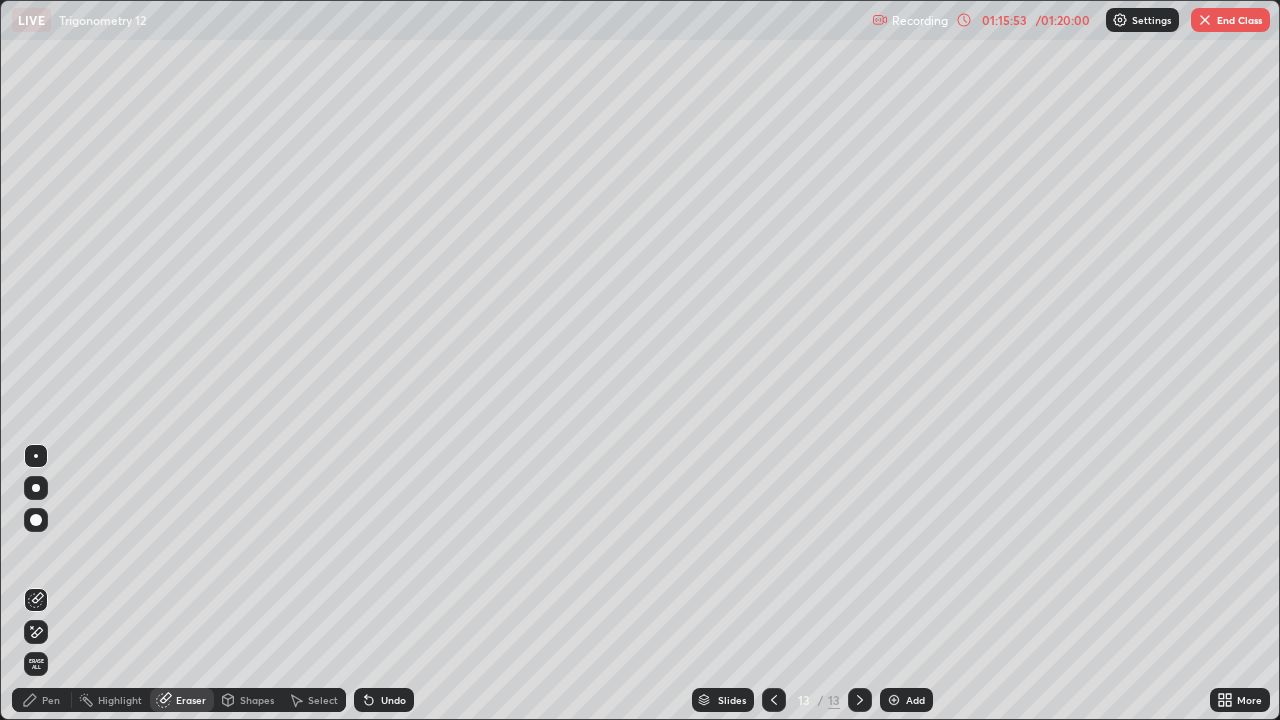 click on "Pen" at bounding box center (51, 700) 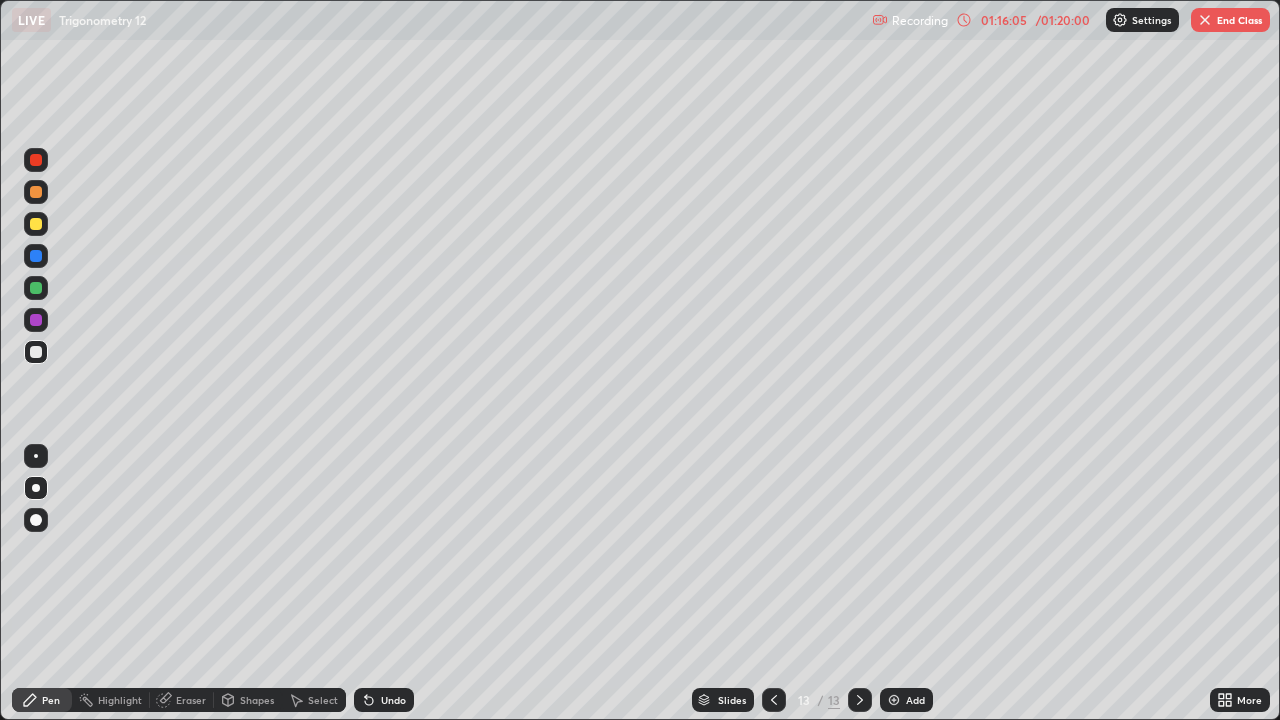 click on "Undo" at bounding box center [384, 700] 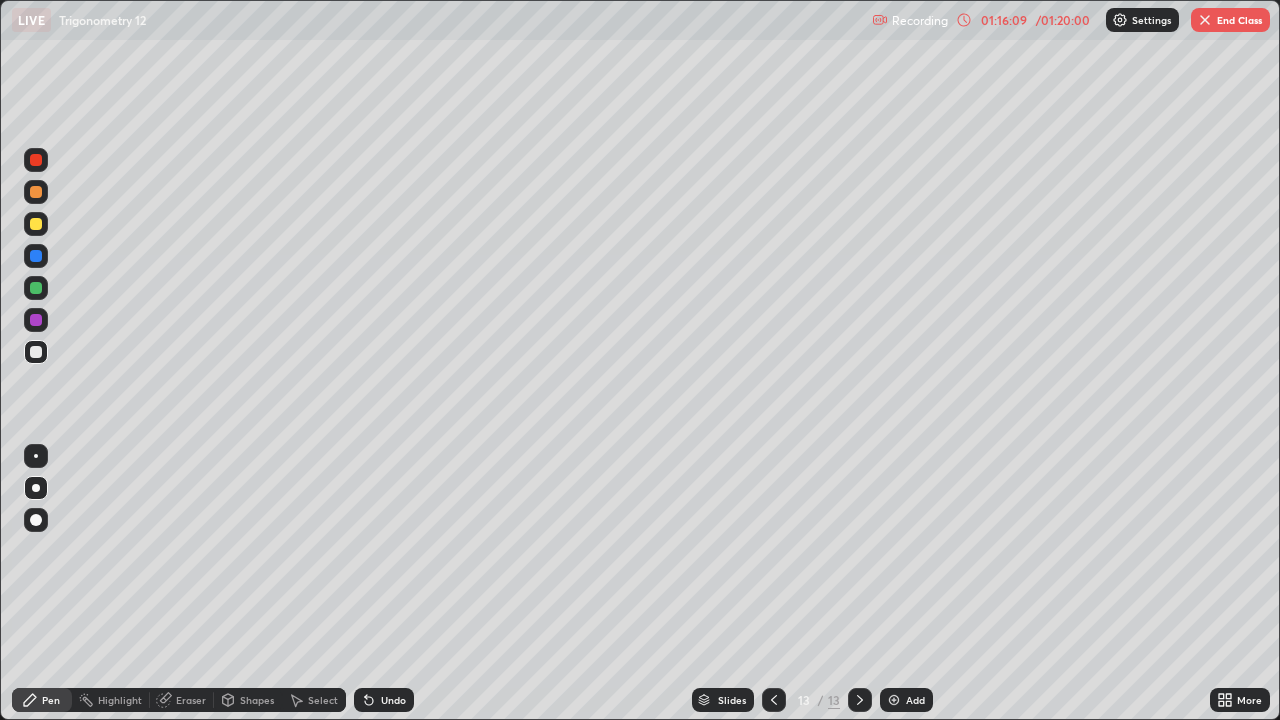click at bounding box center (36, 160) 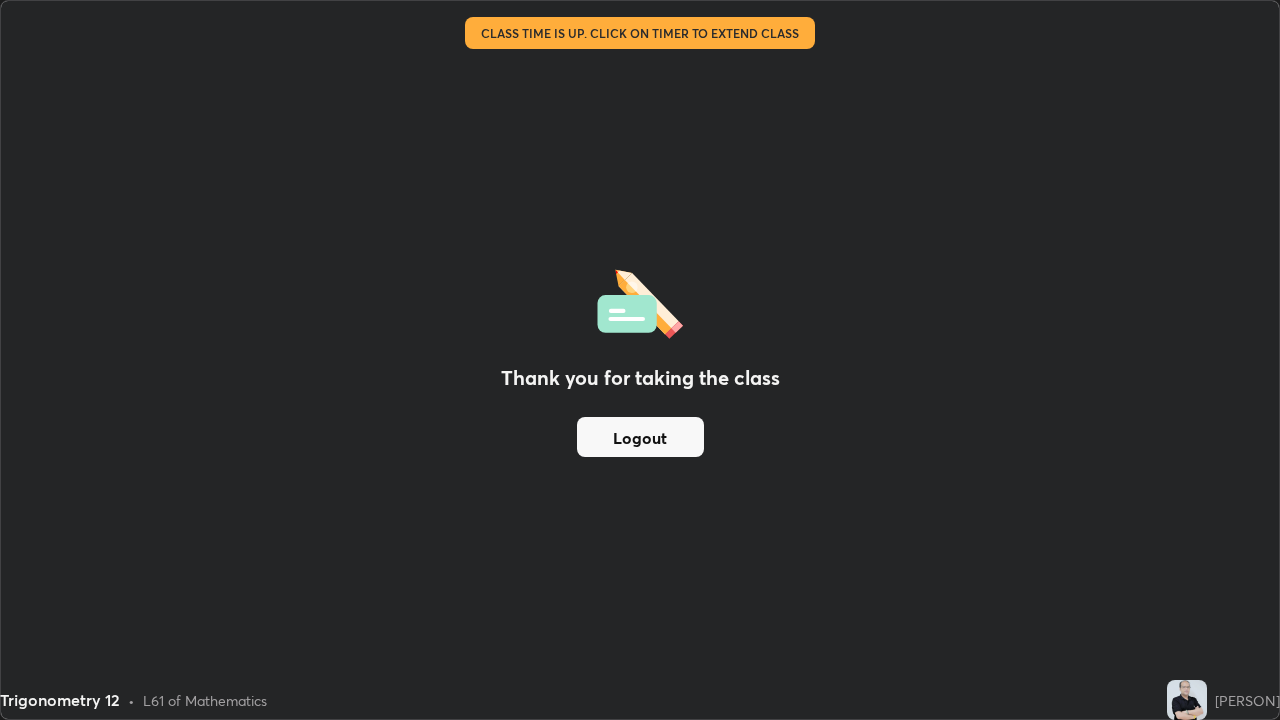 click on "Logout" at bounding box center [640, 437] 